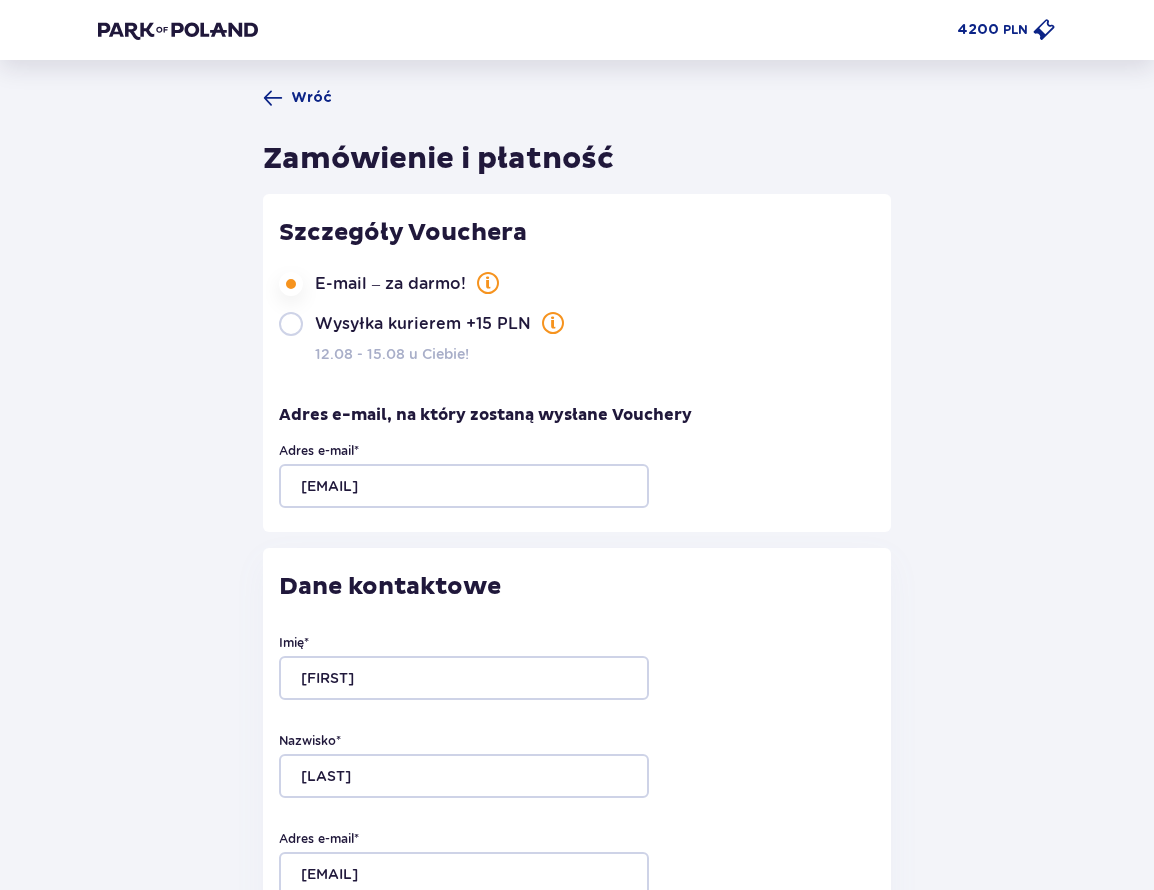 scroll, scrollTop: 932, scrollLeft: 0, axis: vertical 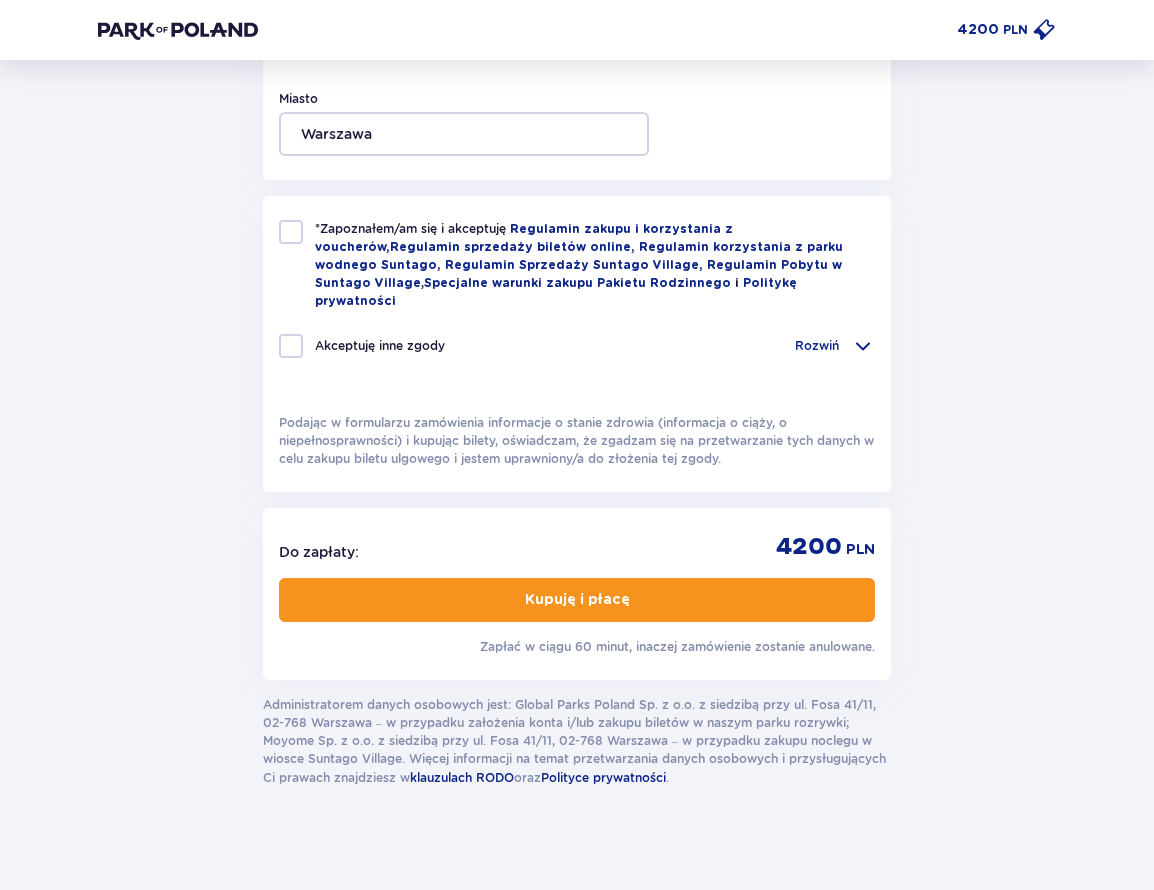 type on "[PHONE]" 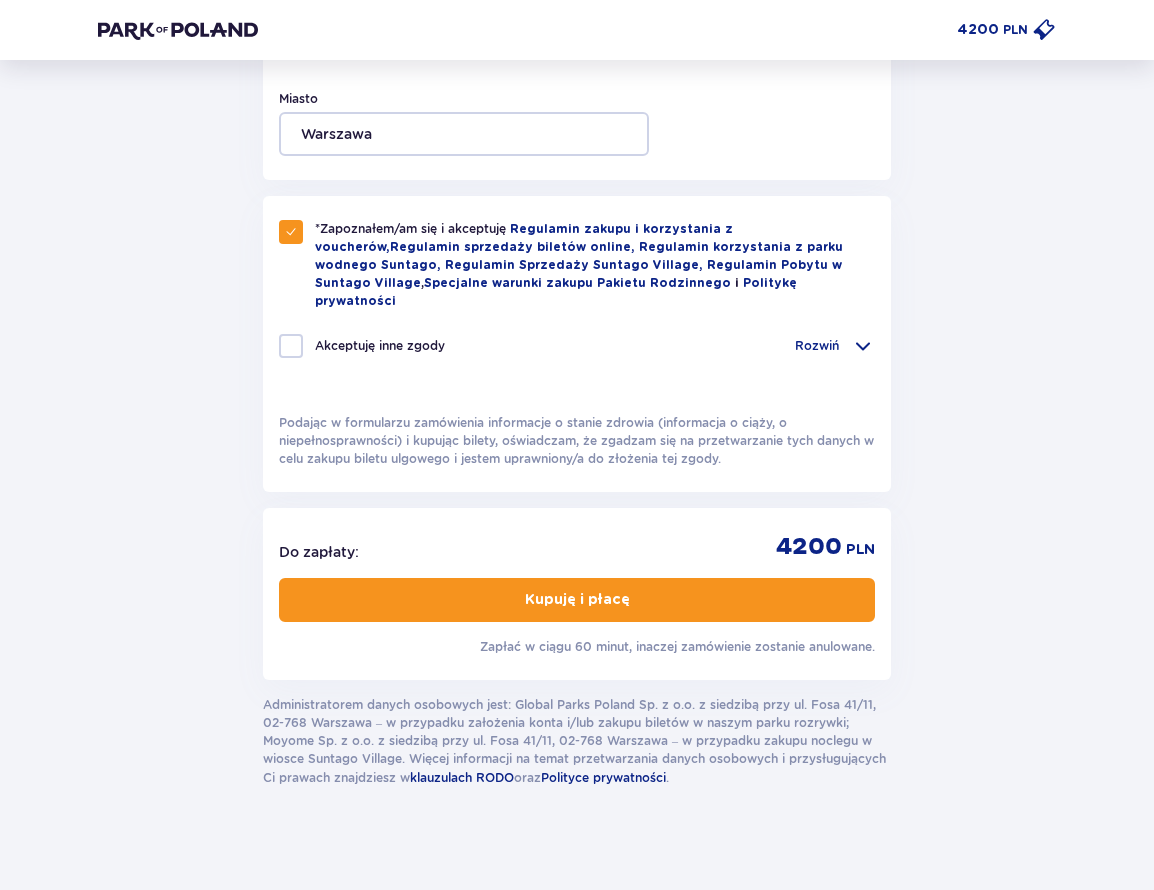 checkbox on "true" 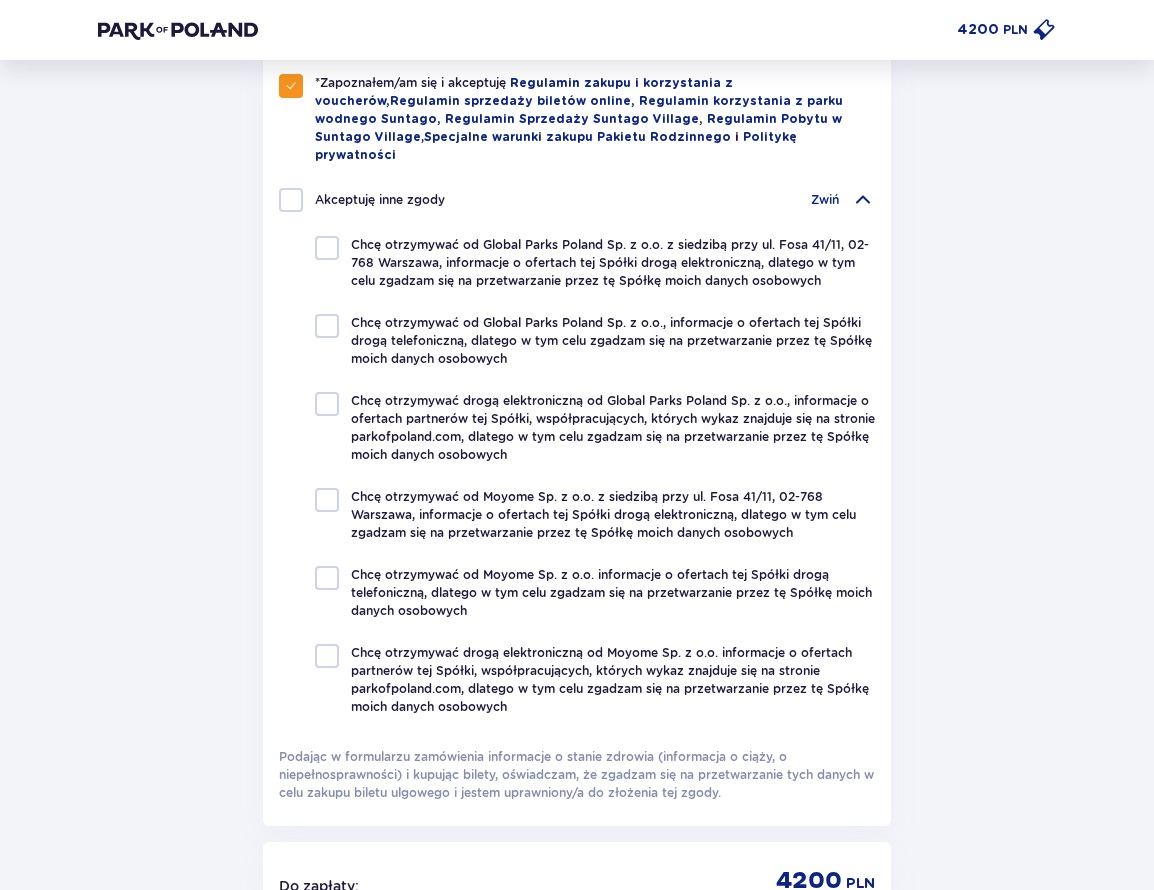 scroll, scrollTop: 1745, scrollLeft: 0, axis: vertical 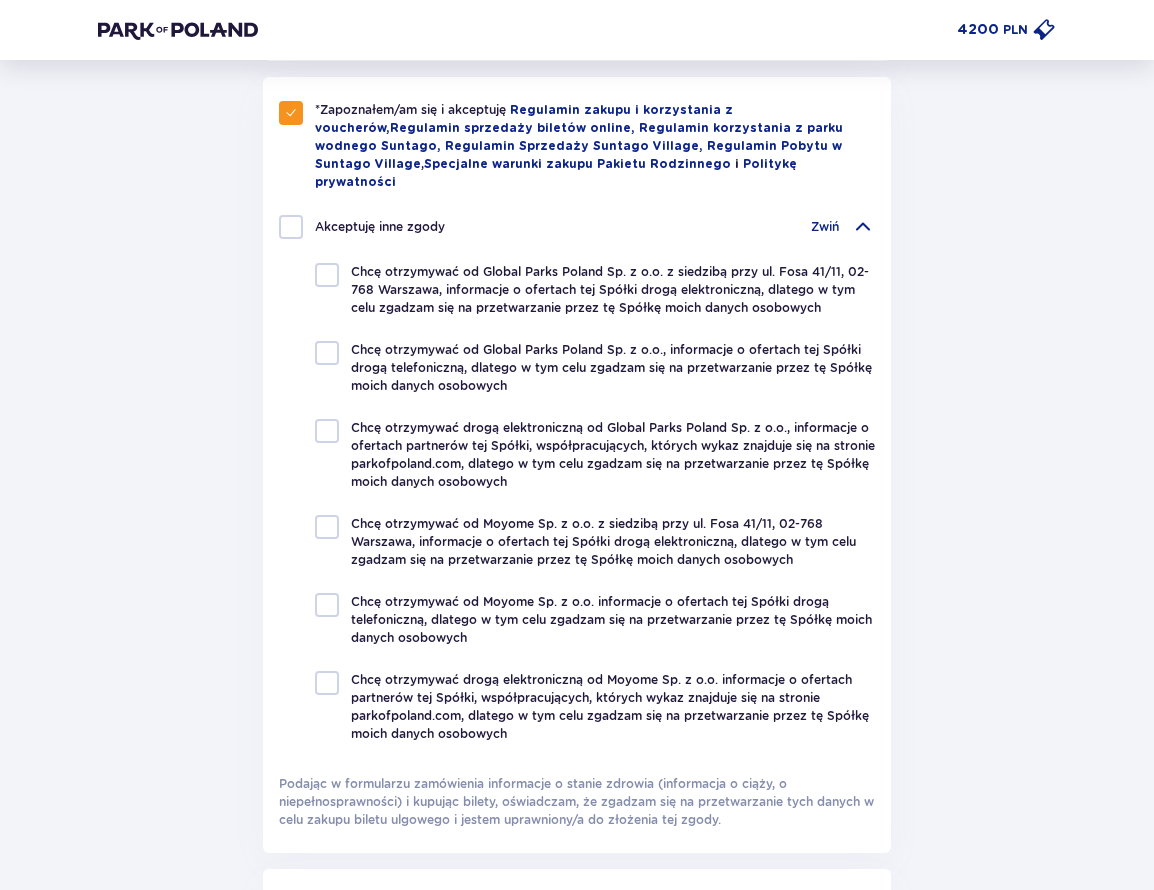 click on "Zwiń" at bounding box center [843, 227] 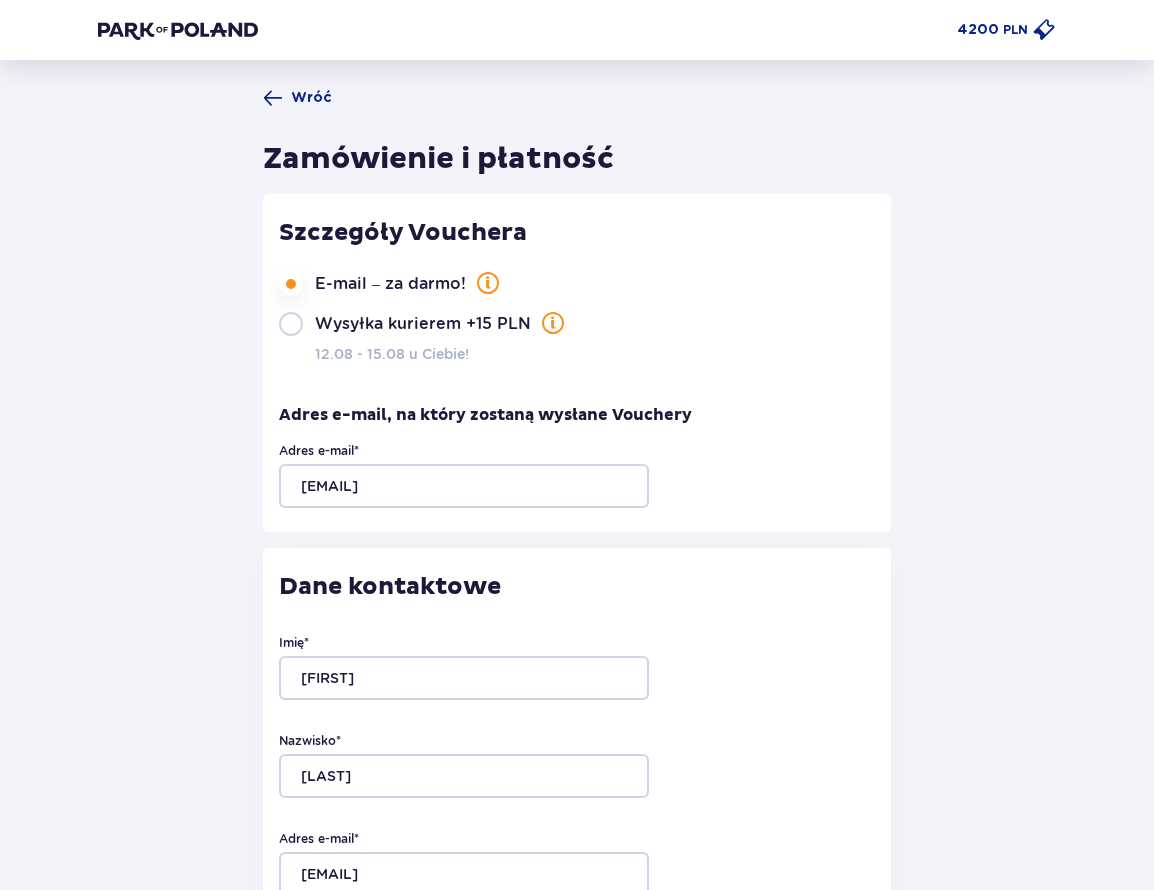 scroll, scrollTop: 0, scrollLeft: 0, axis: both 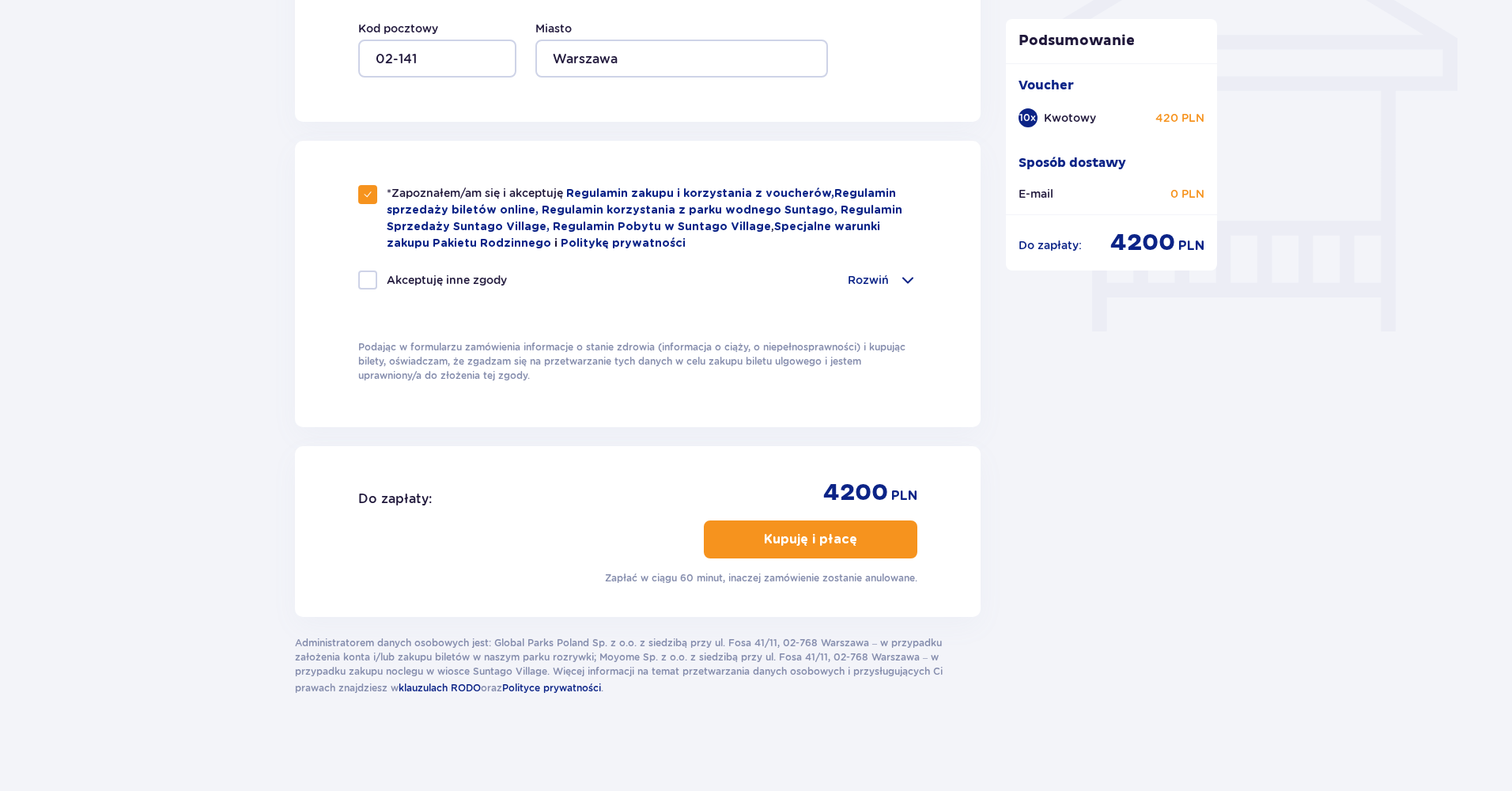 click on "Kupuję i płacę" at bounding box center [811, 539] 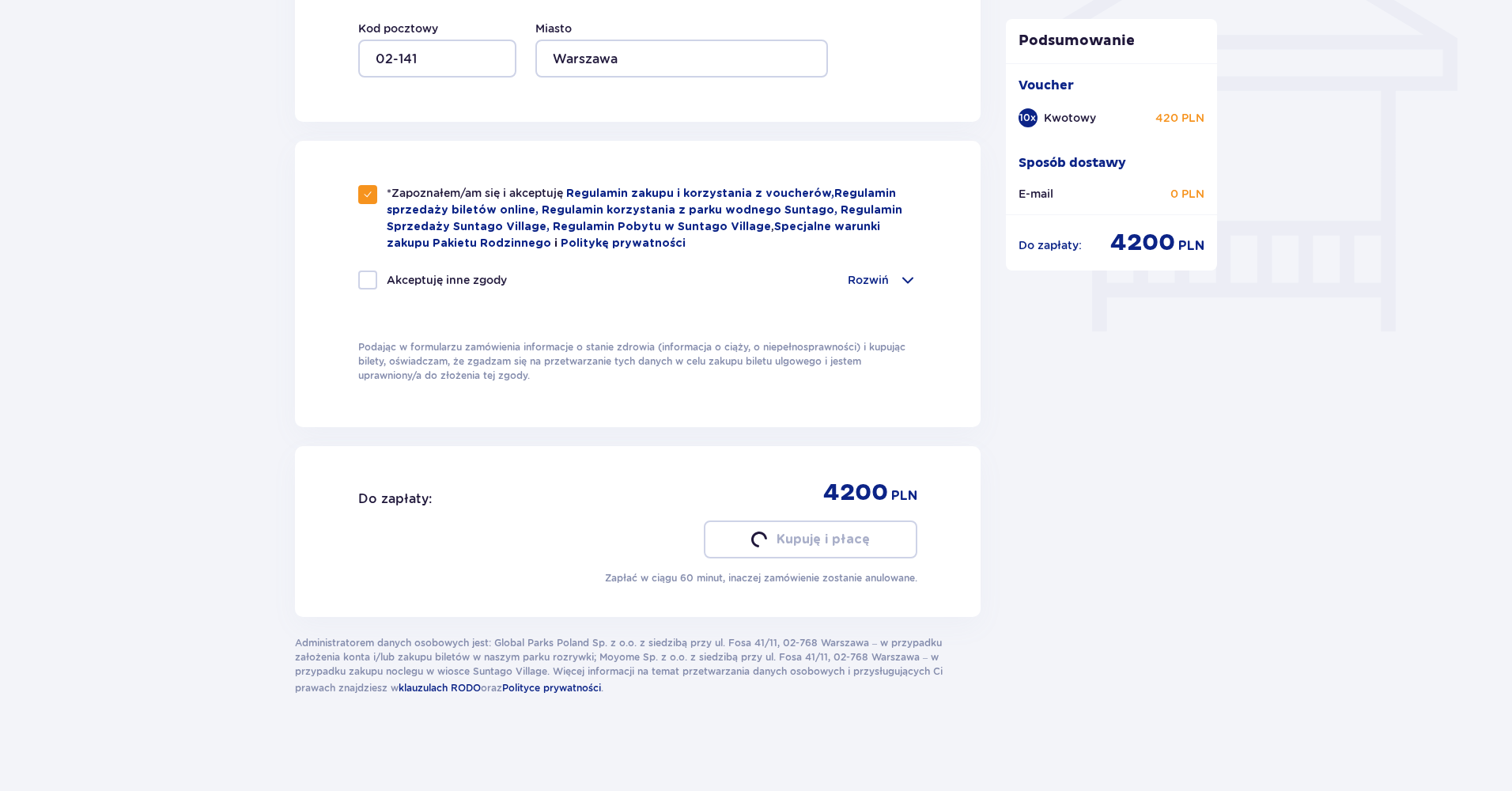 scroll, scrollTop: 1375, scrollLeft: 0, axis: vertical 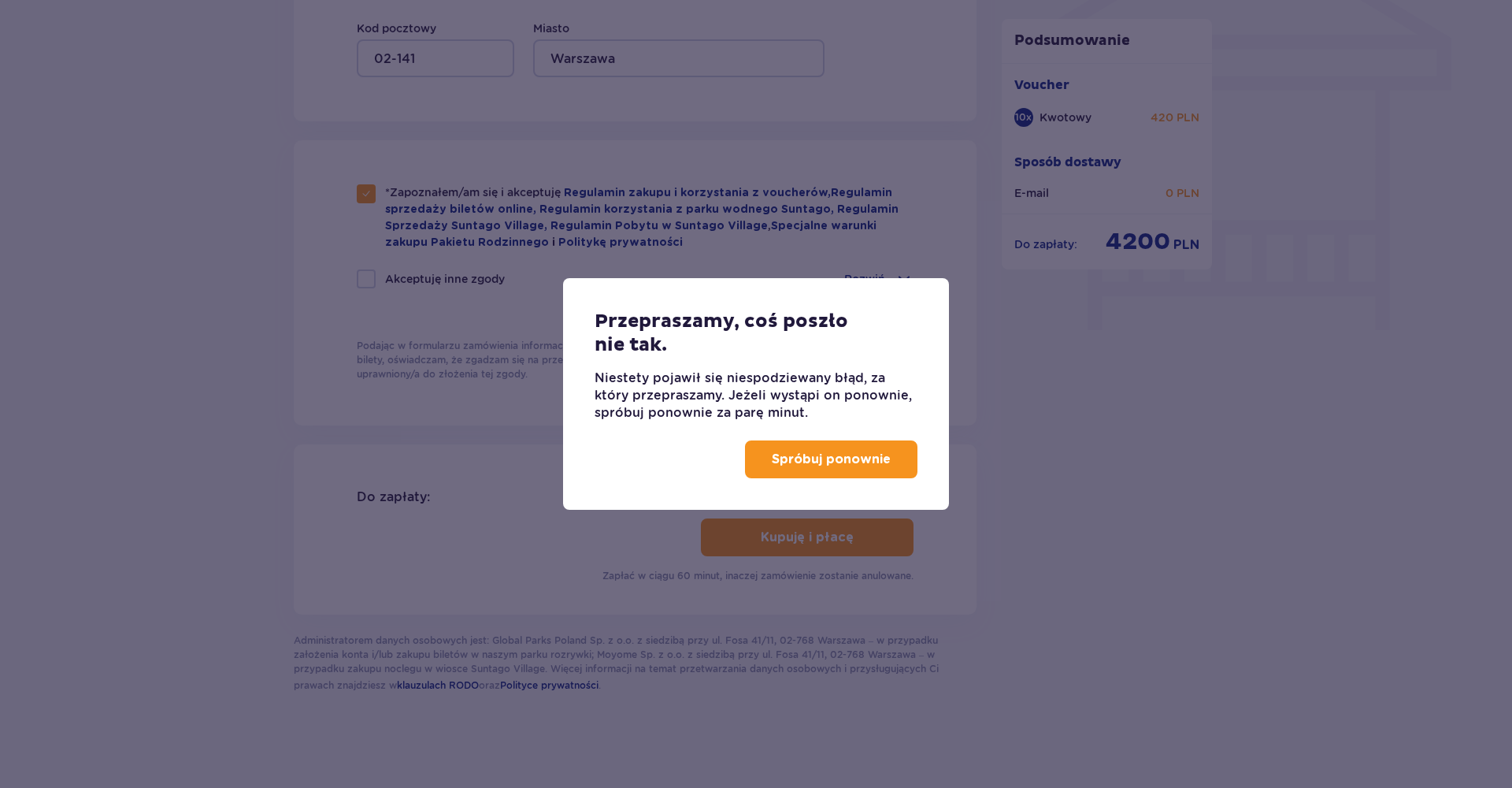 click on "Spróbuj ponownie" at bounding box center (831, 459) 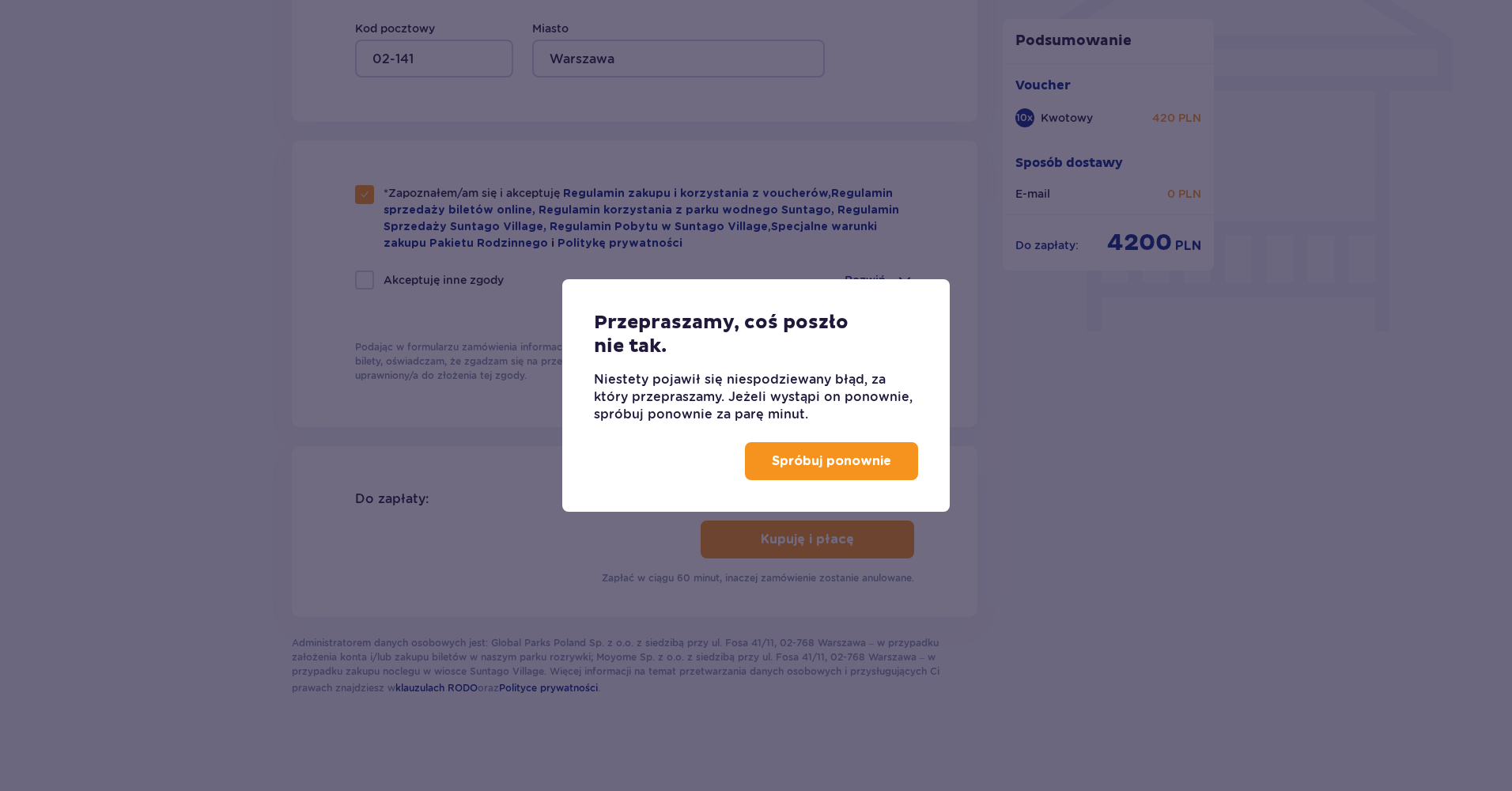 scroll, scrollTop: 1365, scrollLeft: 0, axis: vertical 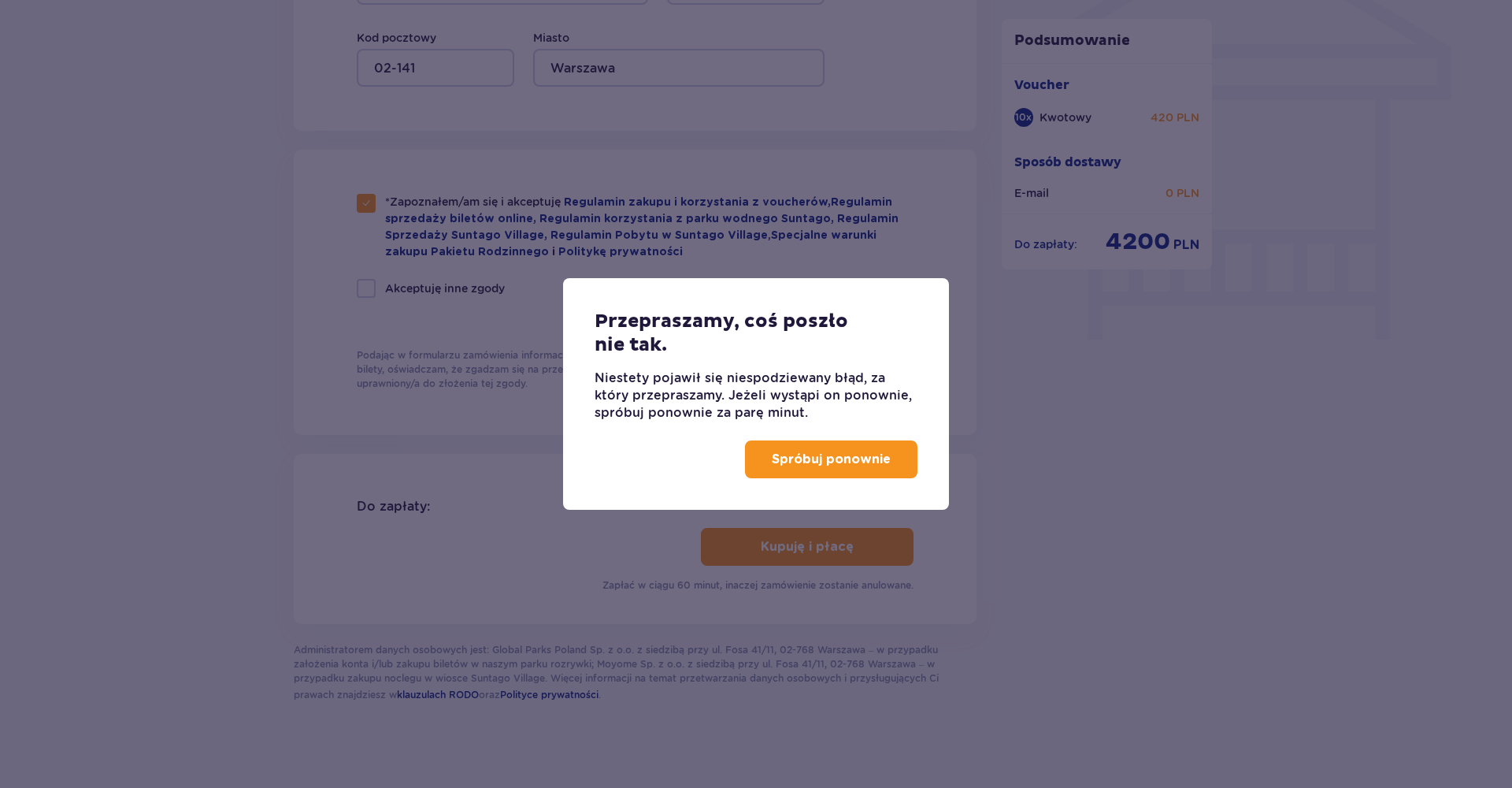 click on "Spróbuj ponownie" at bounding box center (831, 459) 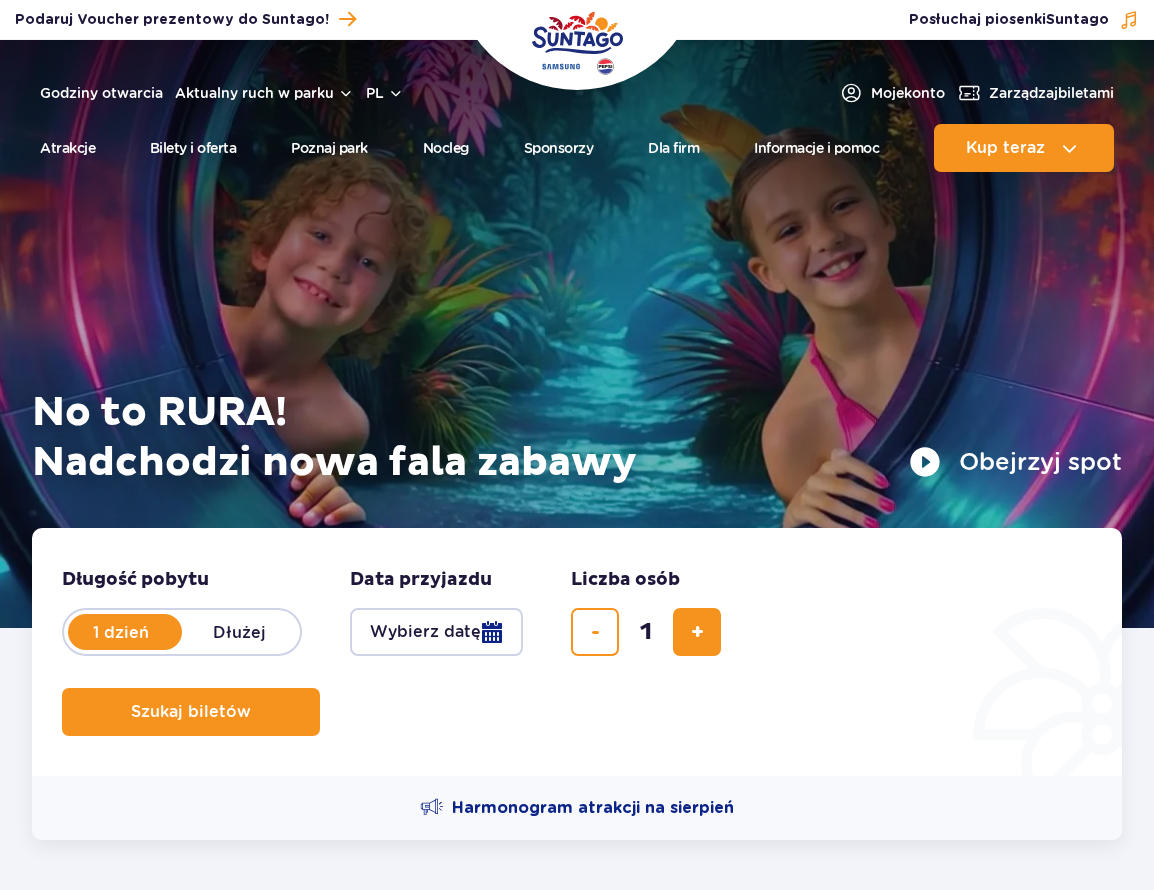 scroll, scrollTop: 0, scrollLeft: 0, axis: both 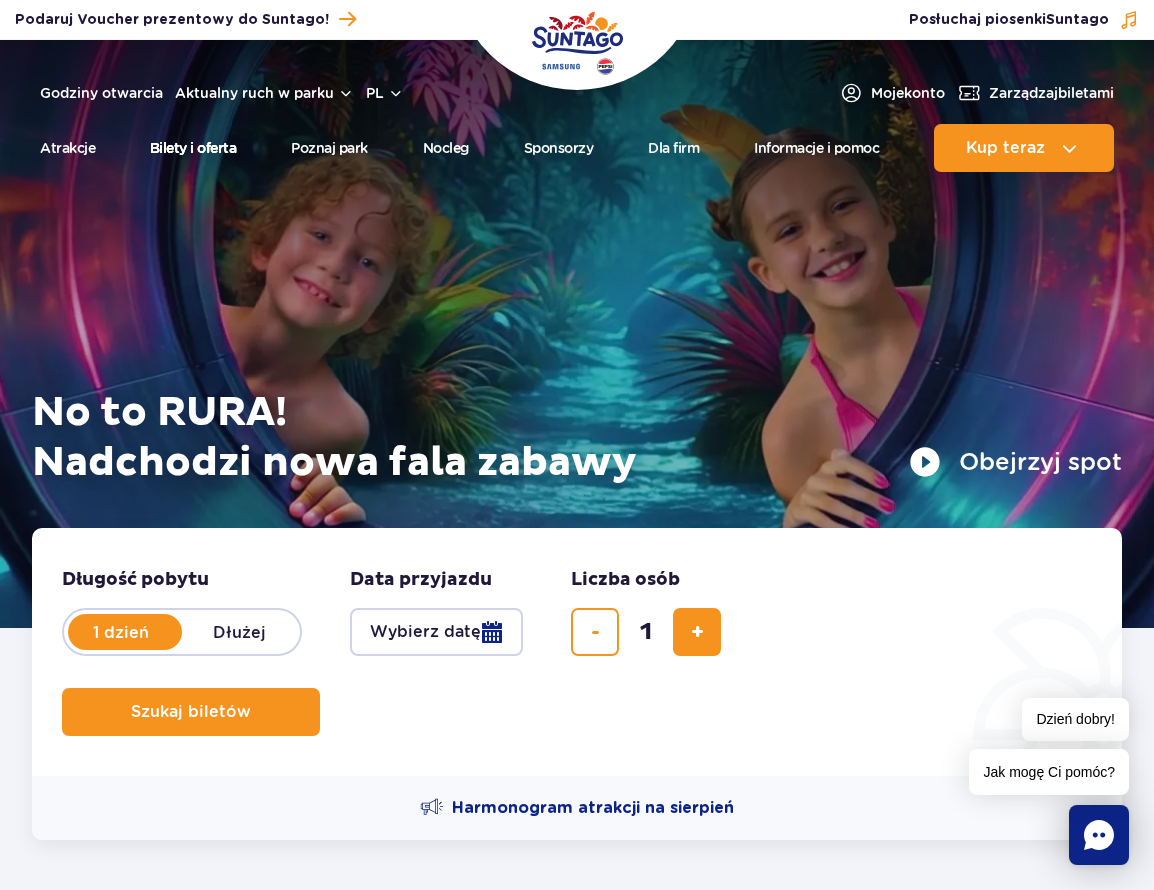 click on "Bilety i oferta" at bounding box center (193, 148) 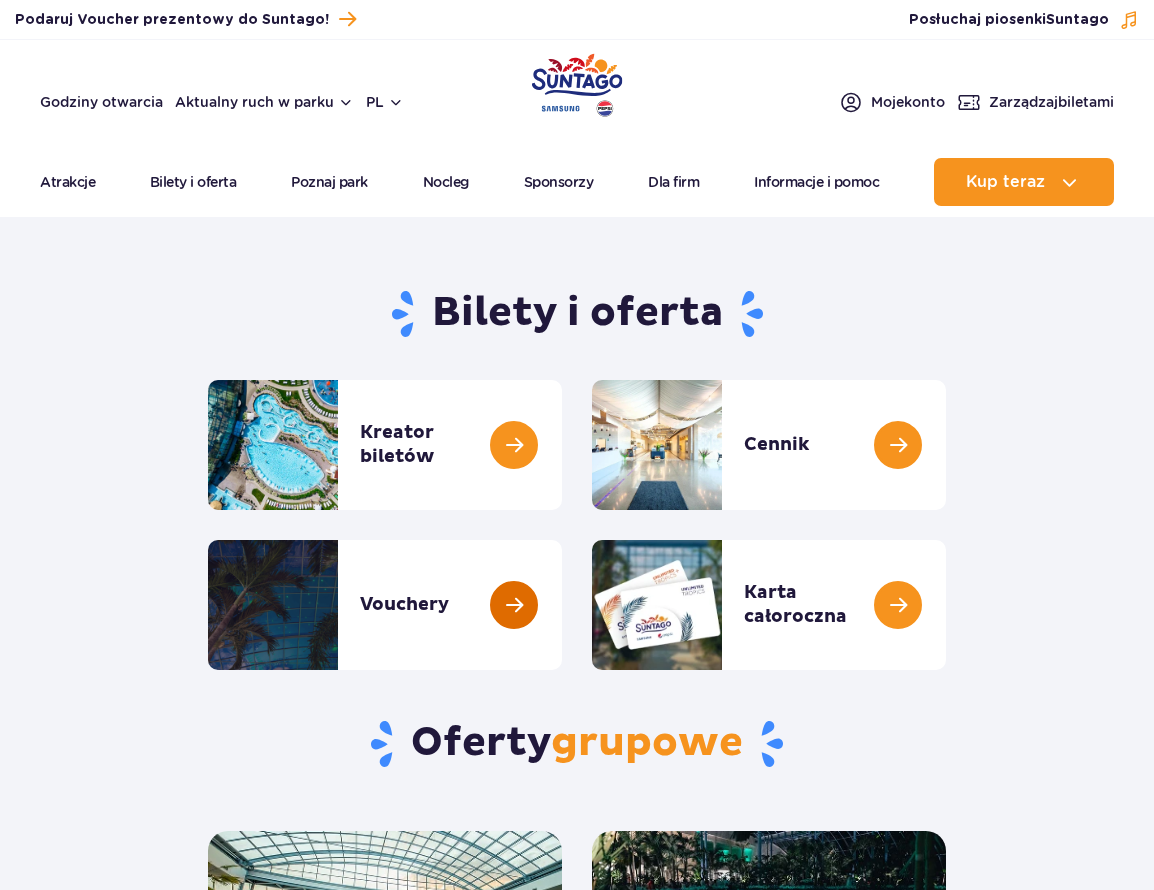 scroll, scrollTop: 0, scrollLeft: 0, axis: both 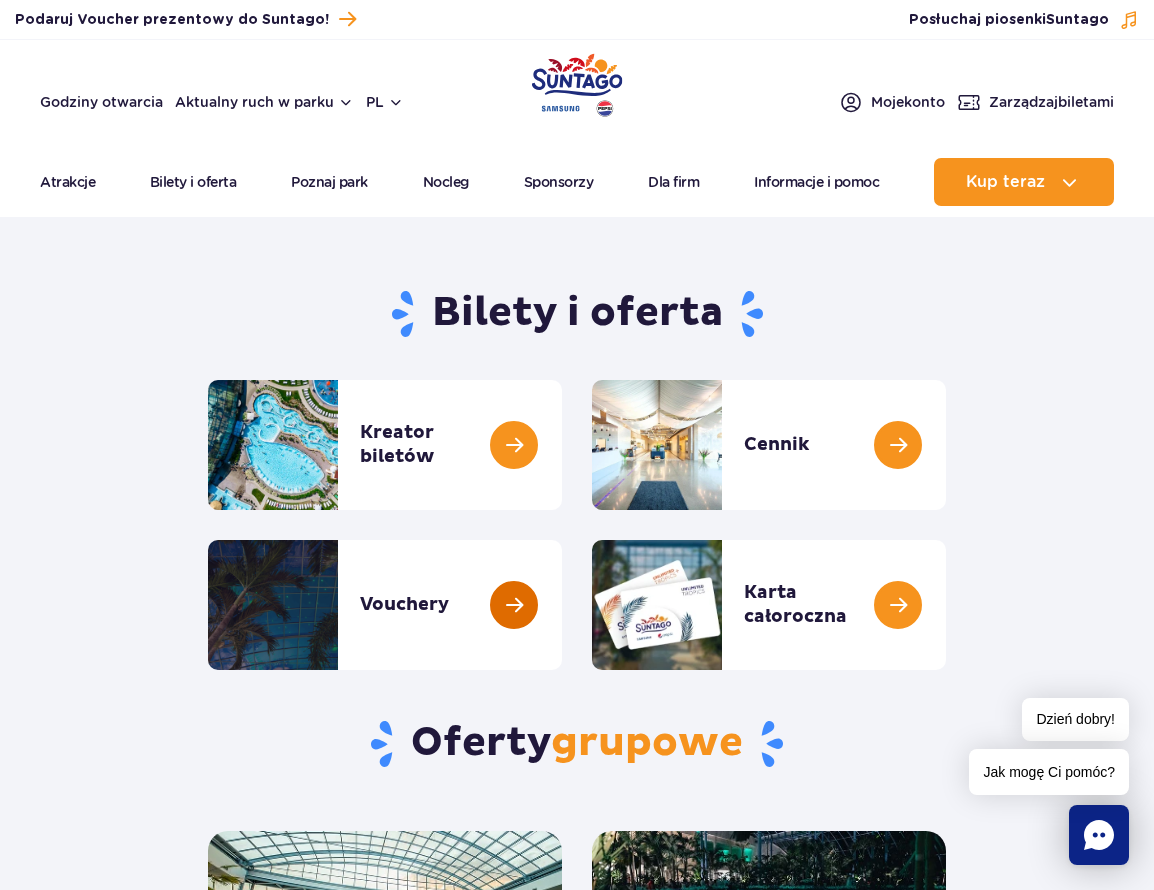 click at bounding box center (562, 605) 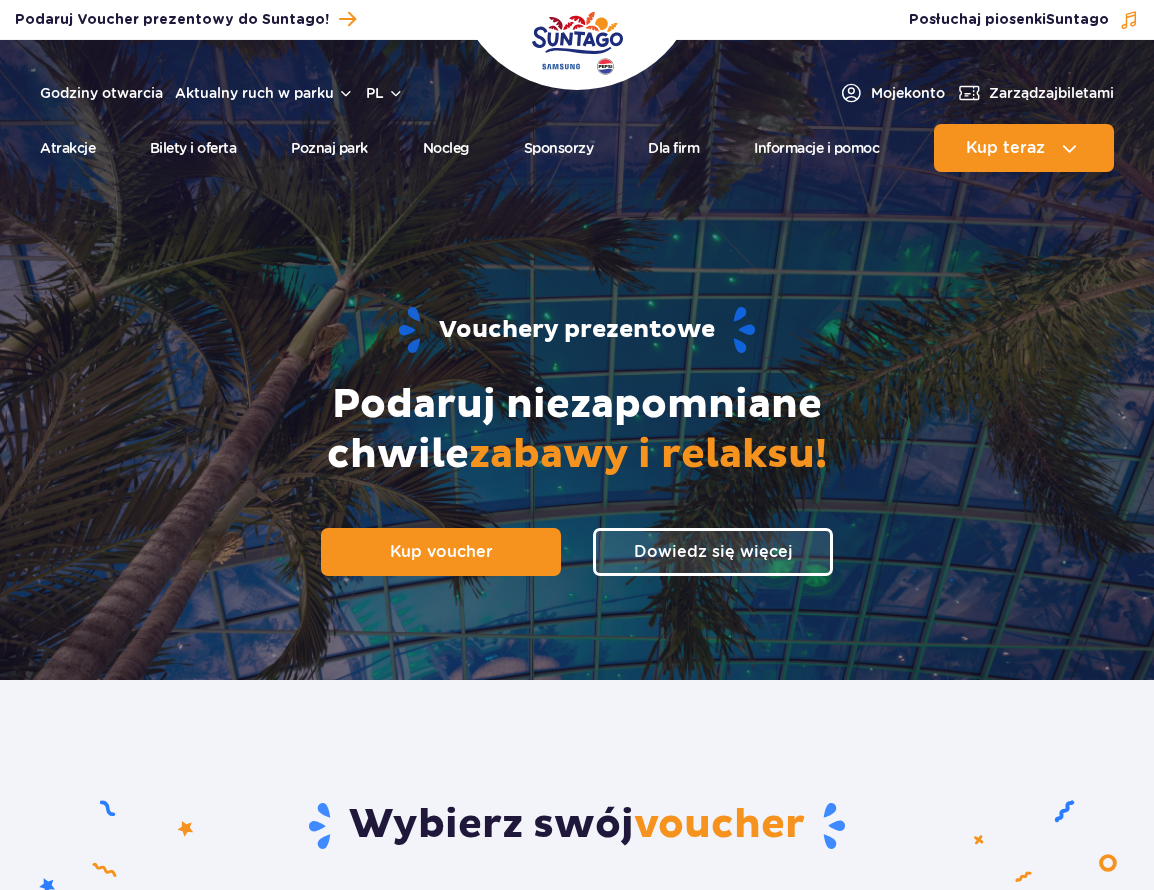 scroll, scrollTop: 0, scrollLeft: 0, axis: both 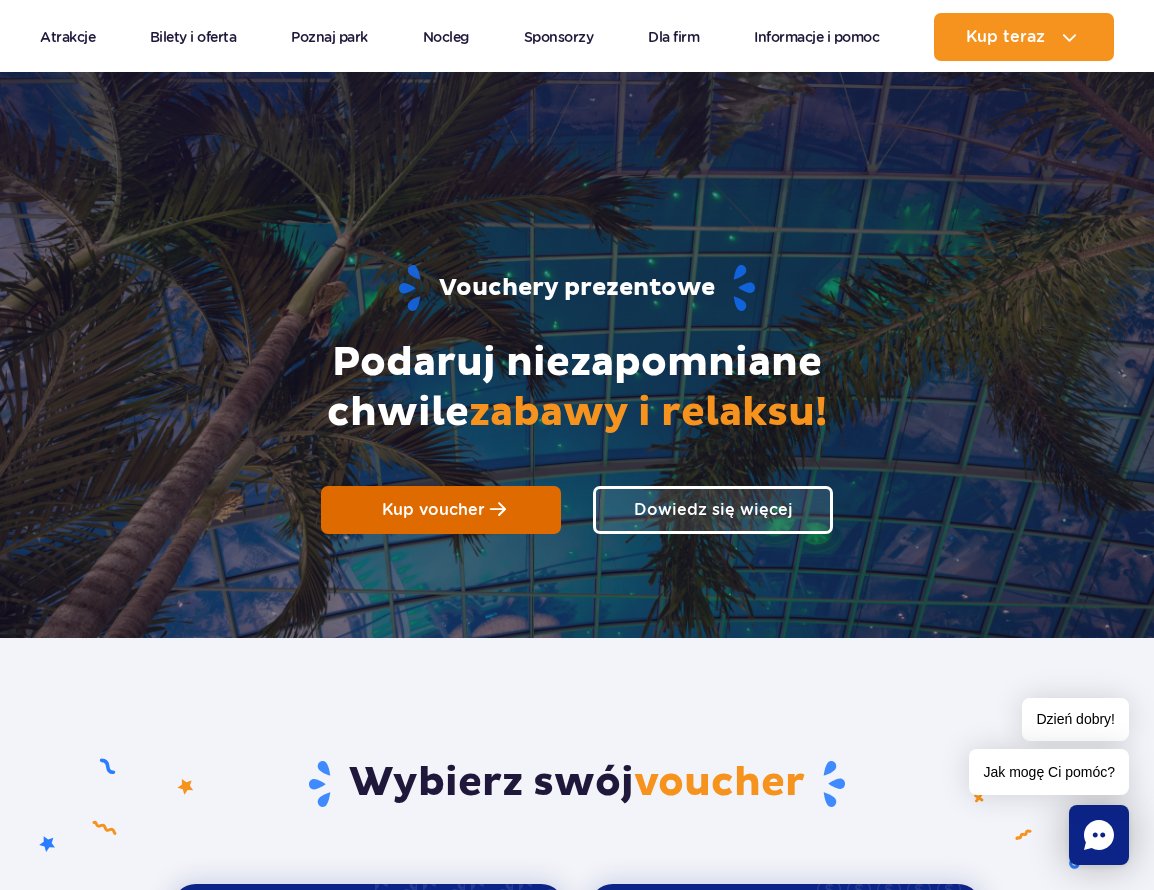 click on "Kup voucher" at bounding box center (441, 510) 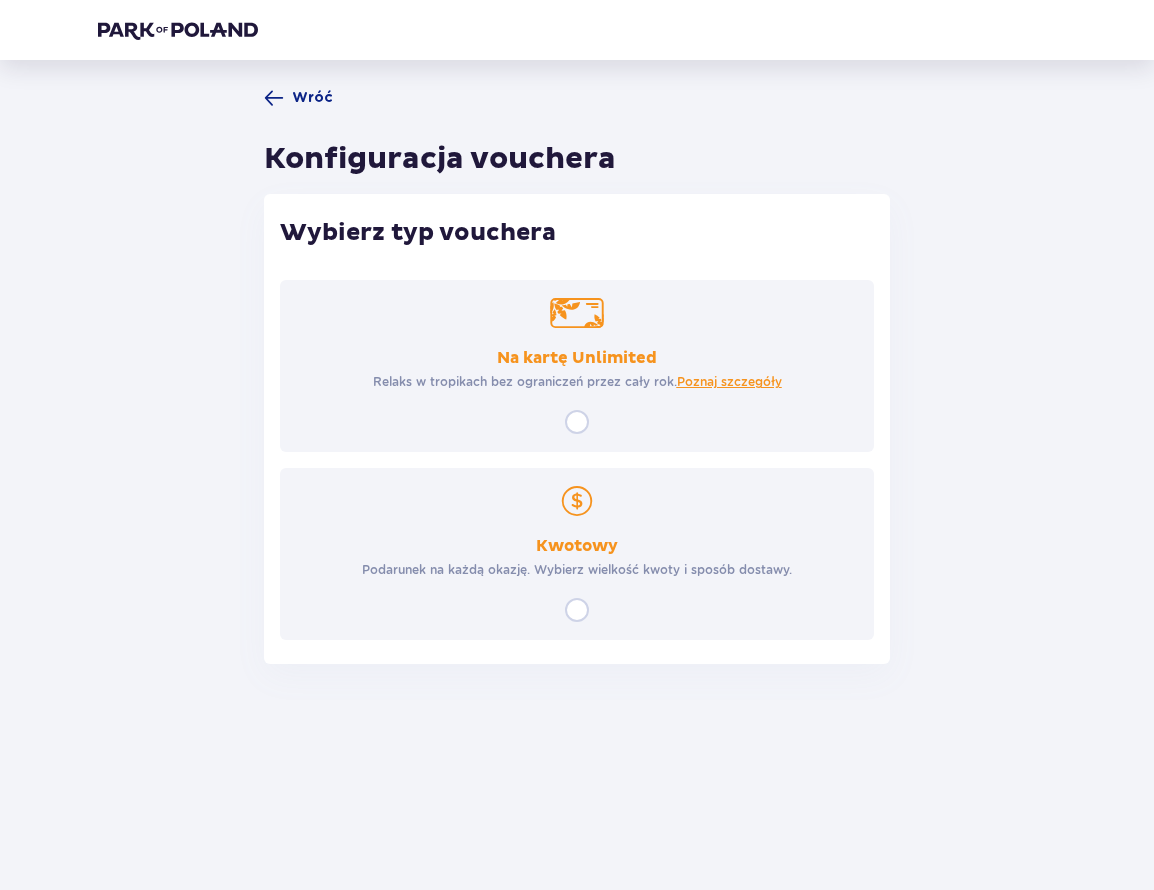 scroll, scrollTop: 0, scrollLeft: 0, axis: both 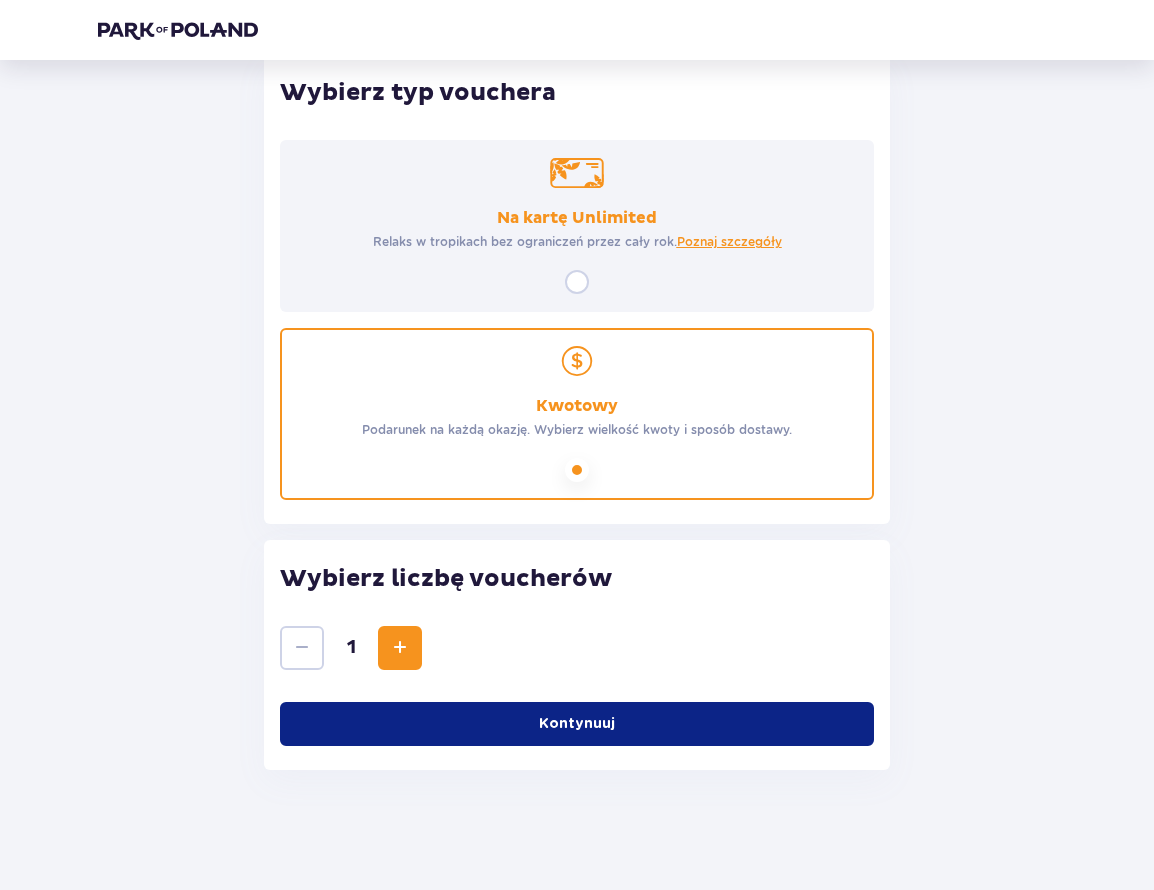 click at bounding box center [400, 648] 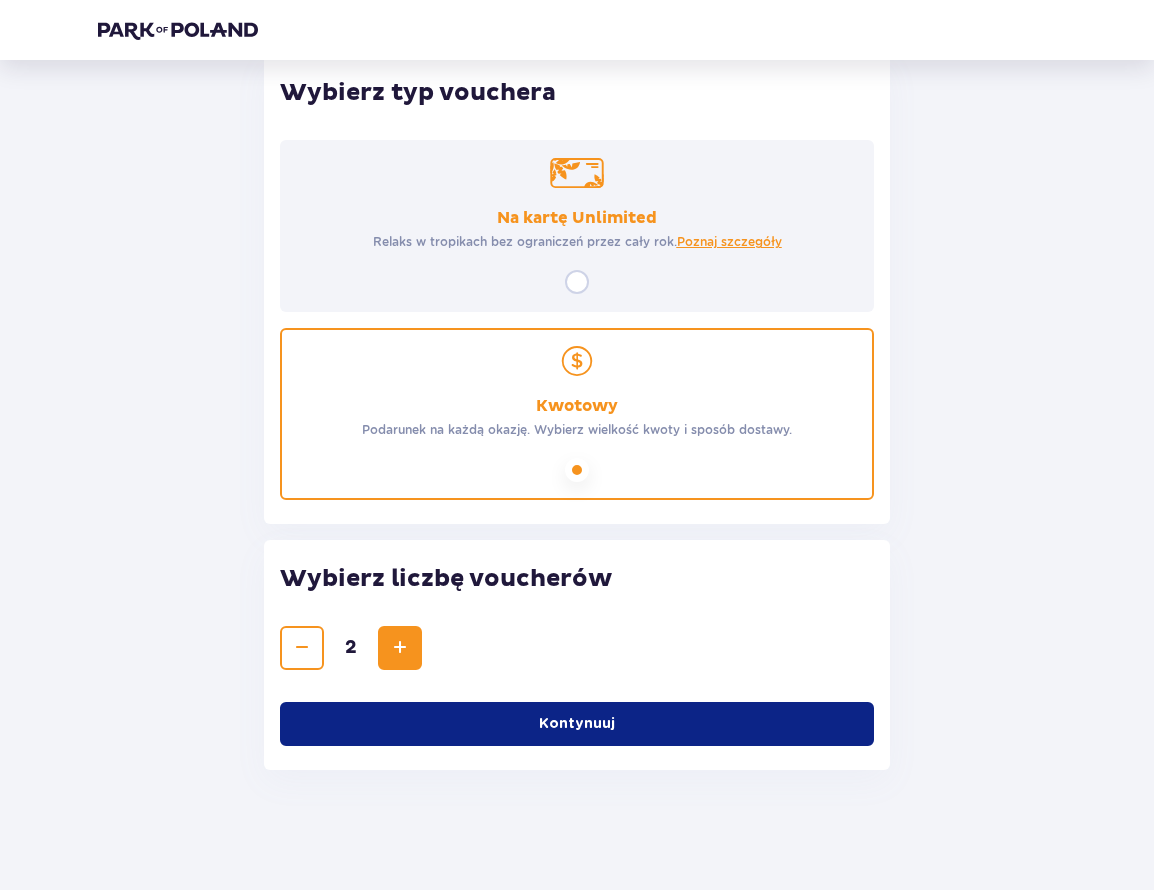 click at bounding box center [400, 648] 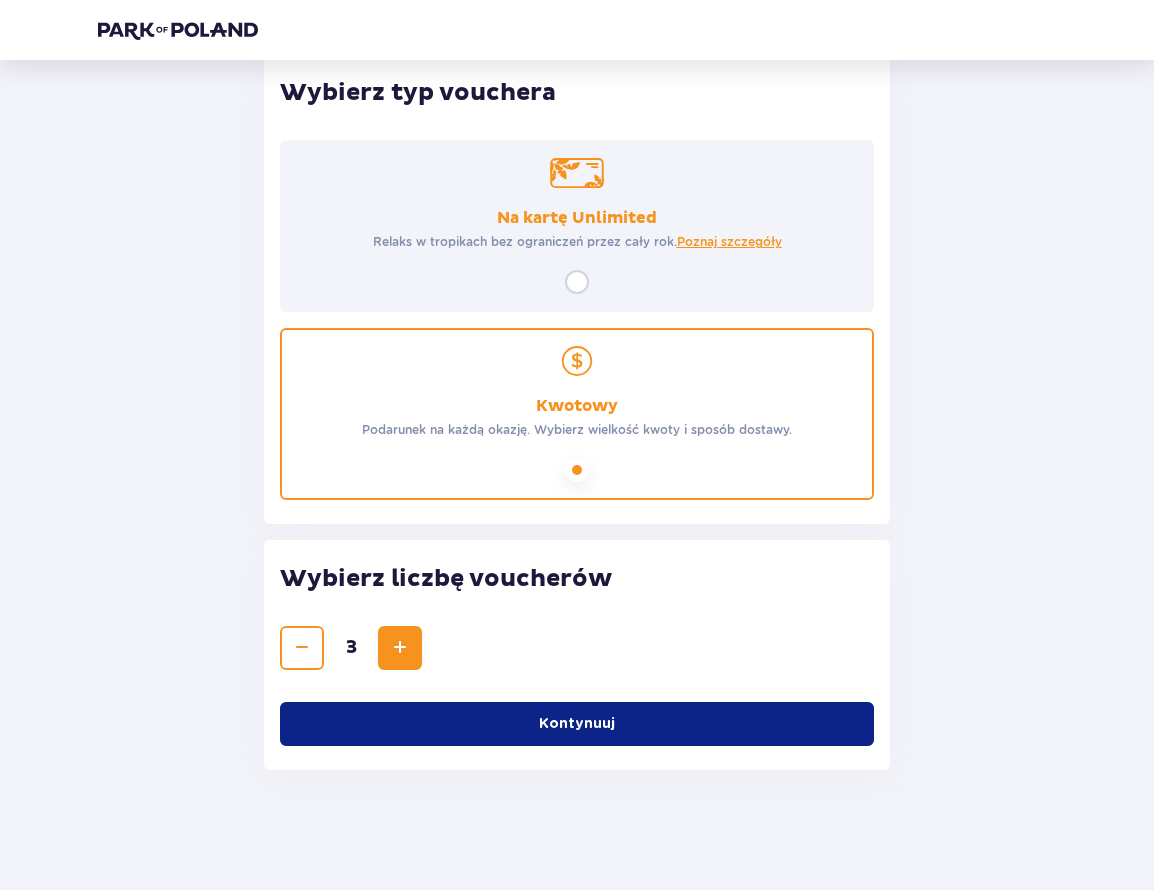 click at bounding box center (400, 648) 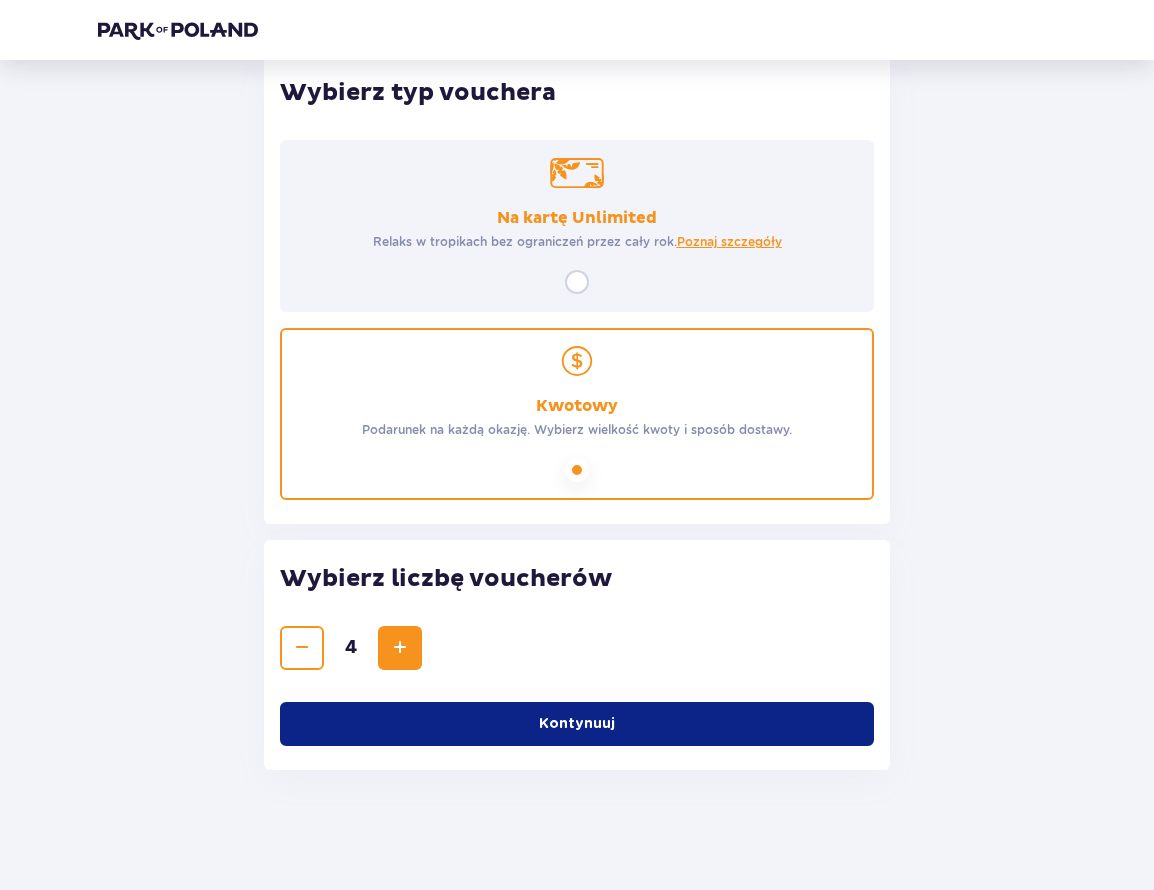 click at bounding box center [400, 648] 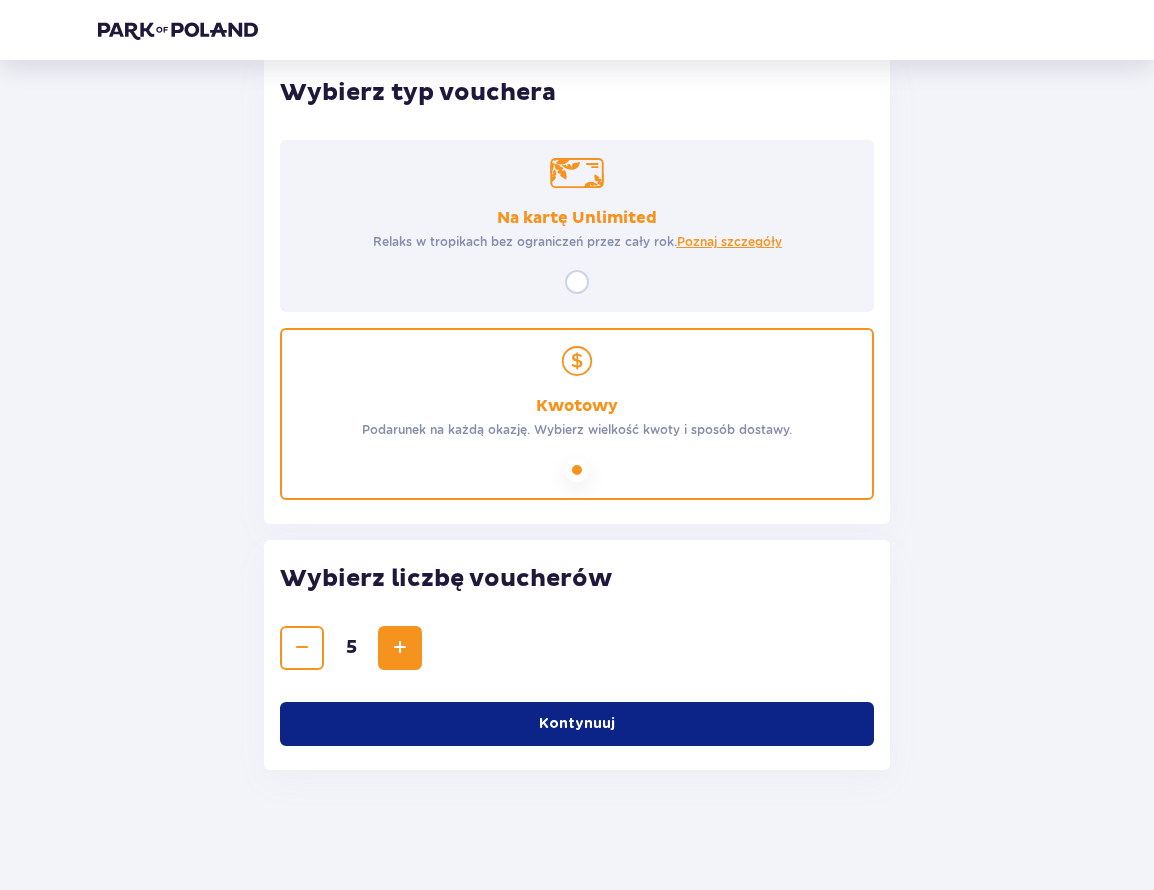 click on "Kontynuuj" at bounding box center (577, 724) 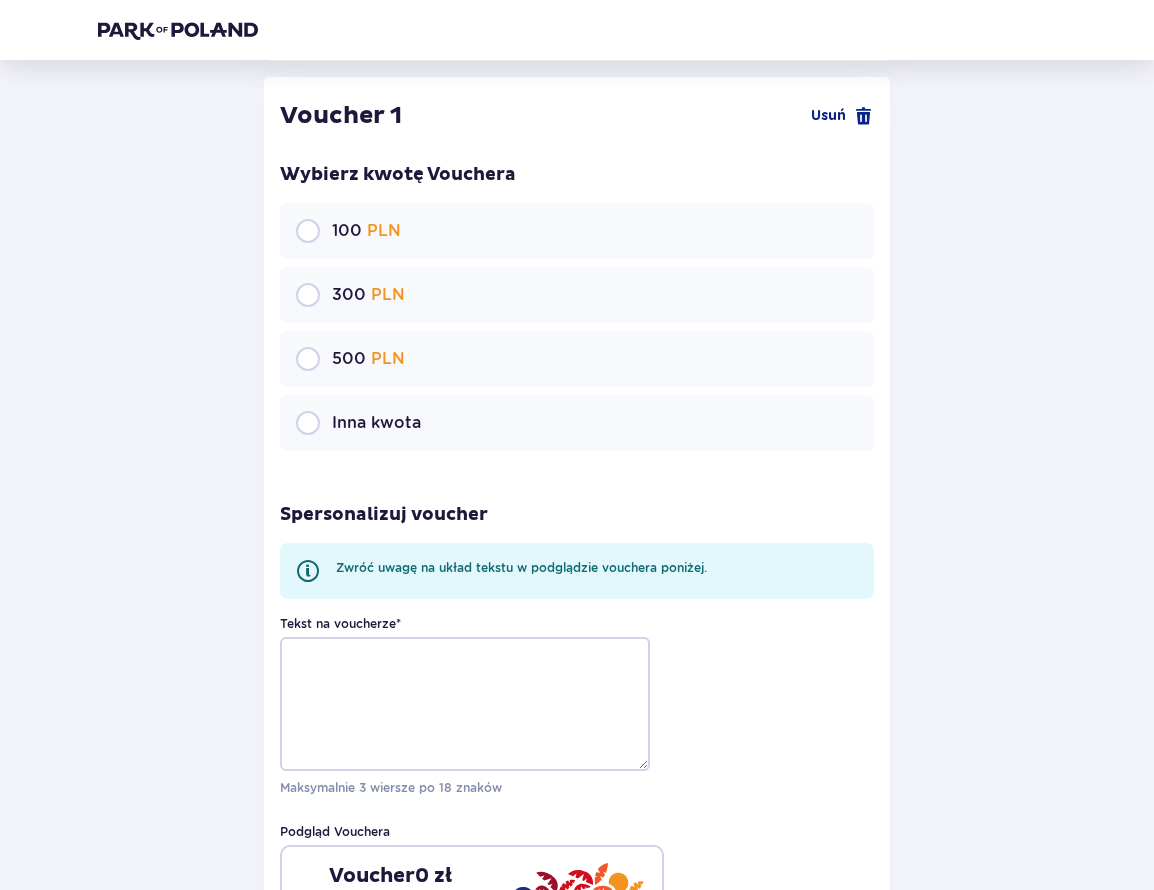 scroll, scrollTop: 850, scrollLeft: 0, axis: vertical 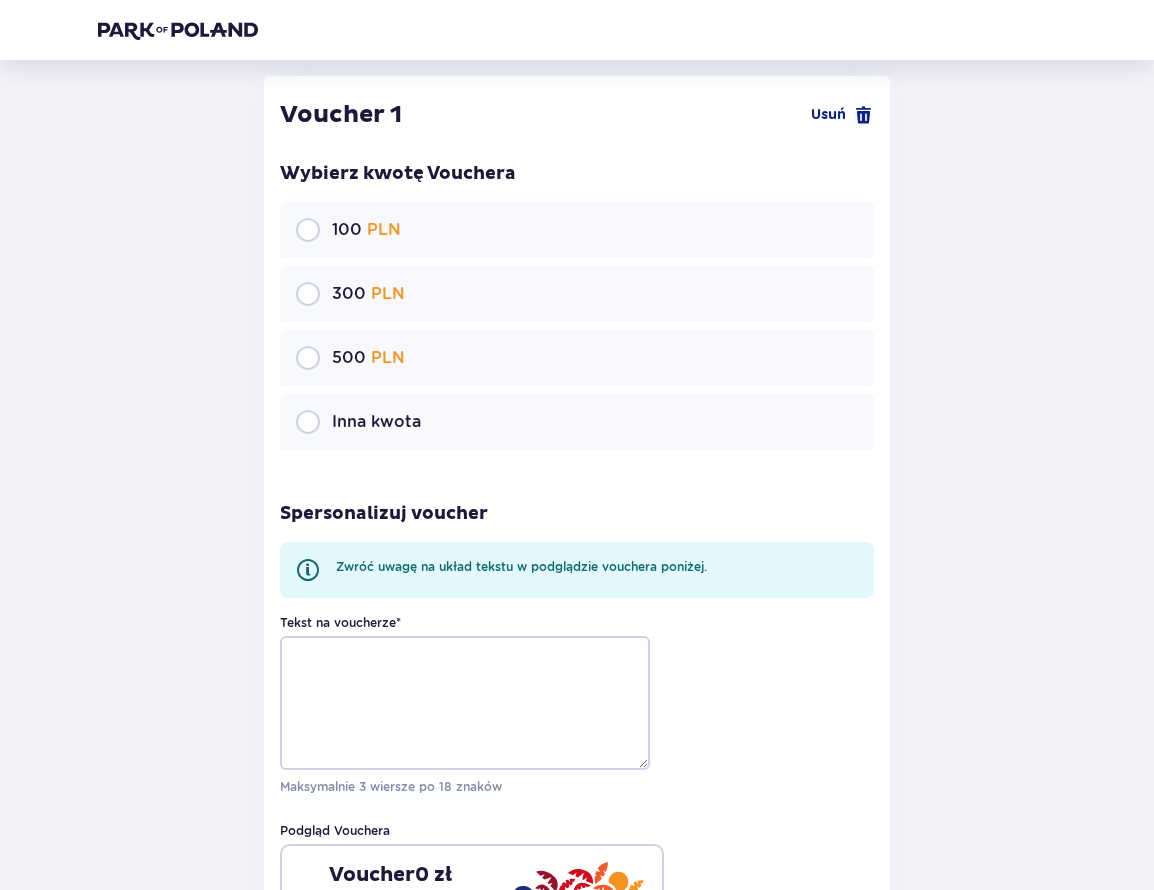 click on "Inna kwota" at bounding box center [577, 422] 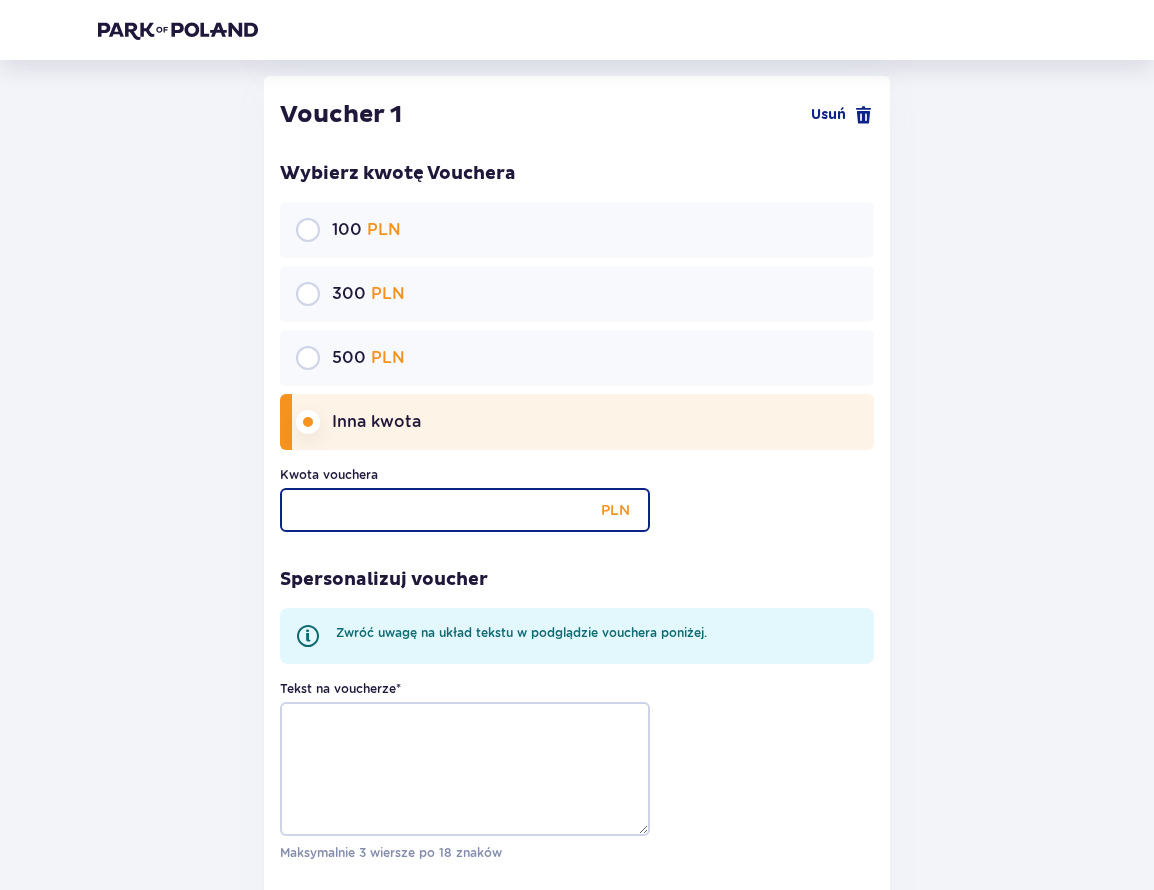 click on "Kwota vouchera" at bounding box center [465, 510] 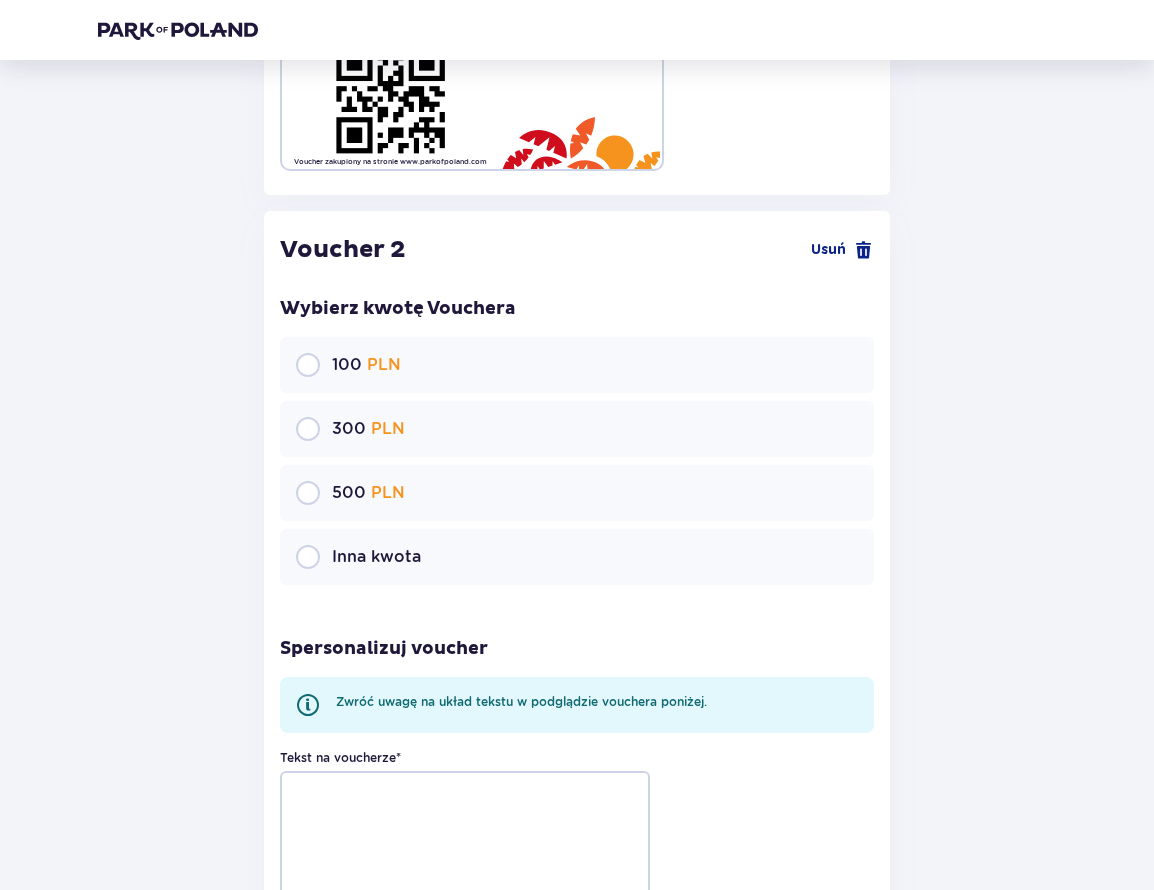 scroll, scrollTop: 1933, scrollLeft: 0, axis: vertical 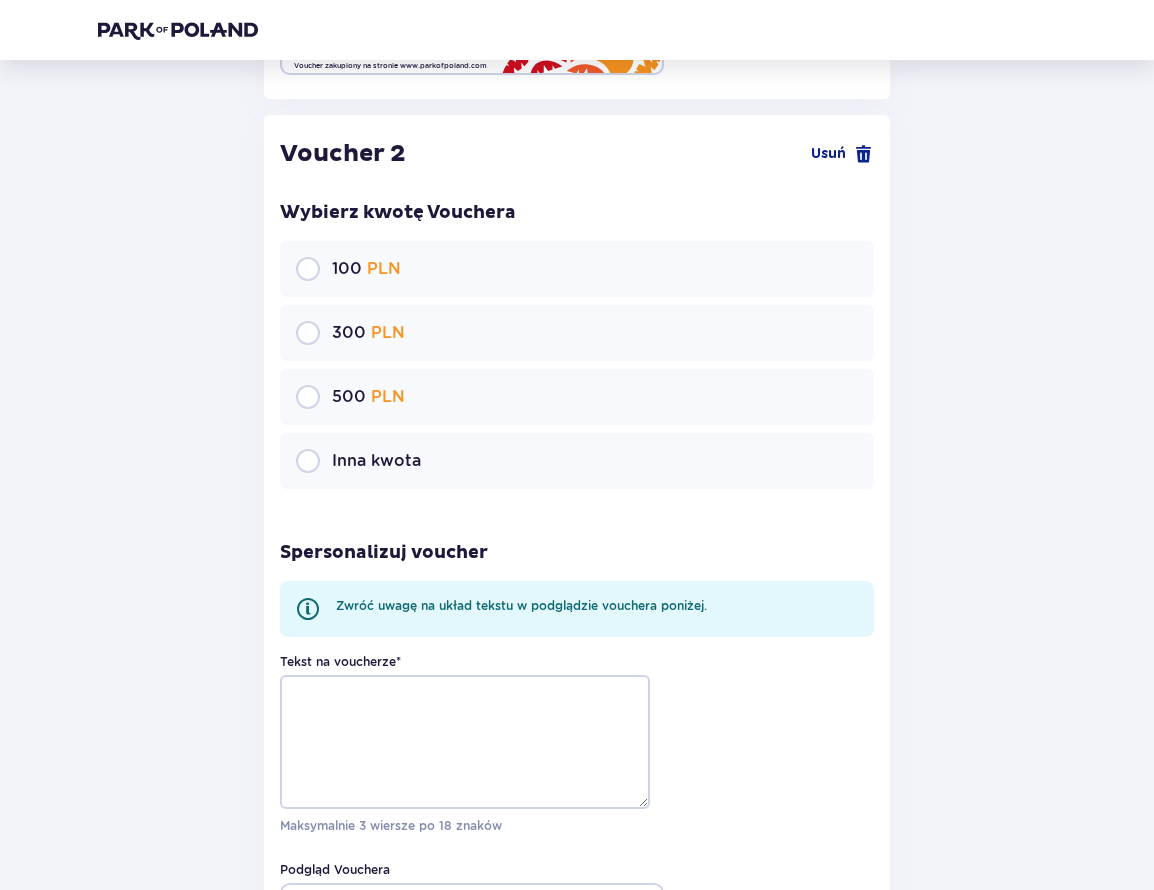 type on "420" 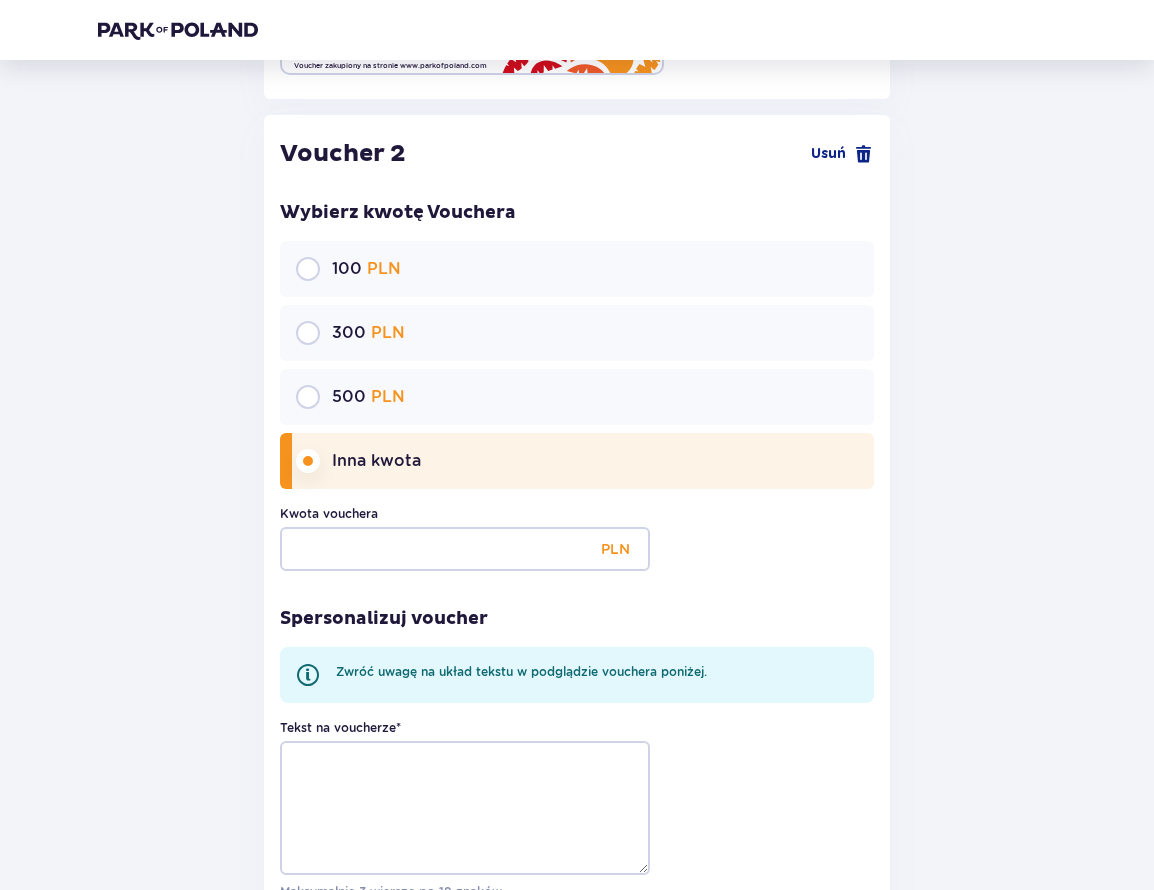 click on "Spersonalizuj voucher Zwróć uwagę na układ tekstu w podglądzie vouchera poniżej. Tekst na voucherze * Maksymalnie 3 wiersze po 18 znaków Podgląd Vouchera Voucher  0 zł ważny do 08.08.2026 r. FBV12345123451234512345 Voucher zakupiony na stronie www.parkofpoland.com" at bounding box center [577, 884] 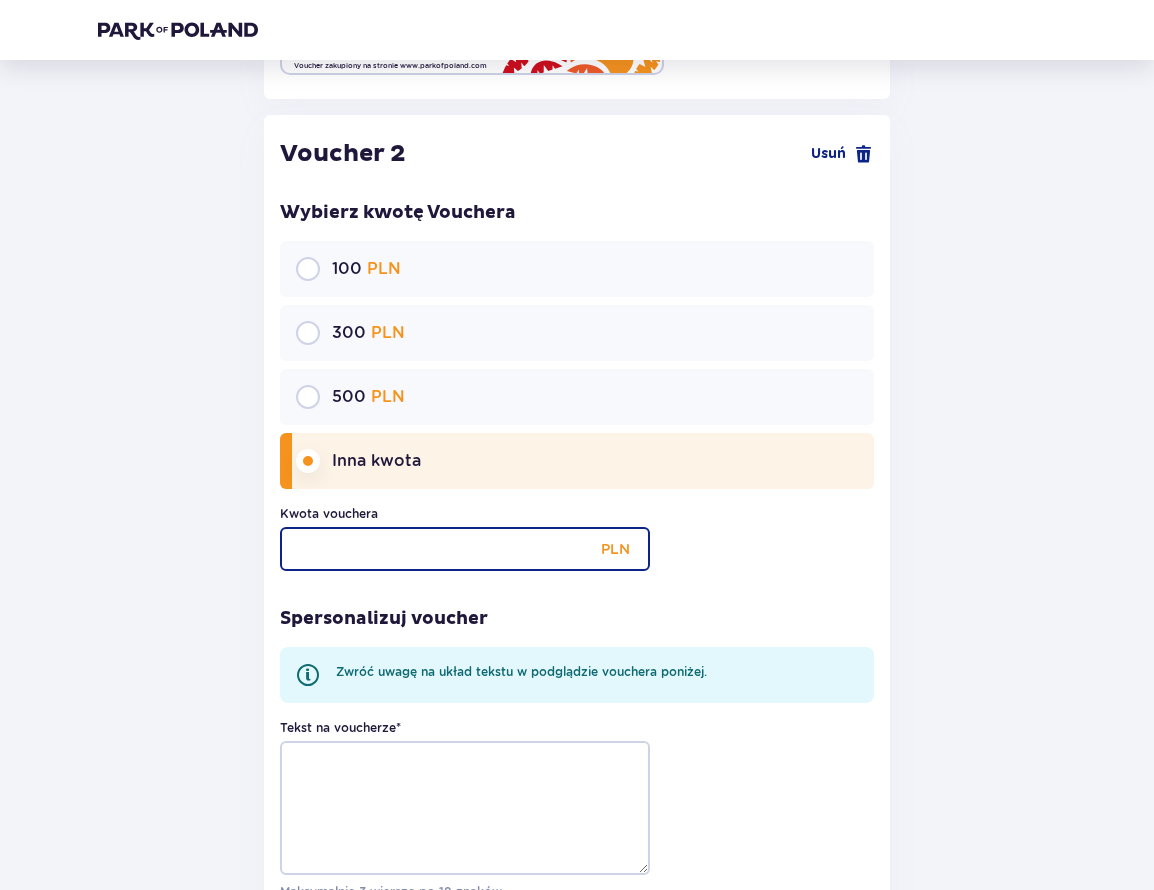 click on "Kwota vouchera" at bounding box center [465, 549] 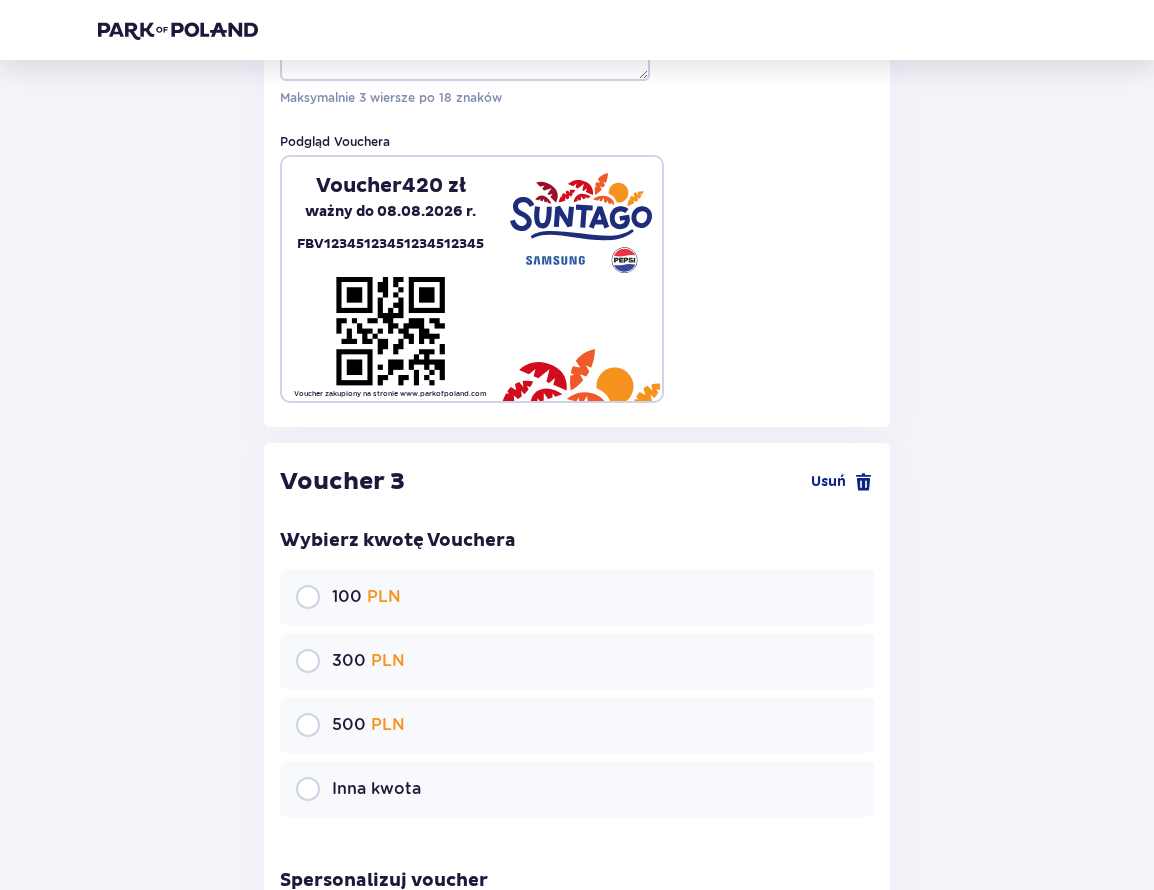 type on "420" 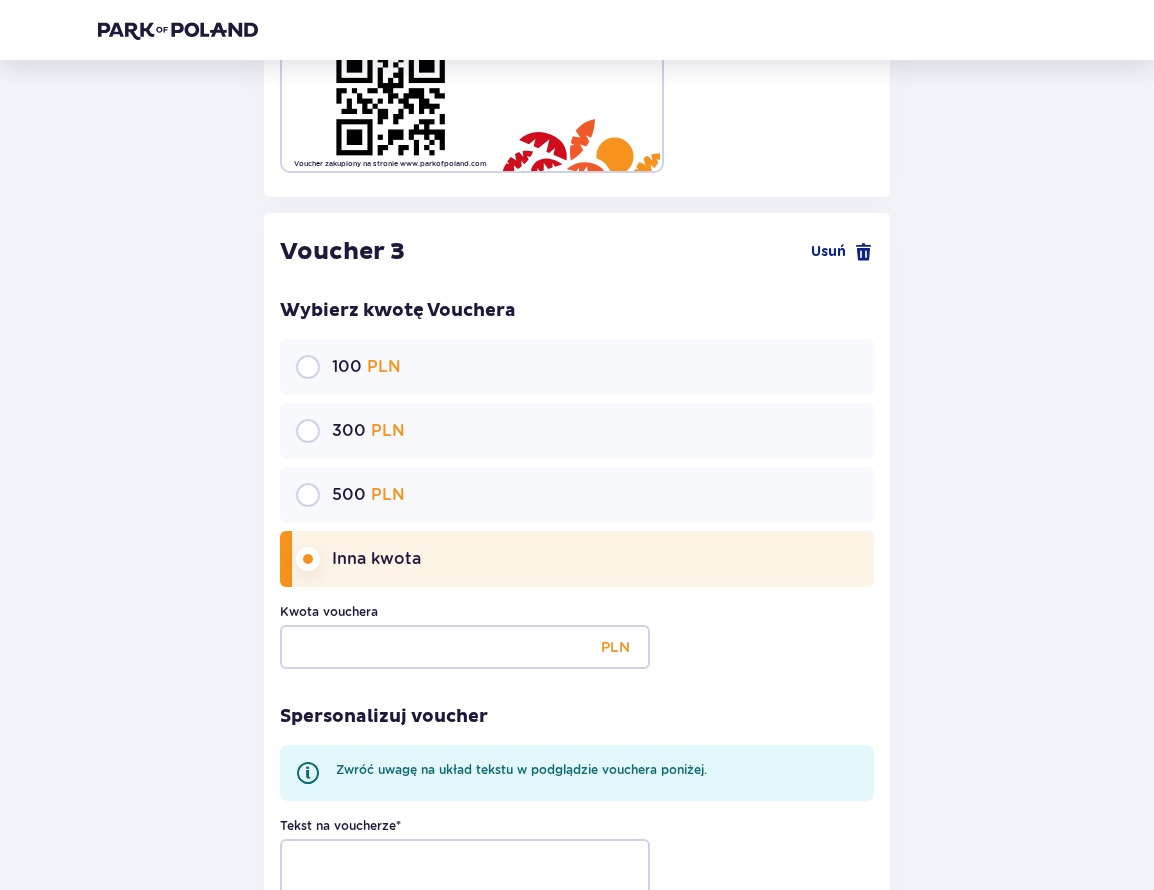 scroll, scrollTop: 2965, scrollLeft: 0, axis: vertical 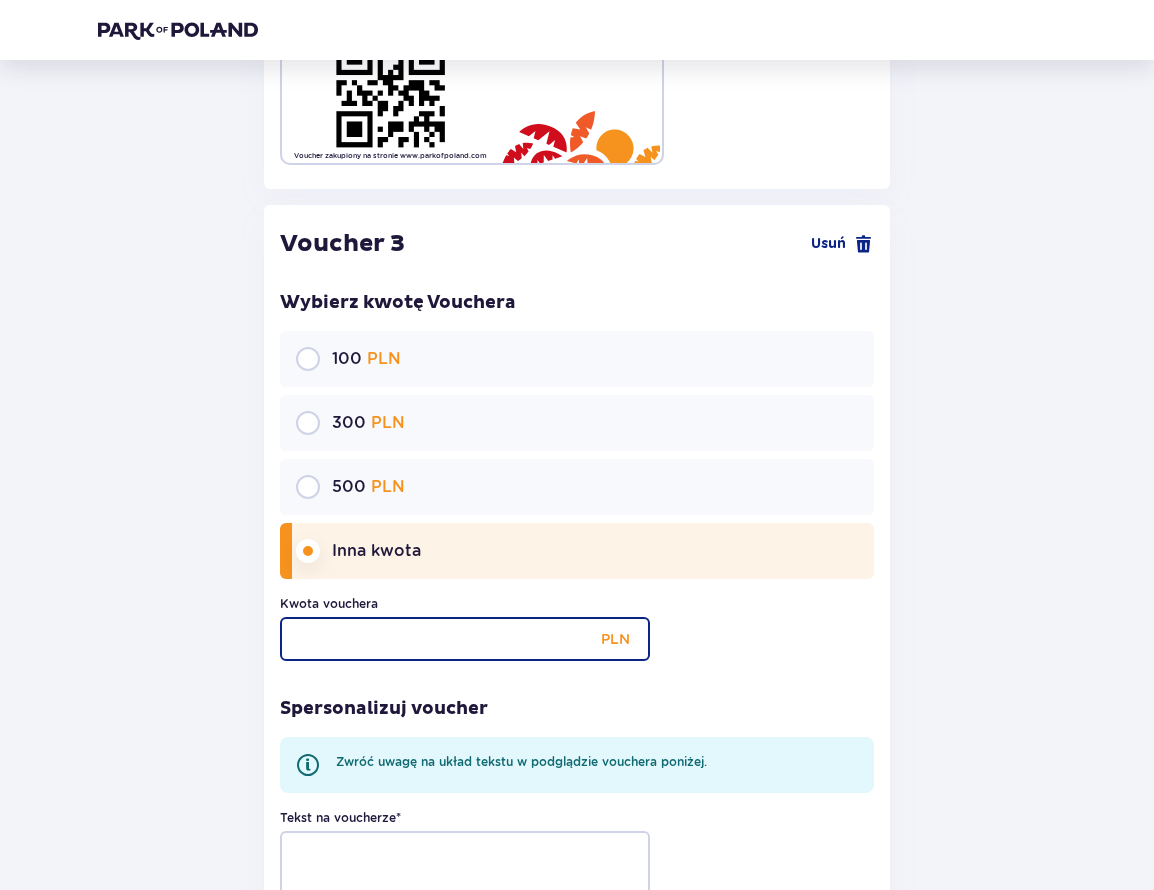 click on "Kwota vouchera" at bounding box center (465, 639) 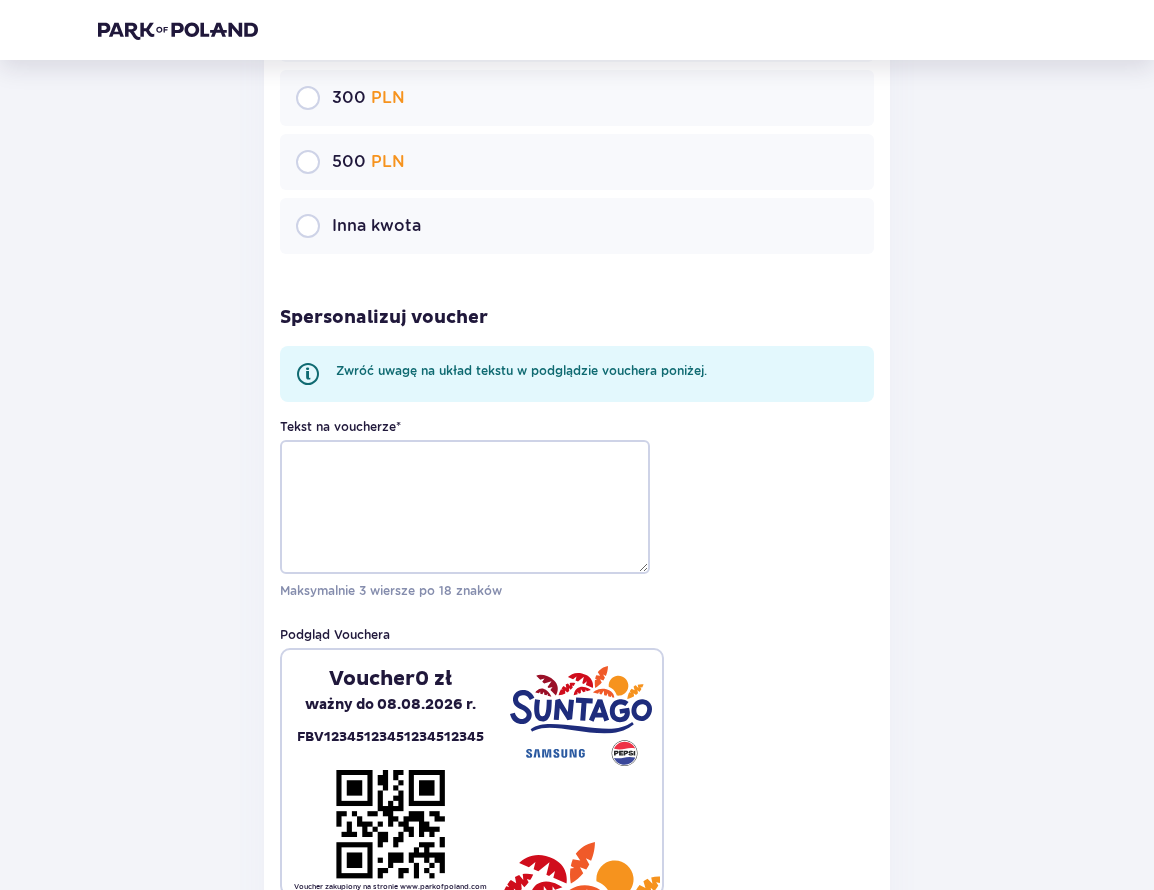 scroll, scrollTop: 4422, scrollLeft: 0, axis: vertical 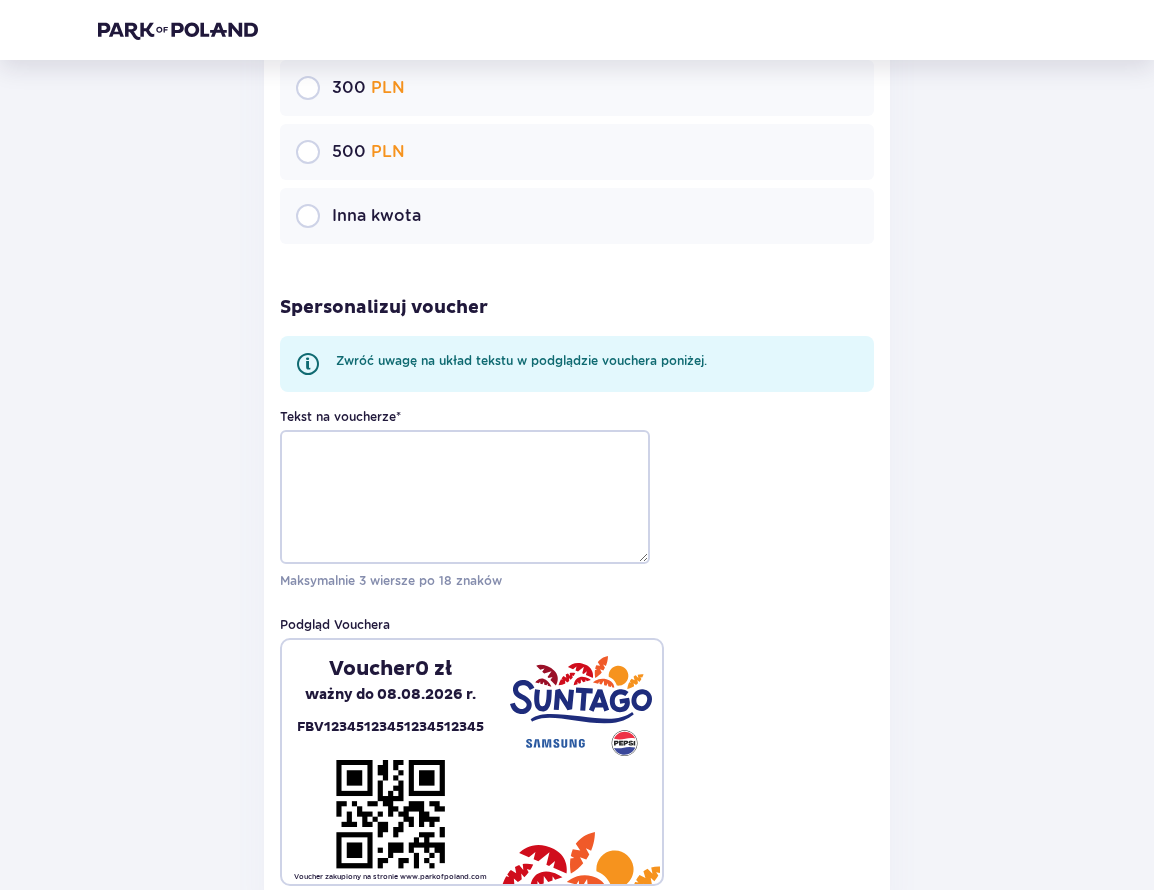 type on "420" 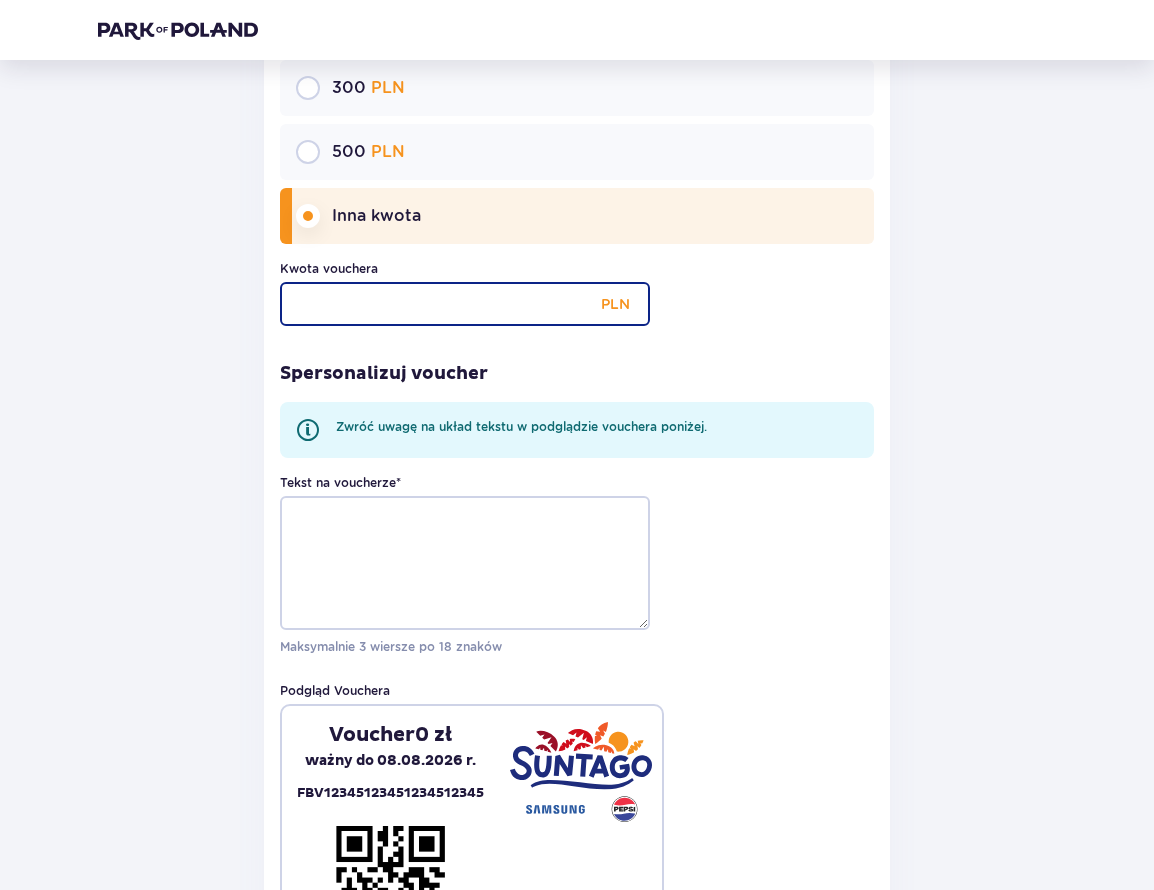 click on "Kwota vouchera" at bounding box center (465, 304) 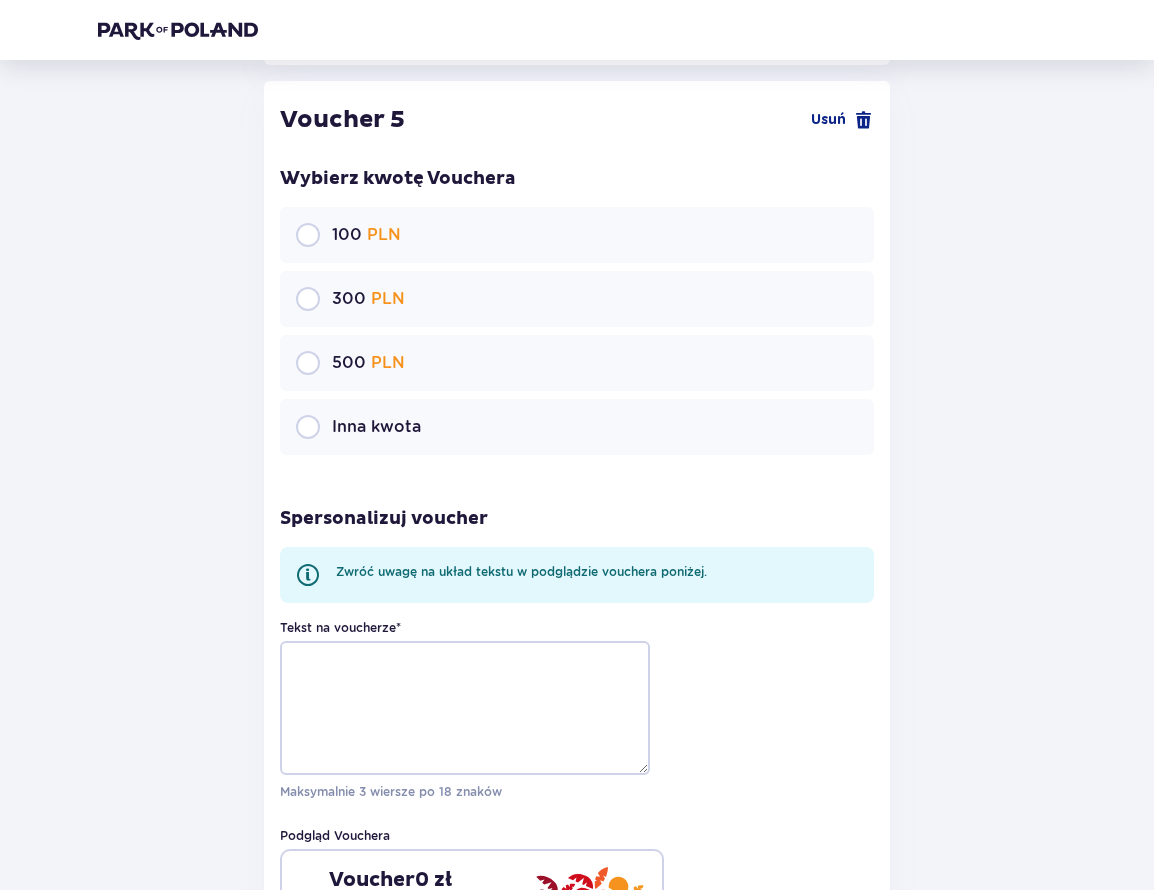 scroll, scrollTop: 5332, scrollLeft: 0, axis: vertical 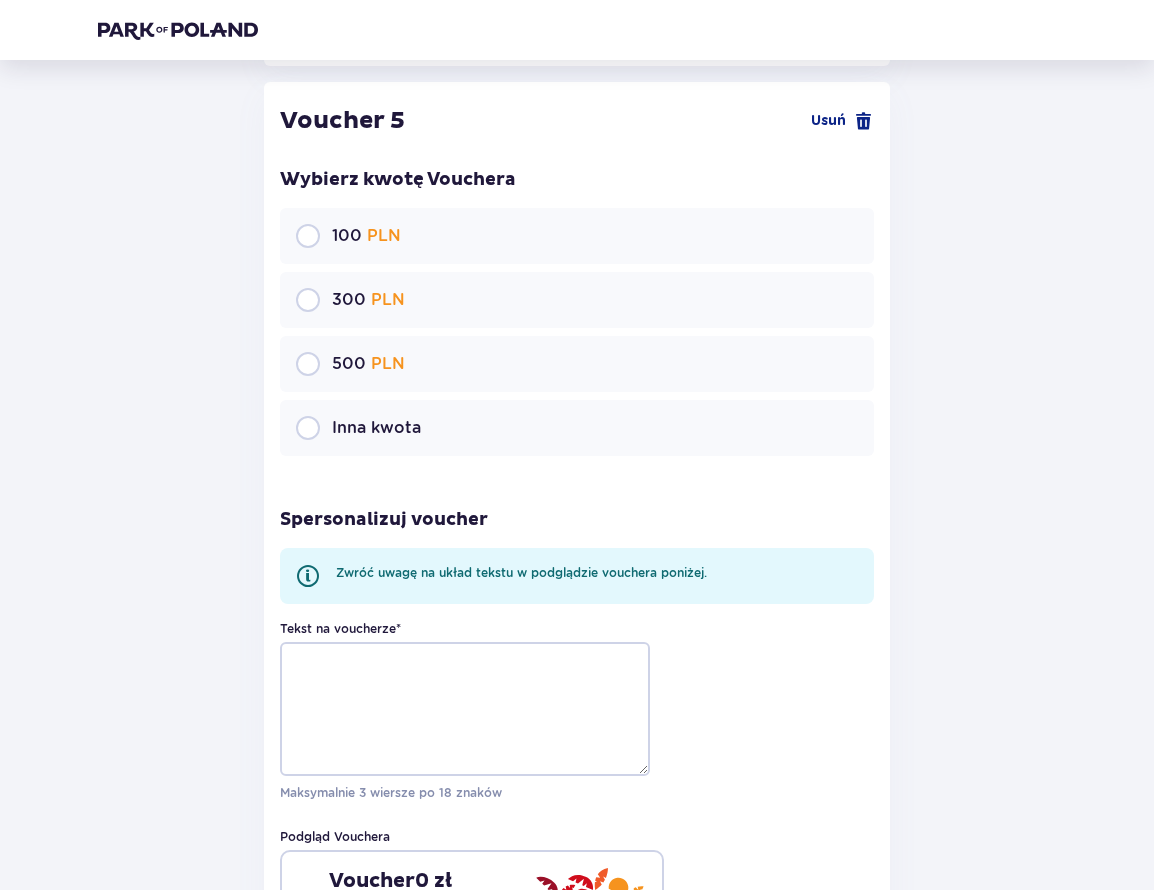 type on "420" 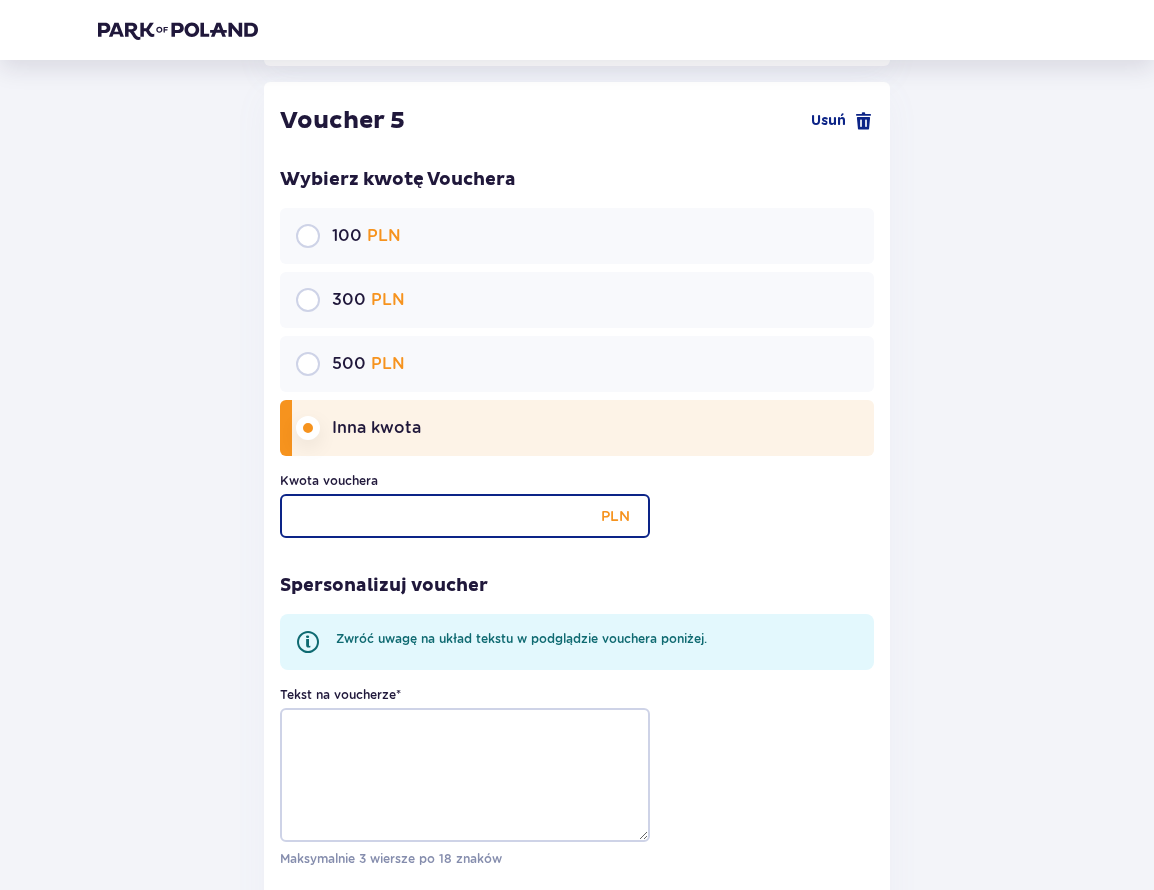 click on "Kwota vouchera" at bounding box center [465, 516] 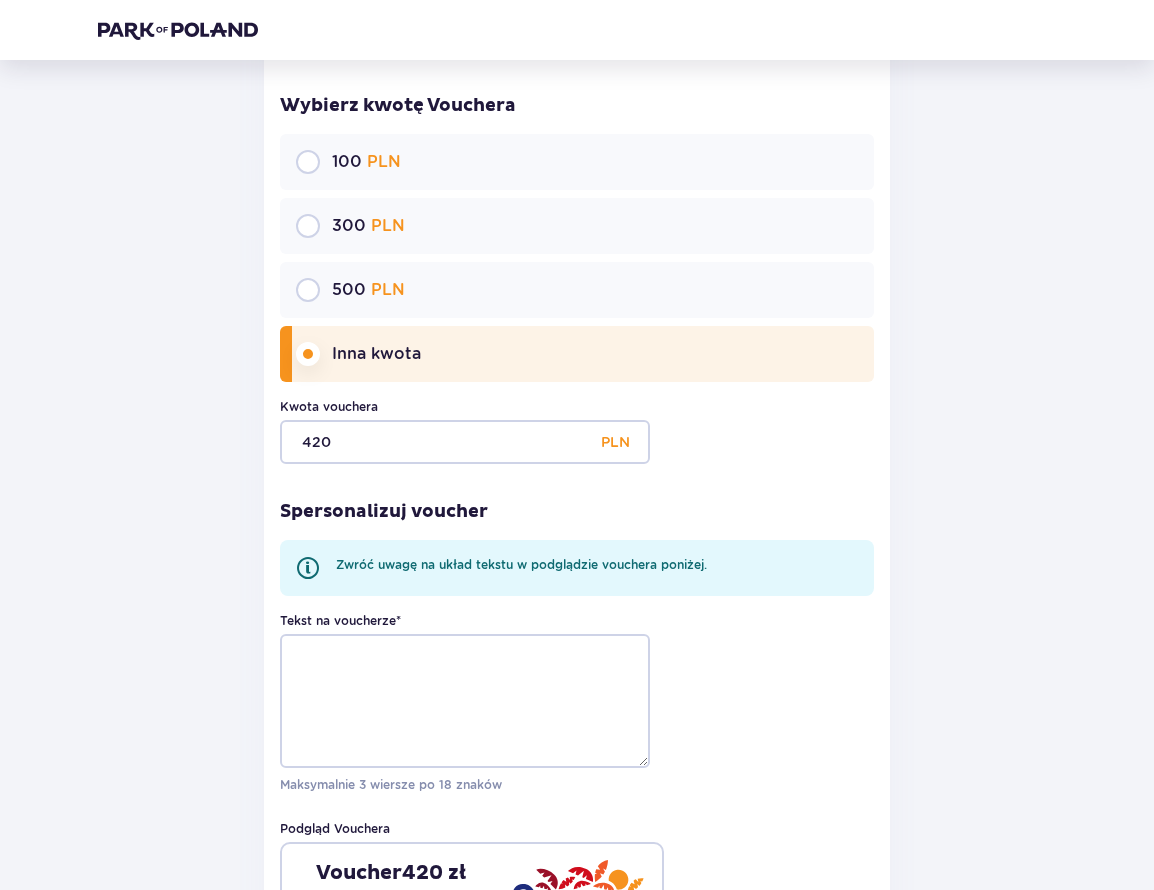 scroll, scrollTop: 988, scrollLeft: 0, axis: vertical 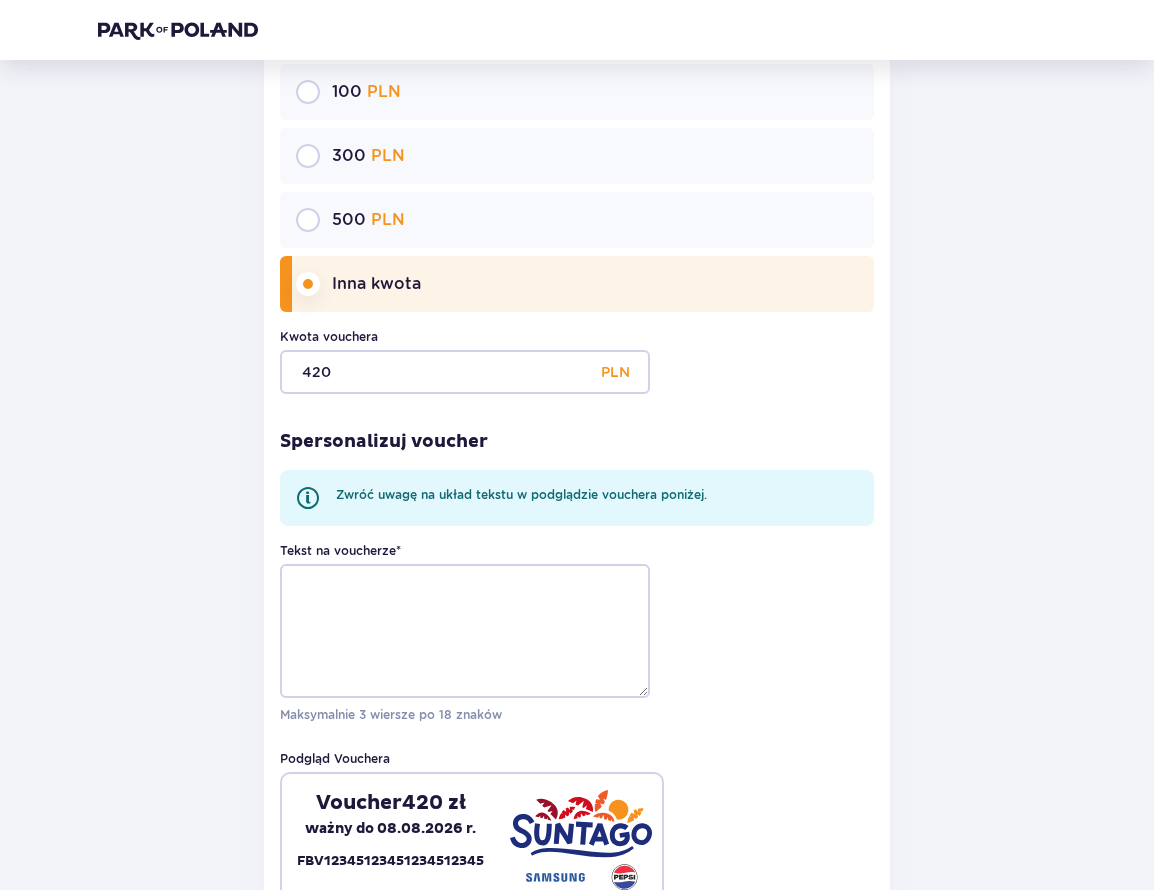 type on "420" 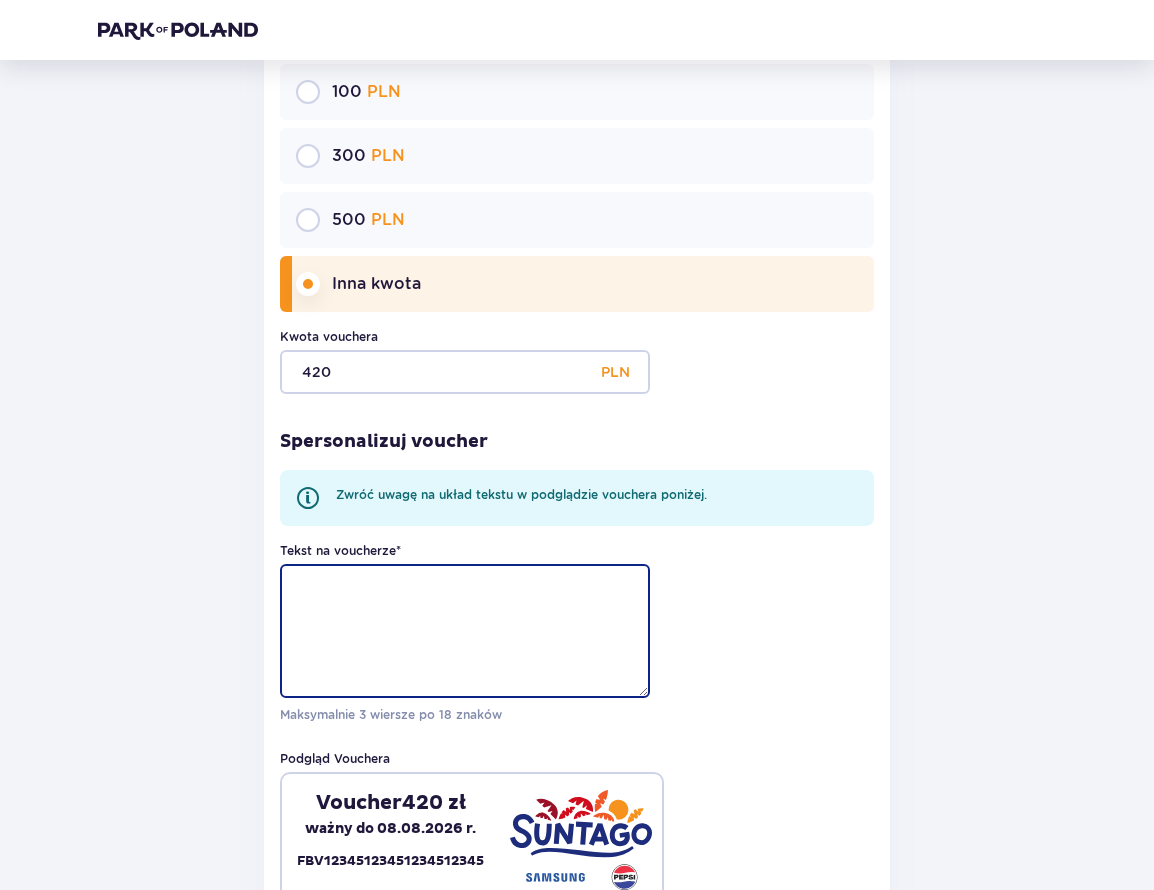 click on "Tekst na voucherze *" at bounding box center [465, 631] 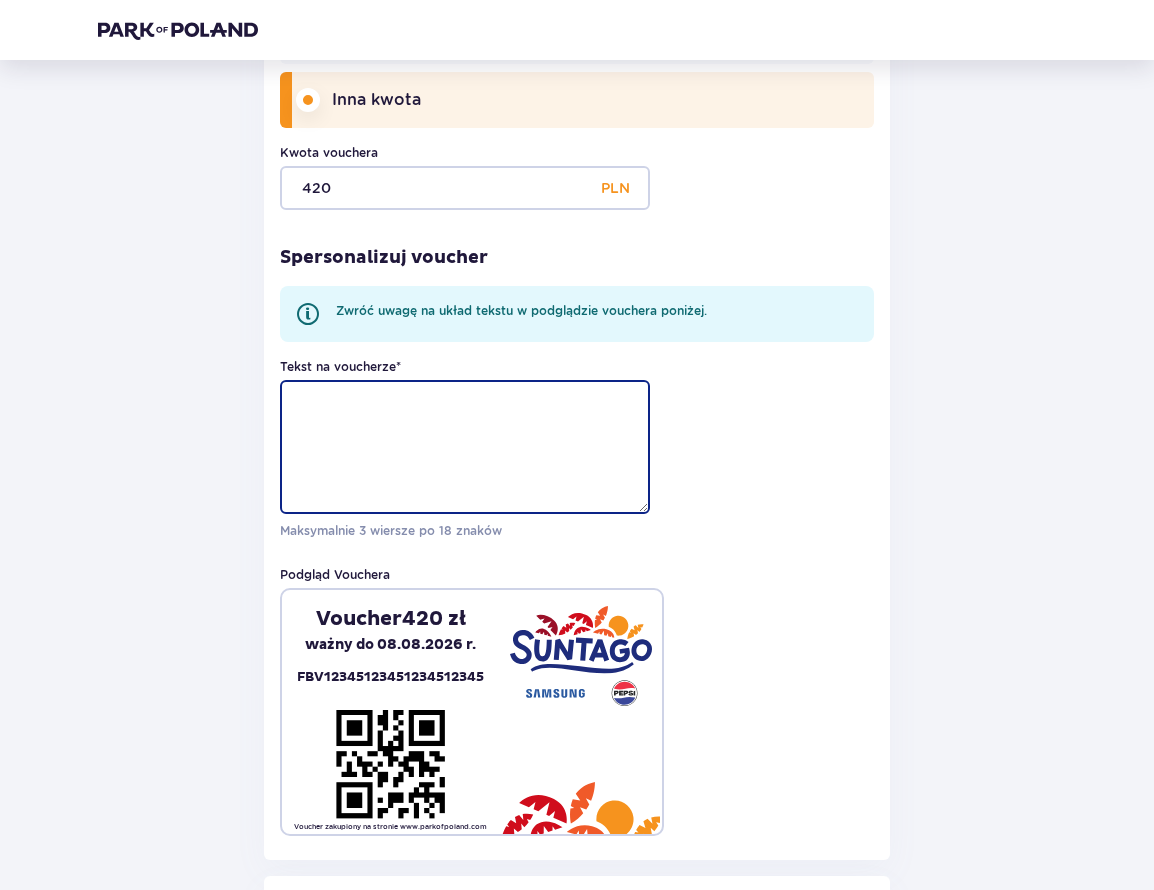 scroll, scrollTop: 1180, scrollLeft: 0, axis: vertical 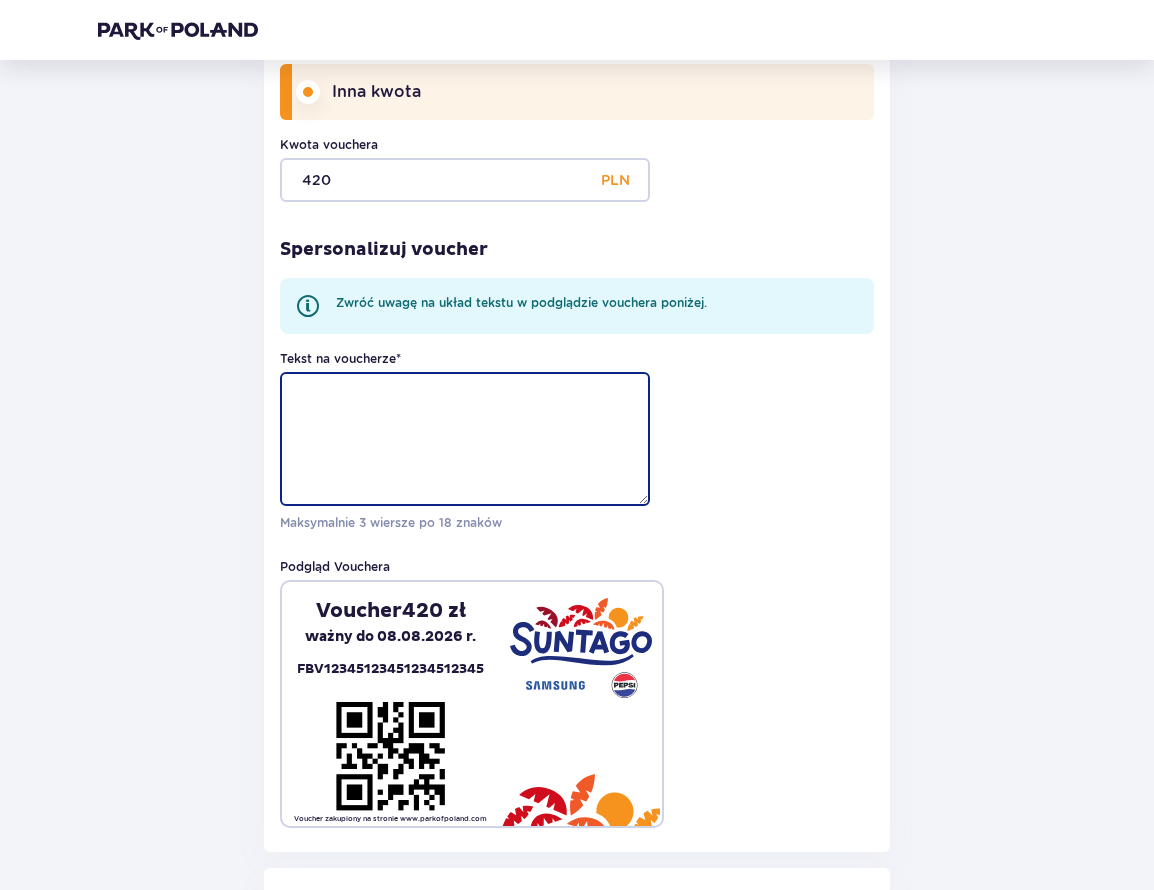 paste on "Wakacyjny vibe" 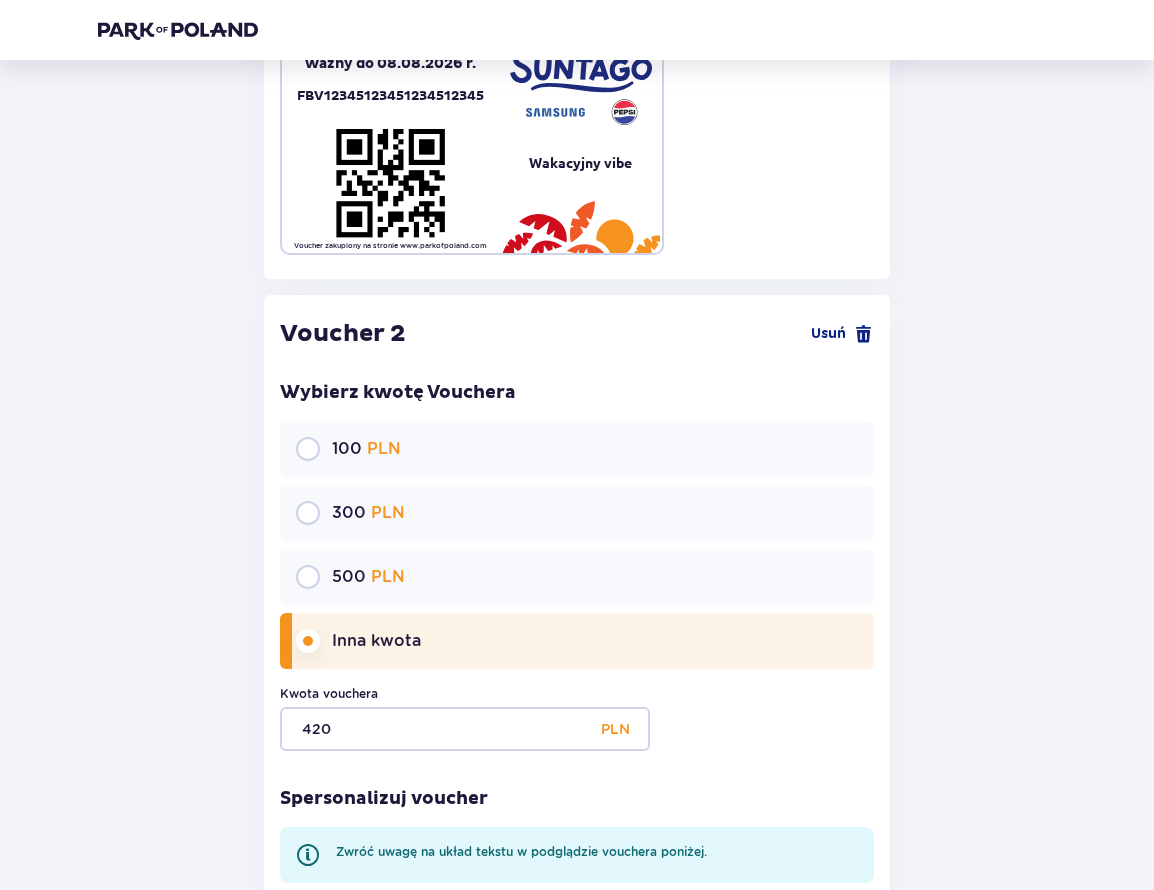 scroll, scrollTop: 2011, scrollLeft: 0, axis: vertical 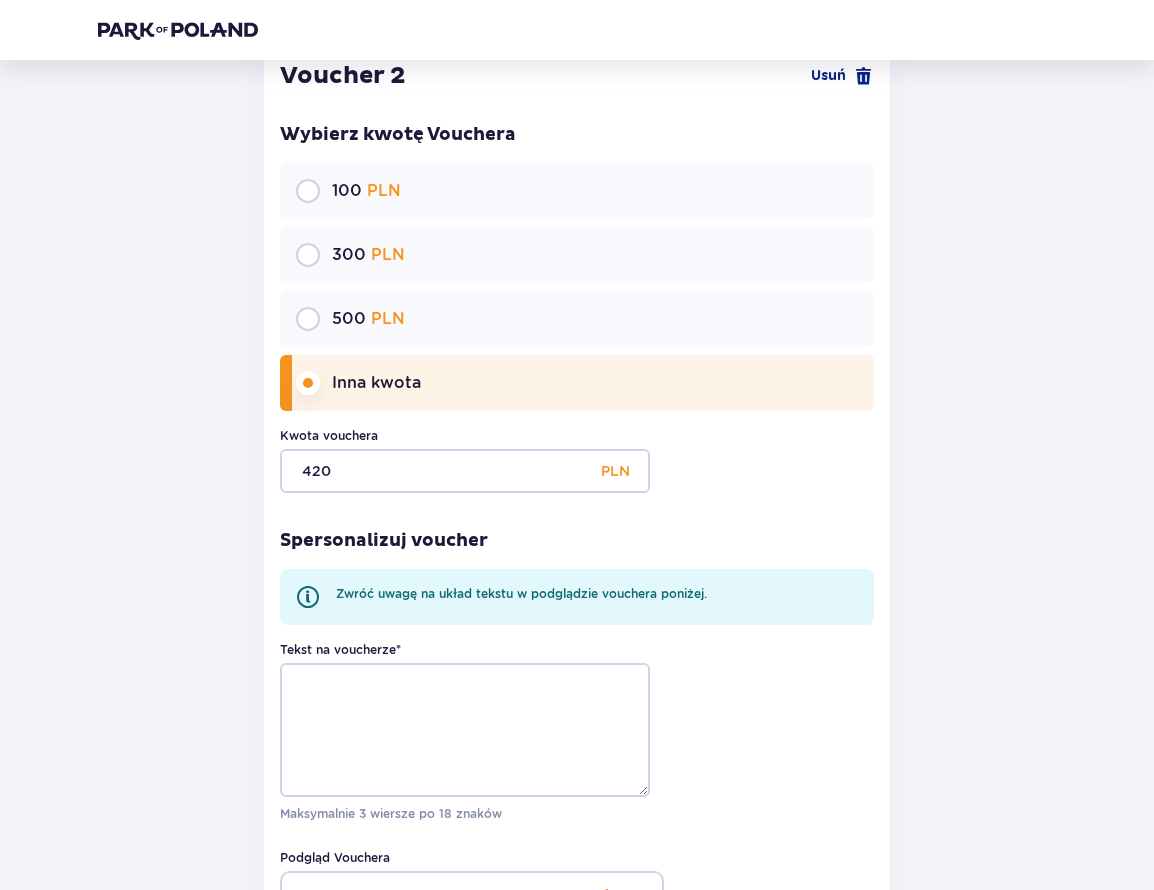 type on "Wakacyjny vibe" 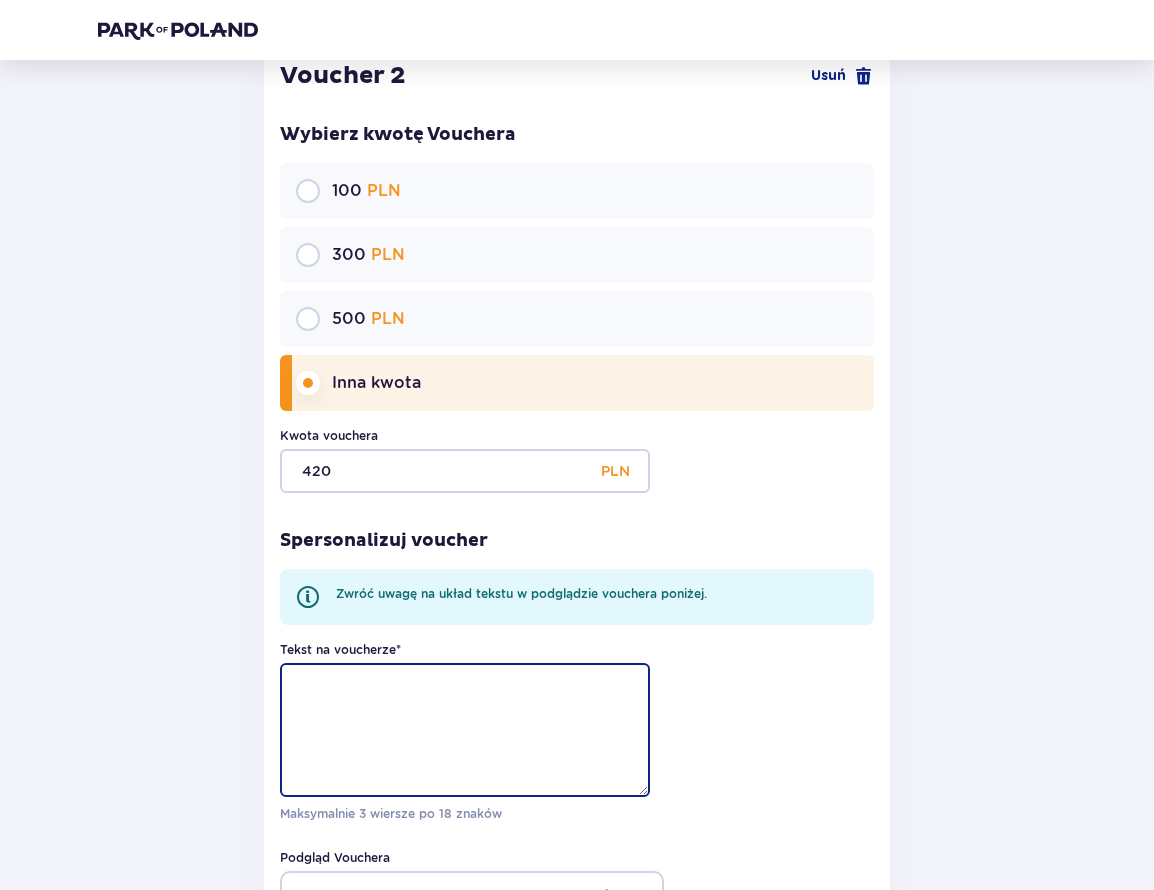 click on "Tekst na voucherze *" at bounding box center [465, 730] 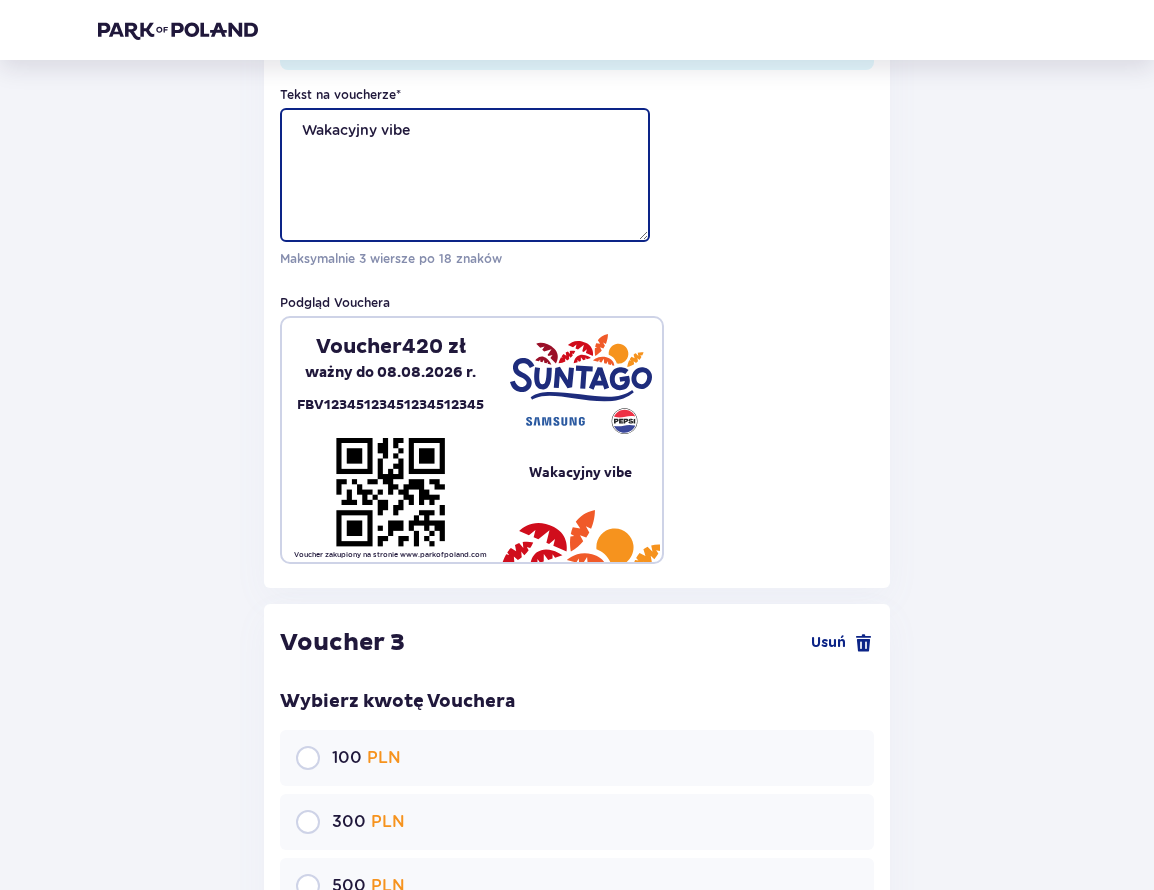 scroll, scrollTop: 3134, scrollLeft: 0, axis: vertical 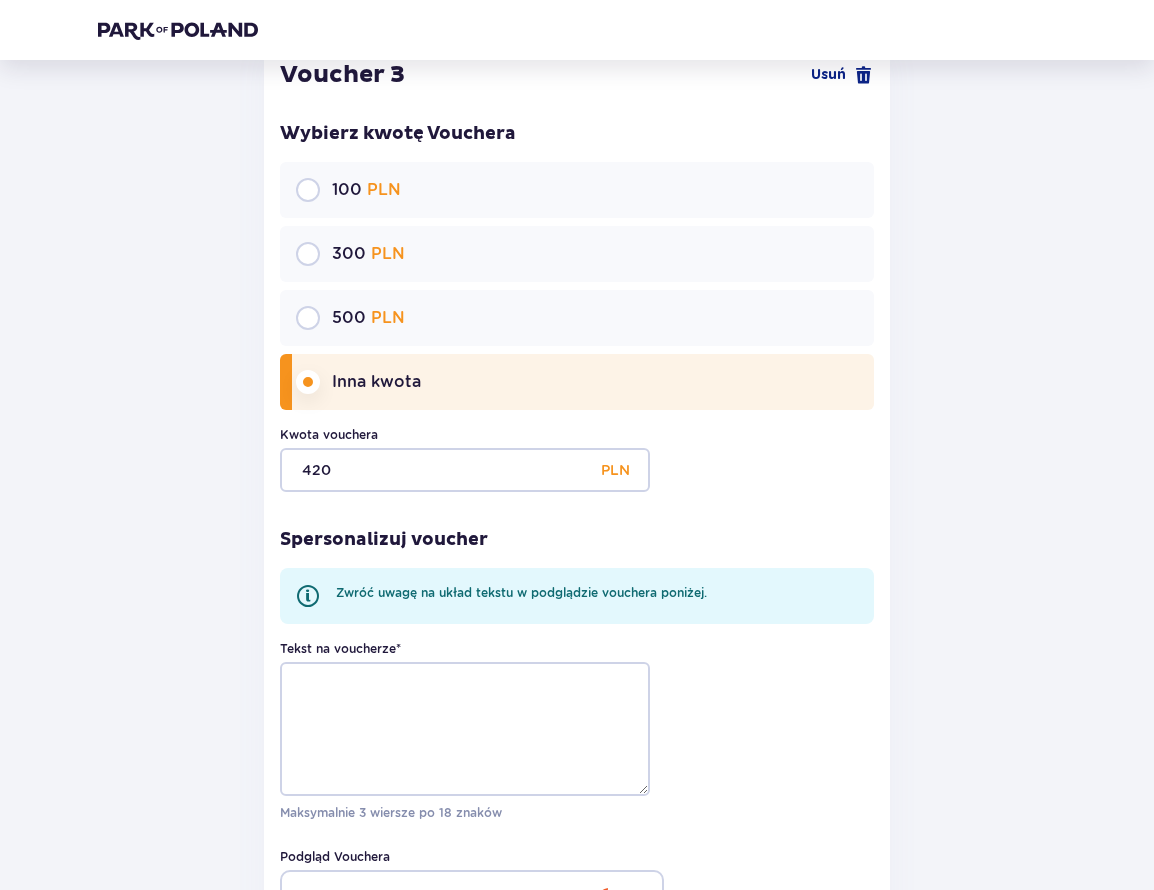 type on "Wakacyjny vibe" 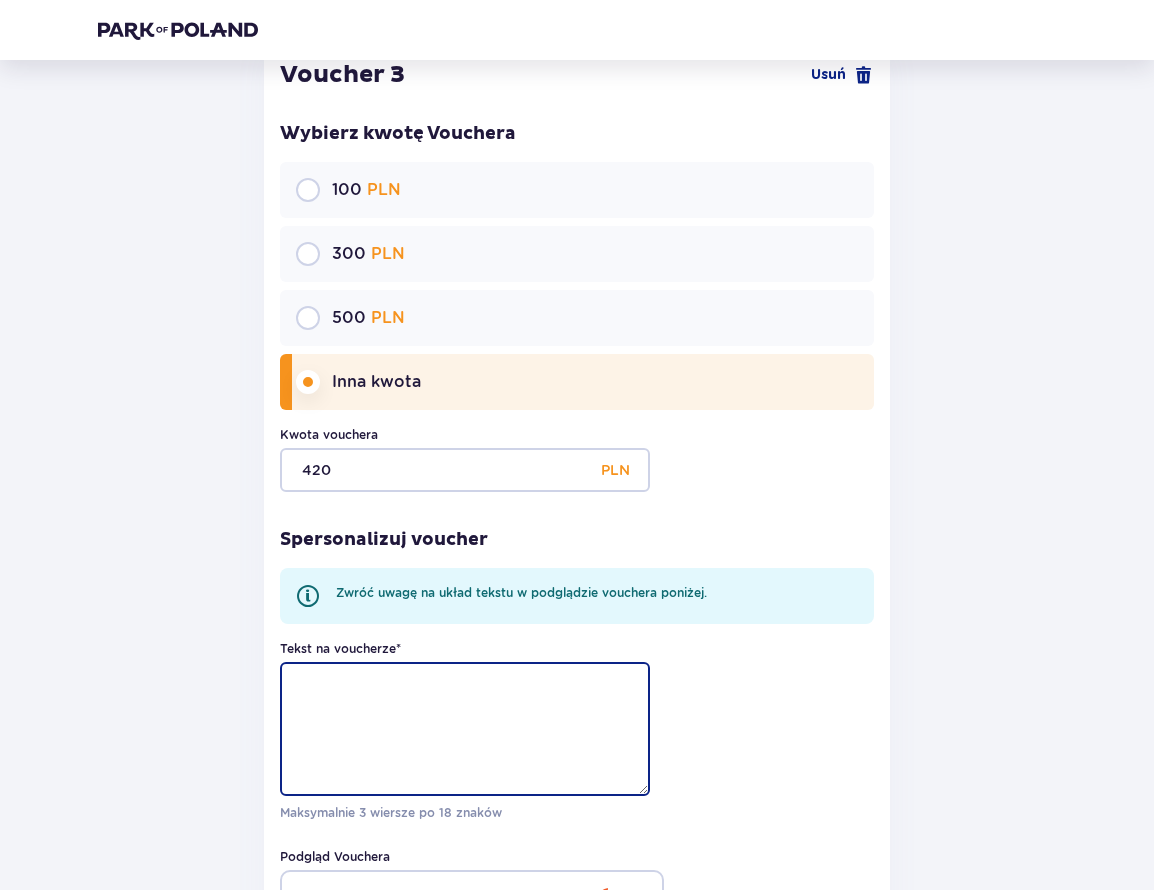 click on "Tekst na voucherze *" at bounding box center [465, 729] 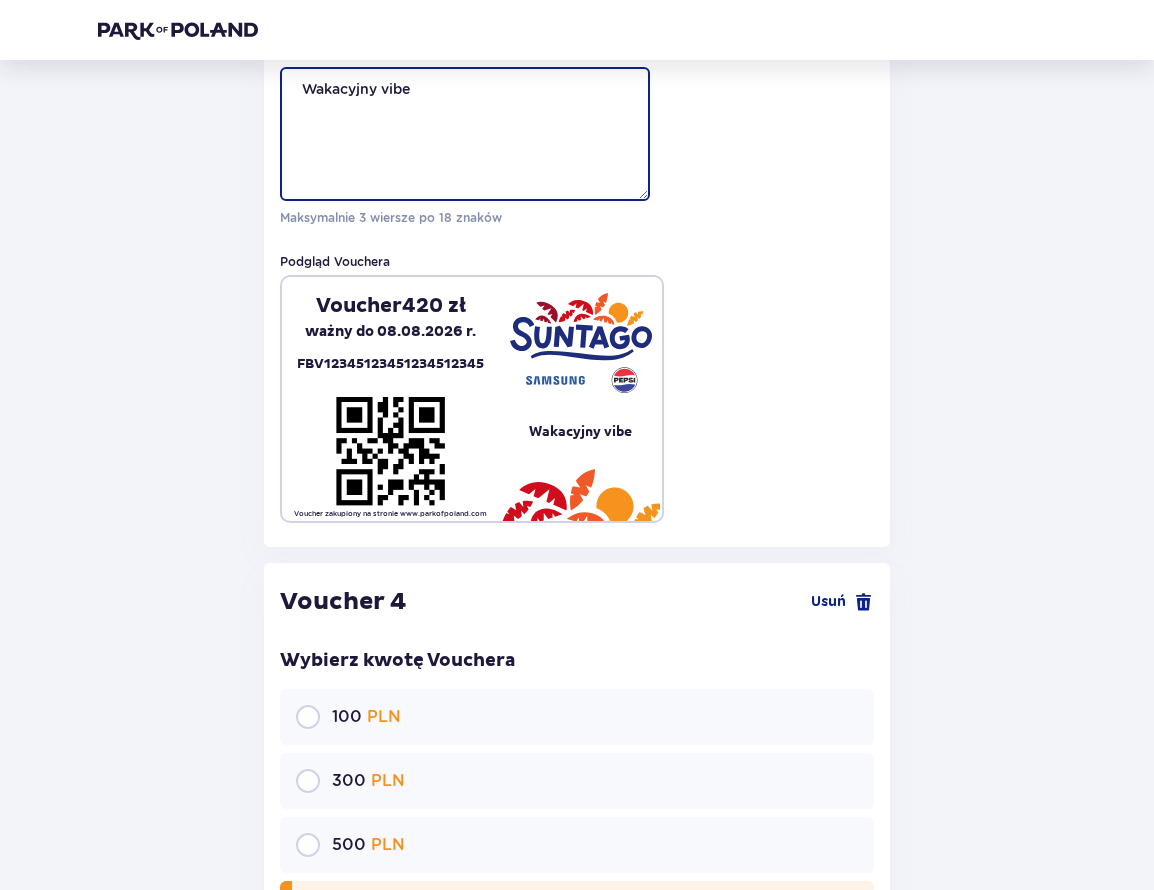 scroll, scrollTop: 4493, scrollLeft: 0, axis: vertical 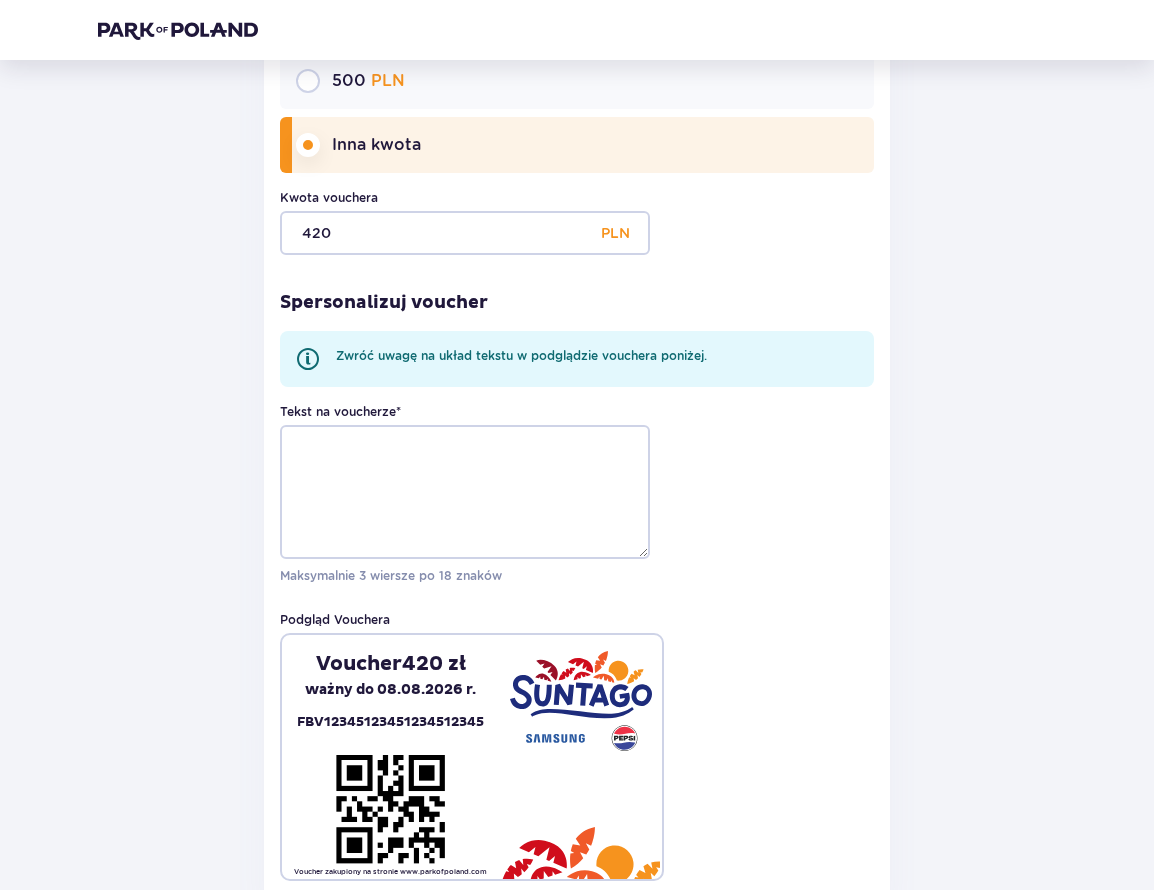 type on "Wakacyjny vibe" 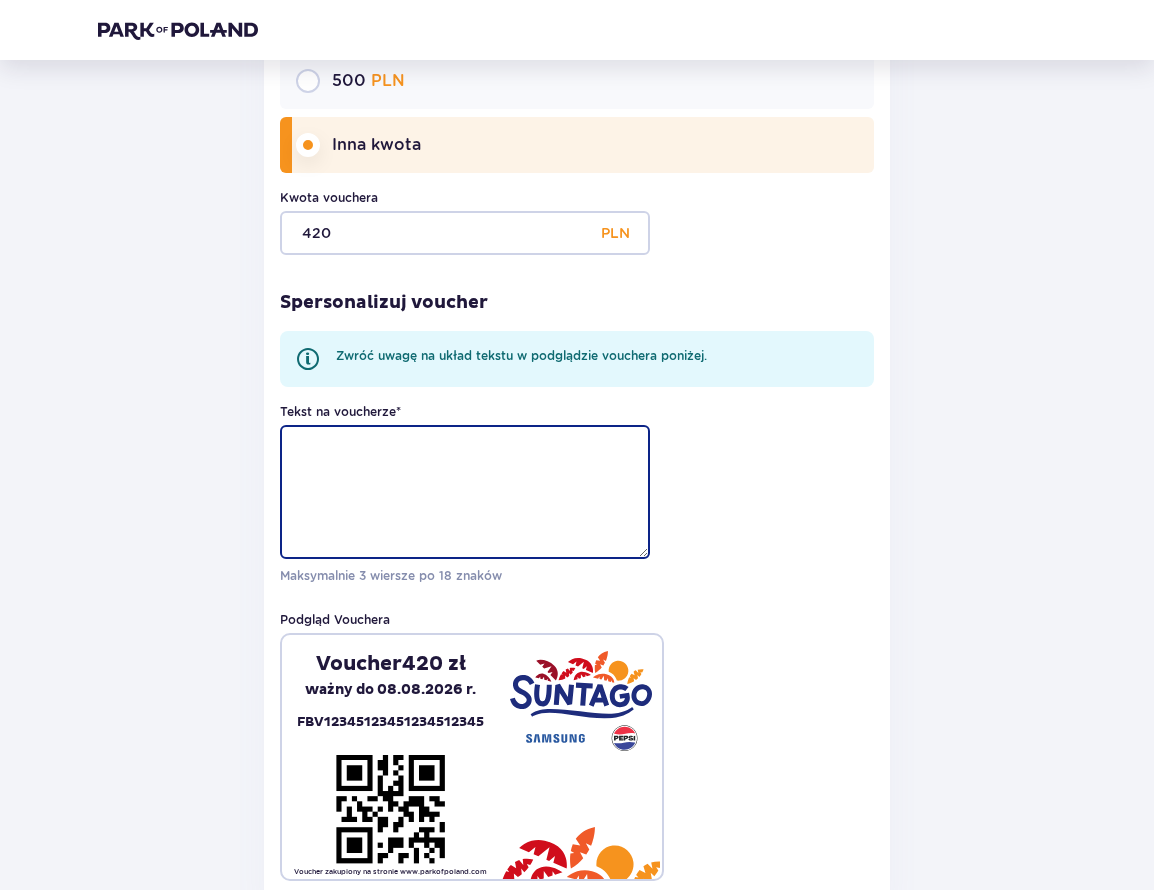 click on "Tekst na voucherze *" at bounding box center [465, 492] 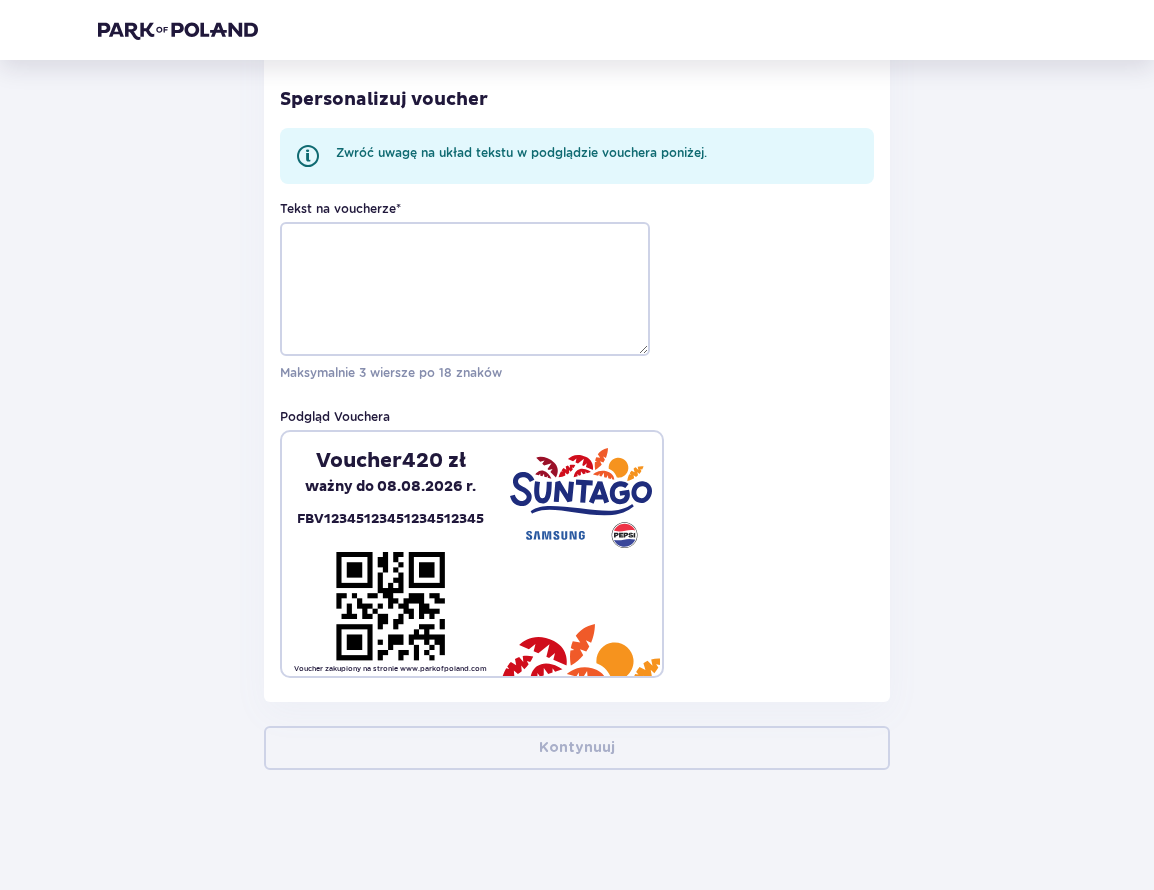 scroll, scrollTop: 5818, scrollLeft: 0, axis: vertical 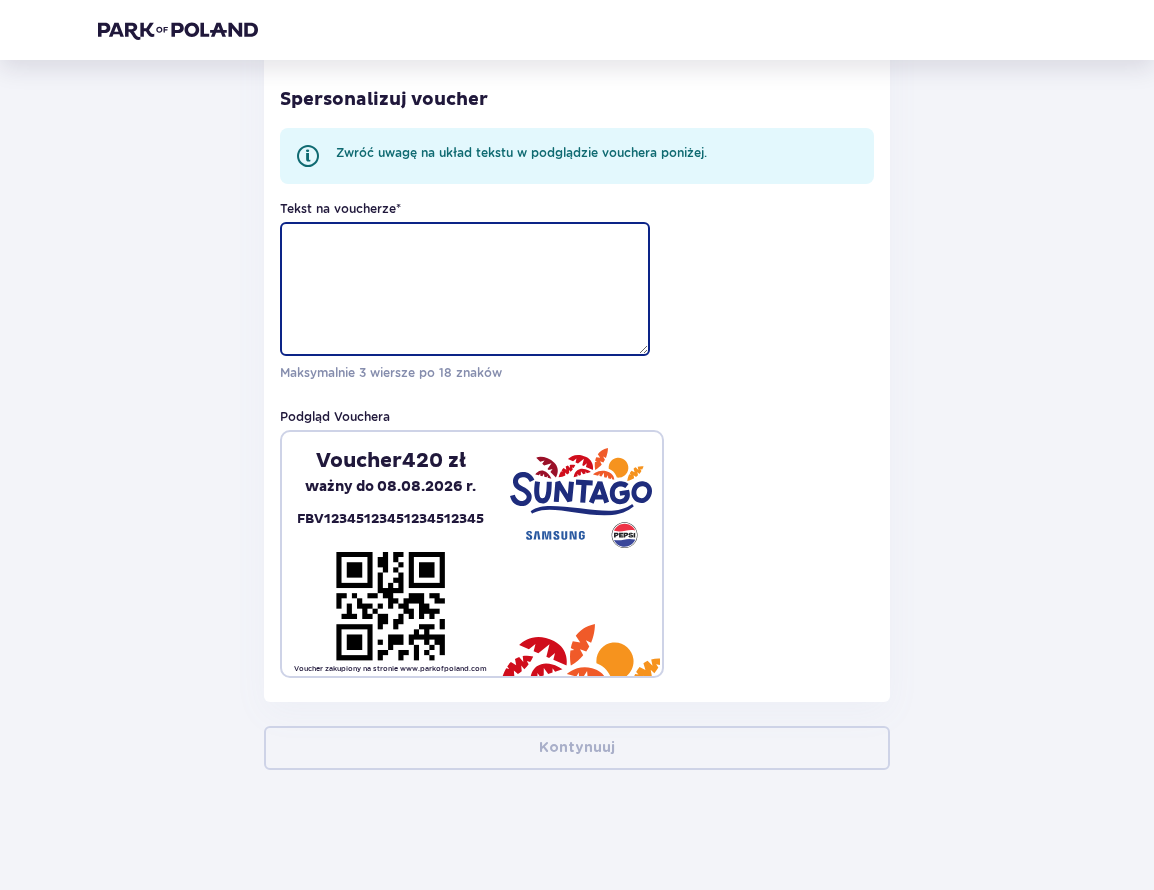 click on "Tekst na voucherze *" at bounding box center (465, 289) 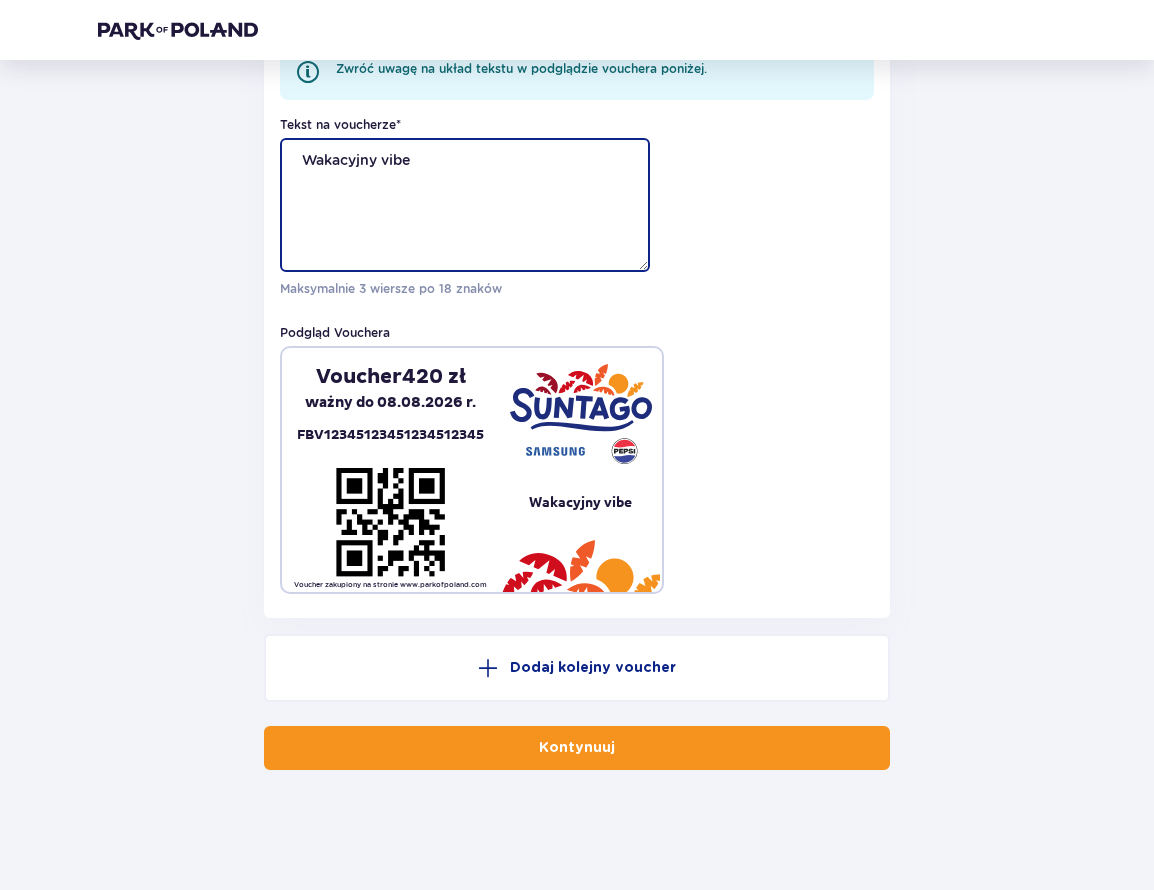 scroll, scrollTop: 5902, scrollLeft: 0, axis: vertical 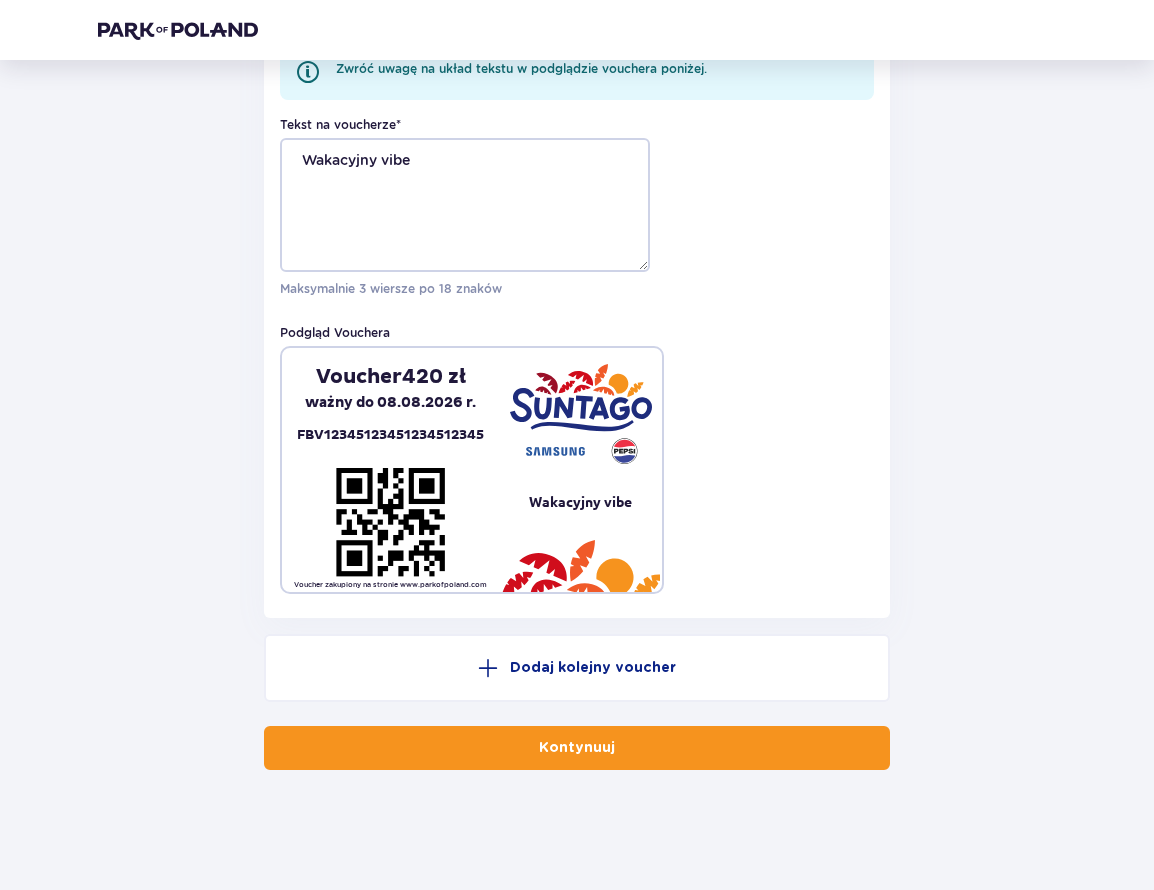 click at bounding box center [619, 748] 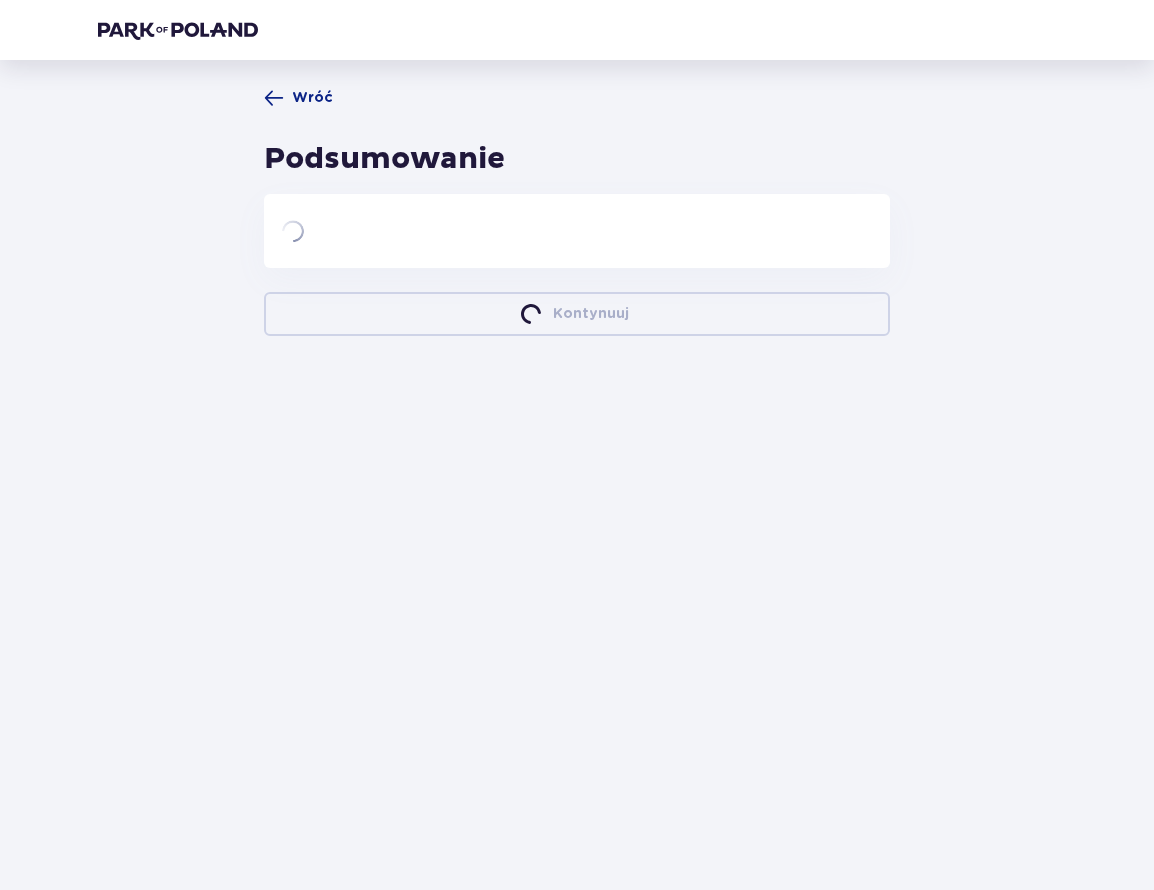 scroll, scrollTop: 0, scrollLeft: 0, axis: both 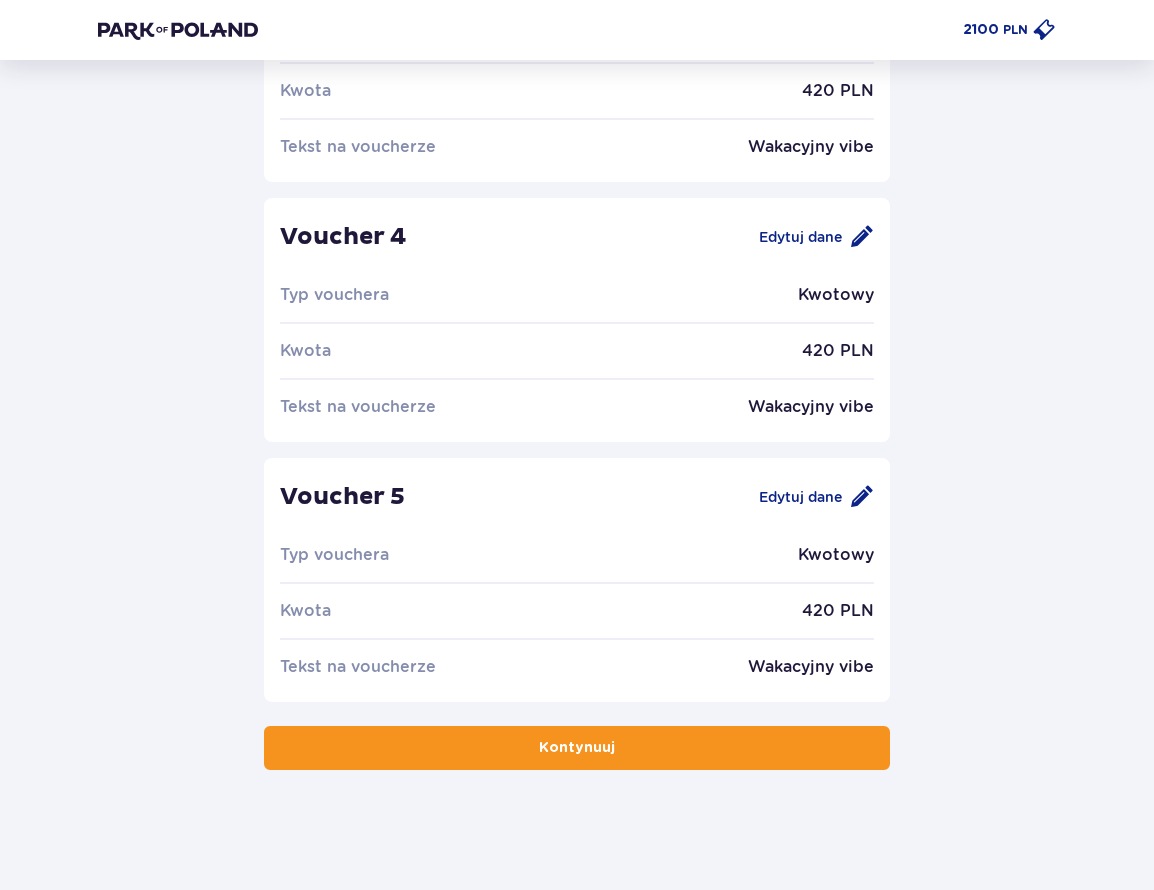 click at bounding box center (619, 748) 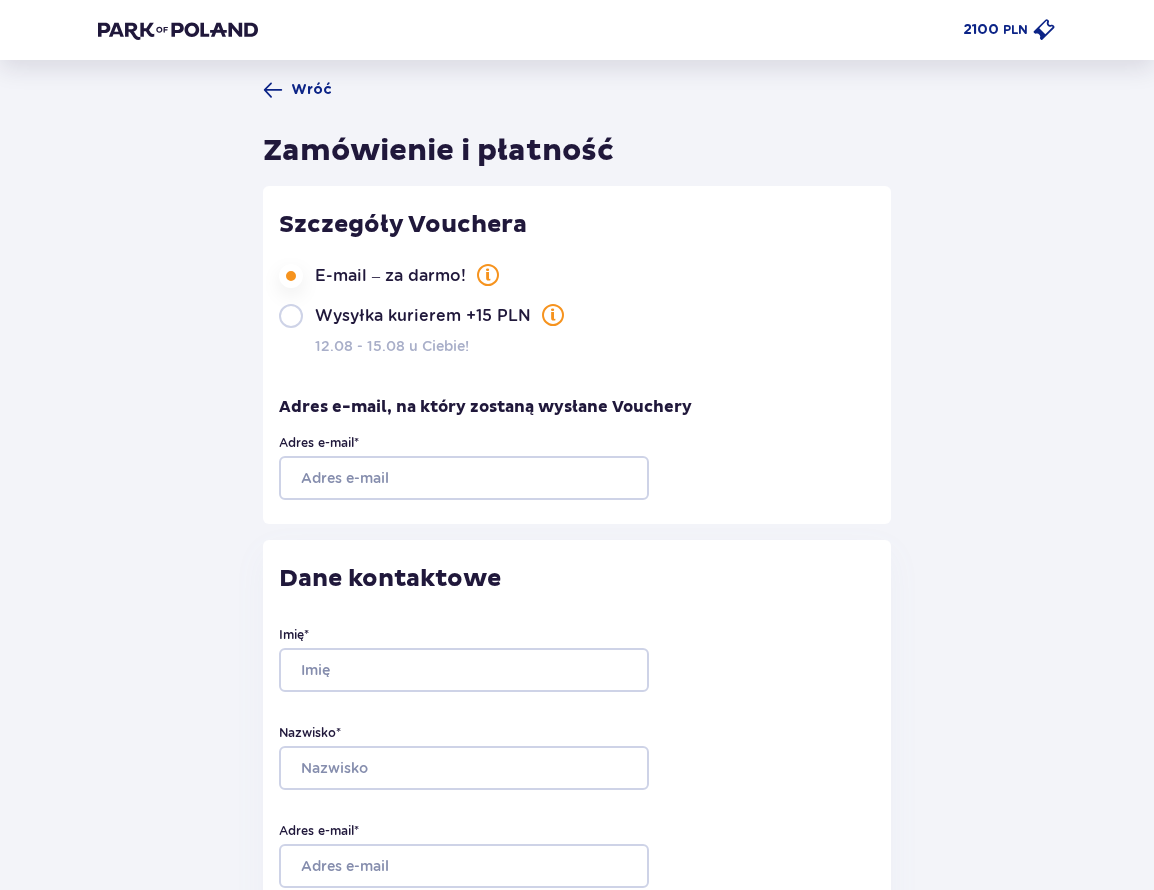 scroll, scrollTop: 0, scrollLeft: 0, axis: both 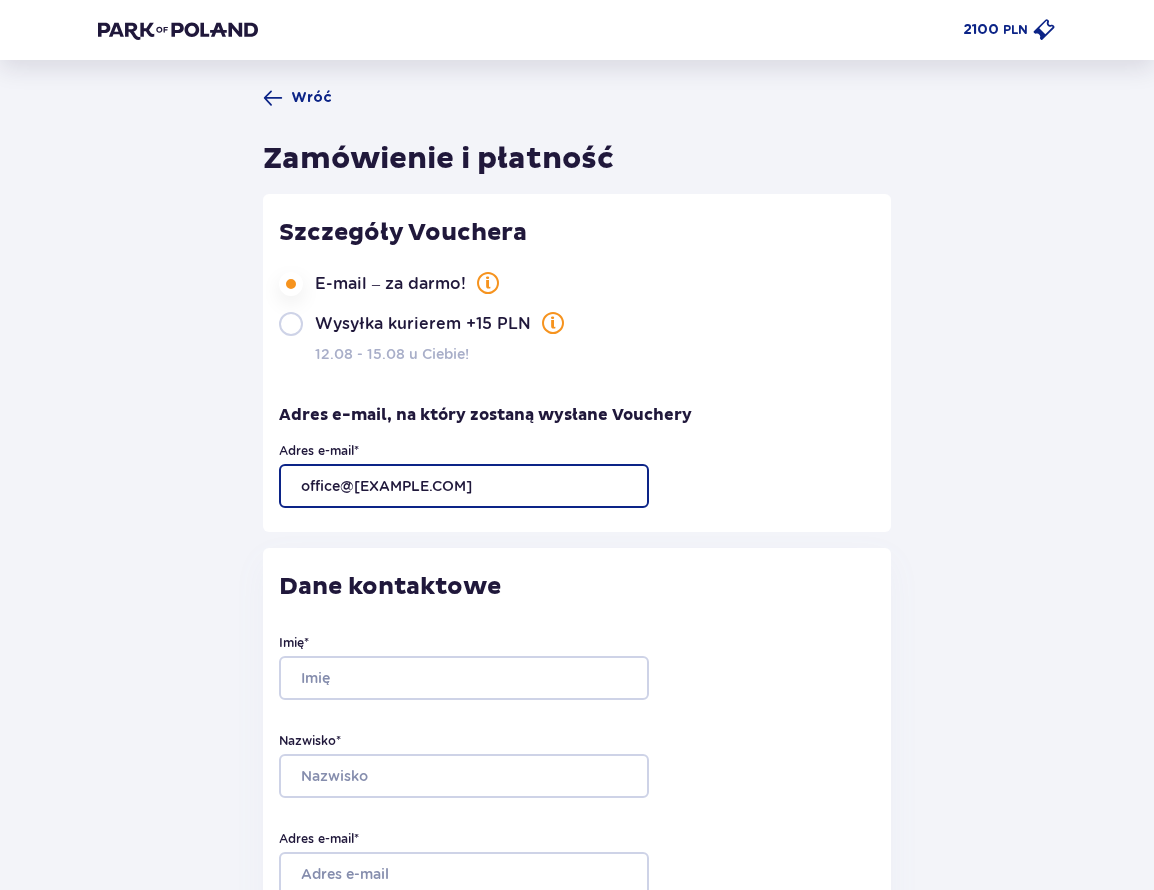 type on "office@cukier.works" 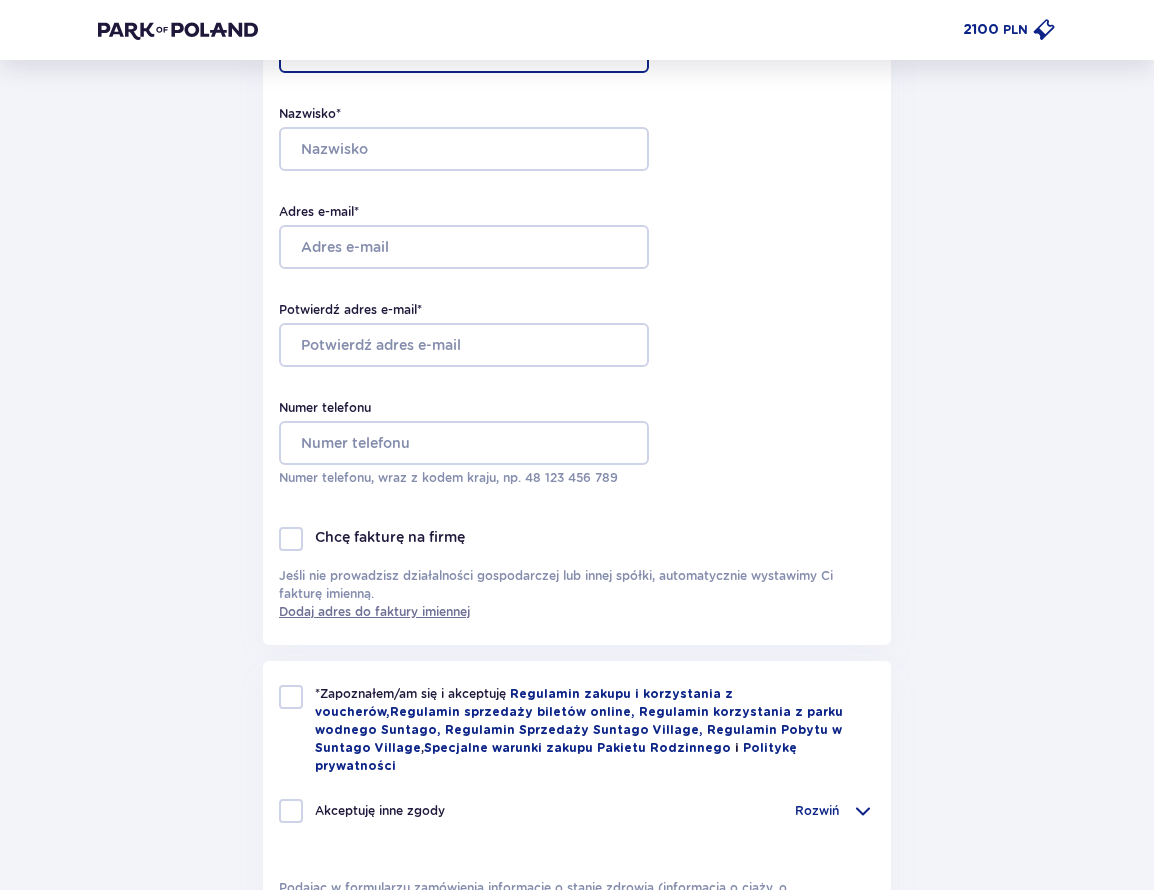 scroll, scrollTop: 744, scrollLeft: 0, axis: vertical 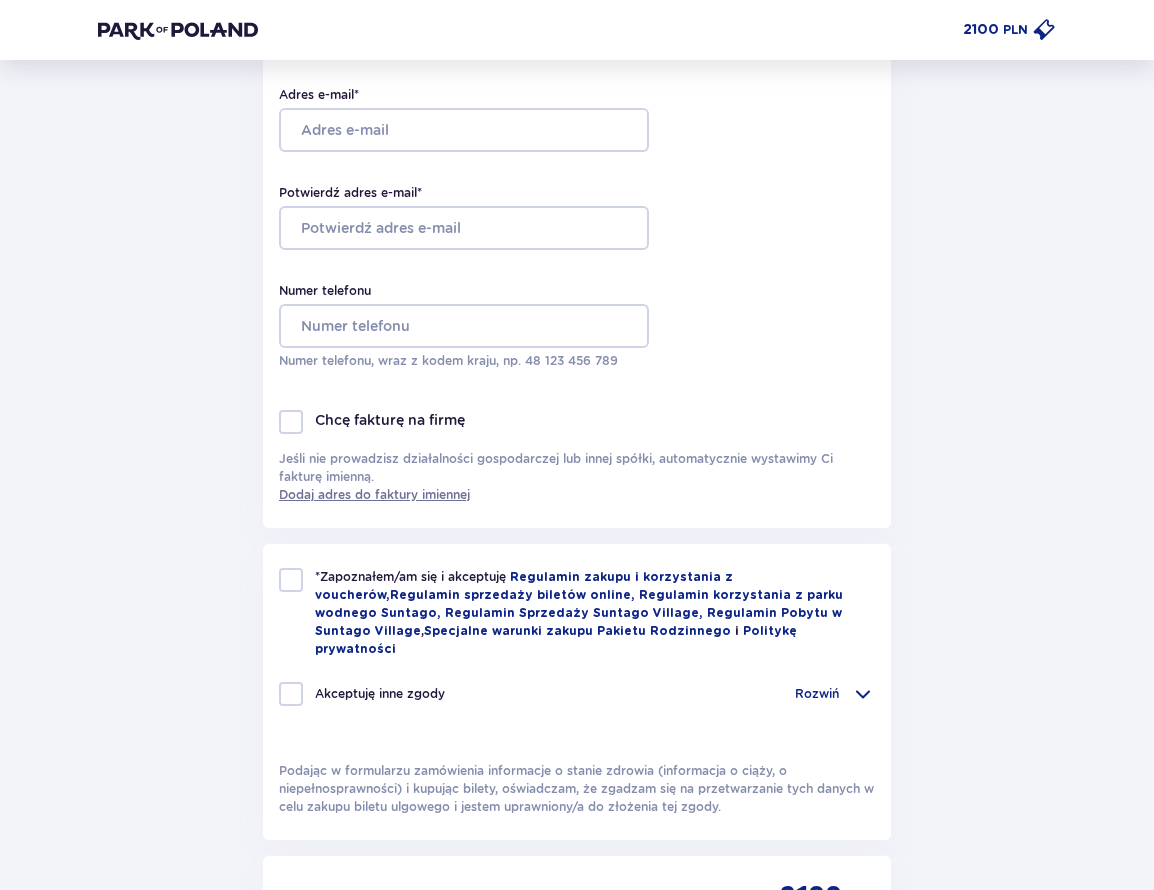 click on "Chcę fakturę na firmę Jeśli nie prowadzisz działalności gospodarczej lub innej spółki, automatycznie wystawimy Ci fakturę imienną. Dodaj adres do faktury imiennej" at bounding box center [577, 457] 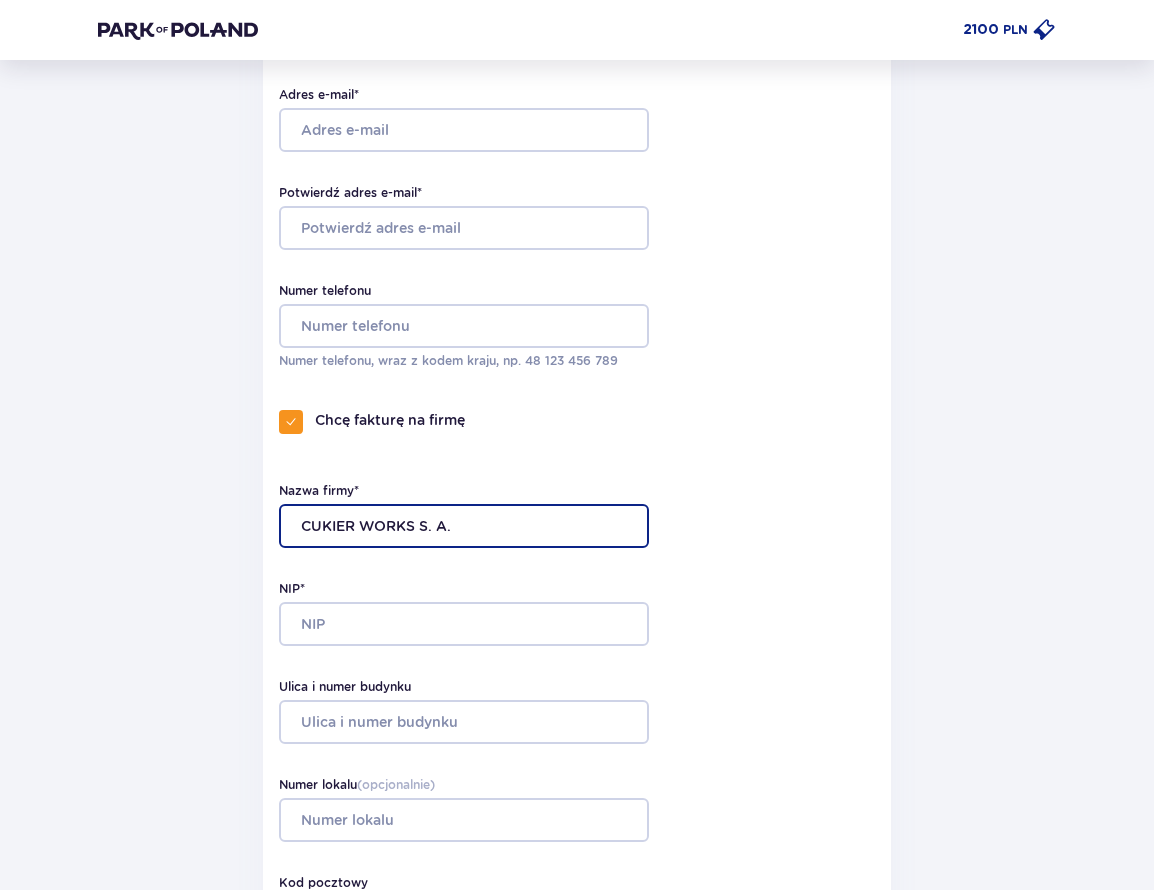 type on "CUKIER WORKS S. A." 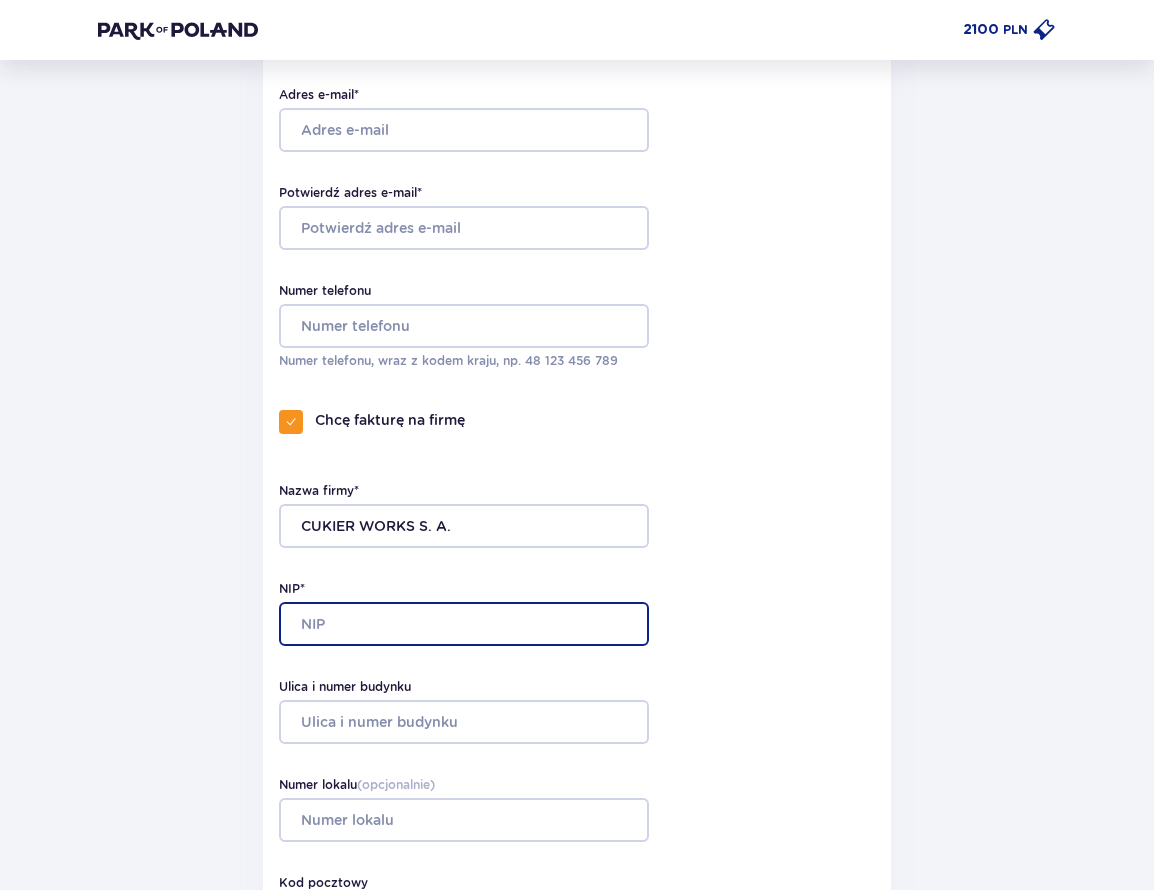 click on "NIP*" at bounding box center [464, 624] 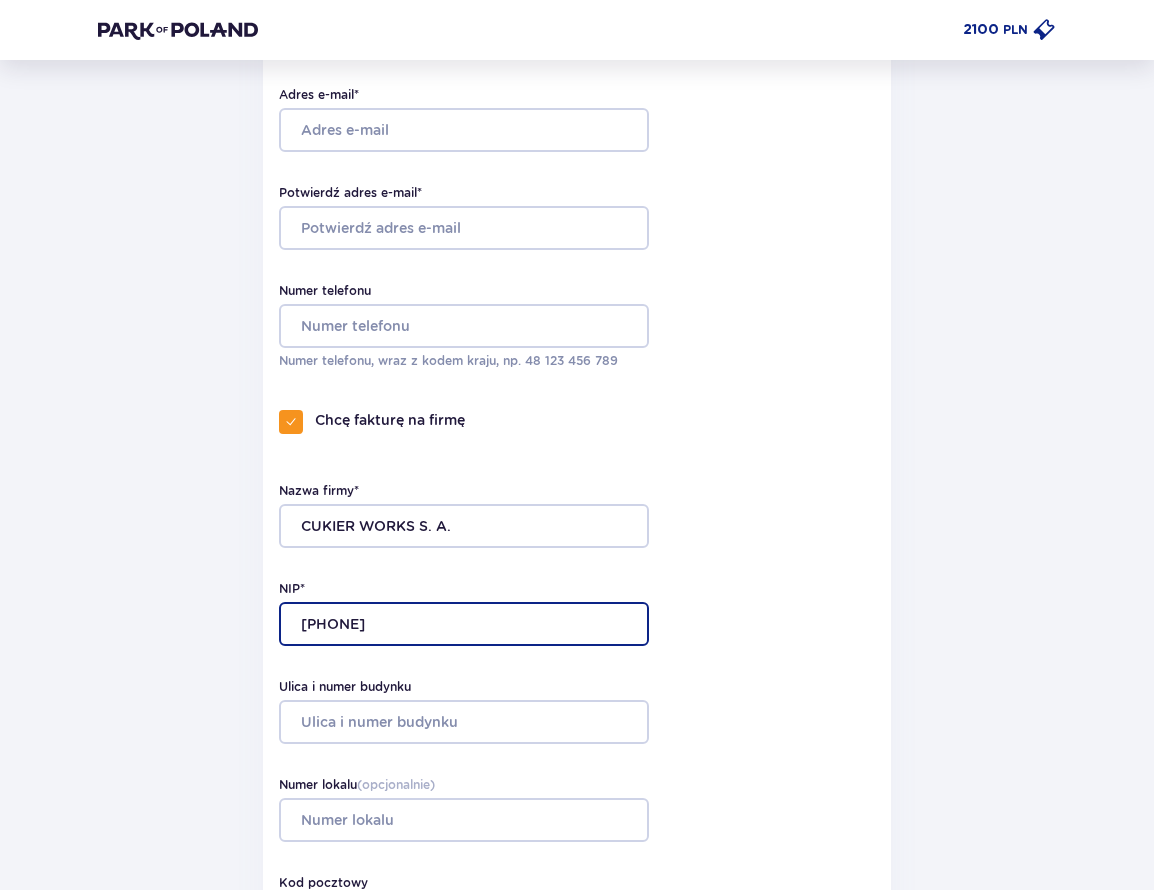 type on "5213817176" 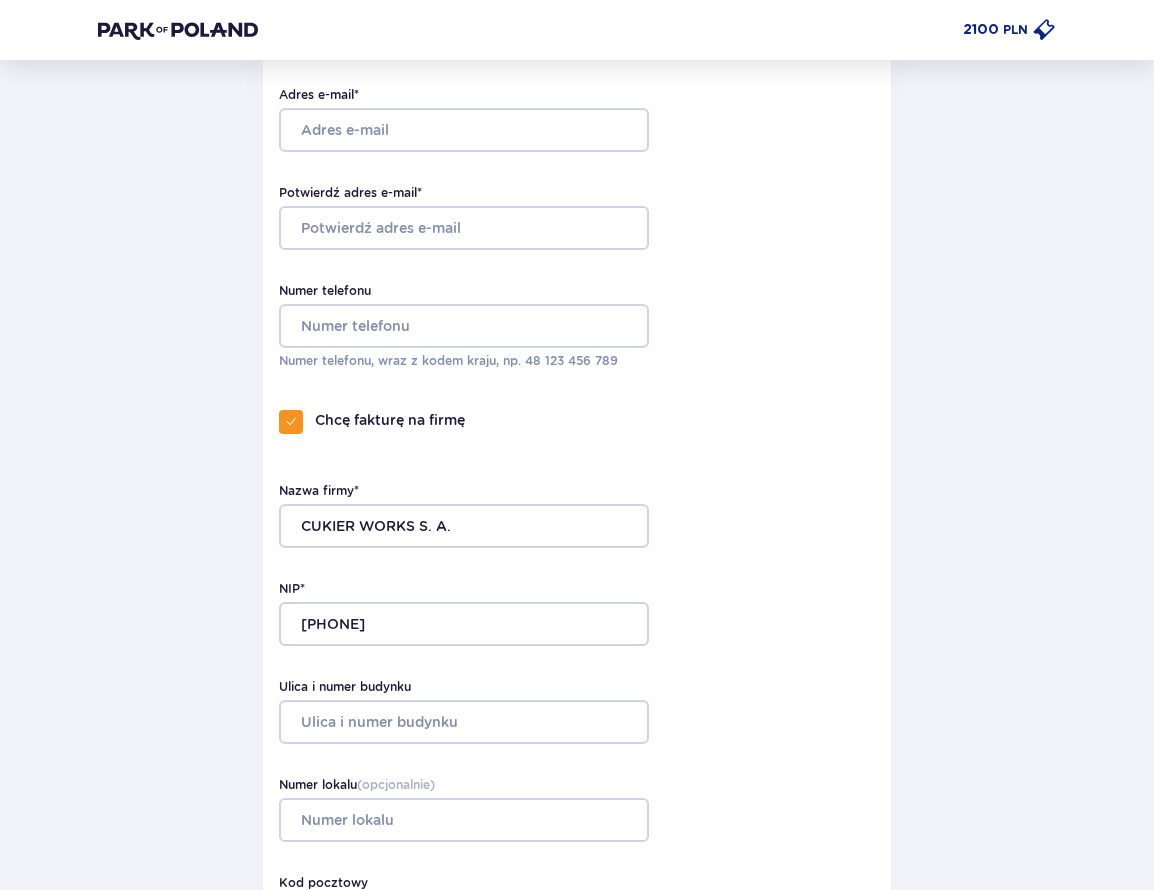 click on "Ulica i numer budynku" at bounding box center [345, 687] 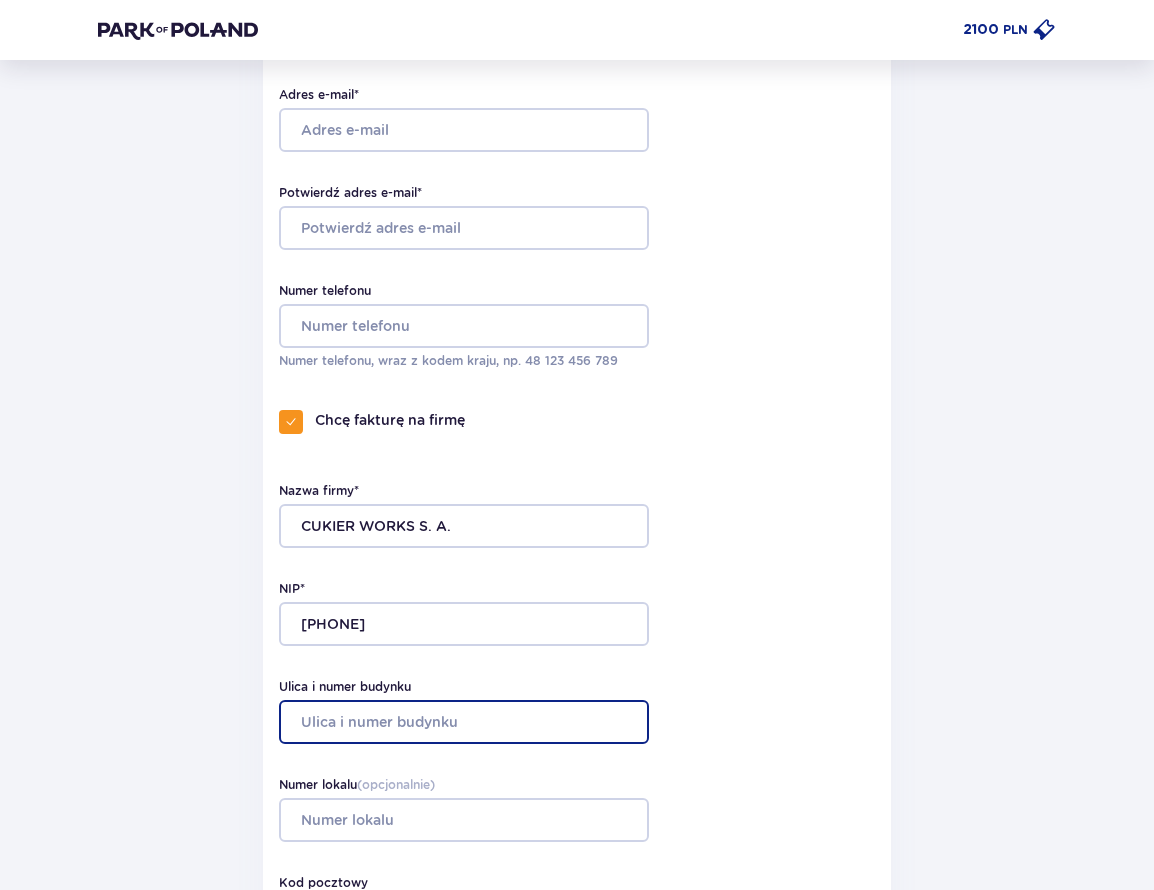 click on "Ulica i numer budynku" at bounding box center [464, 722] 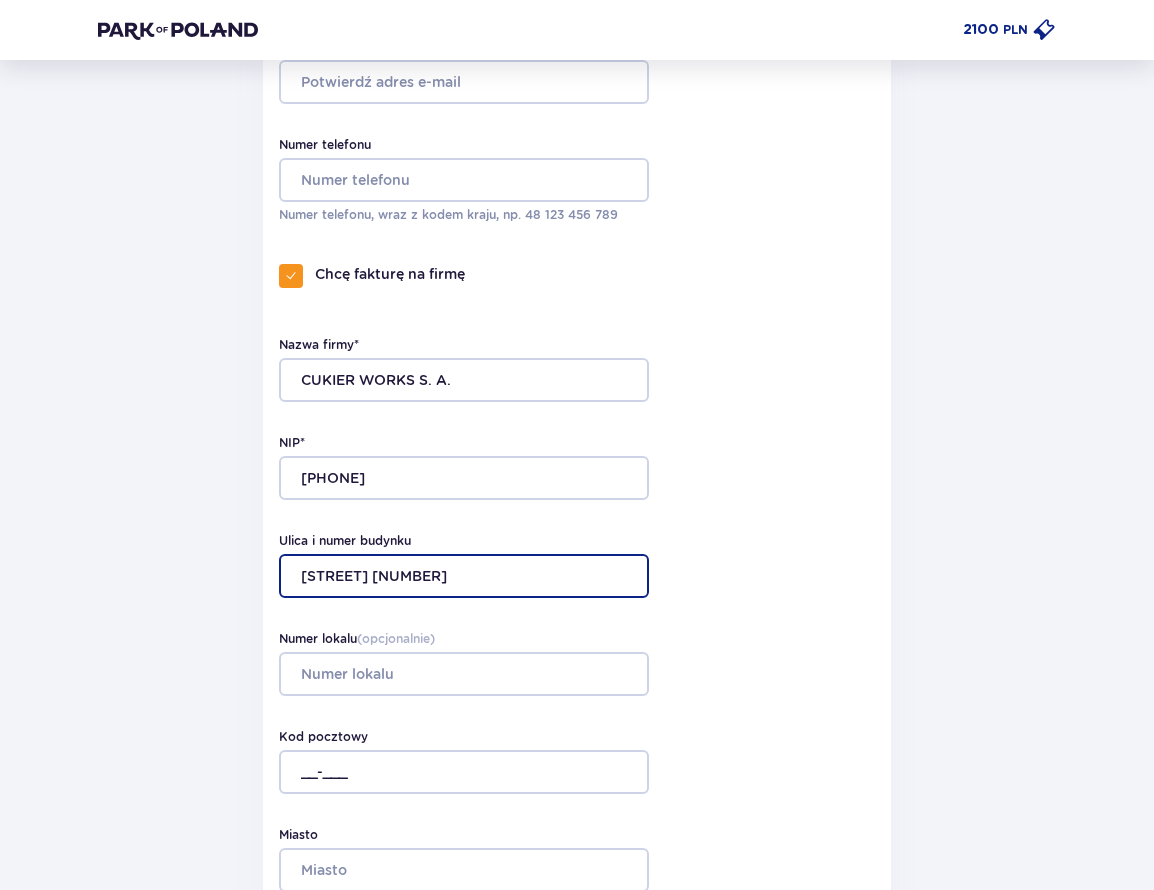 scroll, scrollTop: 932, scrollLeft: 0, axis: vertical 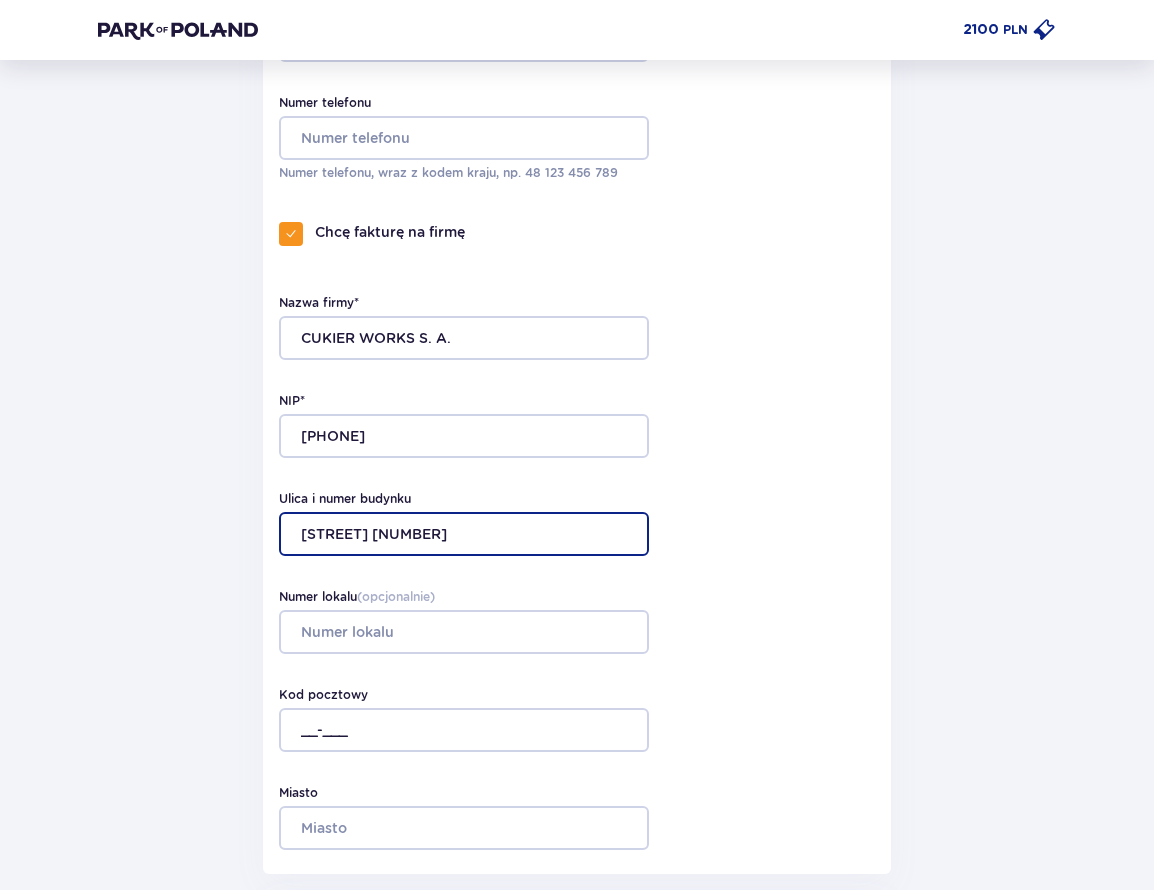 type on "Ustrzycka 6" 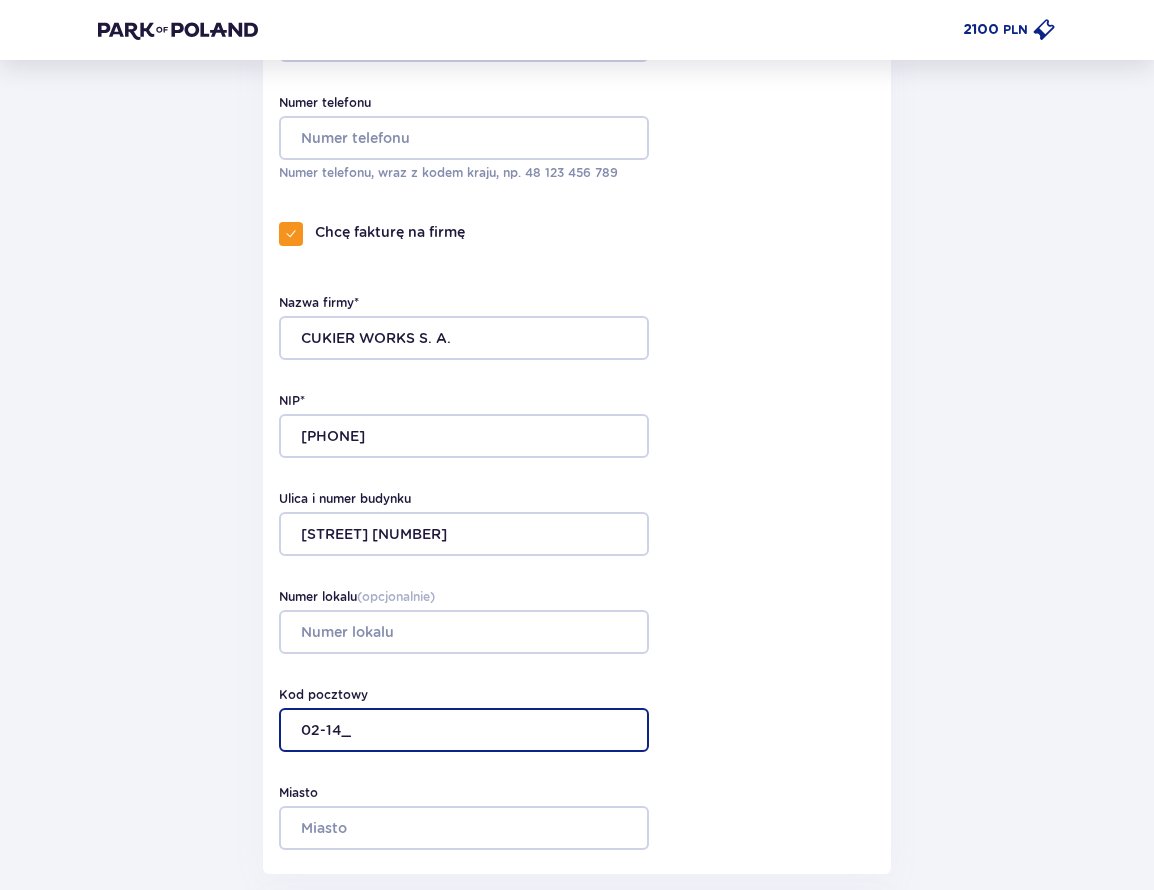 type on "02-141" 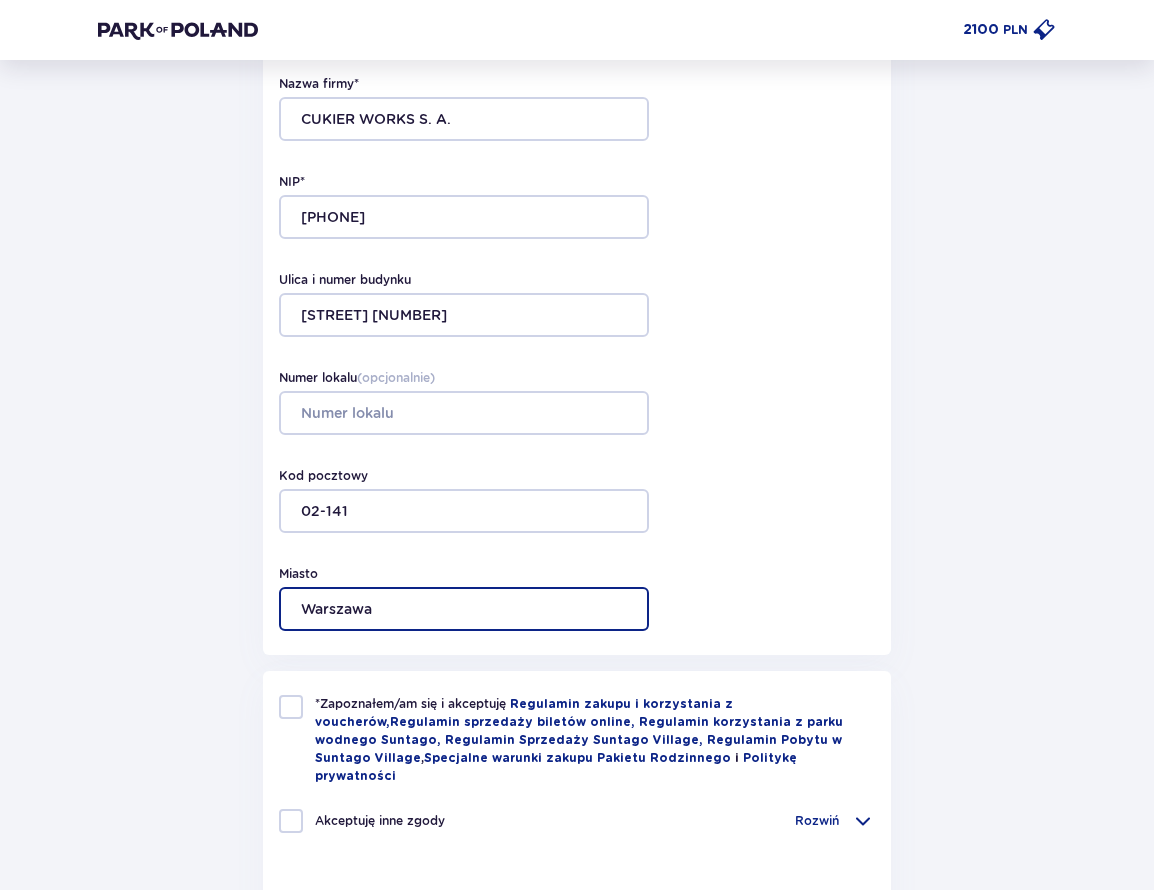 scroll, scrollTop: 1464, scrollLeft: 0, axis: vertical 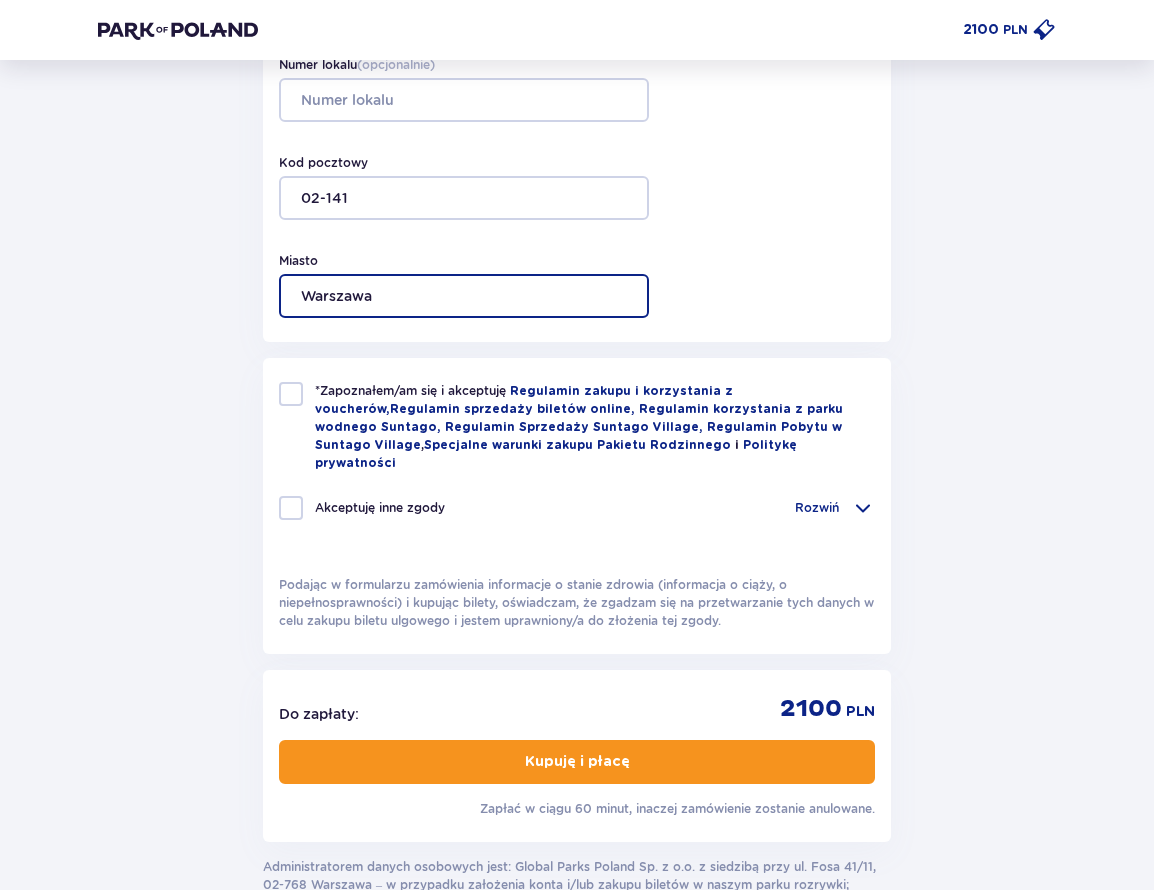 type on "Warszawa" 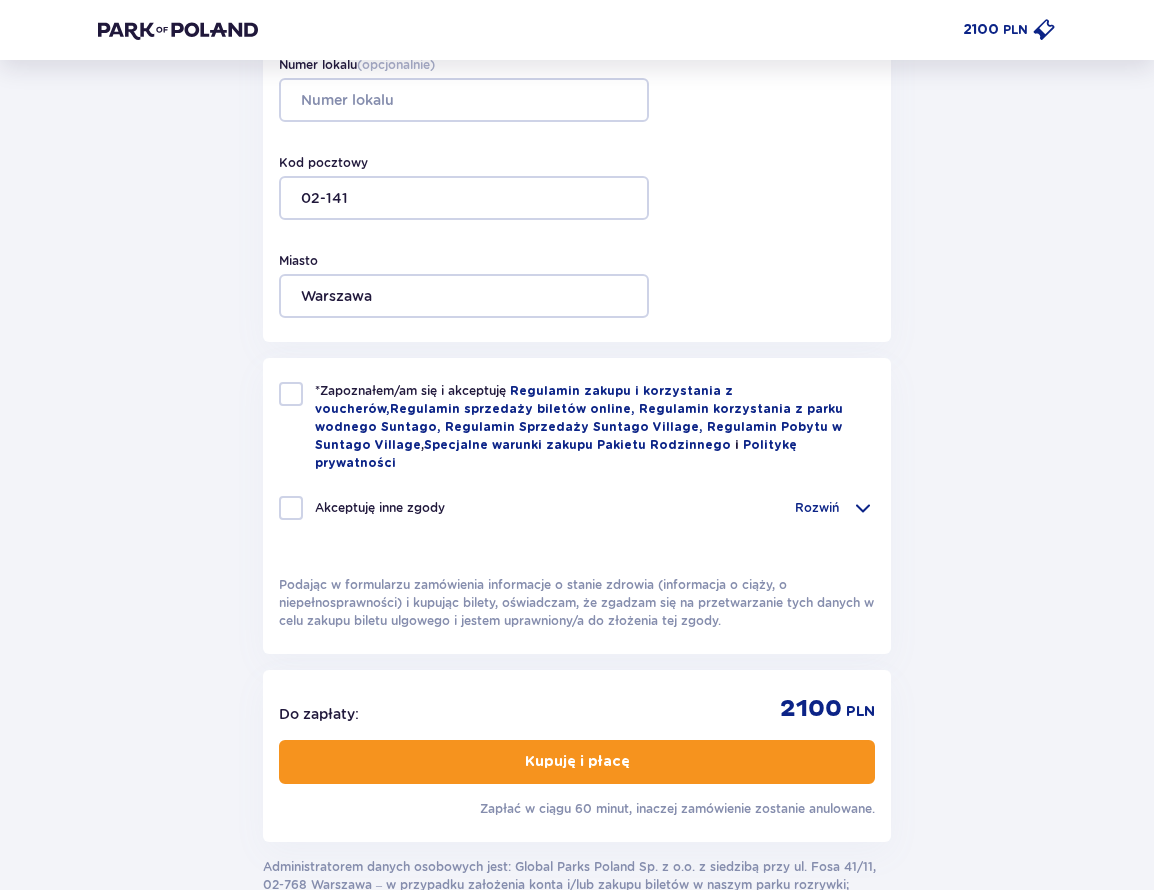 click at bounding box center [291, 394] 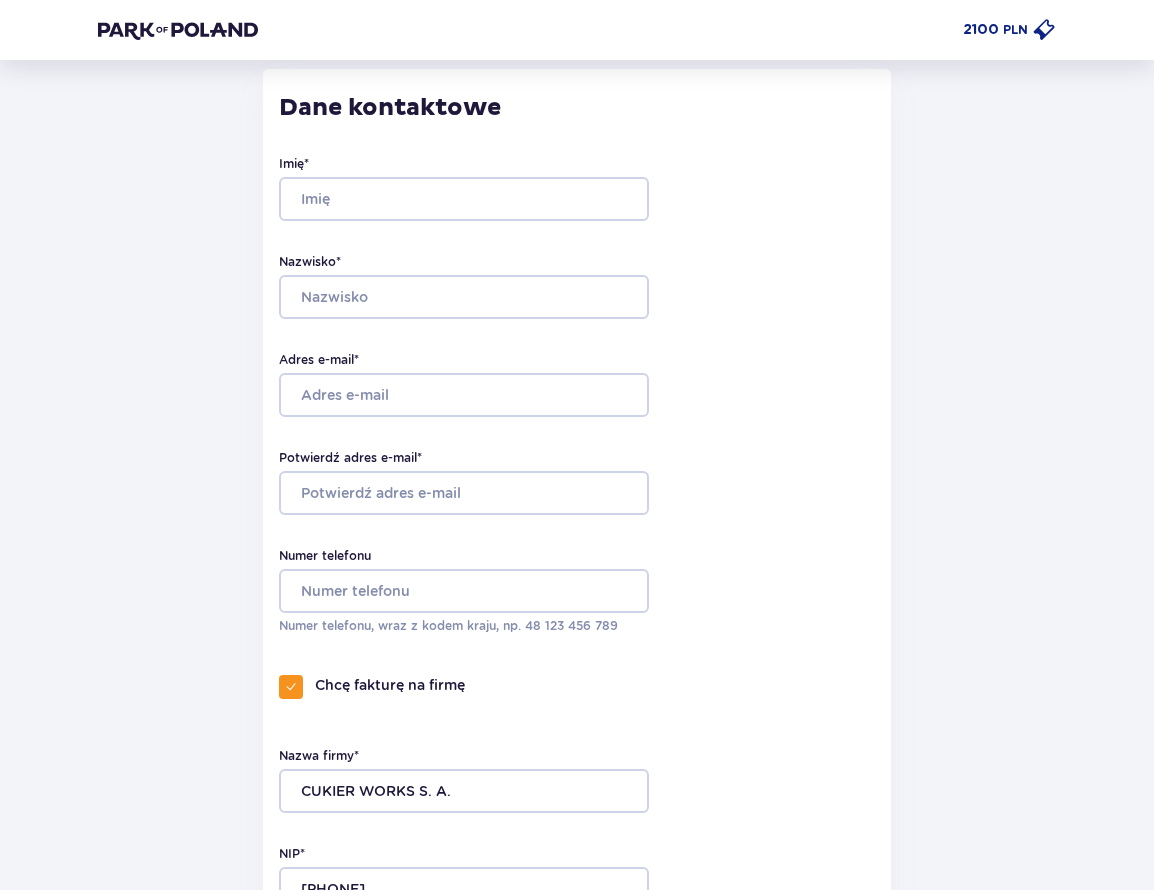 scroll, scrollTop: 471, scrollLeft: 0, axis: vertical 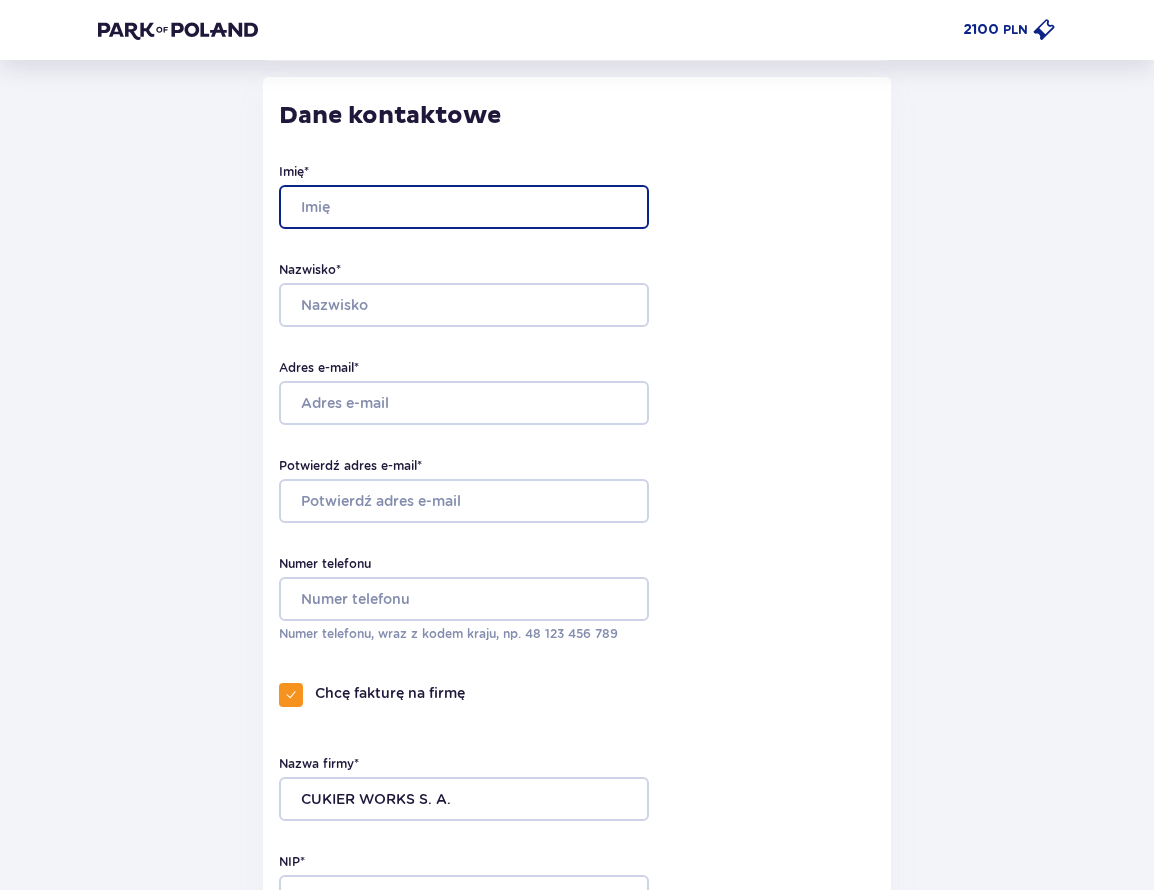 click on "Imię *" at bounding box center (464, 207) 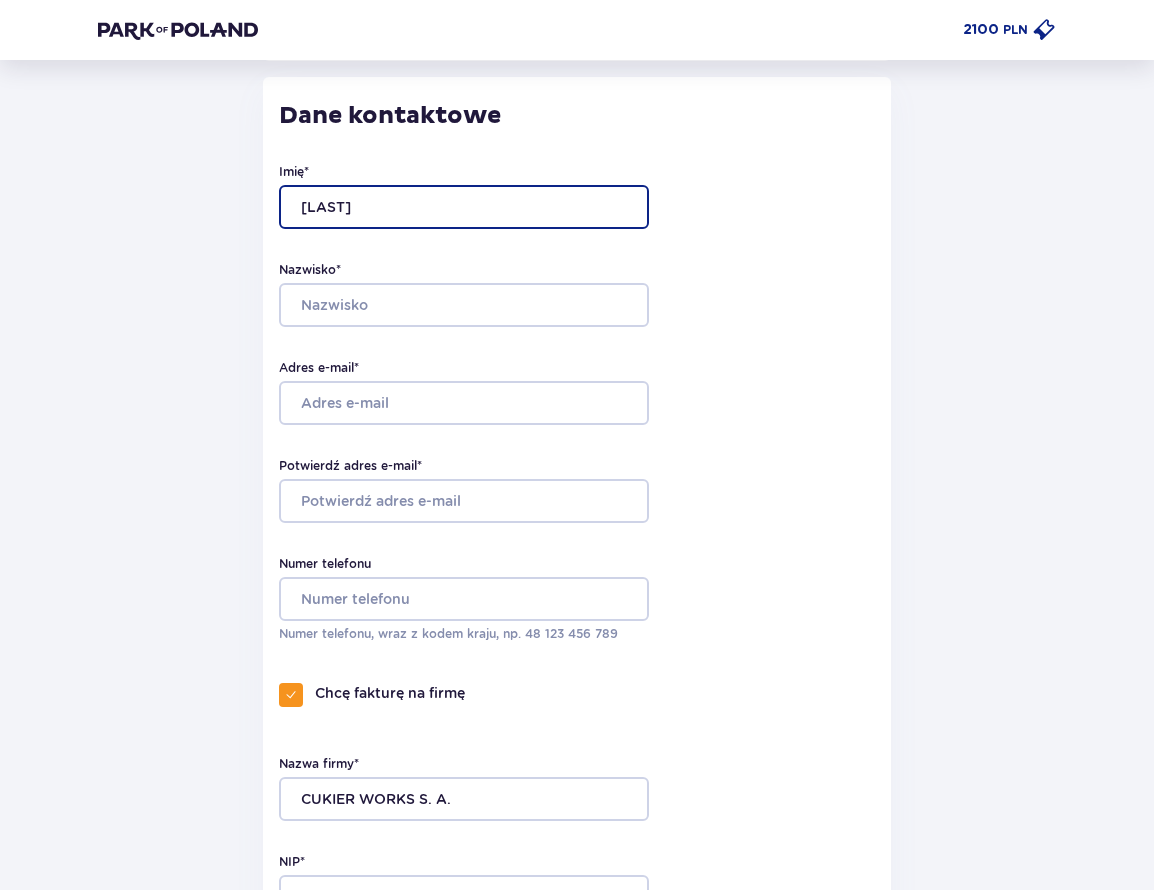 type on "Natalia" 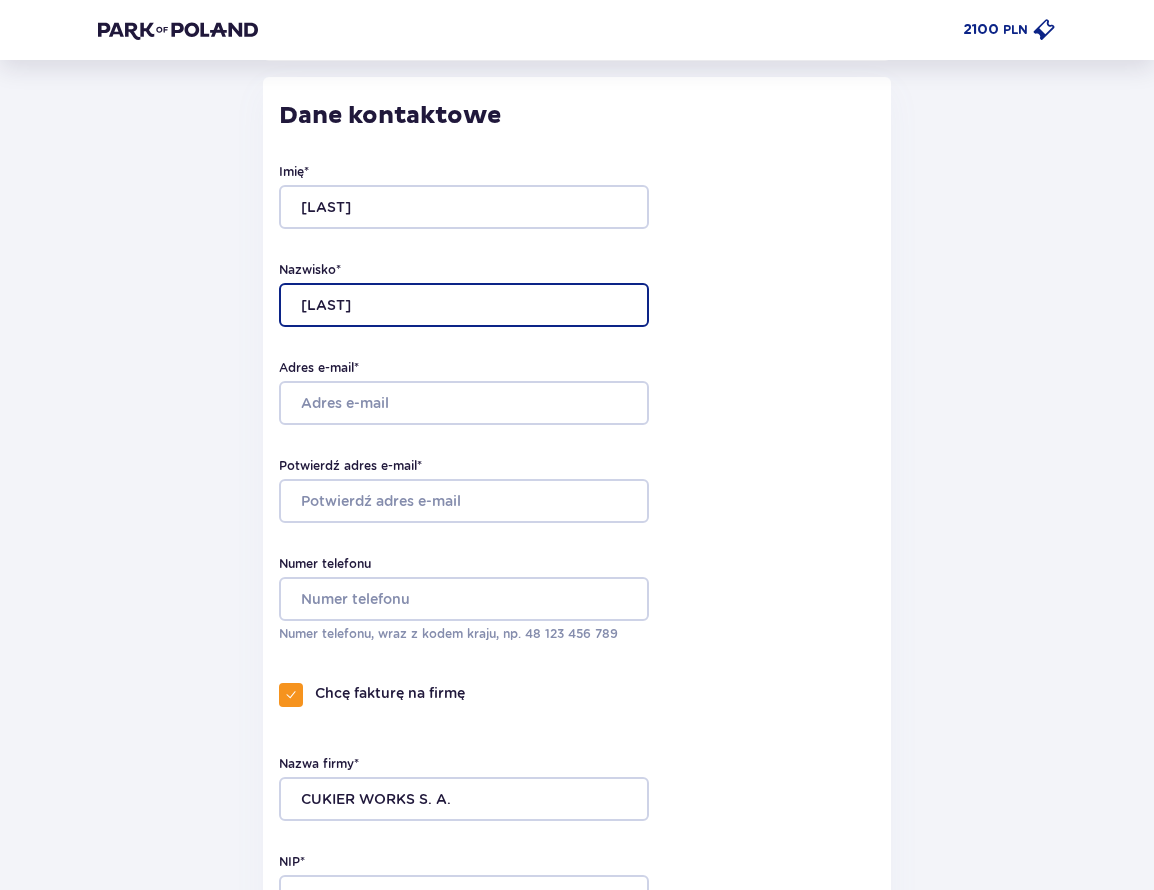 type on "Opałka" 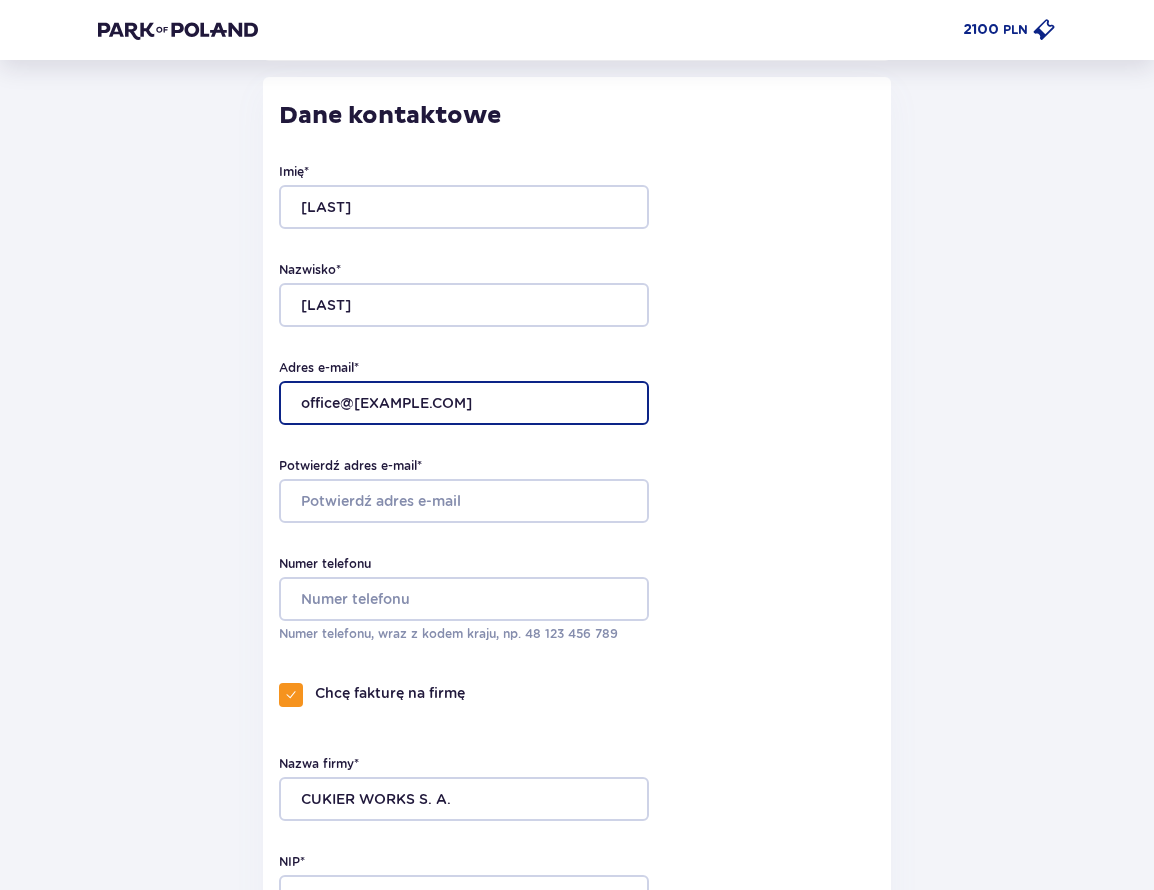 type on "office@cukier.works" 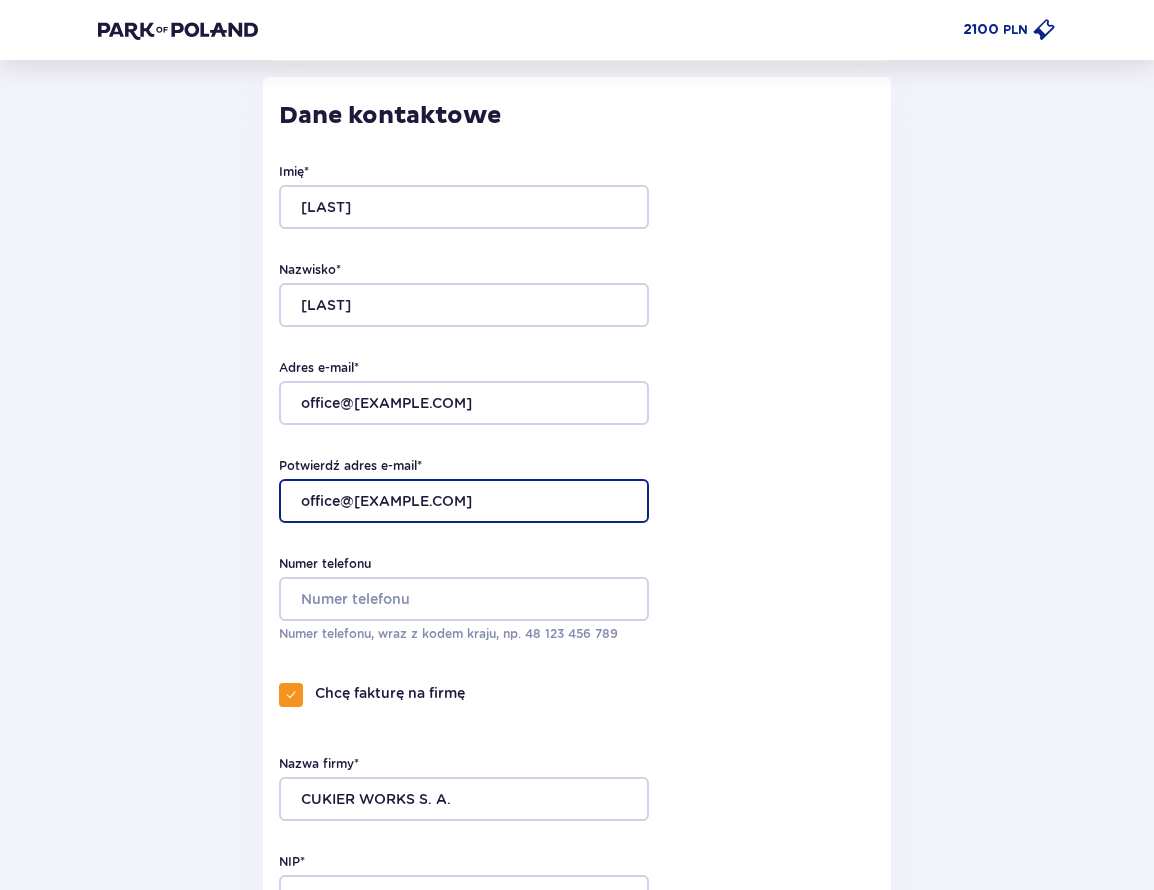 type on "office@cukier.works" 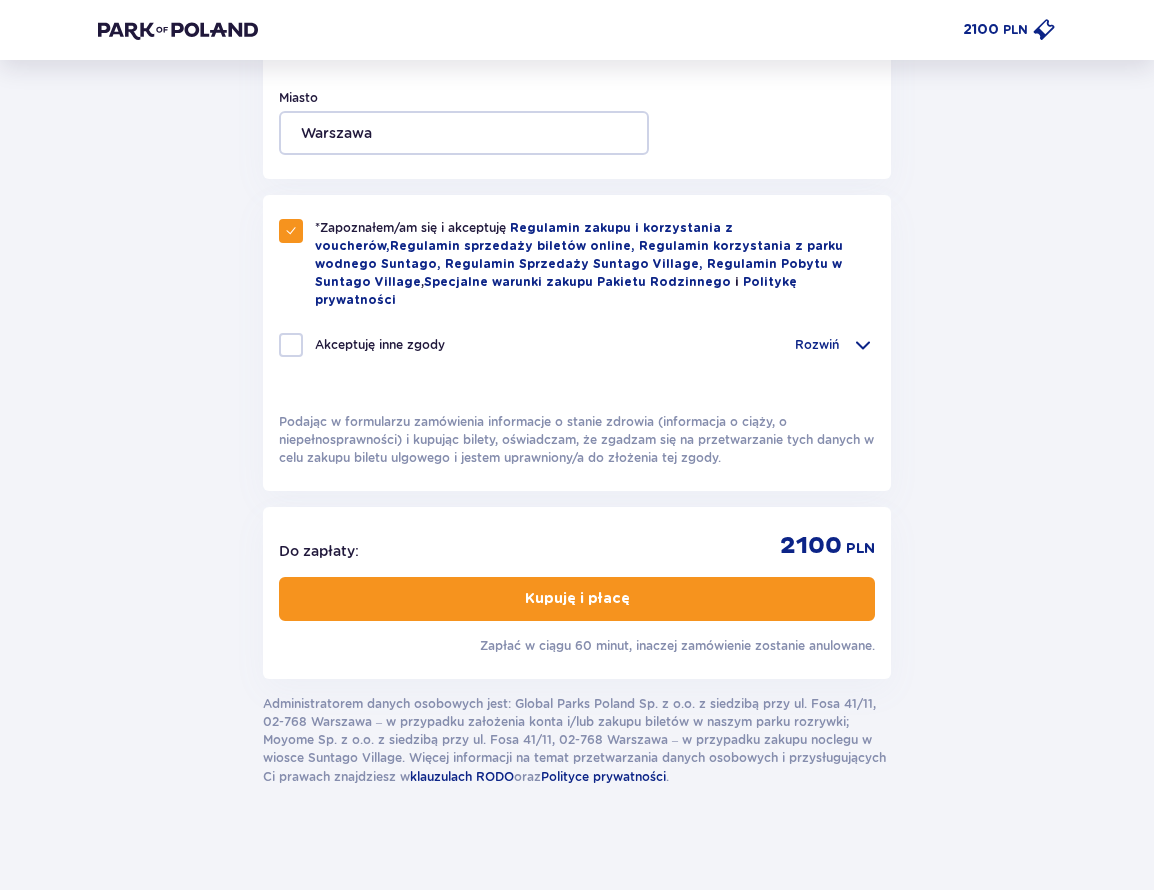 scroll, scrollTop: 1626, scrollLeft: 0, axis: vertical 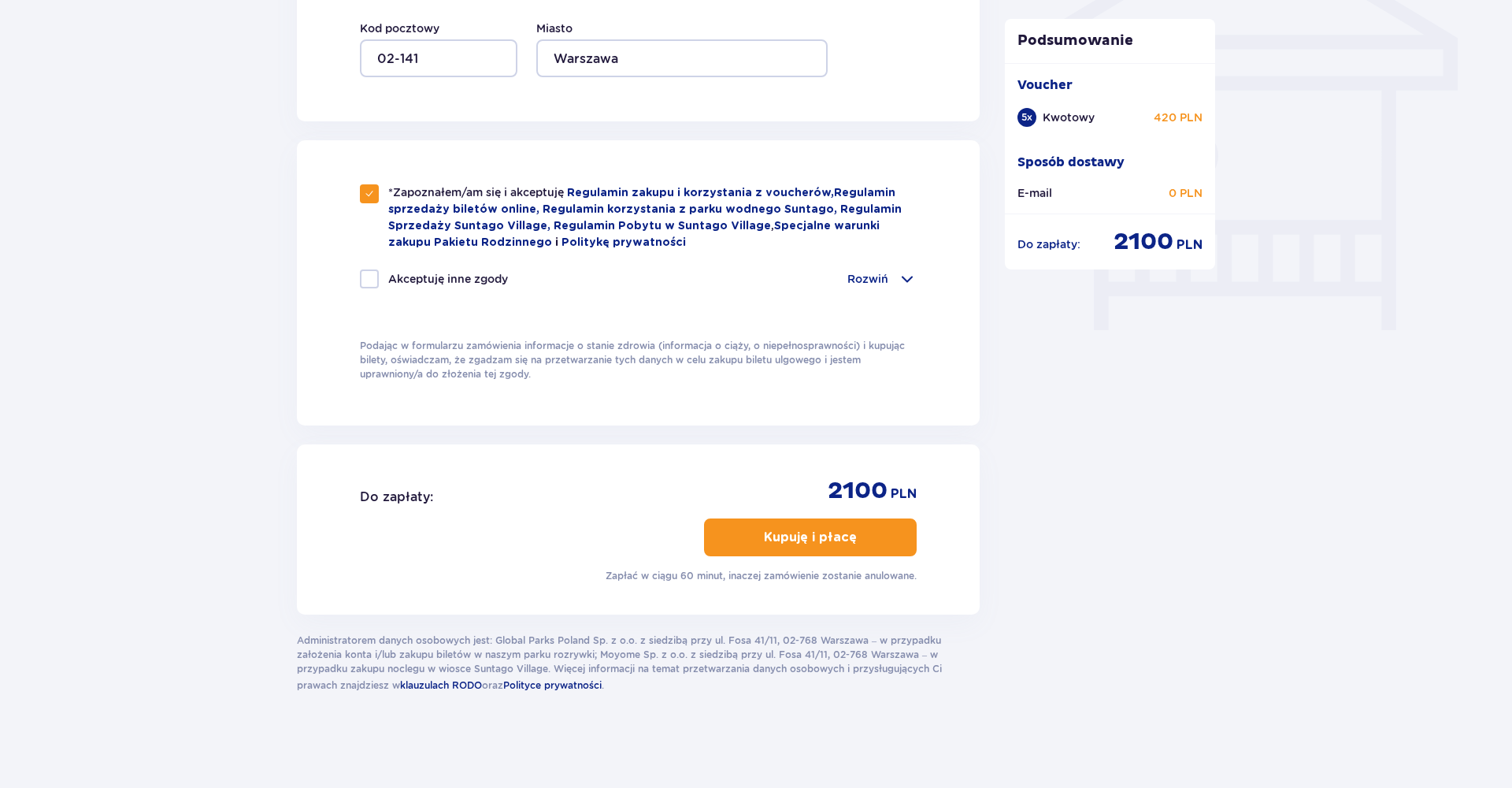 type on "500844350" 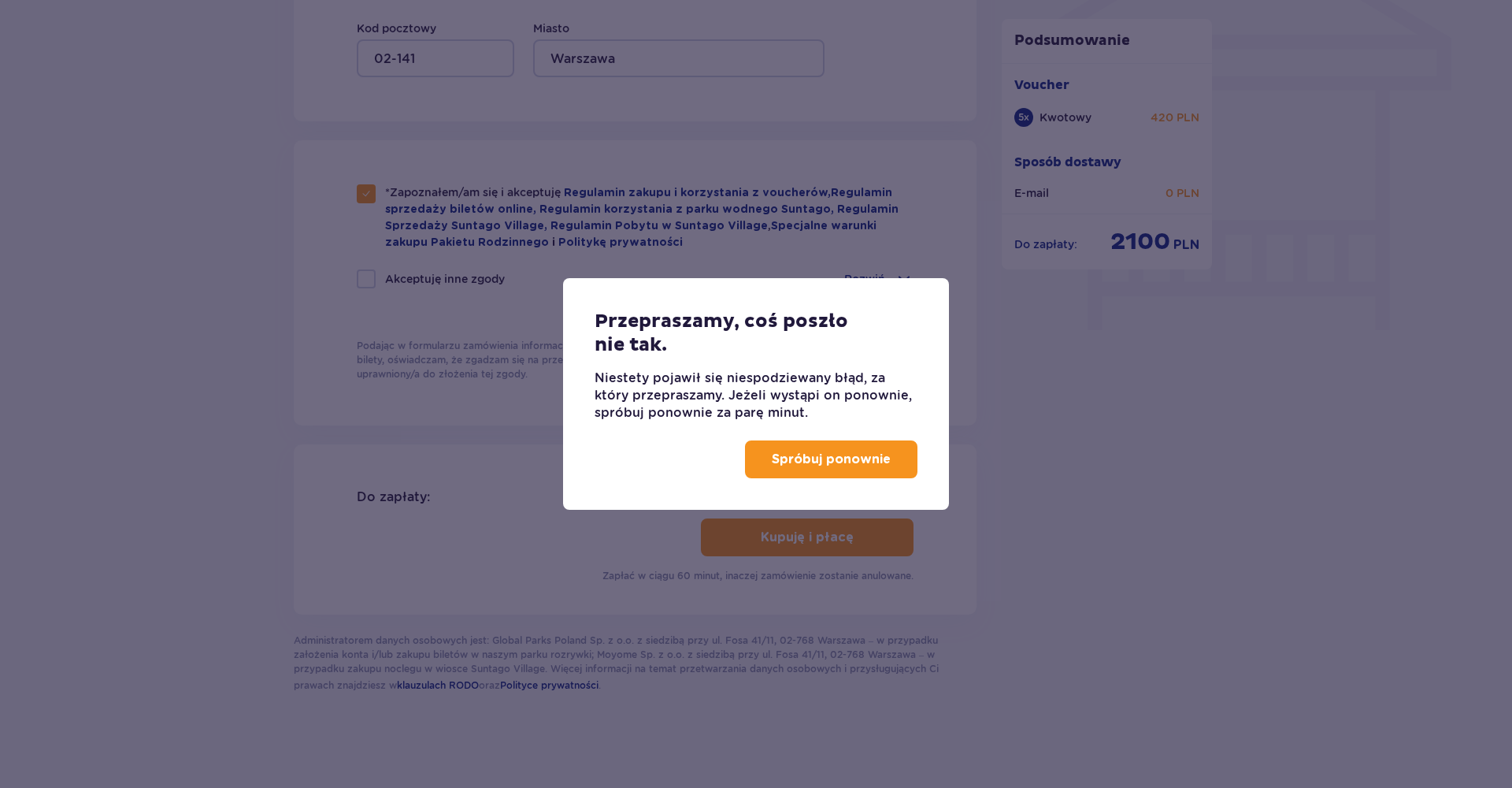 click on "Spróbuj ponownie" at bounding box center [831, 459] 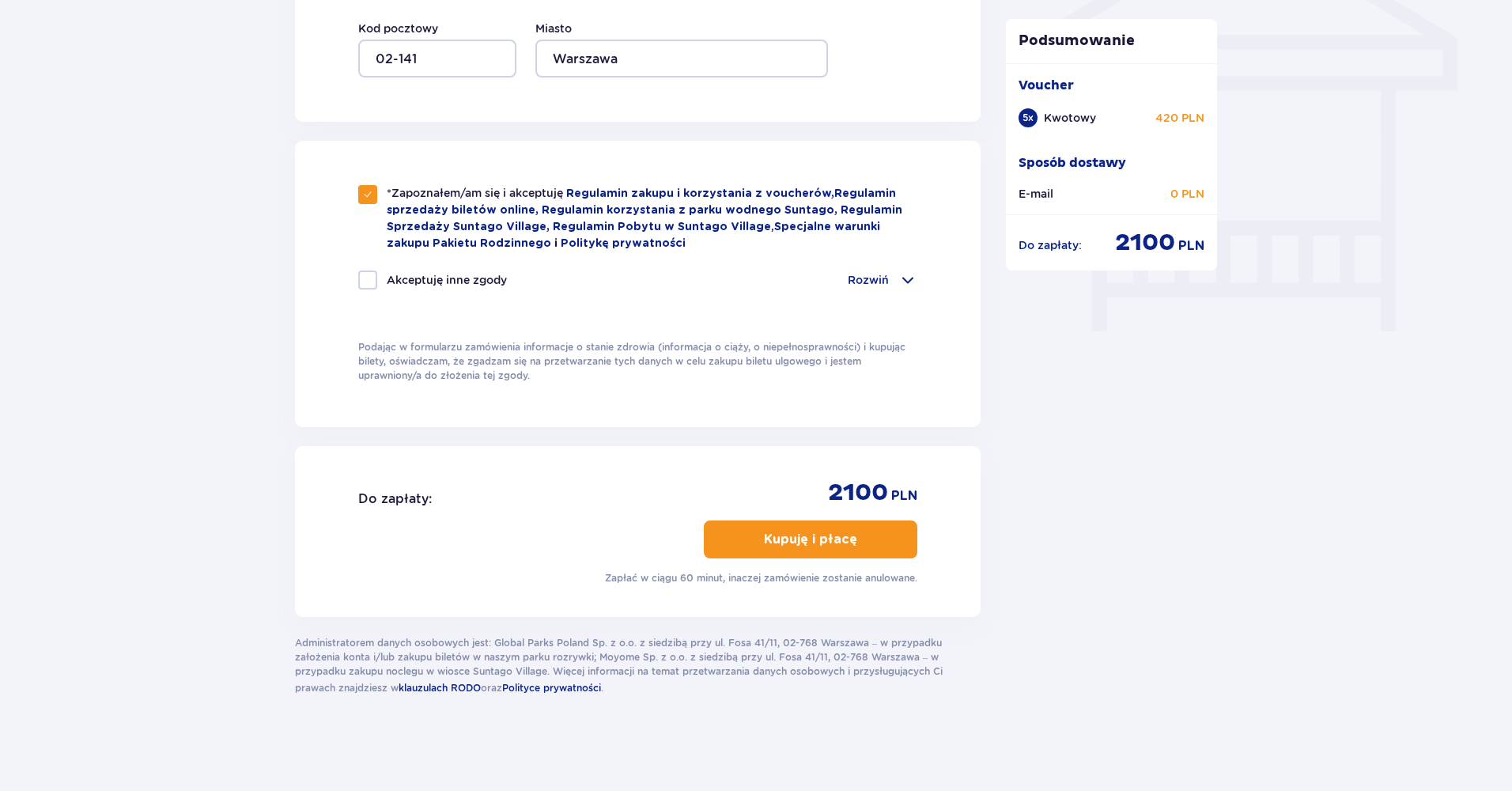 click on "Kupuję i płacę" at bounding box center (811, 539) 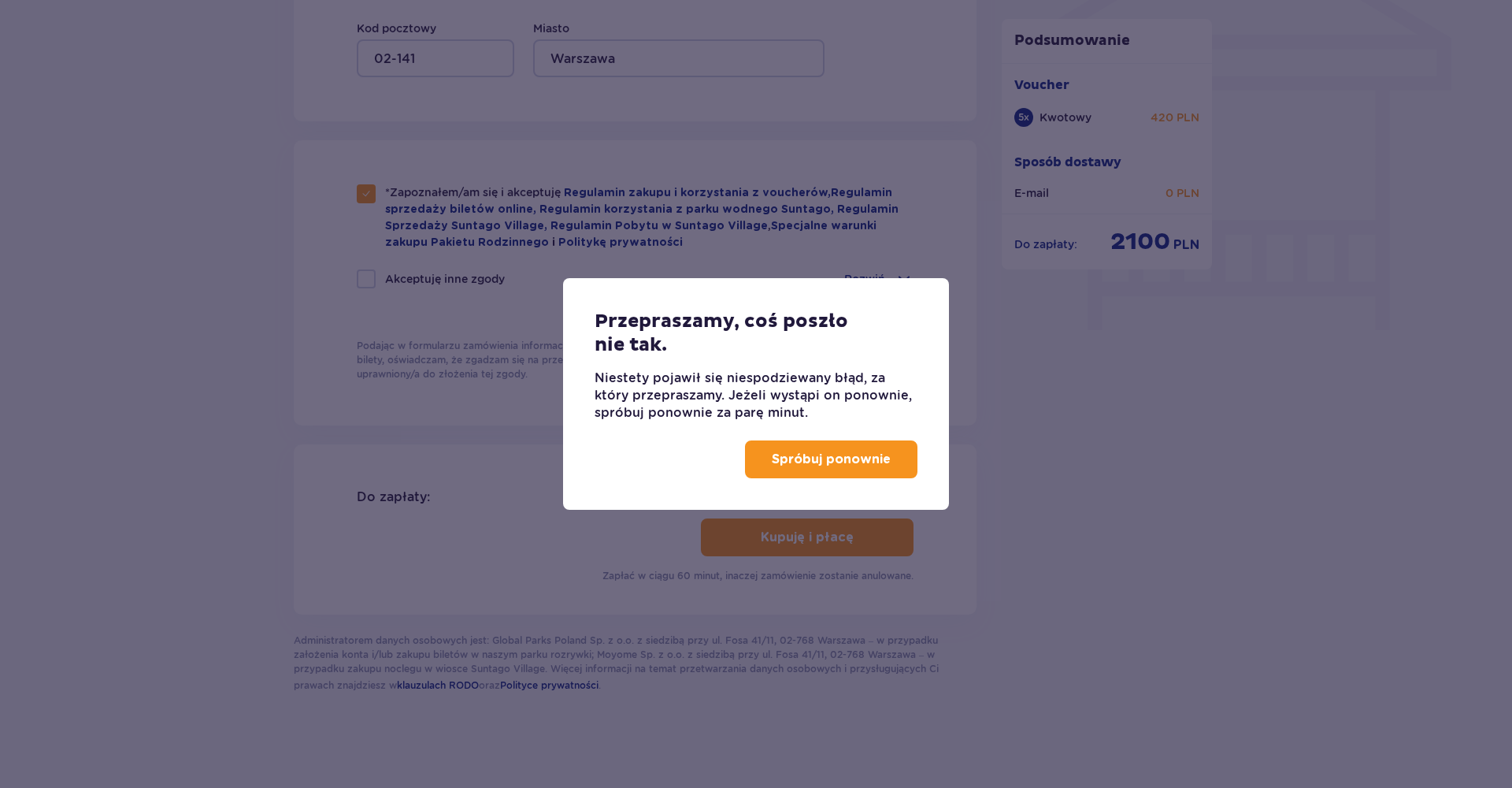 click on "Spróbuj ponownie" at bounding box center [831, 459] 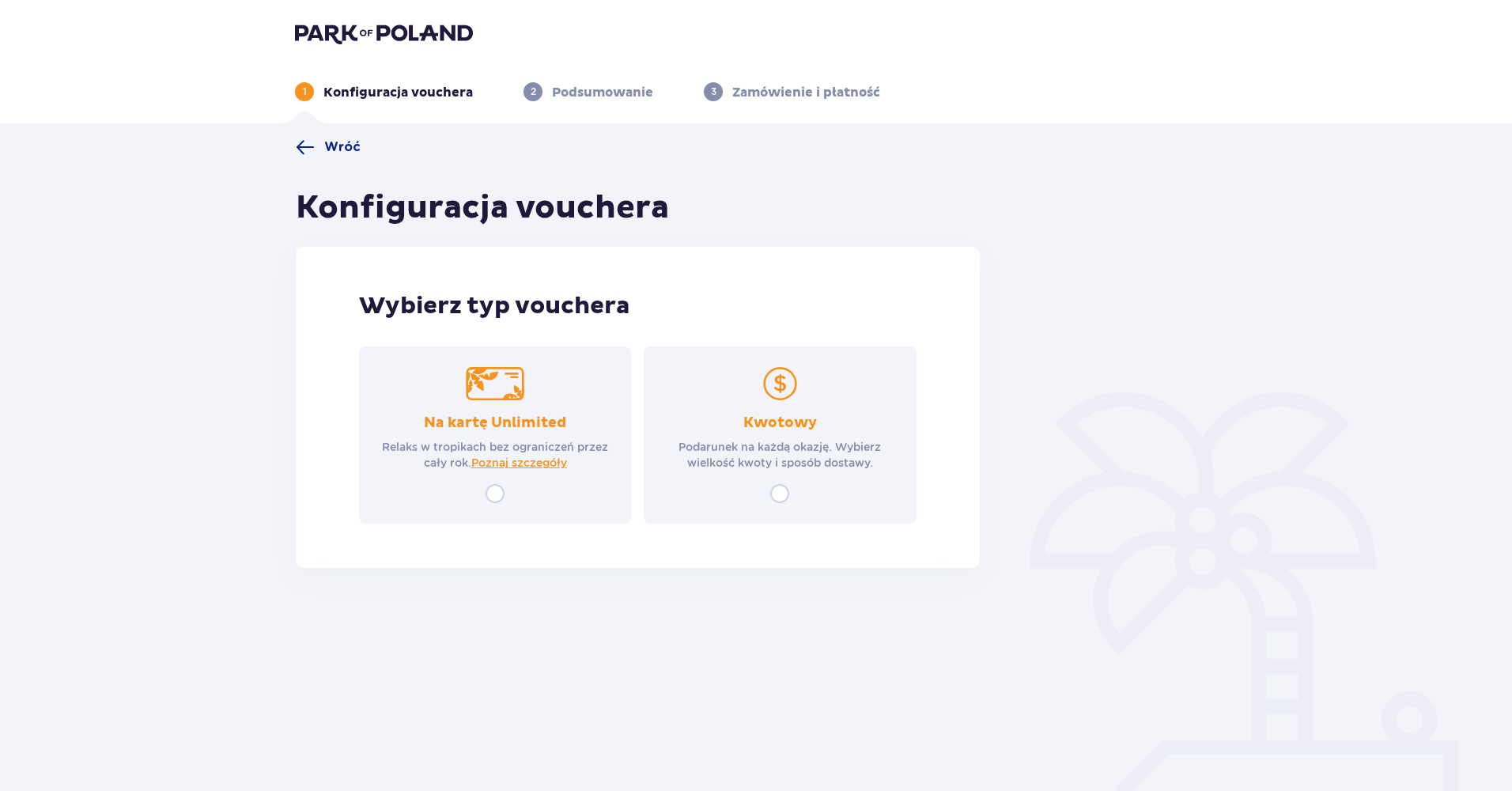scroll, scrollTop: 0, scrollLeft: 0, axis: both 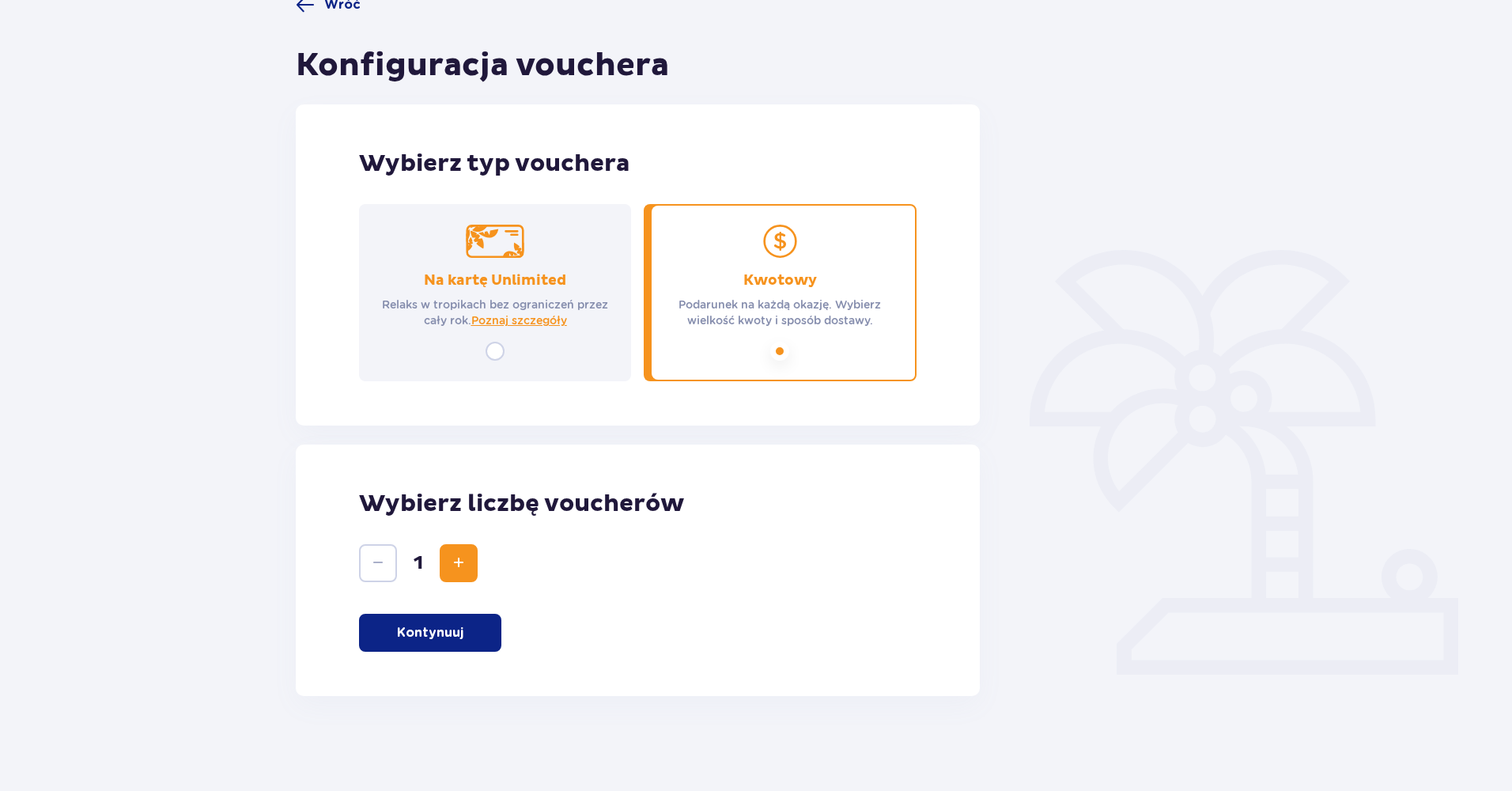 click at bounding box center [459, 563] 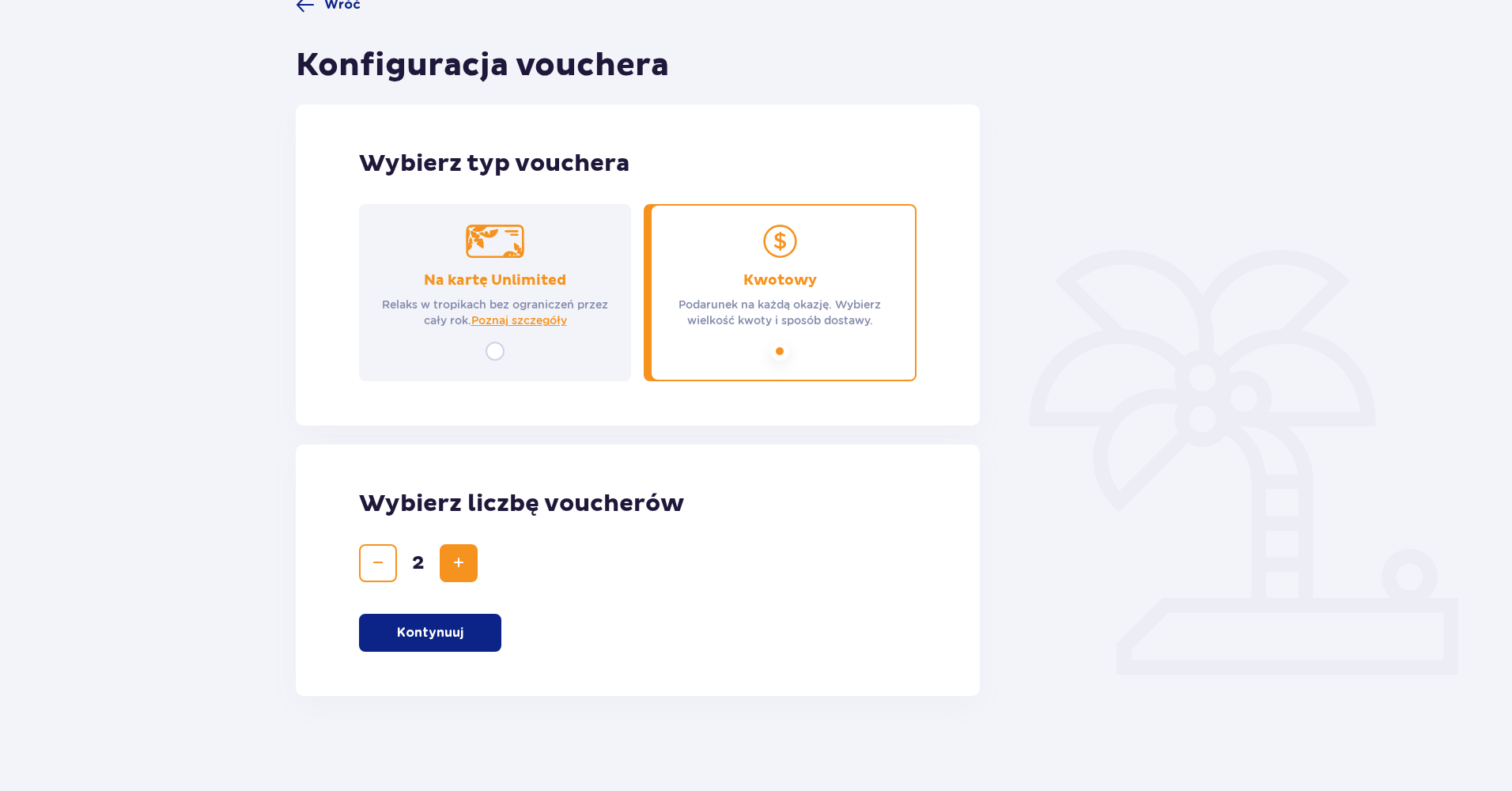 click at bounding box center [459, 563] 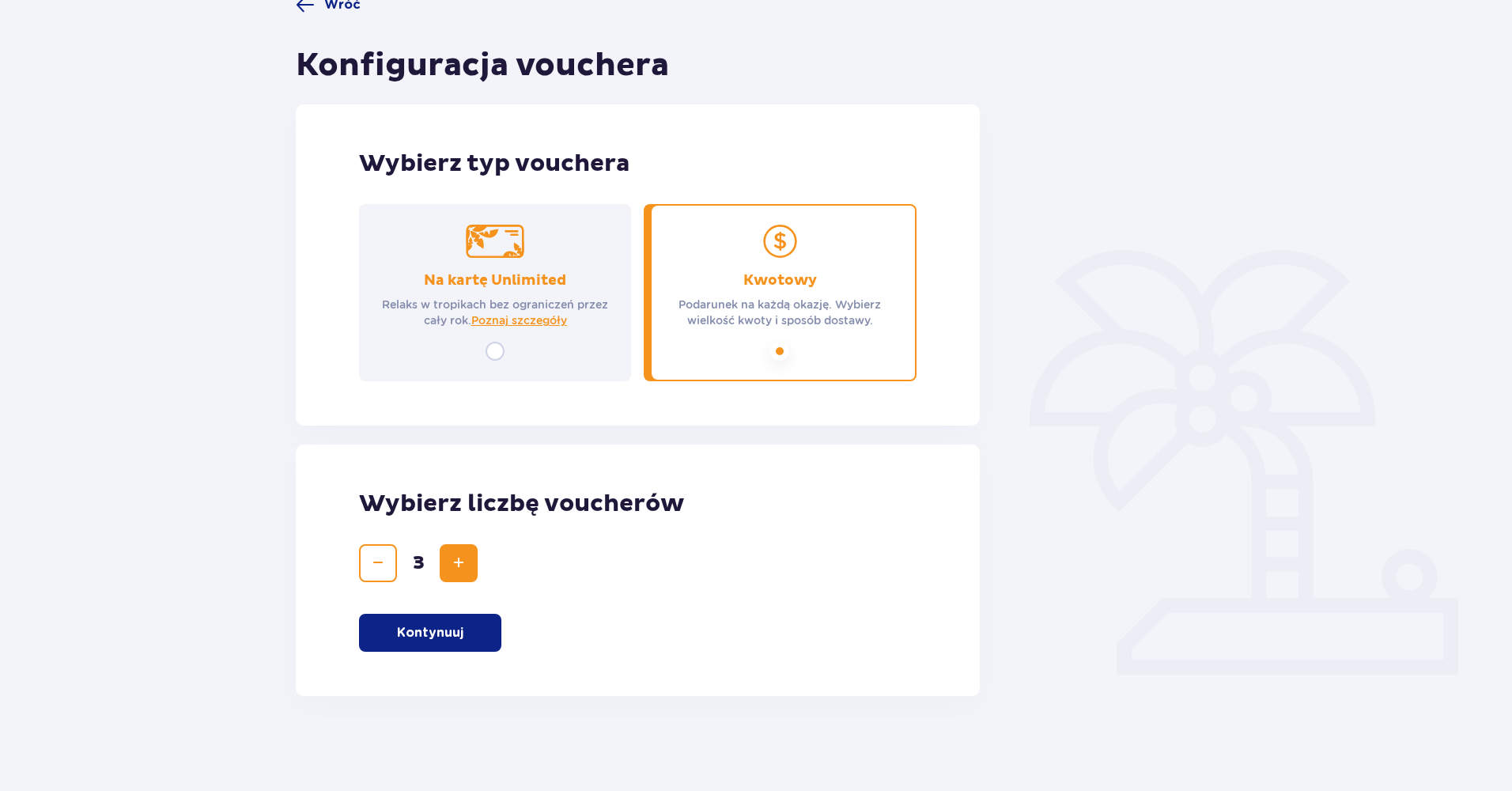 click at bounding box center (459, 563) 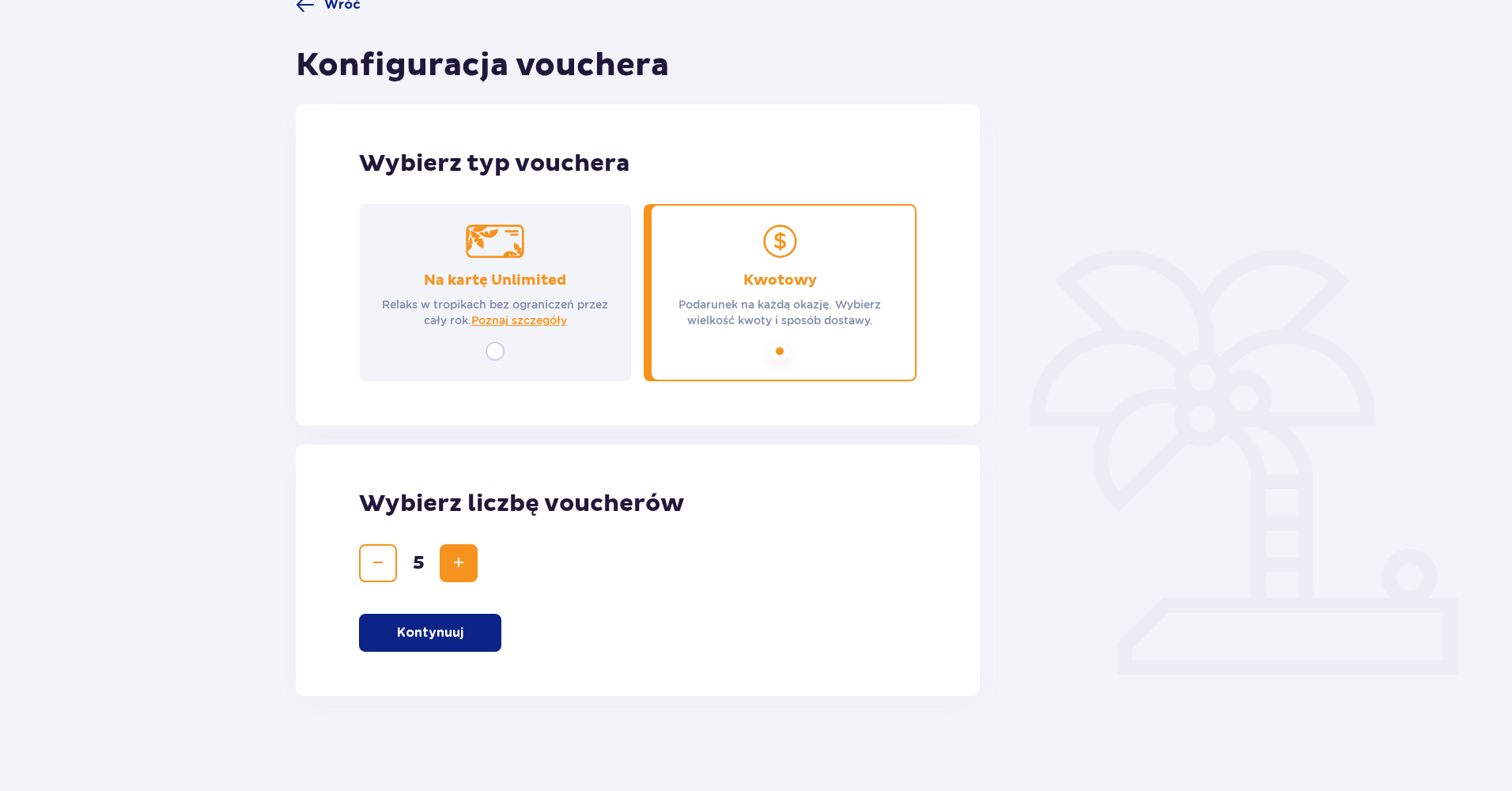 click at bounding box center [459, 563] 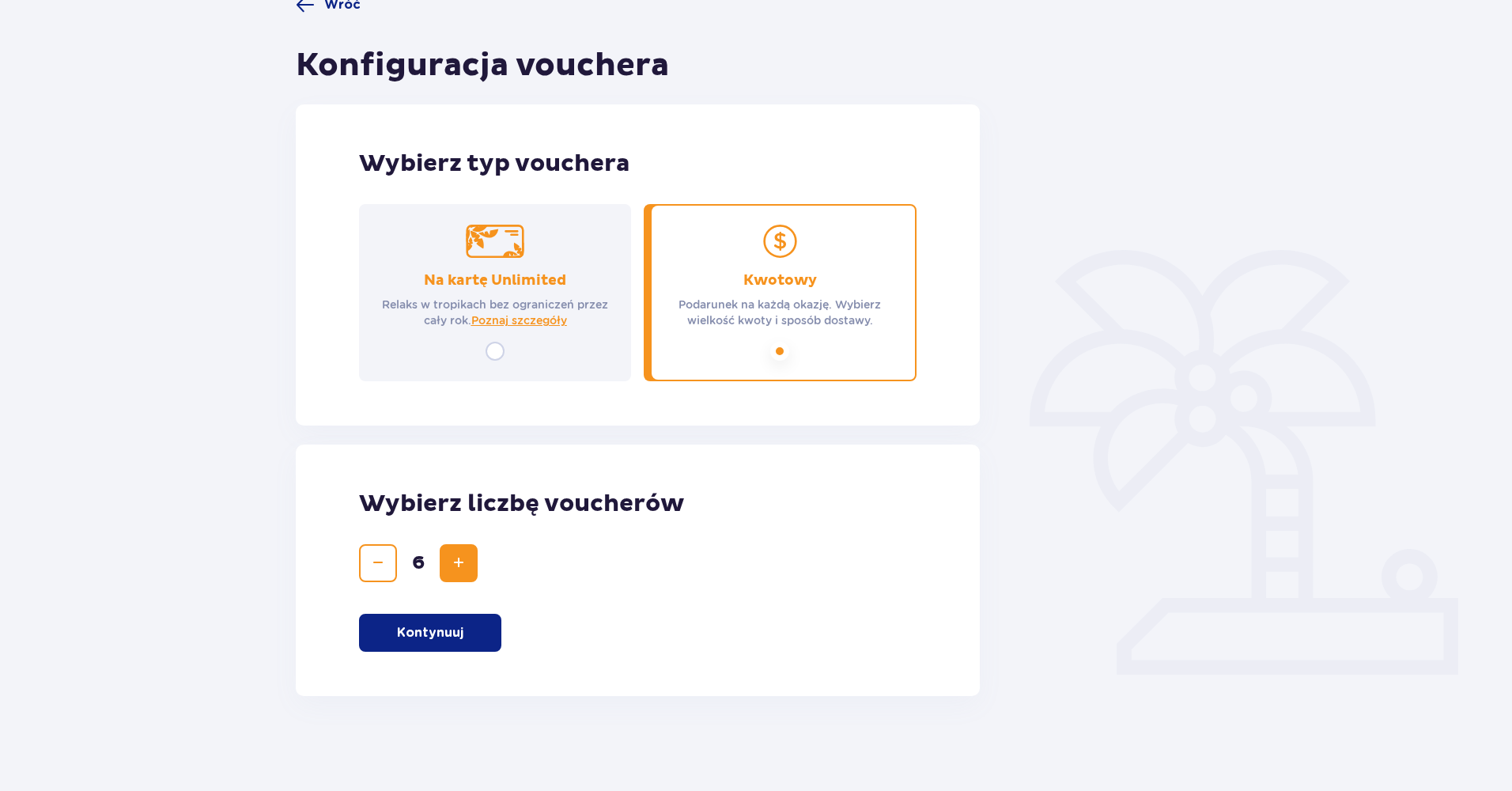 click at bounding box center [459, 563] 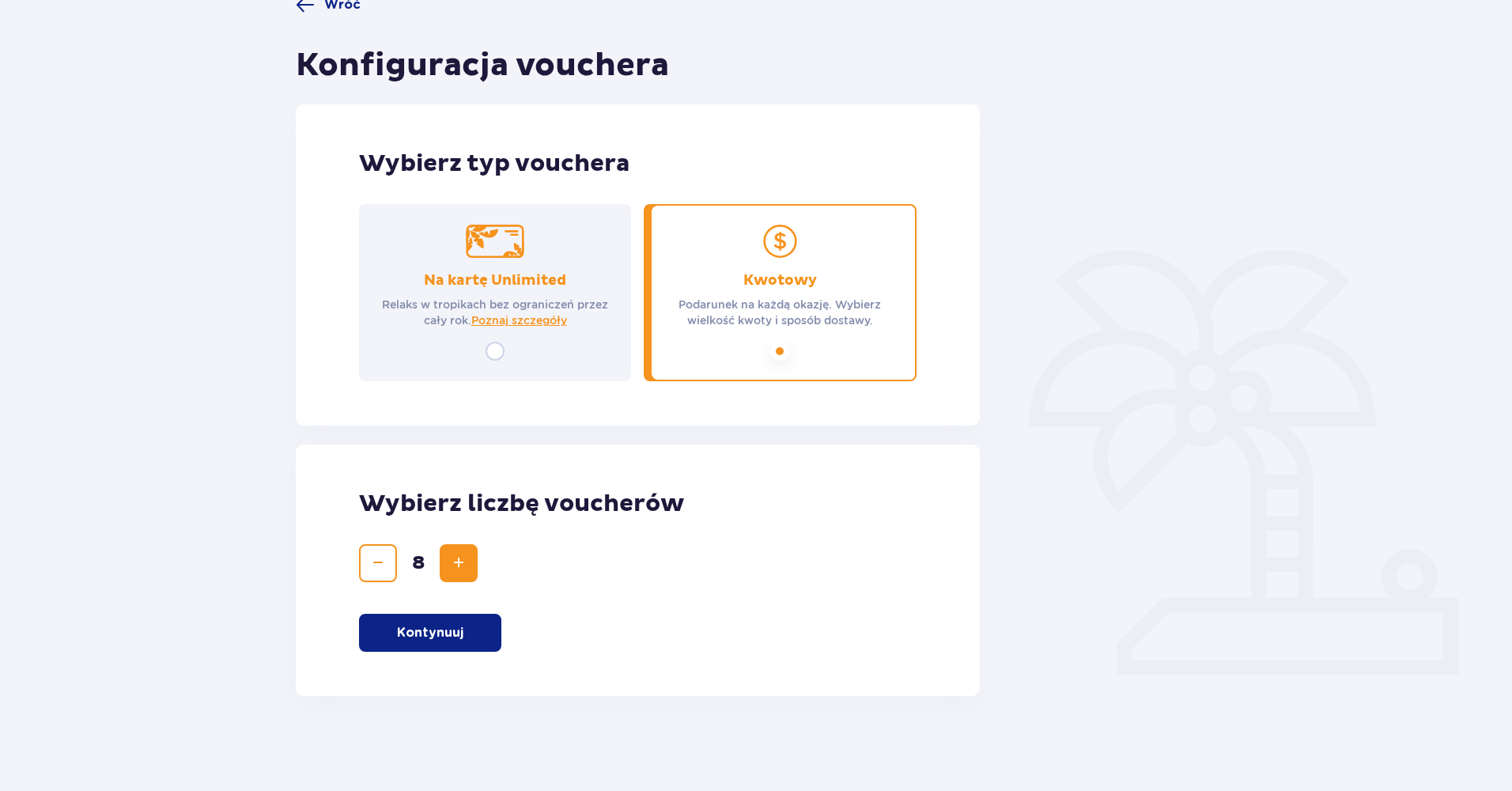 click at bounding box center (459, 563) 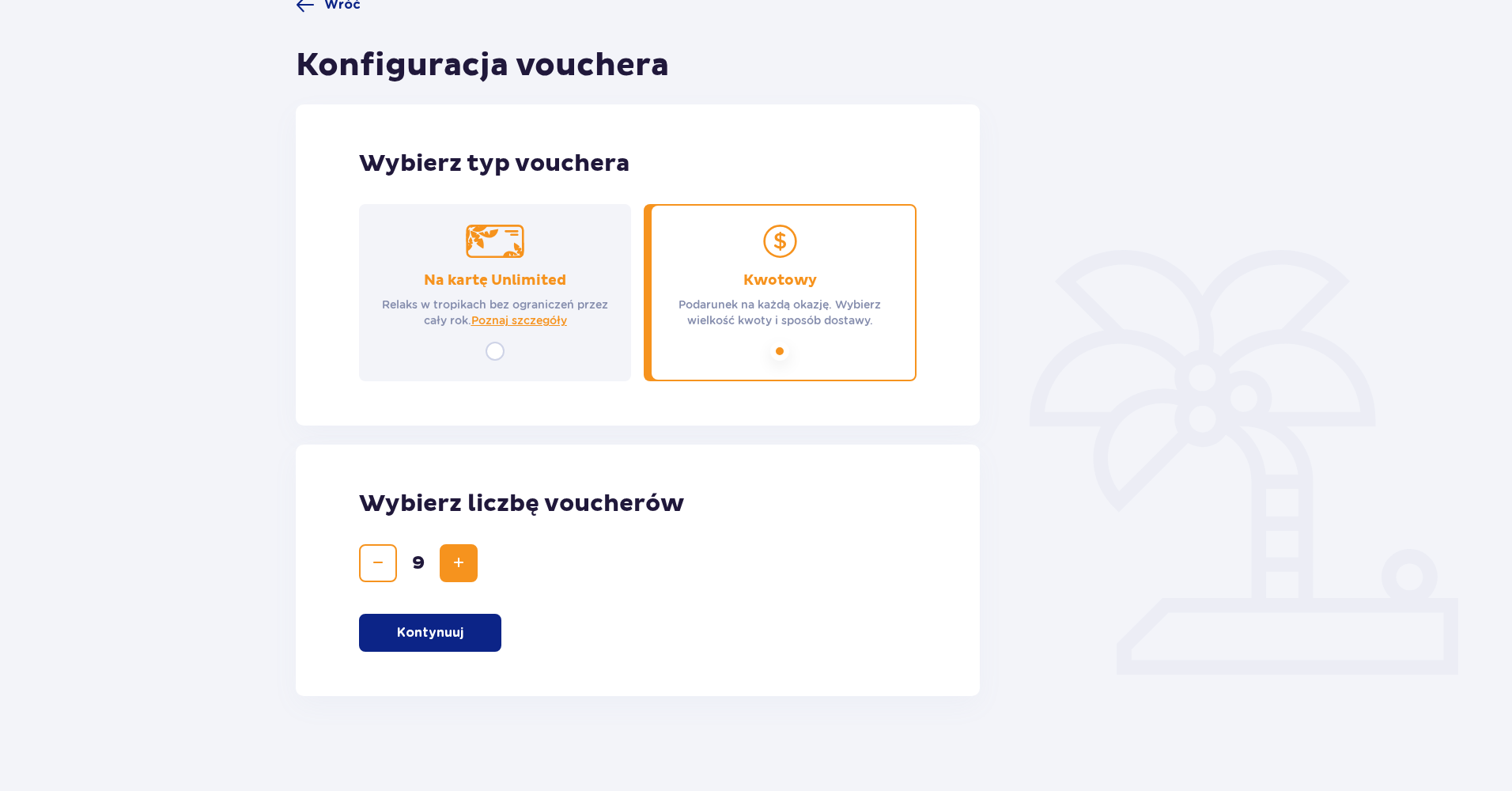 click at bounding box center (459, 563) 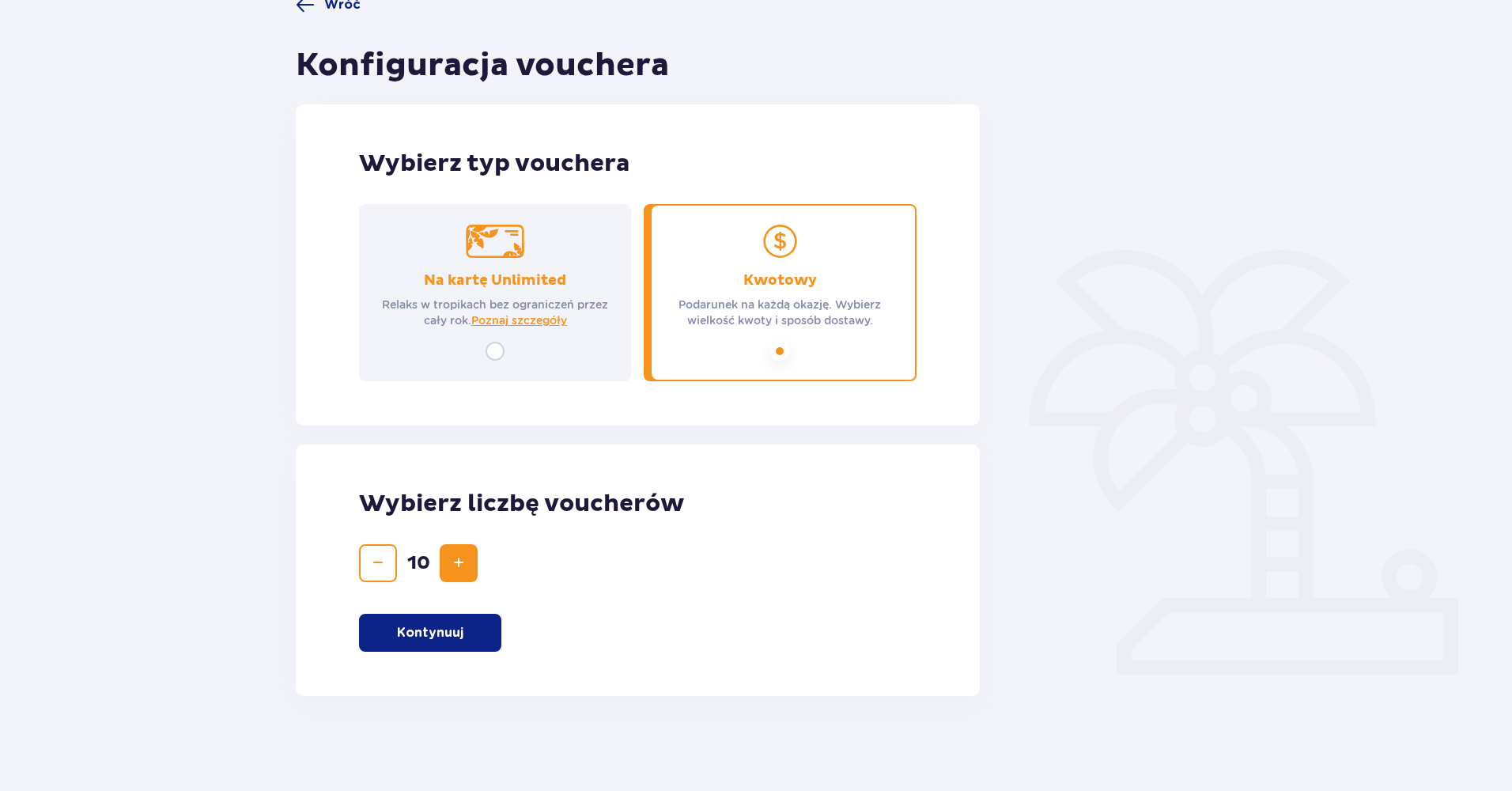 click on "Kontynuuj" at bounding box center (430, 633) 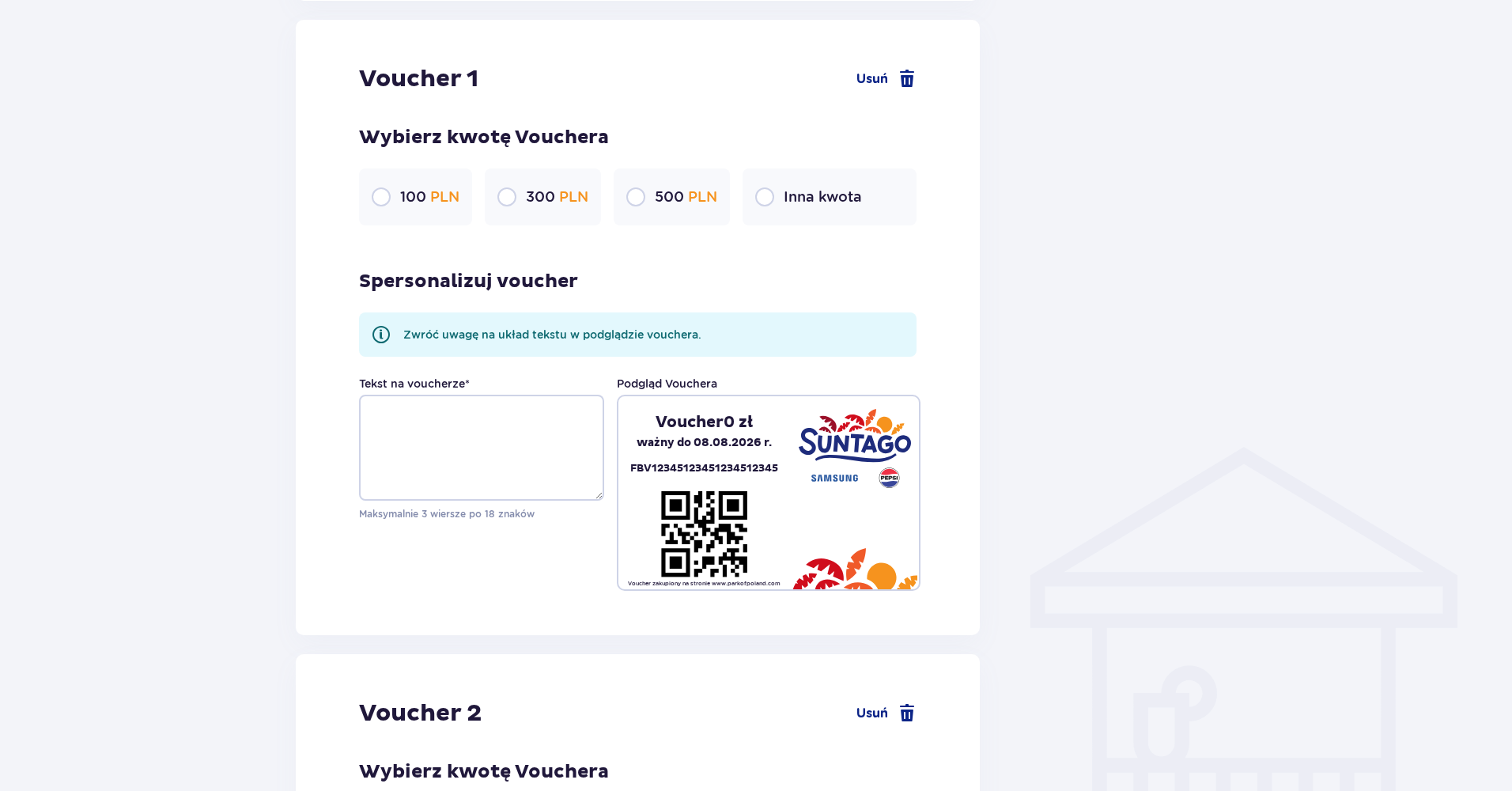 scroll, scrollTop: 838, scrollLeft: 0, axis: vertical 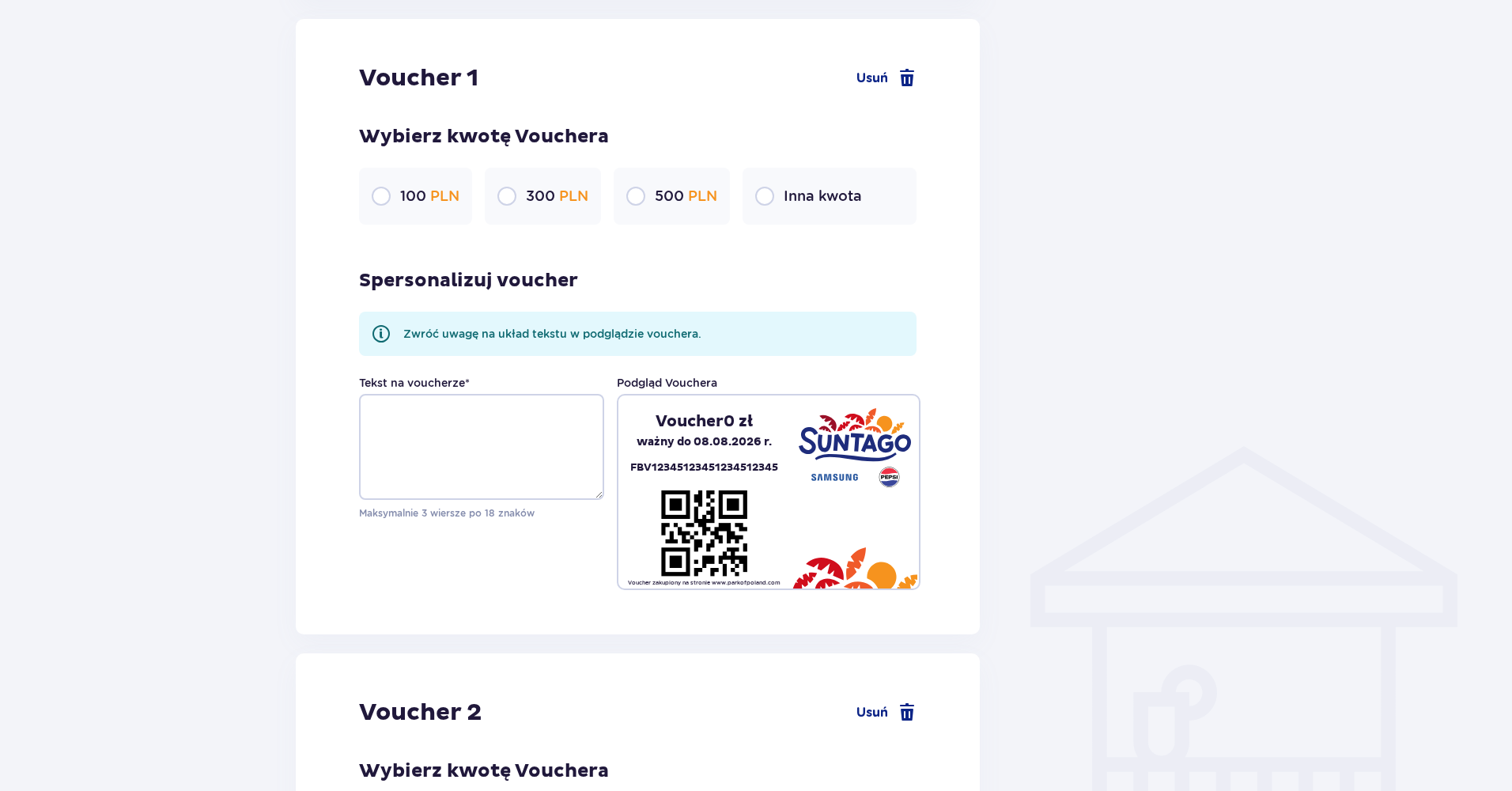 click on "Inna kwota" at bounding box center (822, 196) 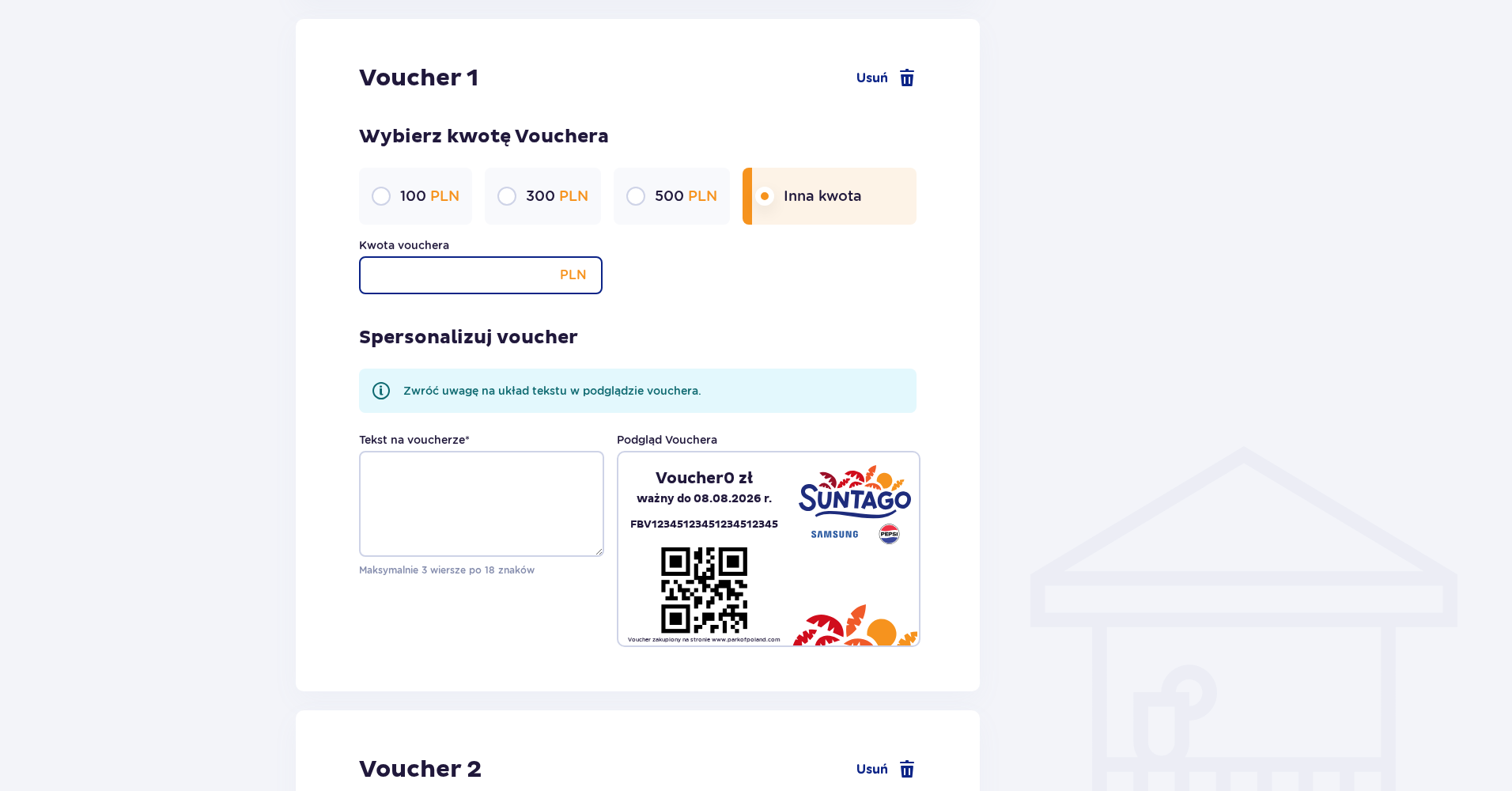 click on "Kwota vouchera" at bounding box center [481, 275] 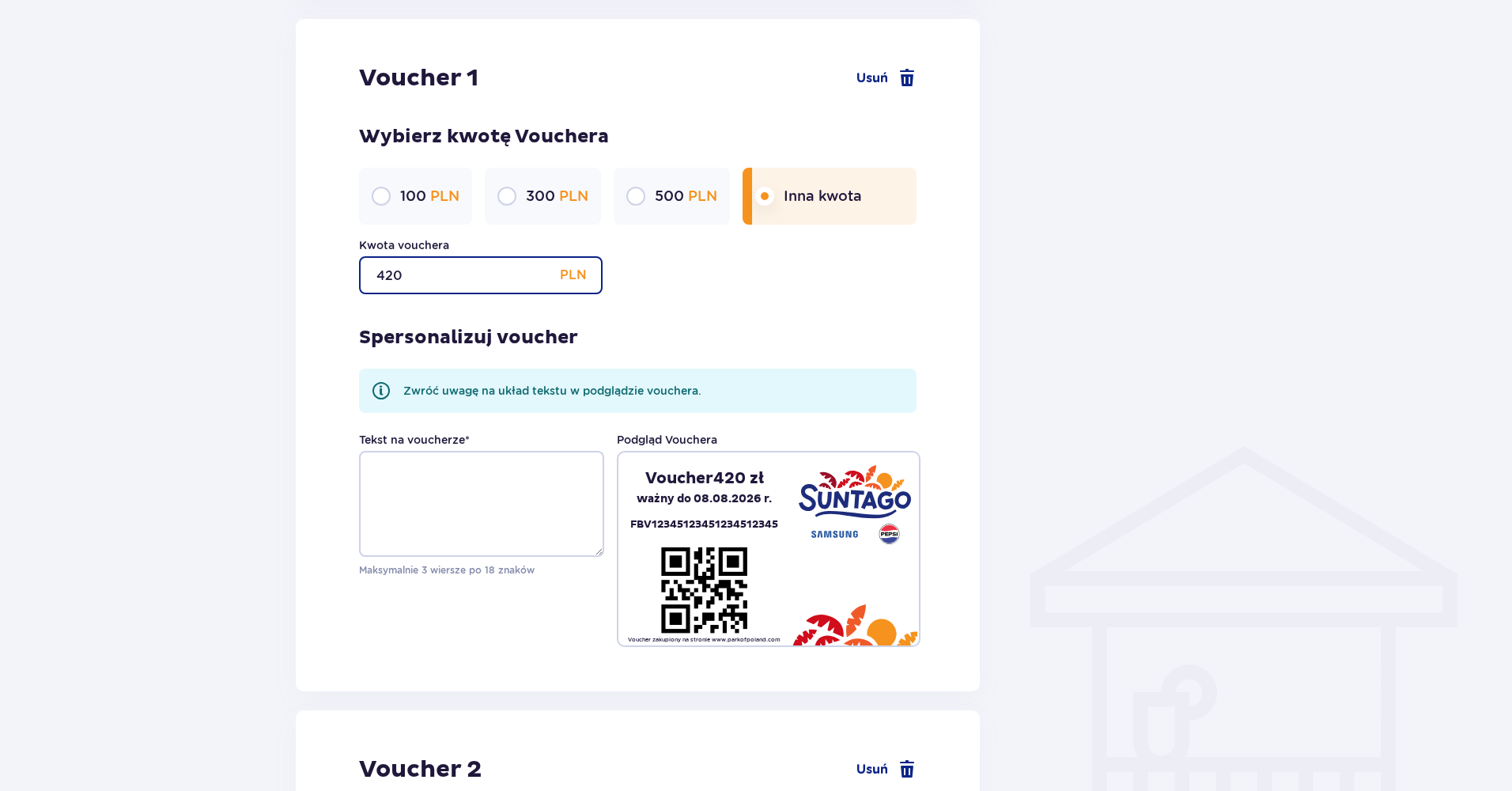 type on "420" 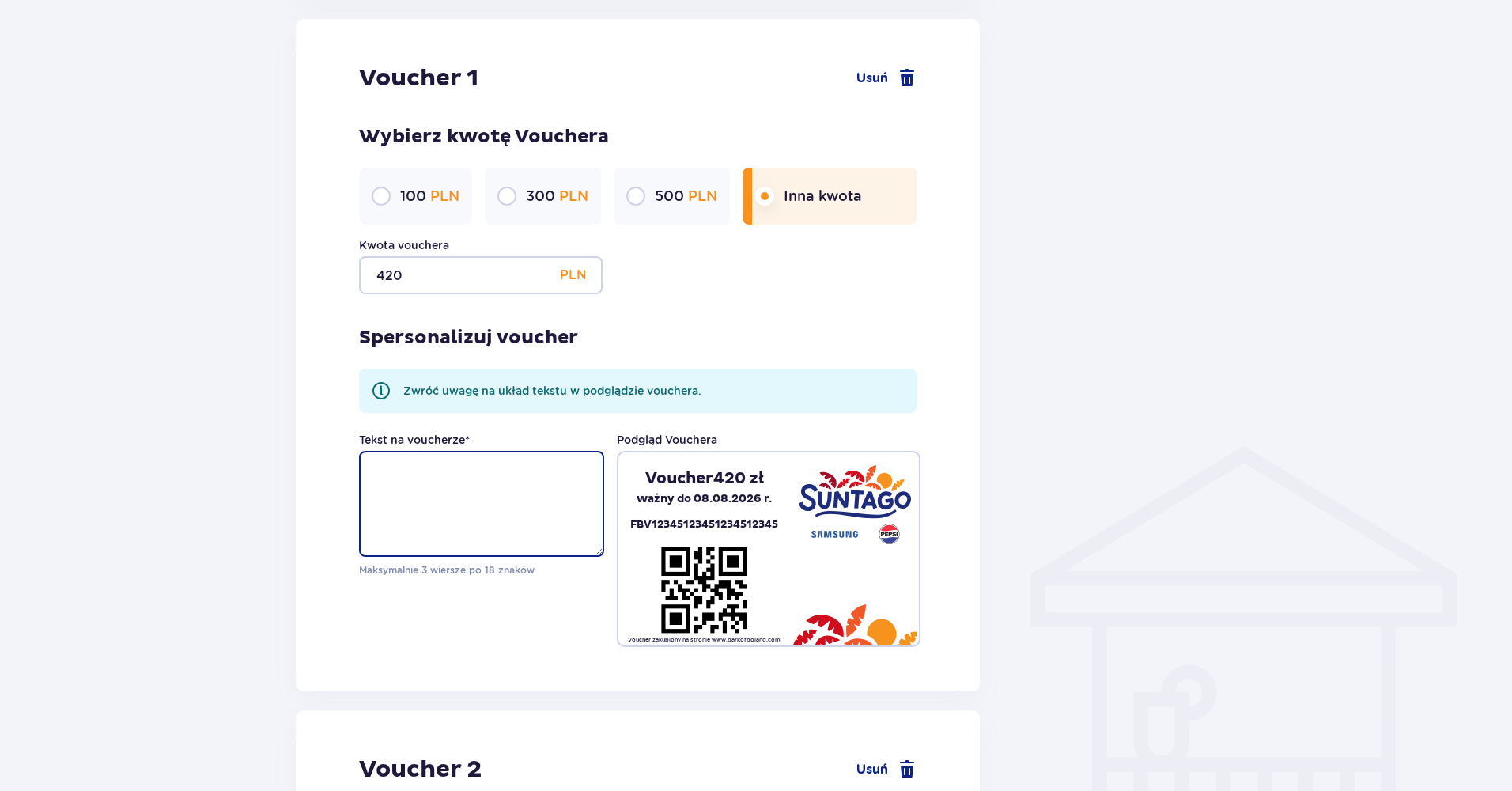 click on "Tekst na voucherze *" at bounding box center [482, 504] 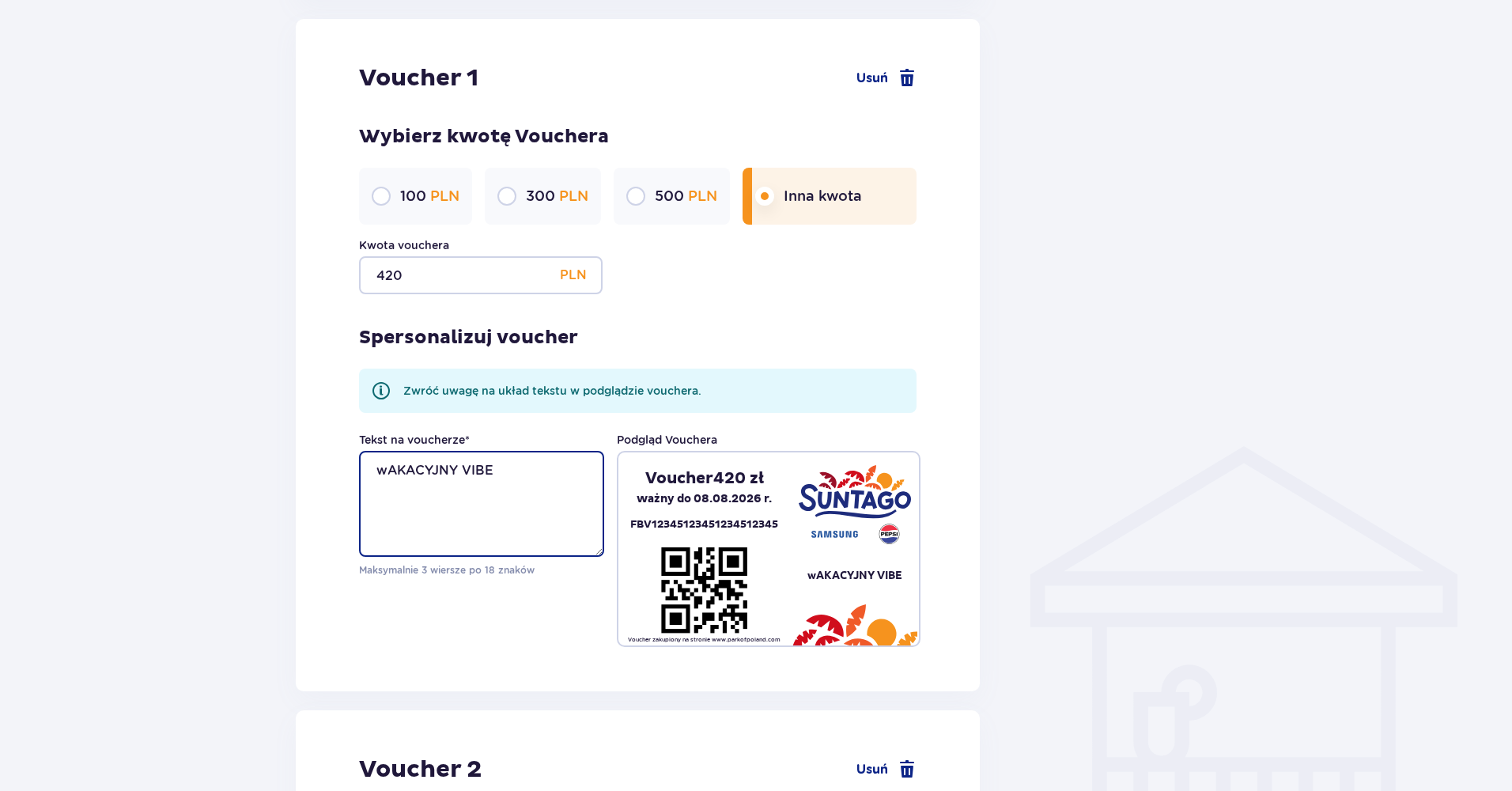 drag, startPoint x: 531, startPoint y: 476, endPoint x: 214, endPoint y: 477, distance: 317.00158 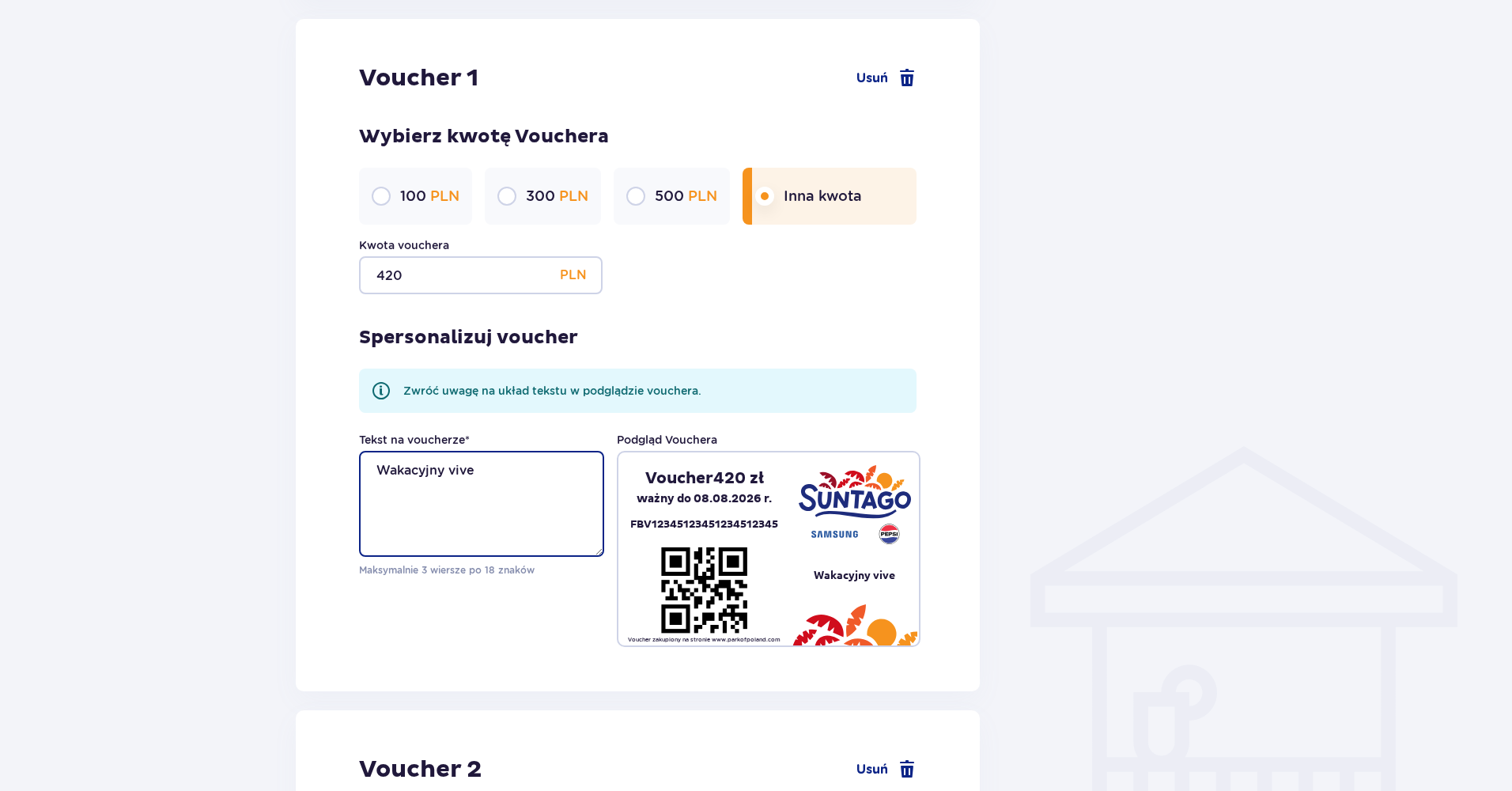 drag, startPoint x: 488, startPoint y: 479, endPoint x: 304, endPoint y: 468, distance: 184.32851 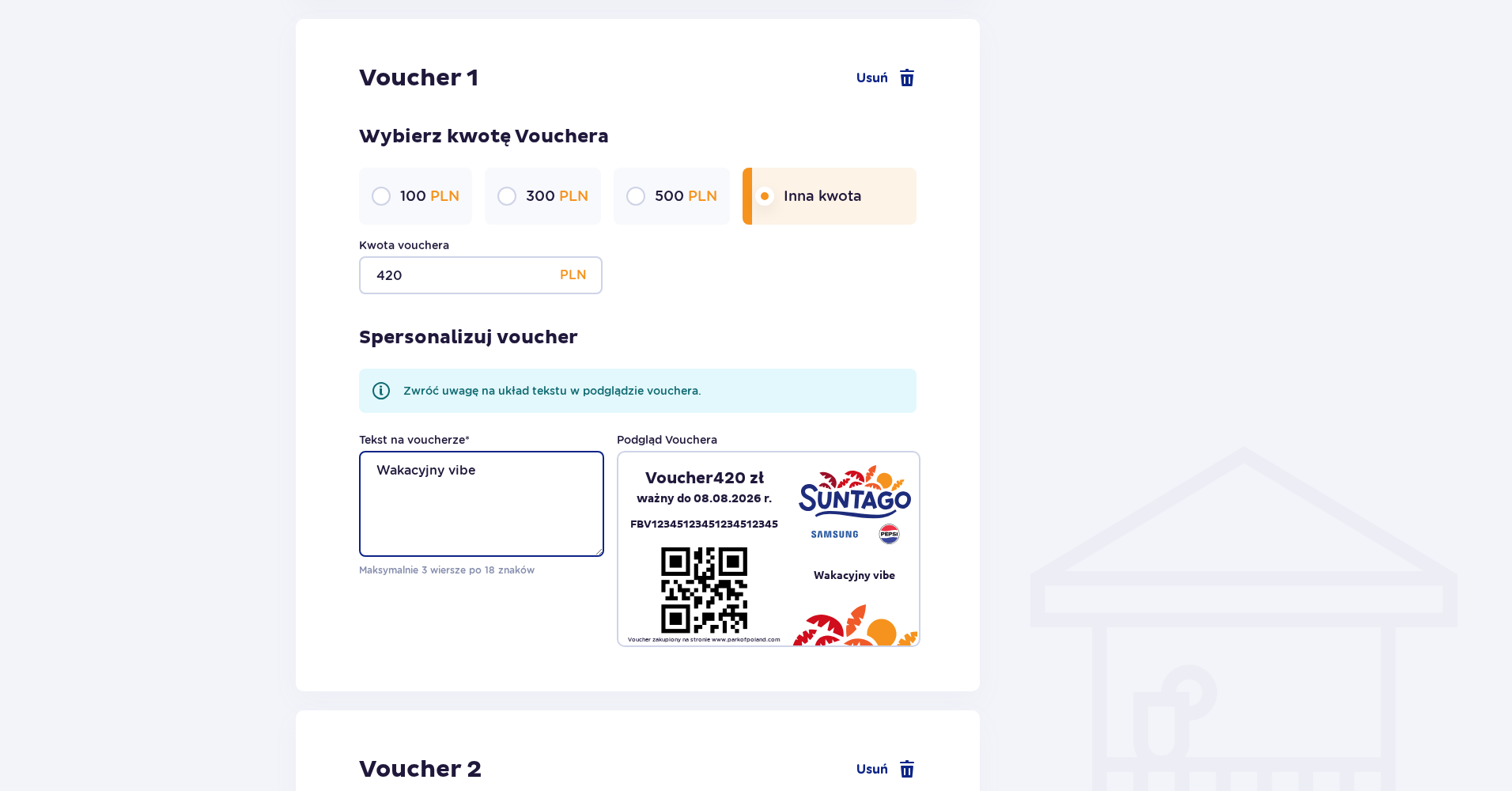 drag, startPoint x: 531, startPoint y: 477, endPoint x: 338, endPoint y: 477, distance: 193 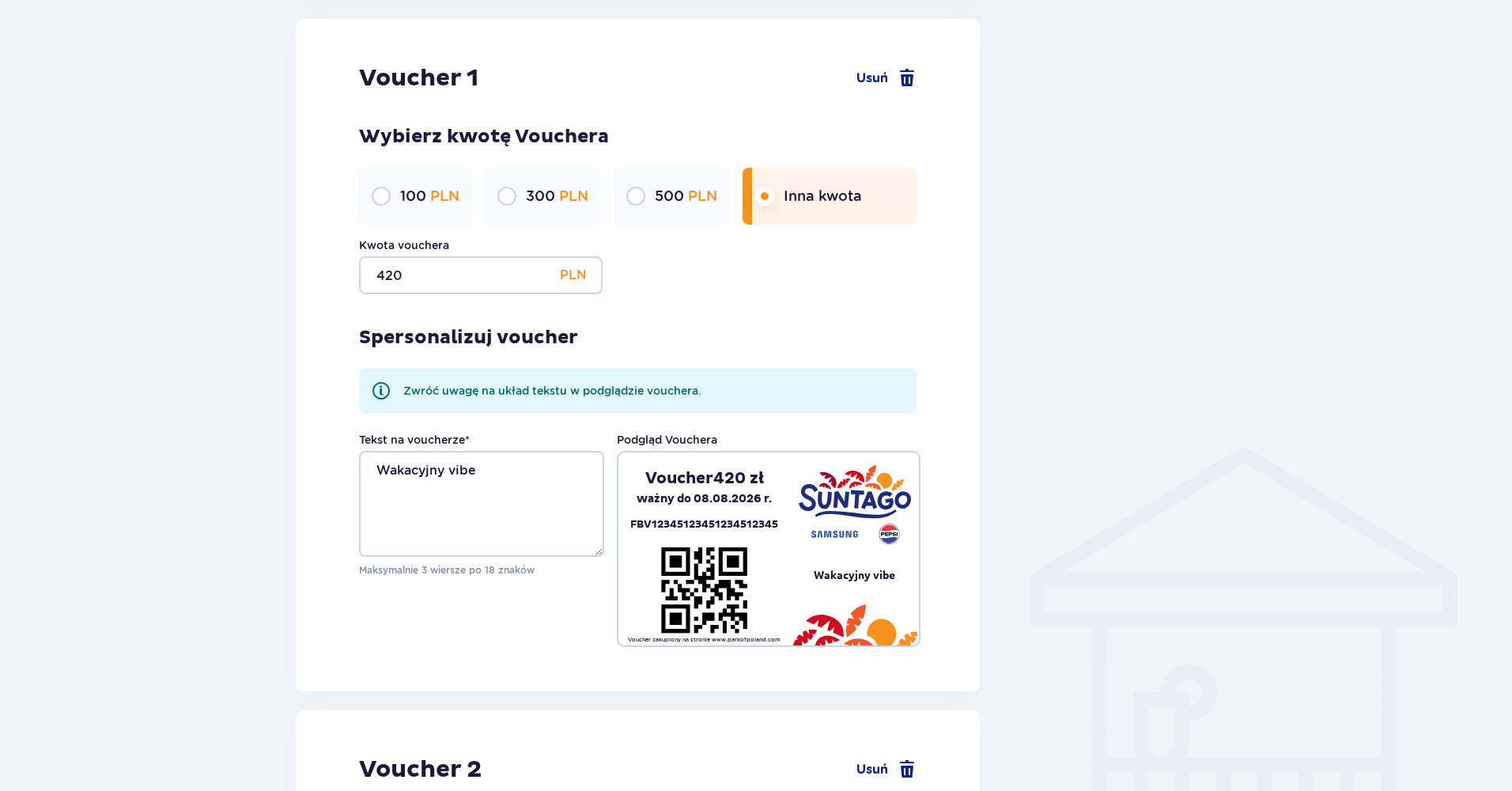 click on "Tekst na voucherze * Wakacyjny vibe Maksymalnie 3 wiersze po 18 znaków Podgląd Vouchera Voucher  420 zł ważny do 08.08.2026 r. FBV12345123451234512345 Voucher zakupiony na stronie www.parkofpoland.com Wakacyjny vibe" at bounding box center (637, 539) 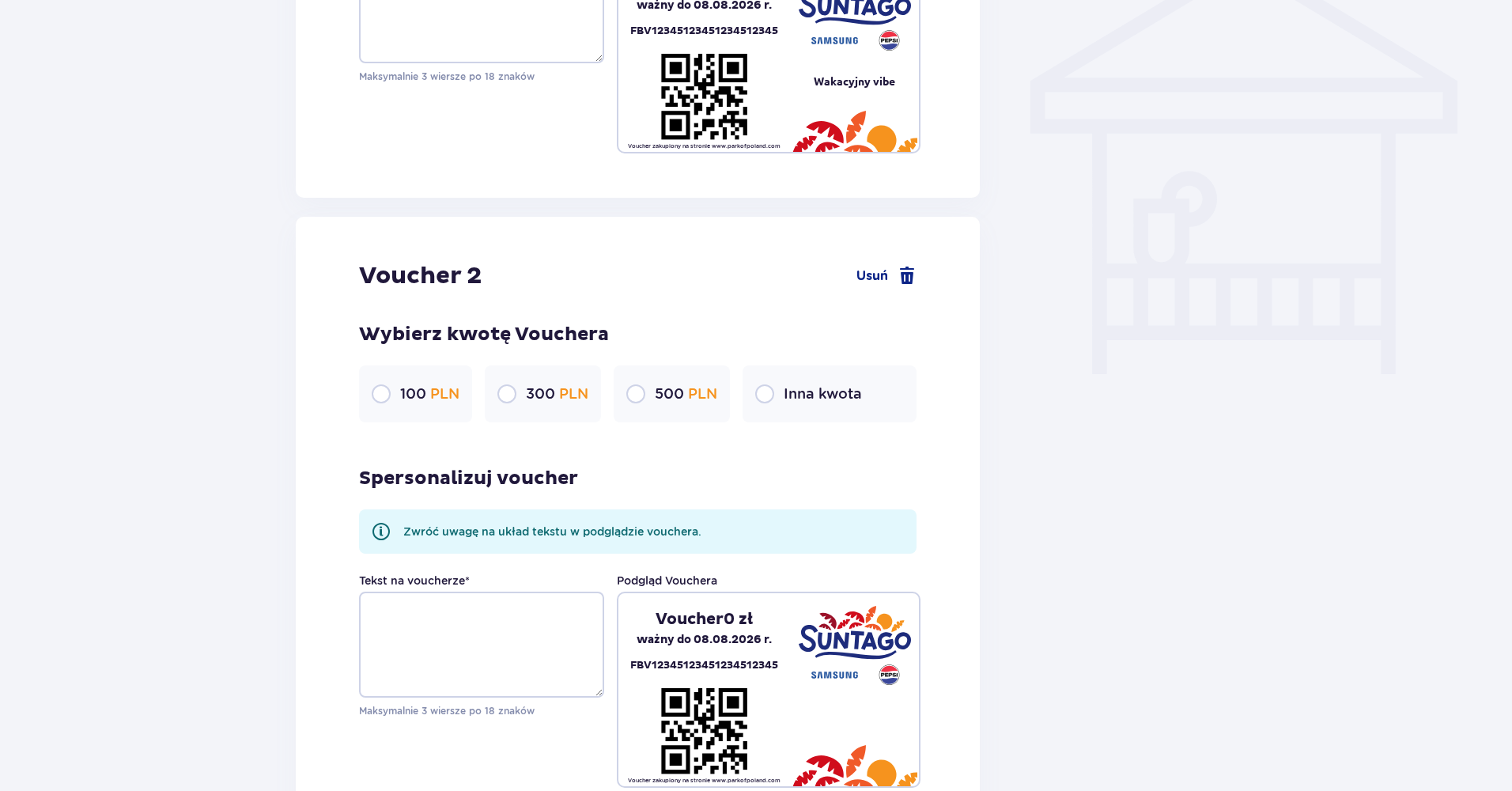 scroll, scrollTop: 1375, scrollLeft: 0, axis: vertical 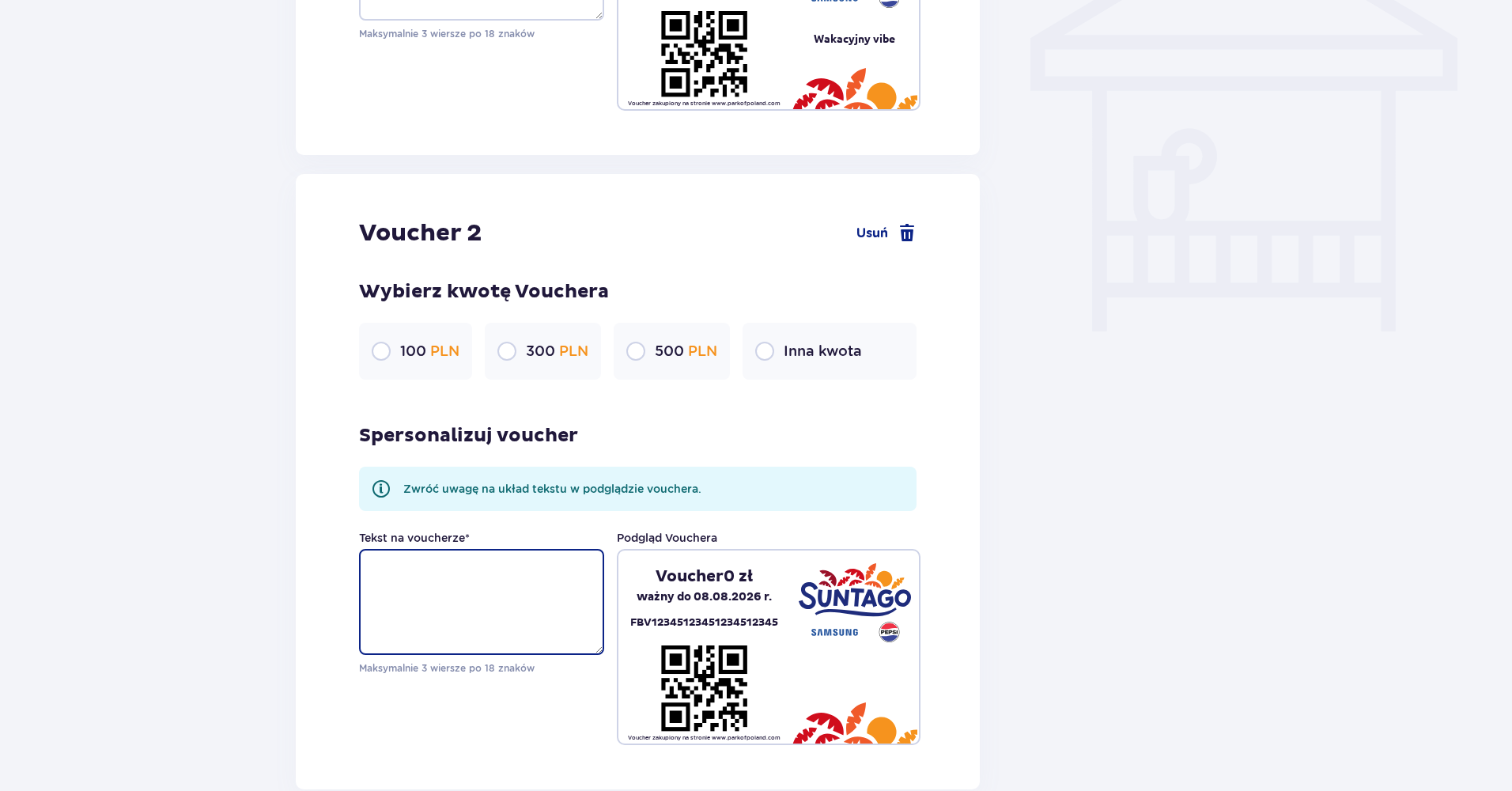 click on "Tekst na voucherze *" at bounding box center [482, 602] 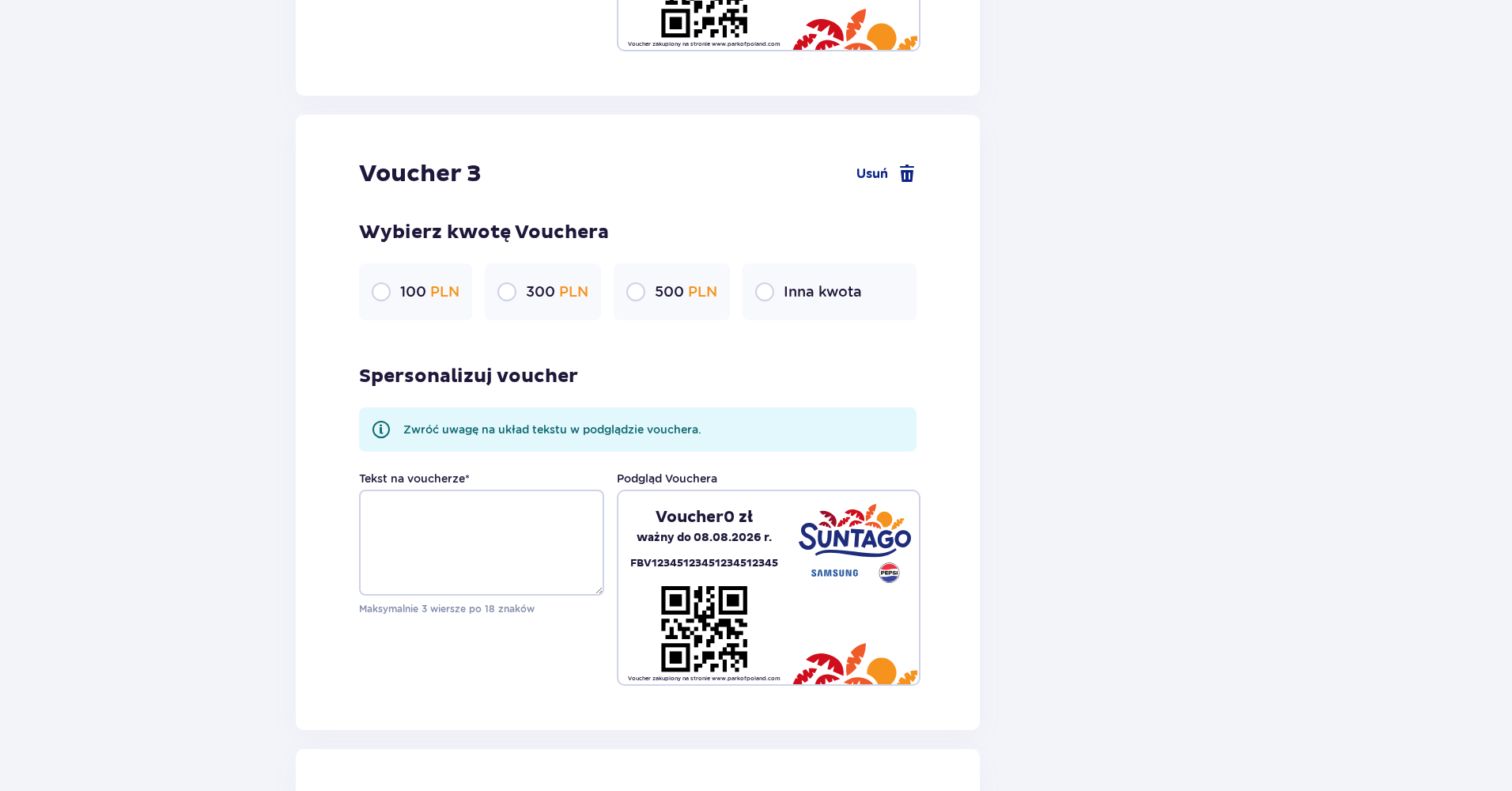 type on "Wakacyjny vibe" 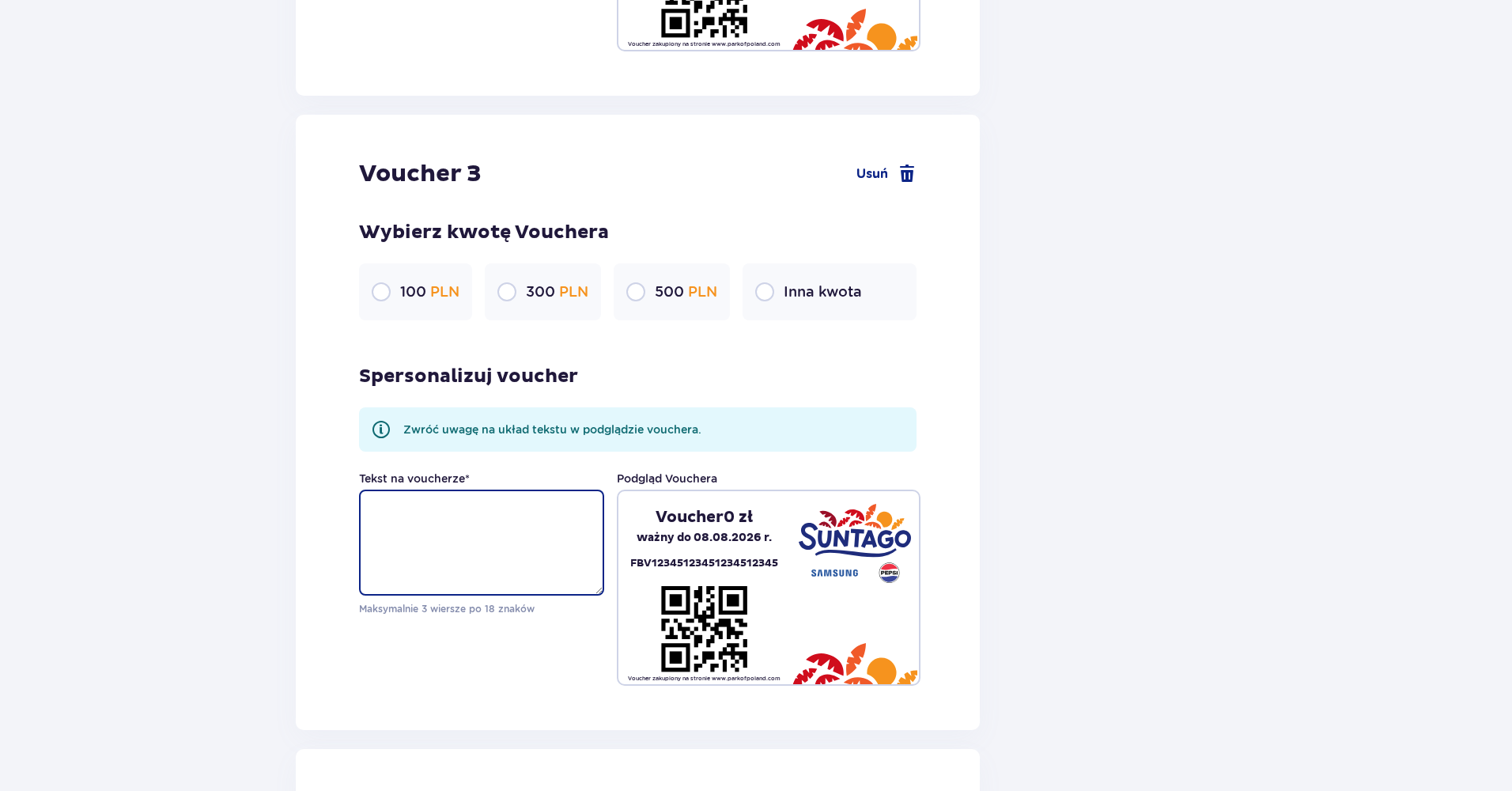 click on "Tekst na voucherze *" at bounding box center [482, 543] 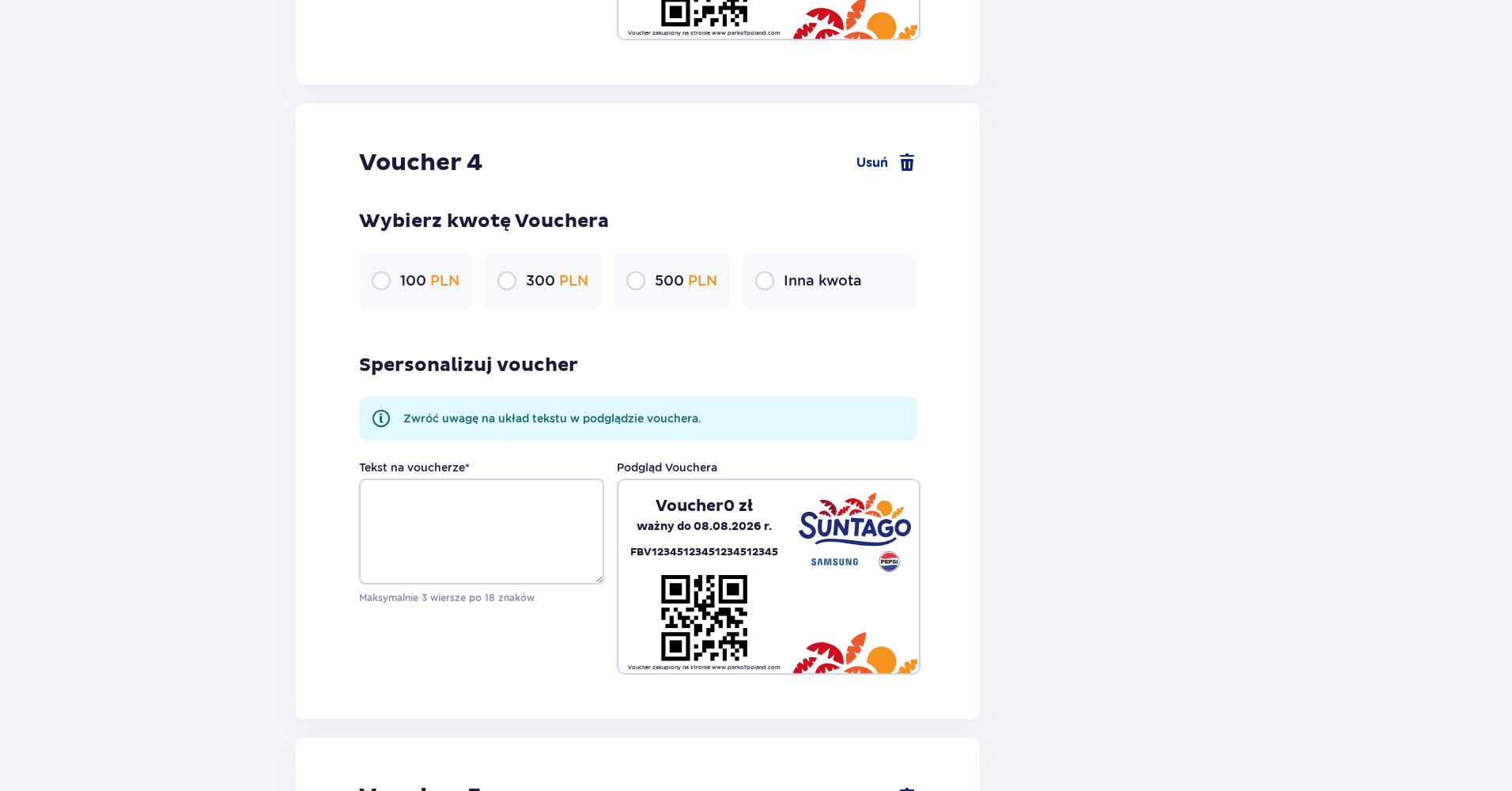 type on "Wakacyjny vibe" 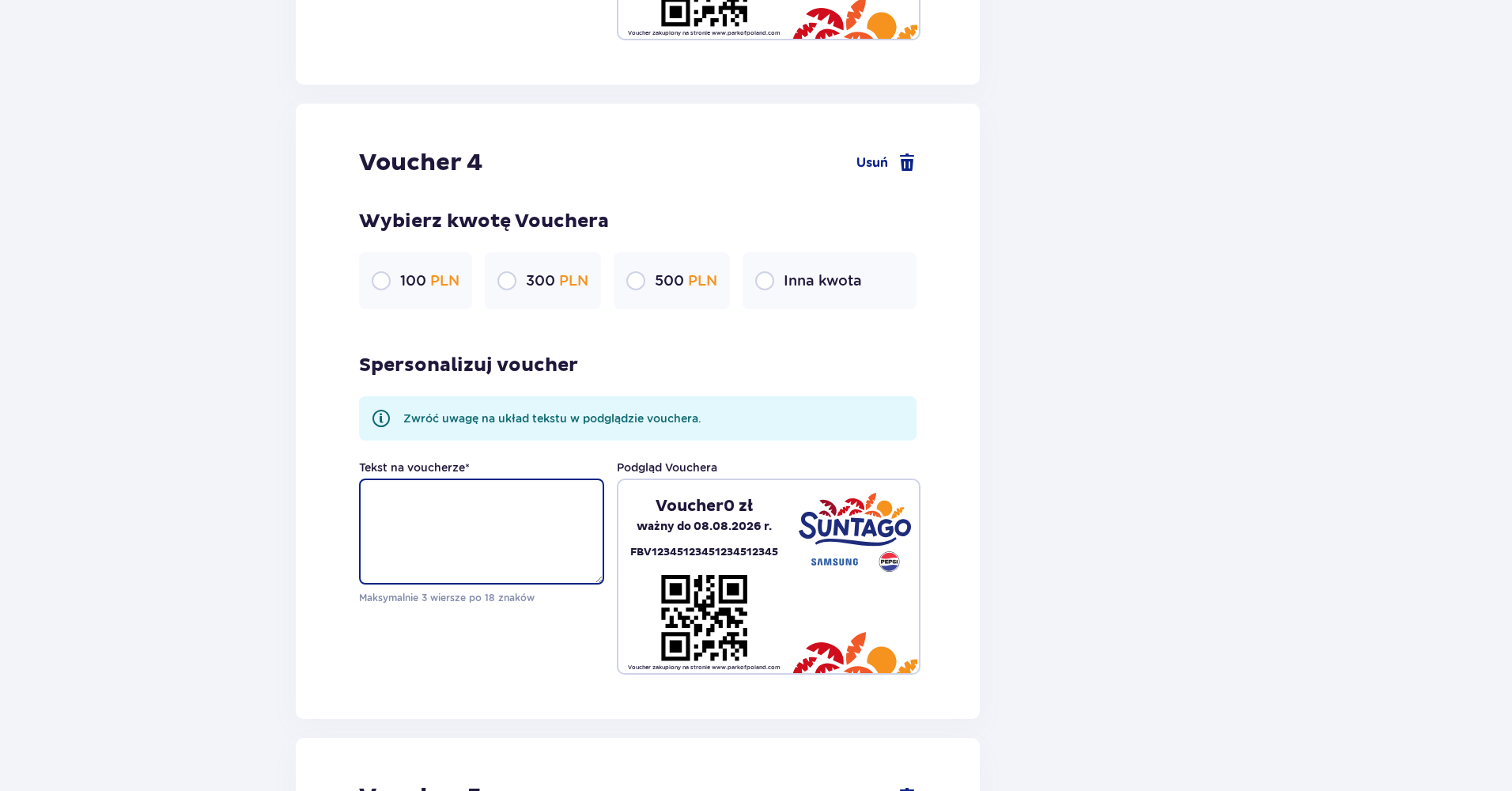 click on "Tekst na voucherze *" at bounding box center (482, 532) 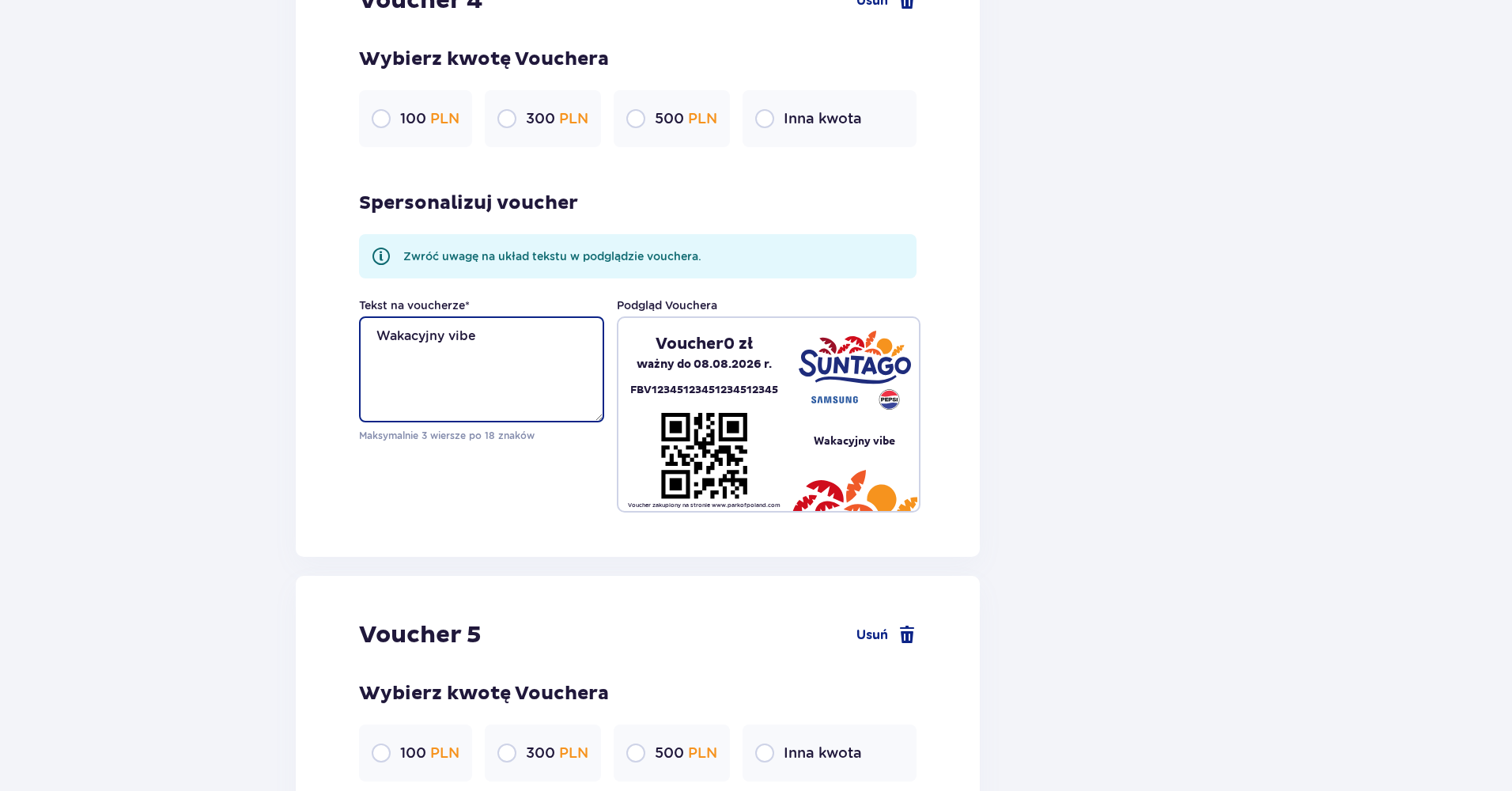 scroll, scrollTop: 3768, scrollLeft: 0, axis: vertical 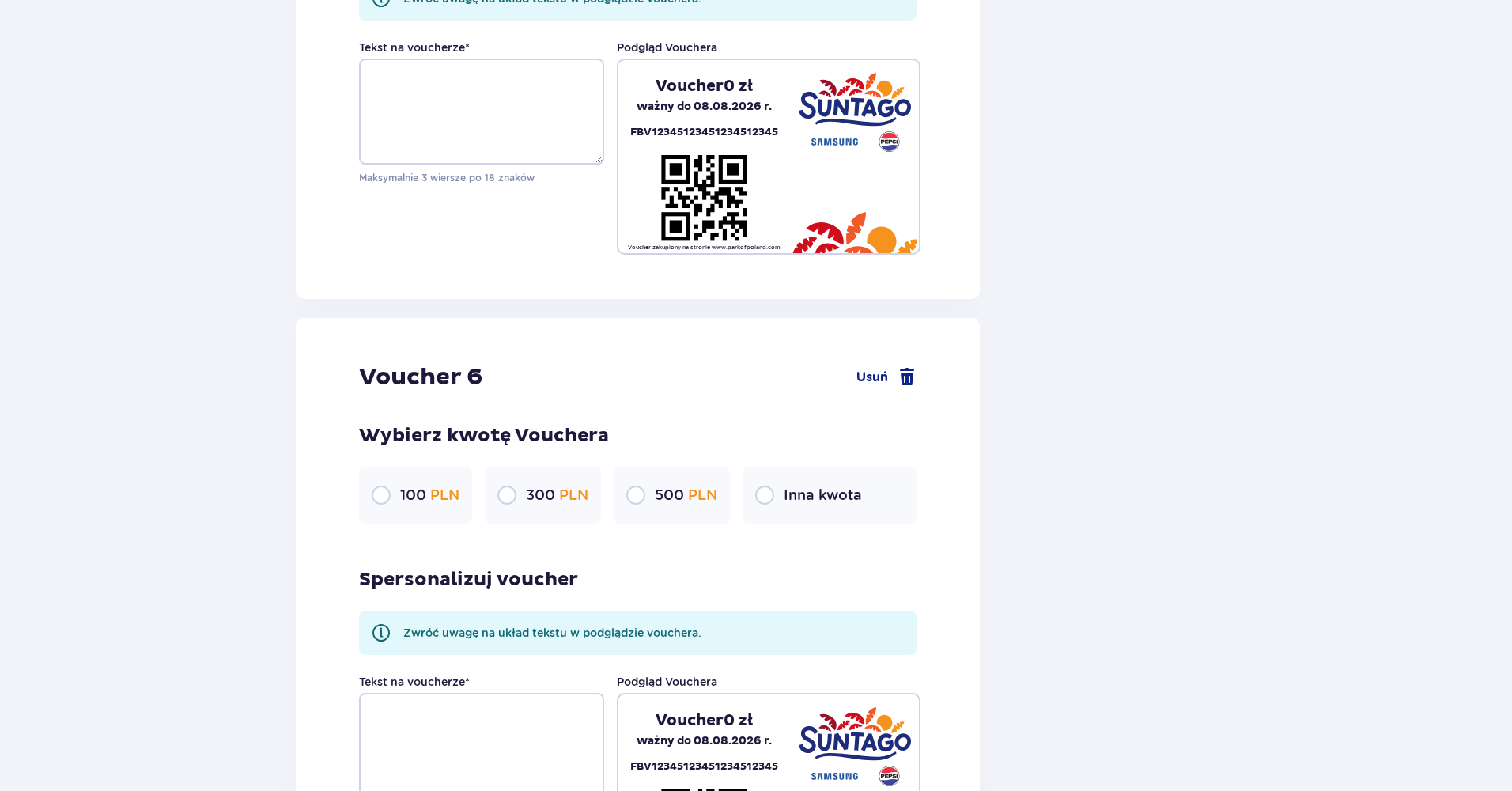 type on "Wakacyjny vibe" 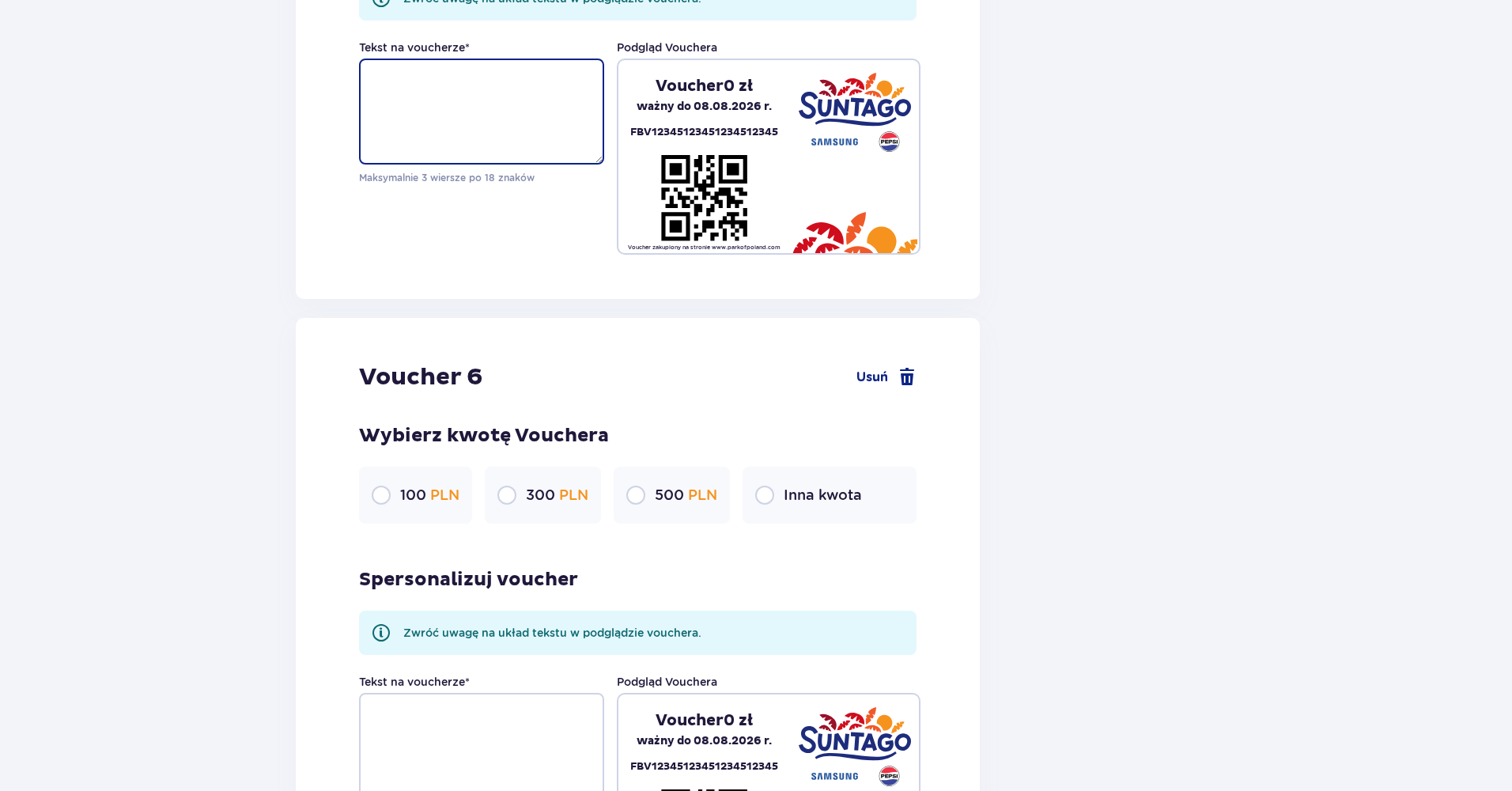 click on "Tekst na voucherze *" at bounding box center (482, 112) 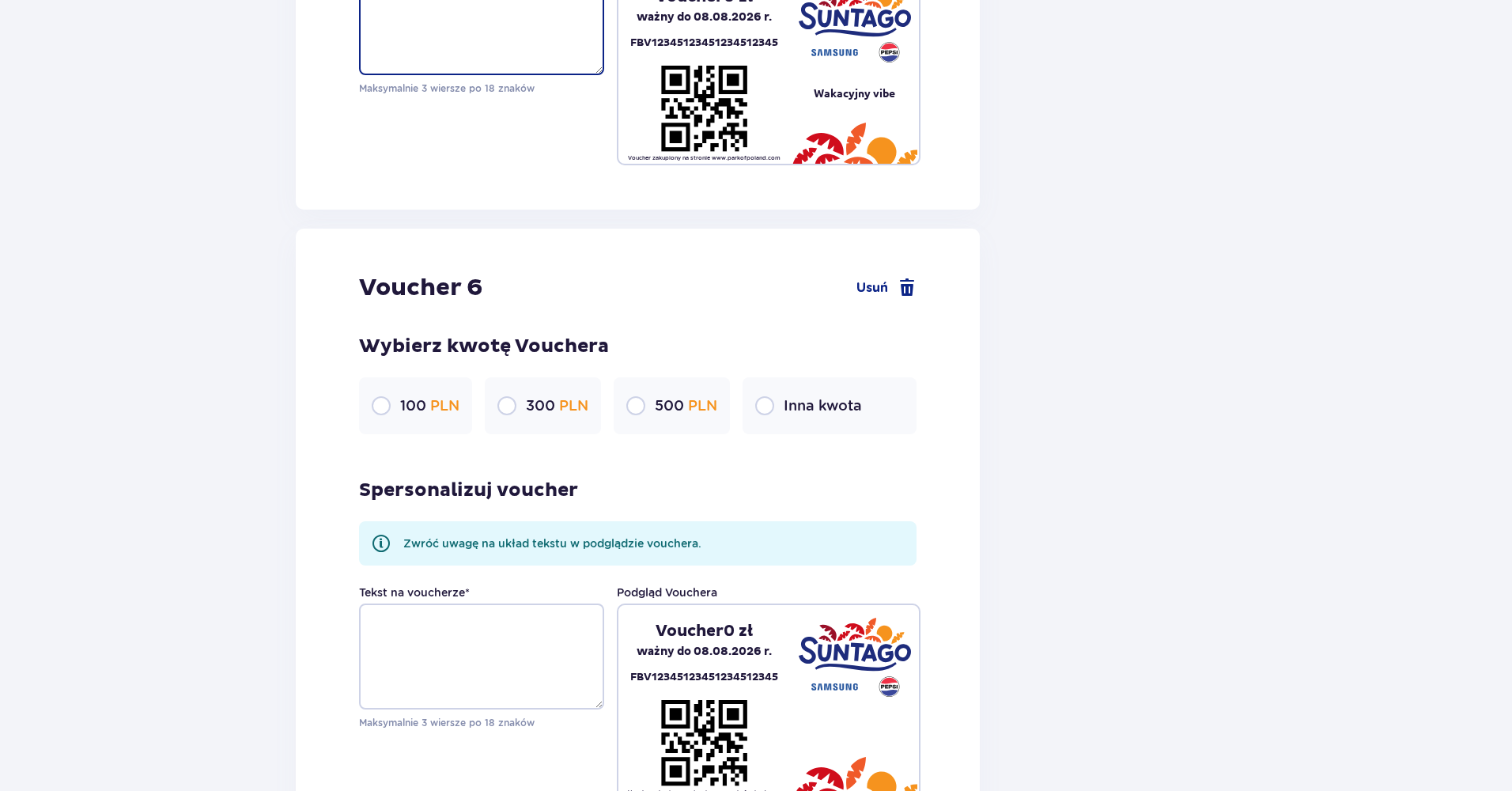 scroll, scrollTop: 4435, scrollLeft: 0, axis: vertical 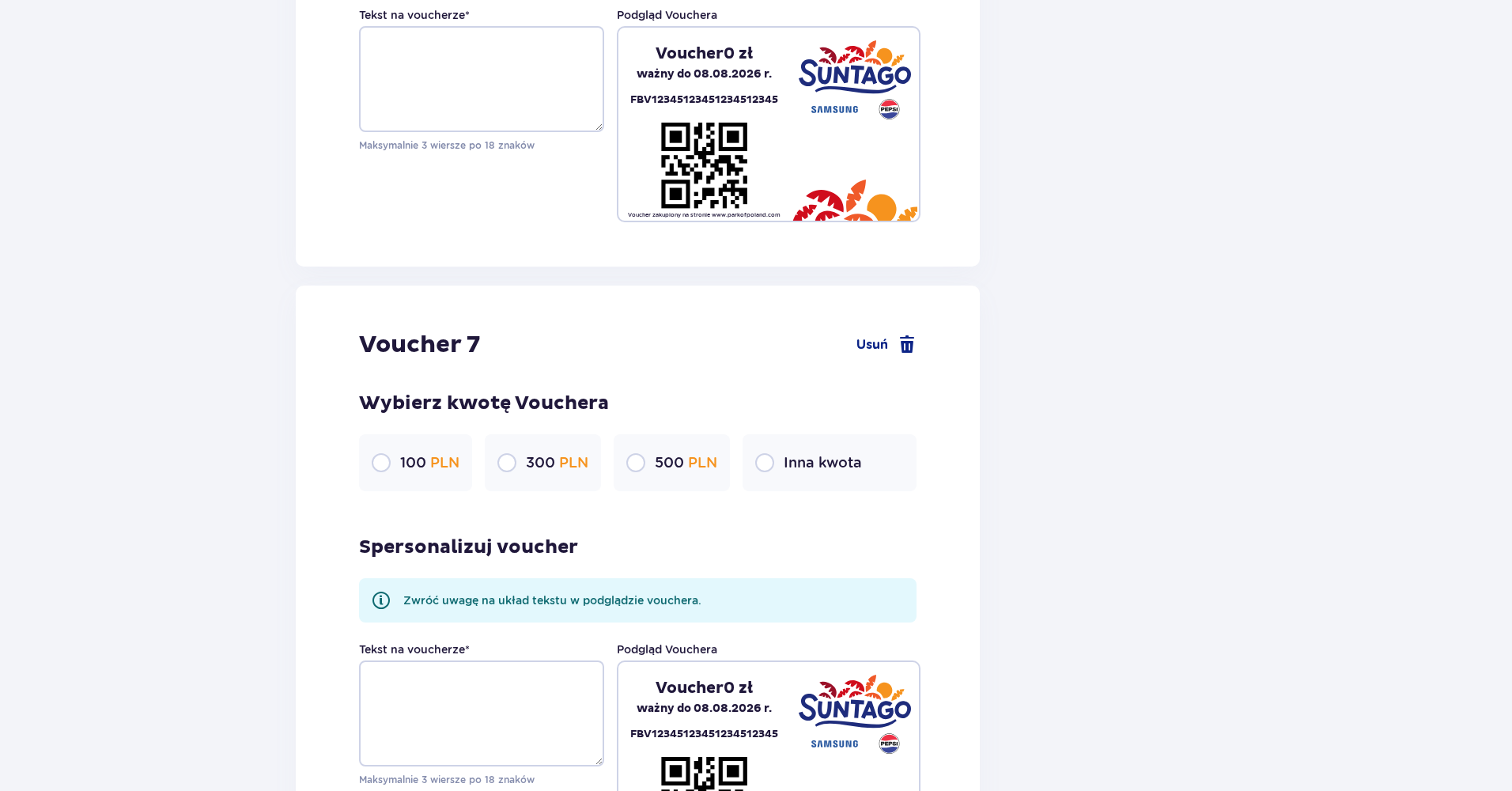 type on "Wakacyjny vibe" 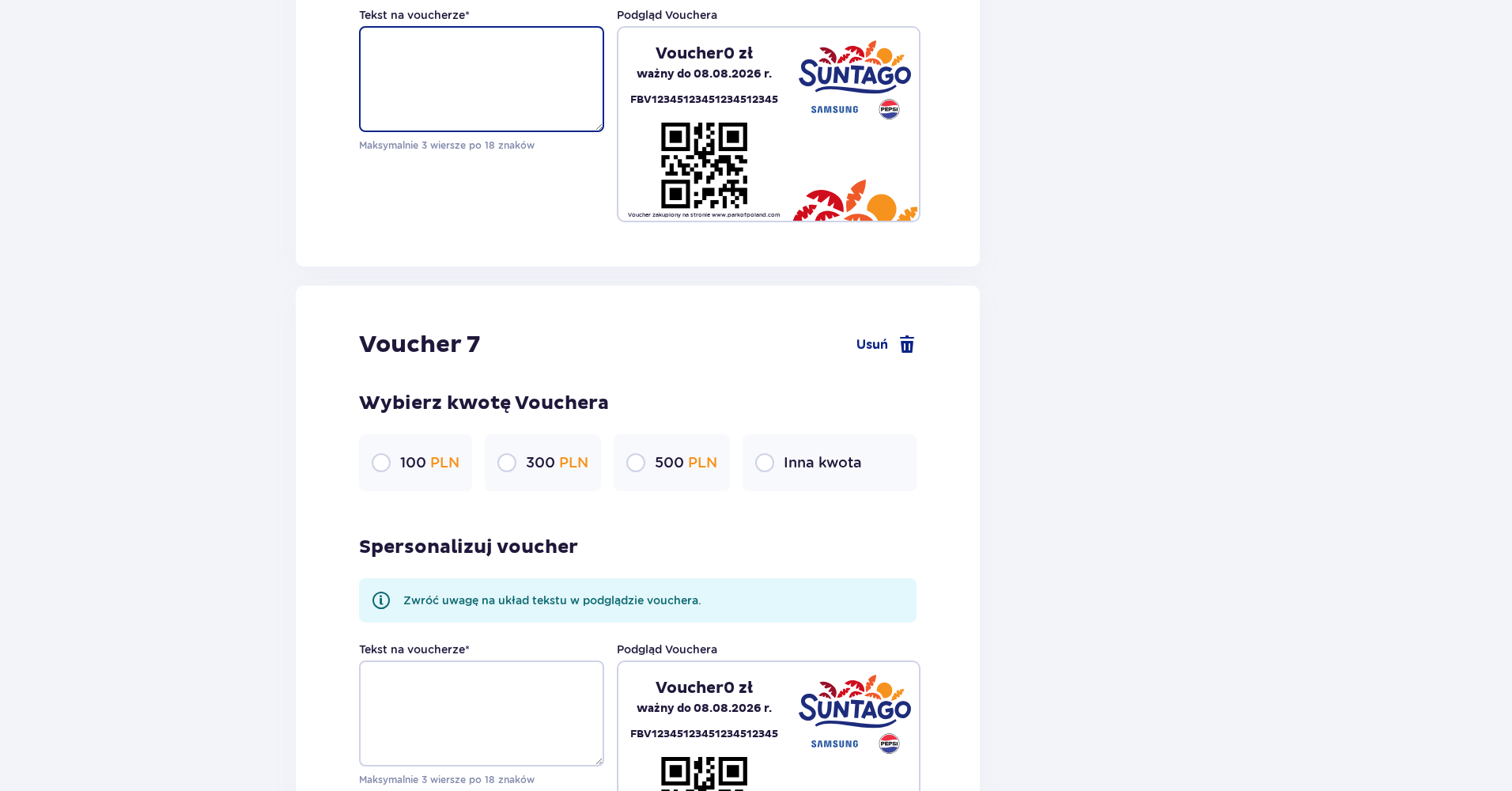 click on "Tekst na voucherze *" at bounding box center (482, 79) 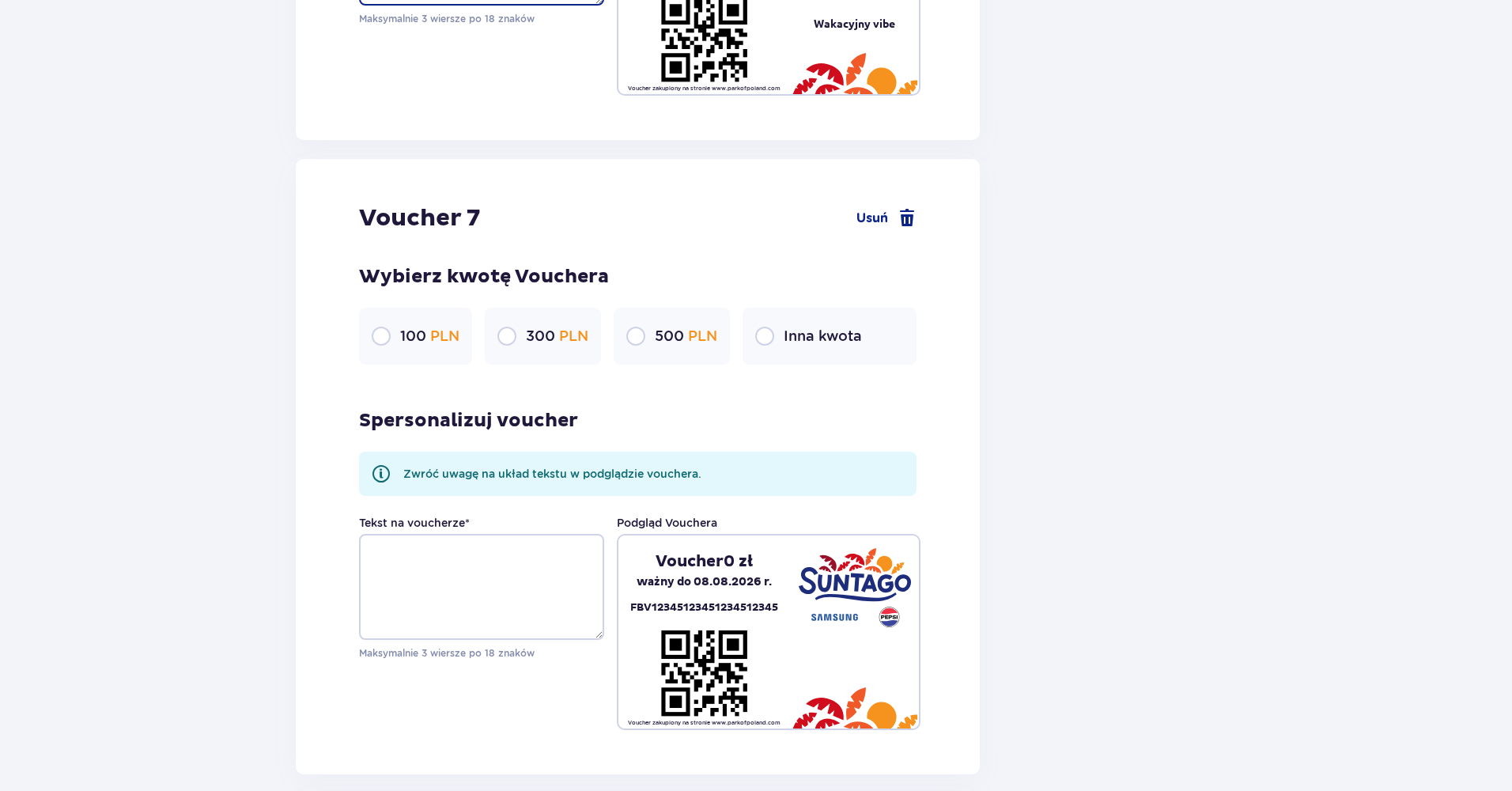 type on "Wakacyjny vibe" 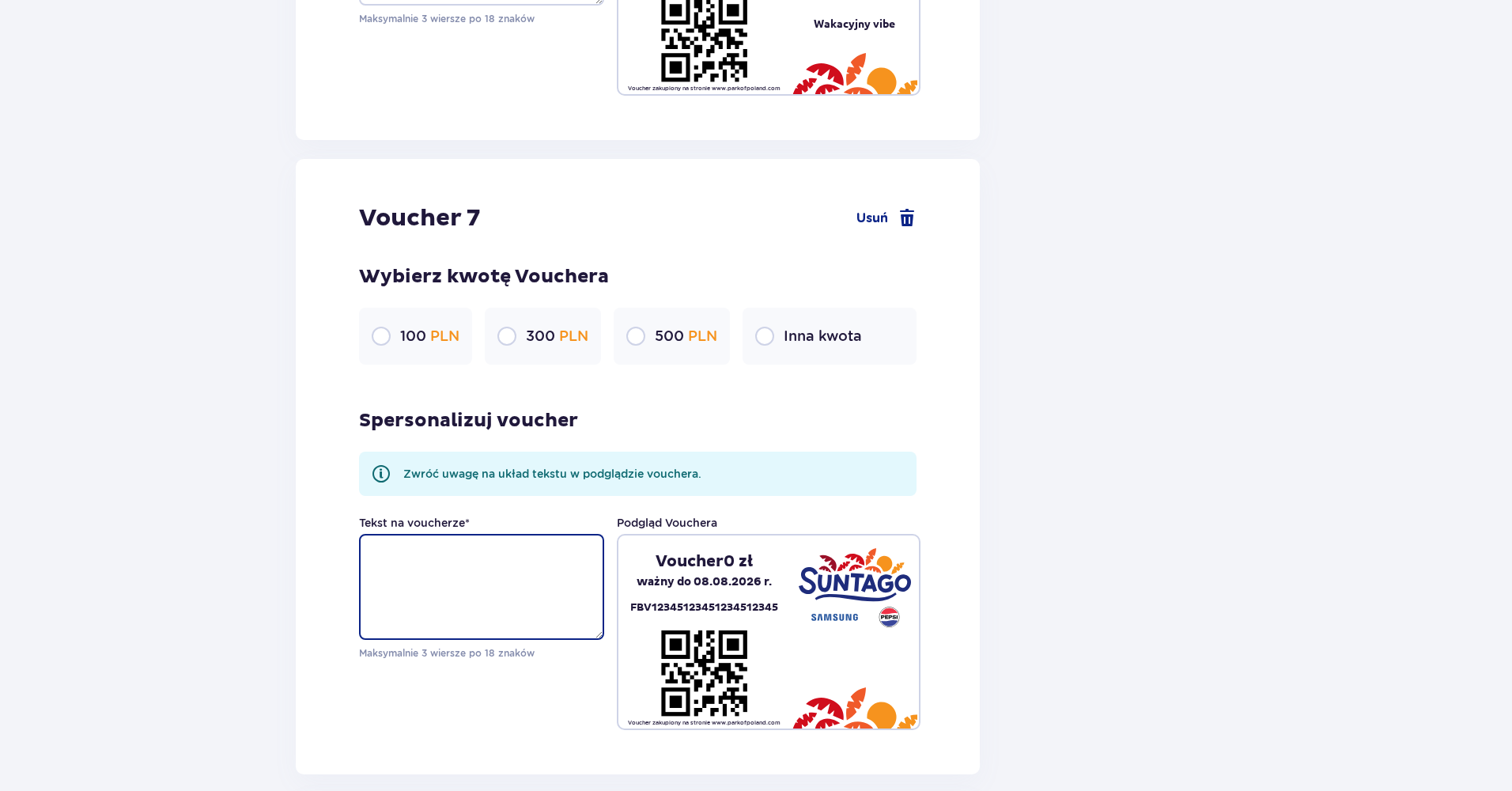 click on "Tekst na voucherze *" at bounding box center [482, 587] 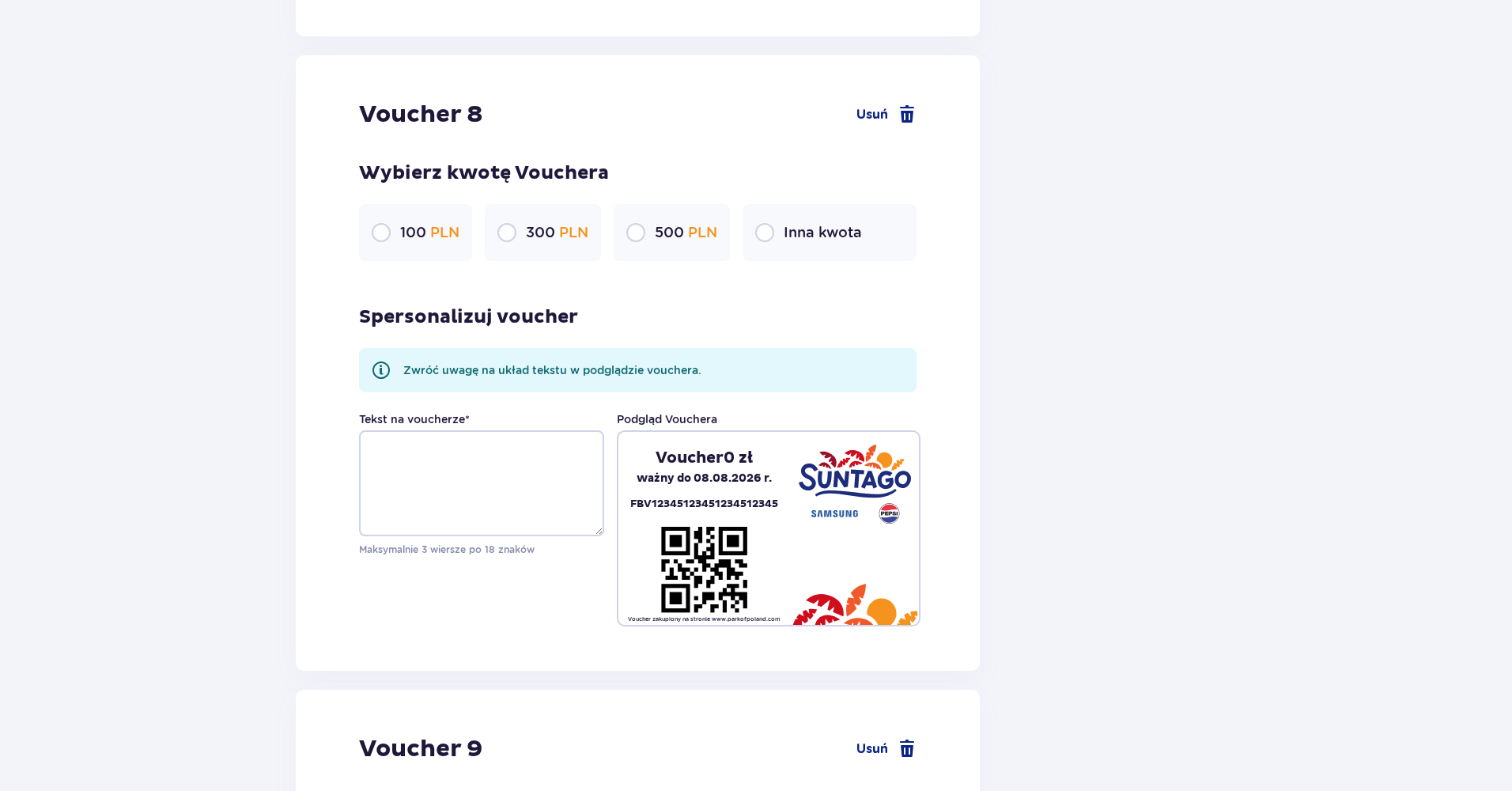 type on "Wakacyjny vibe" 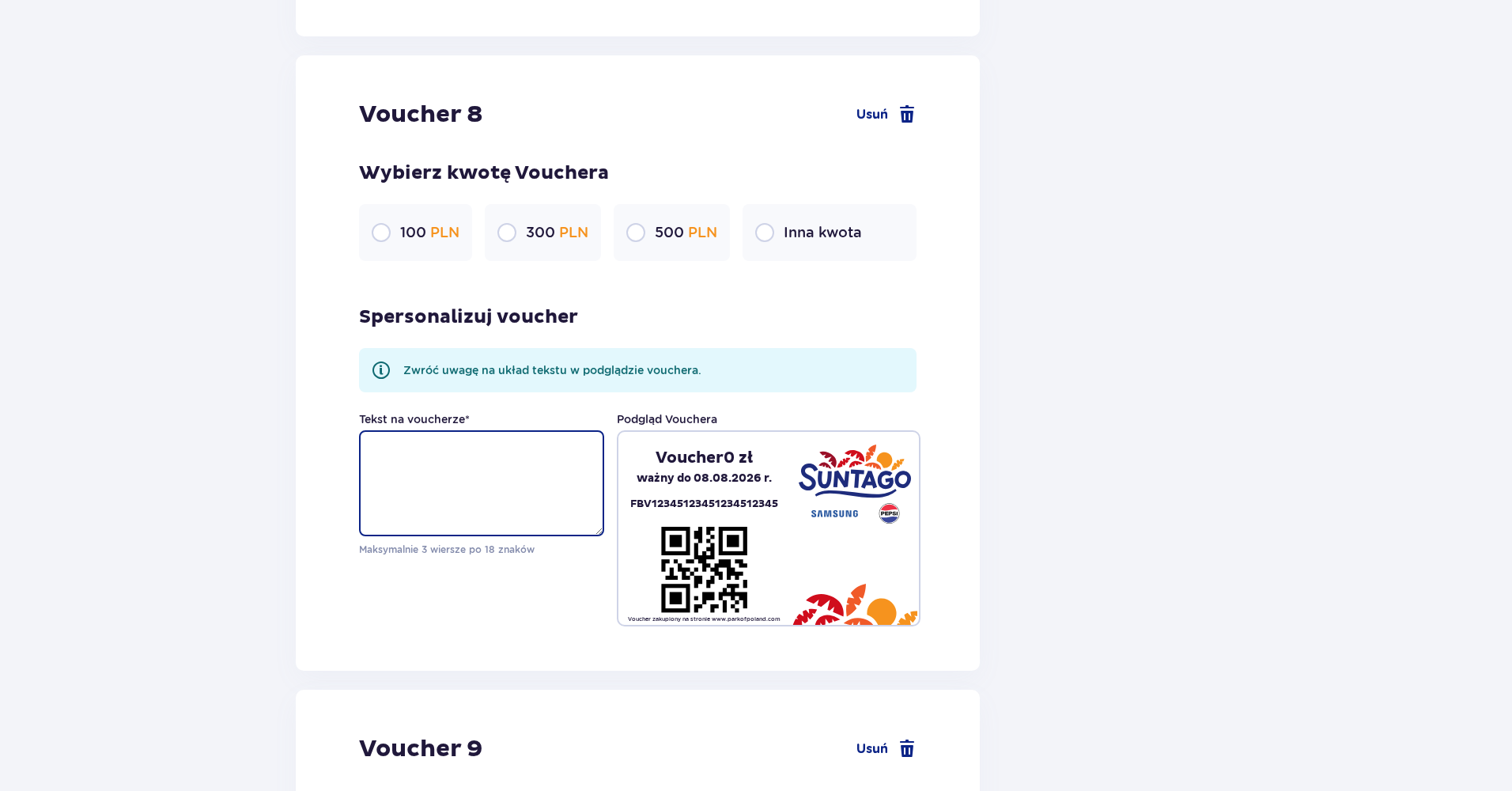 click on "Tekst na voucherze *" at bounding box center [482, 483] 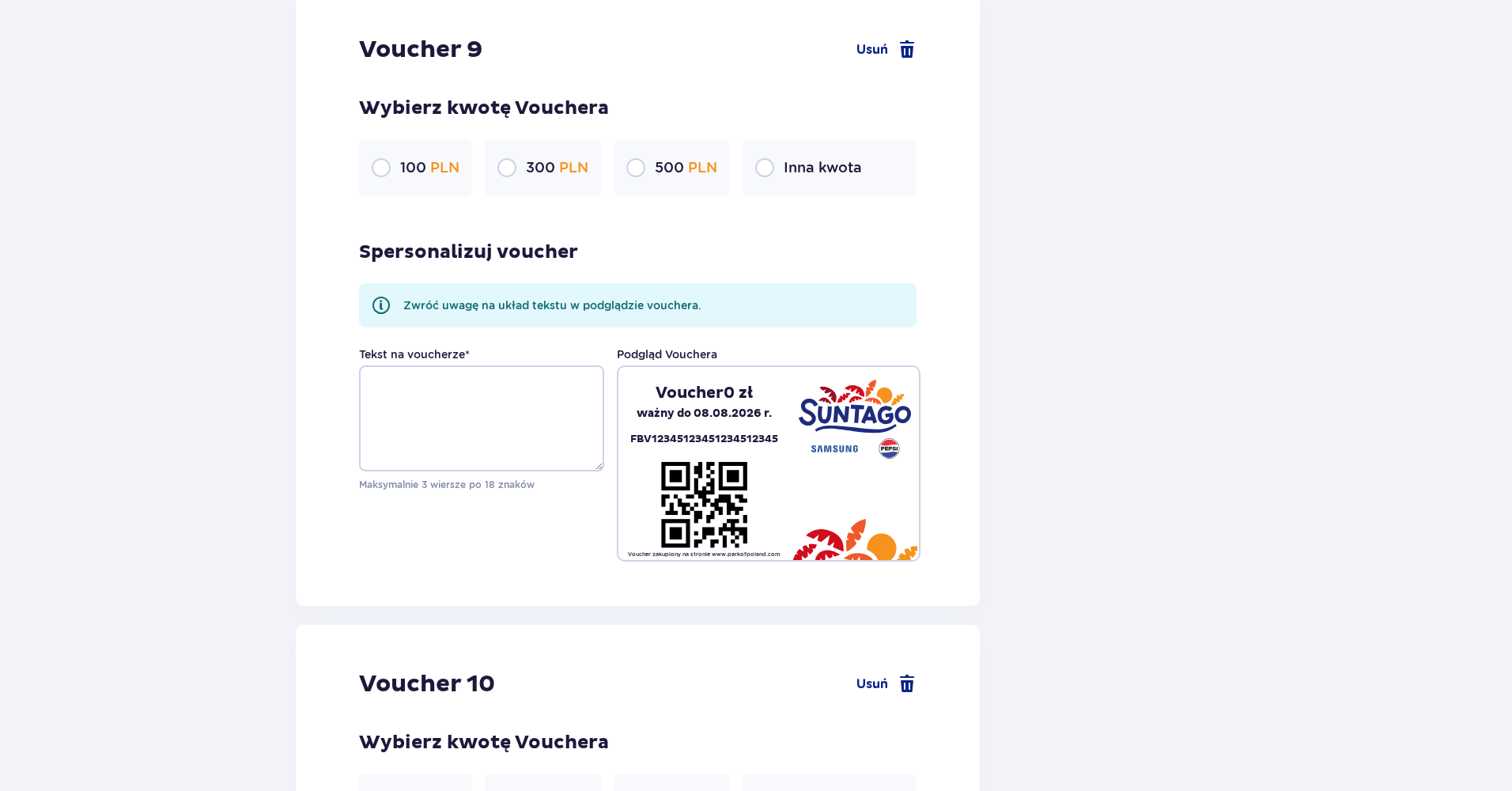 scroll, scrollTop: 6133, scrollLeft: 0, axis: vertical 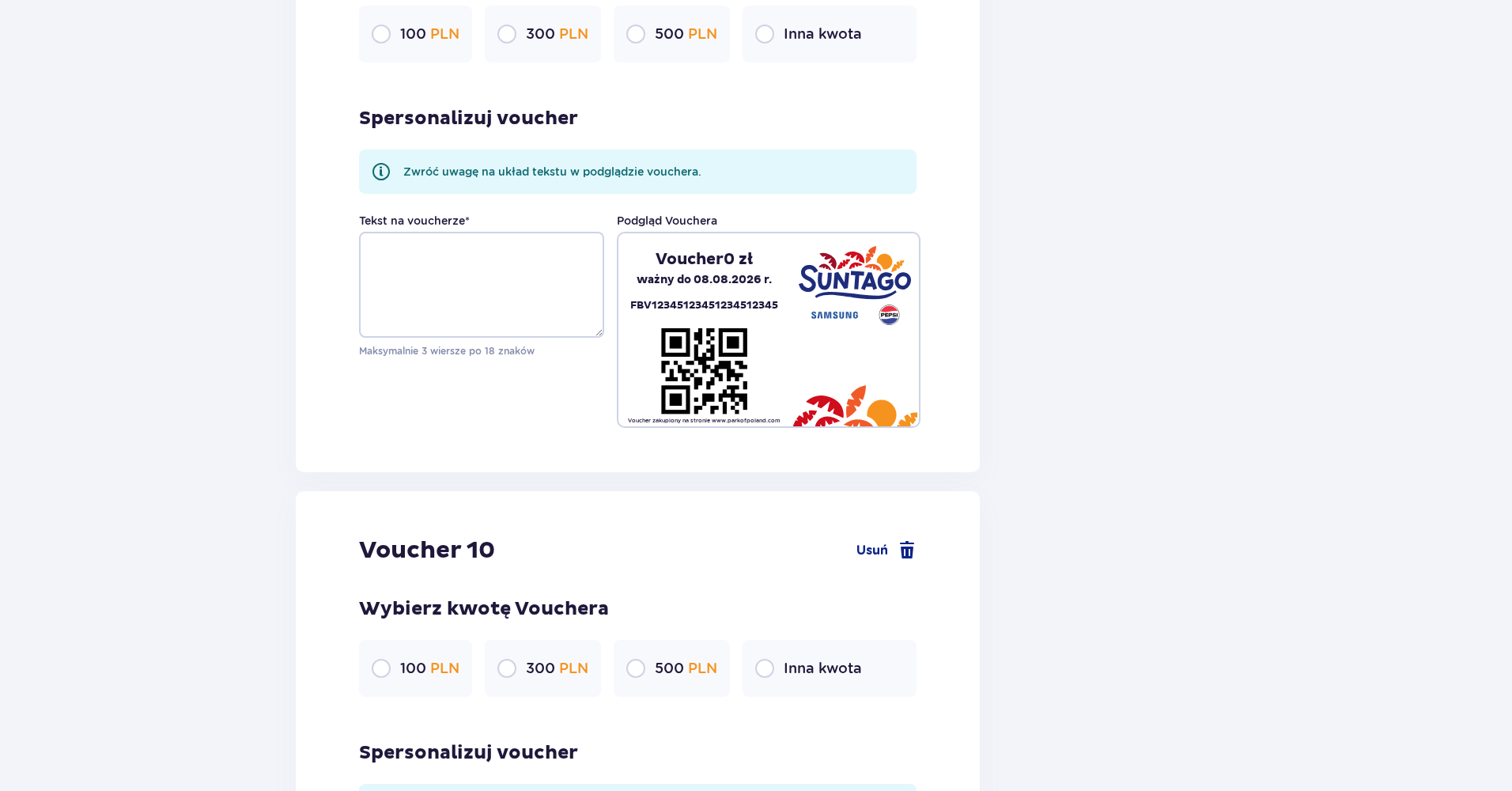 type on "Wakacyjny vibe" 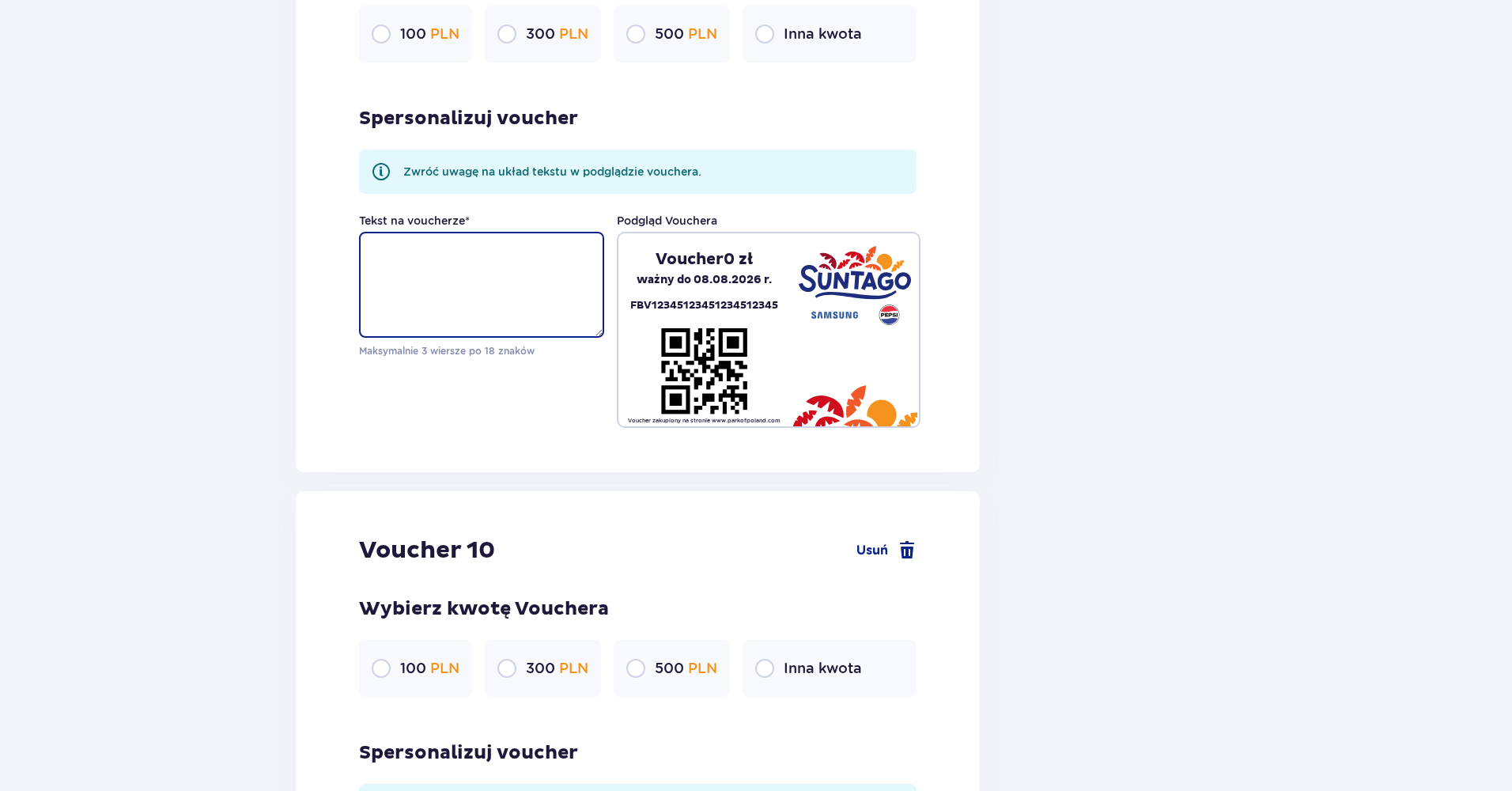 click on "Tekst na voucherze *" at bounding box center (482, 285) 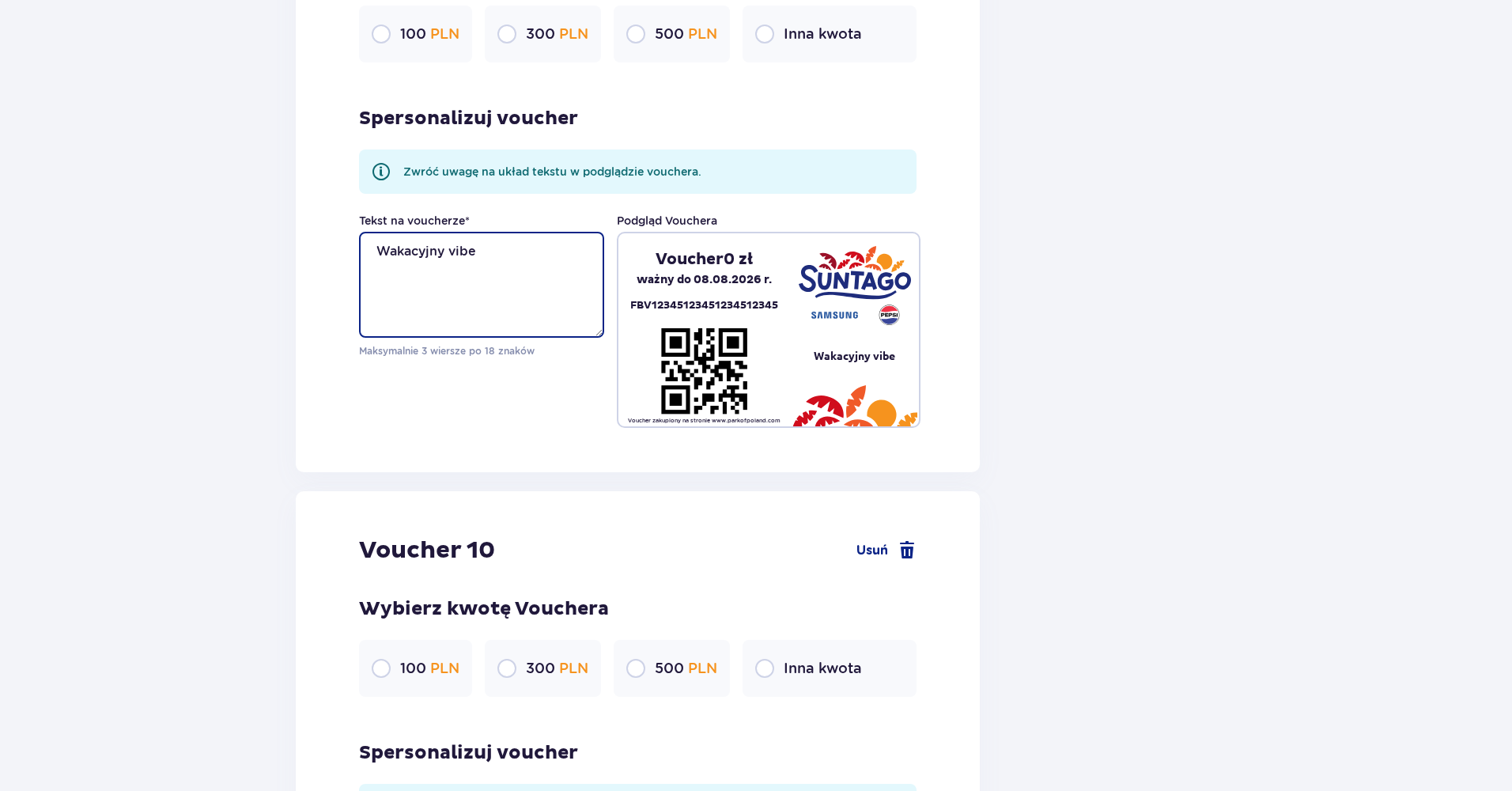 scroll, scrollTop: 6580, scrollLeft: 0, axis: vertical 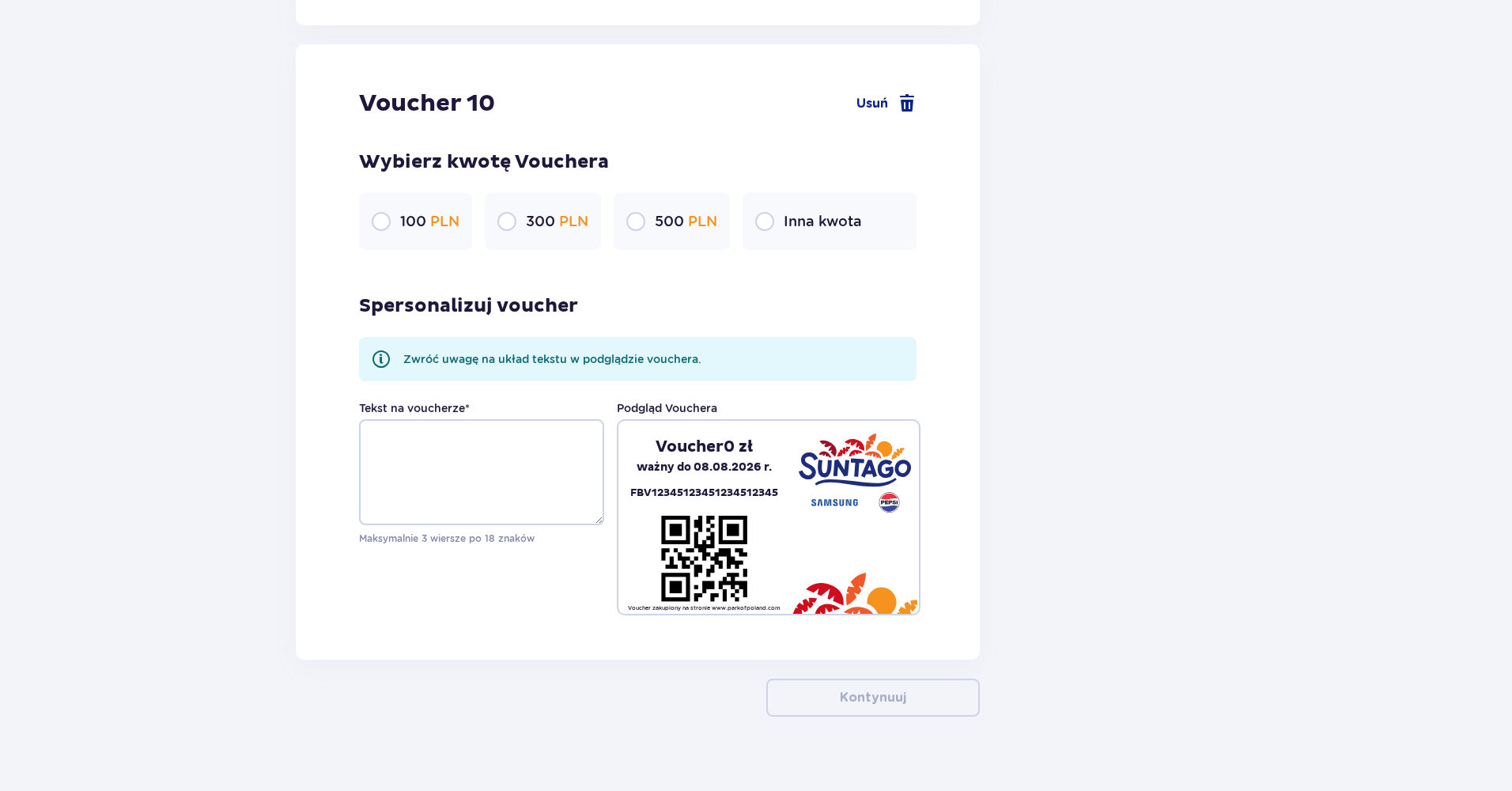 type on "Wakacyjny vibe" 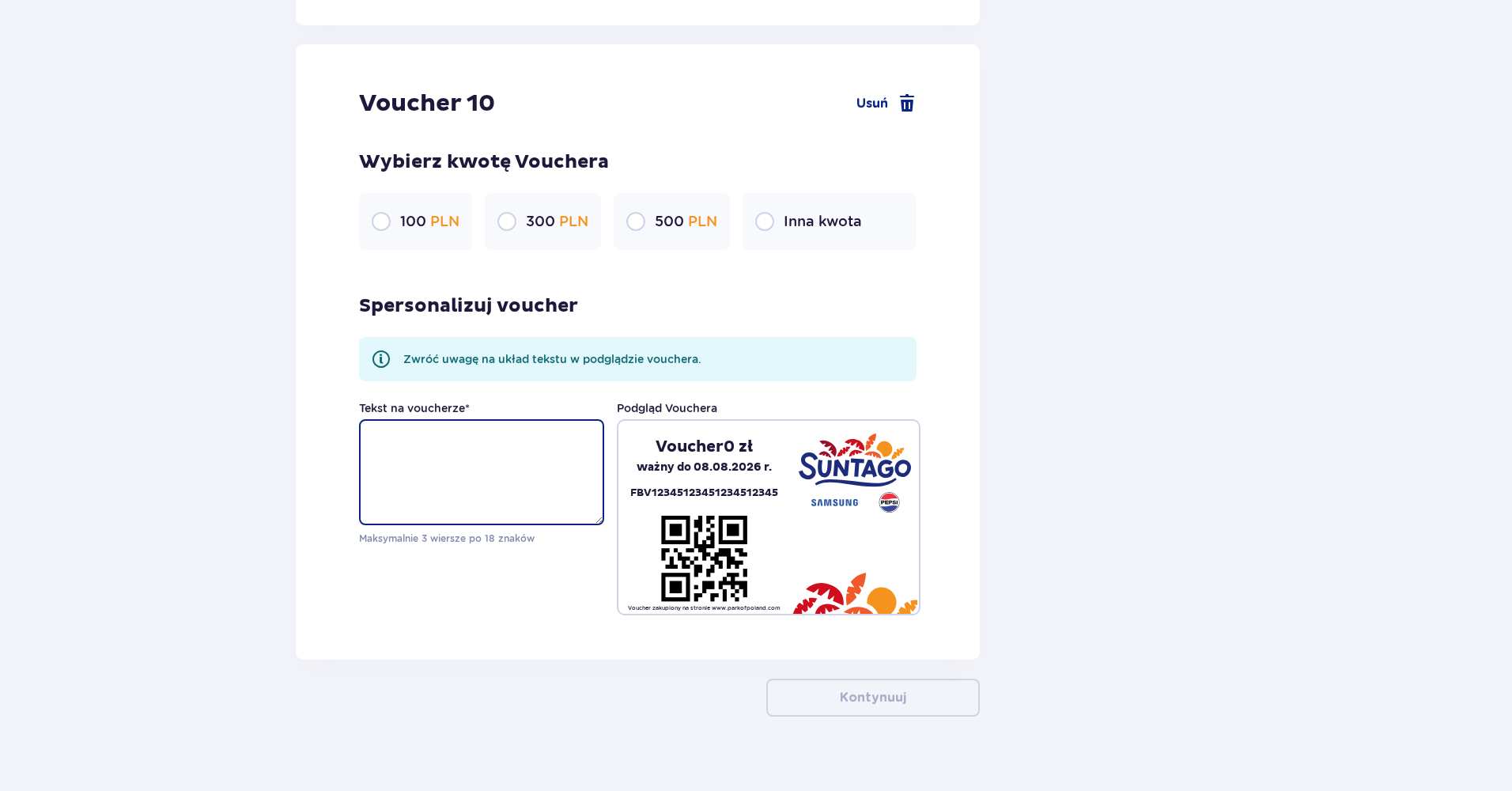 click on "Tekst na voucherze *" at bounding box center (482, 472) 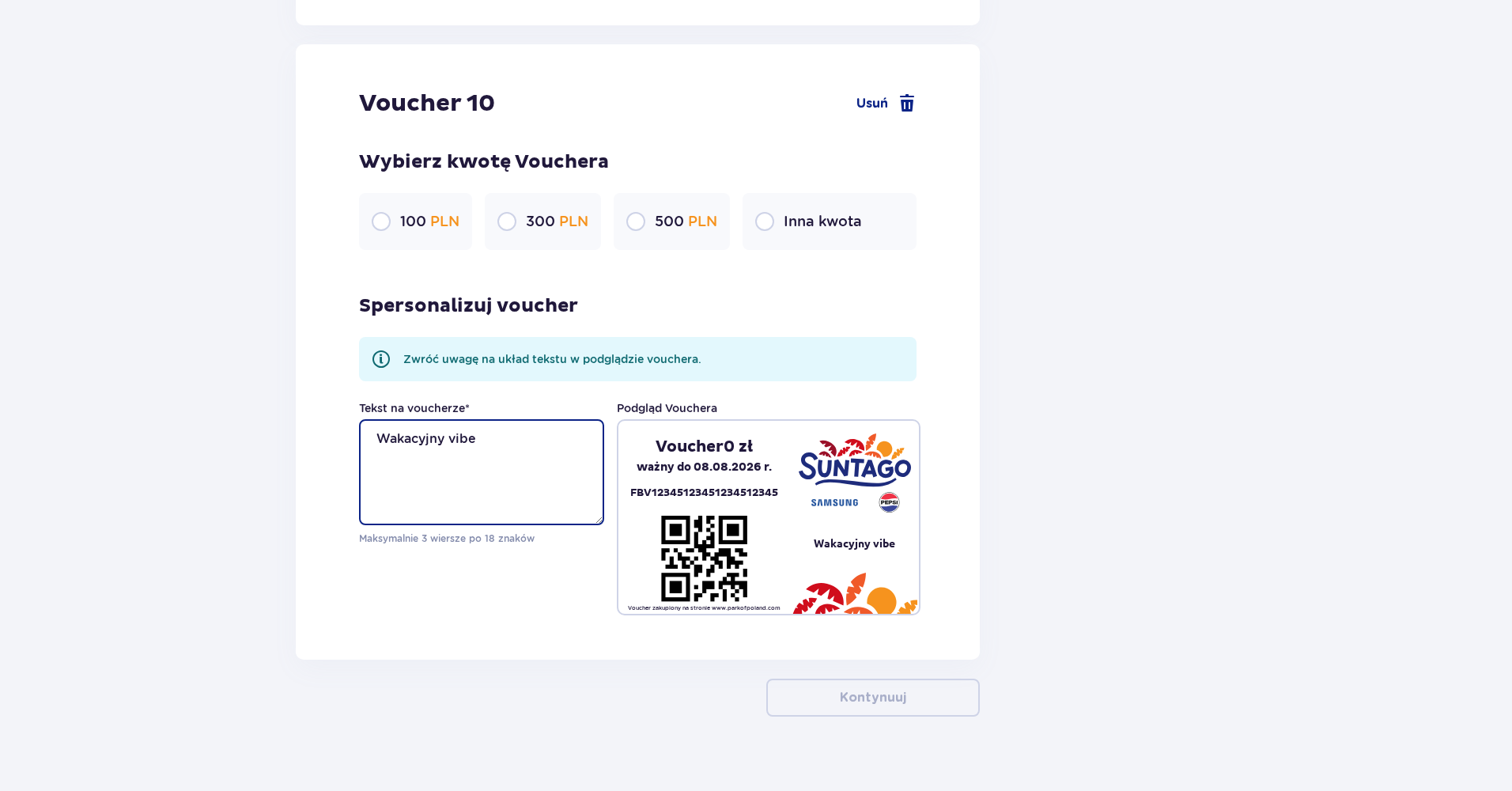 type on "Wakacyjny vibe" 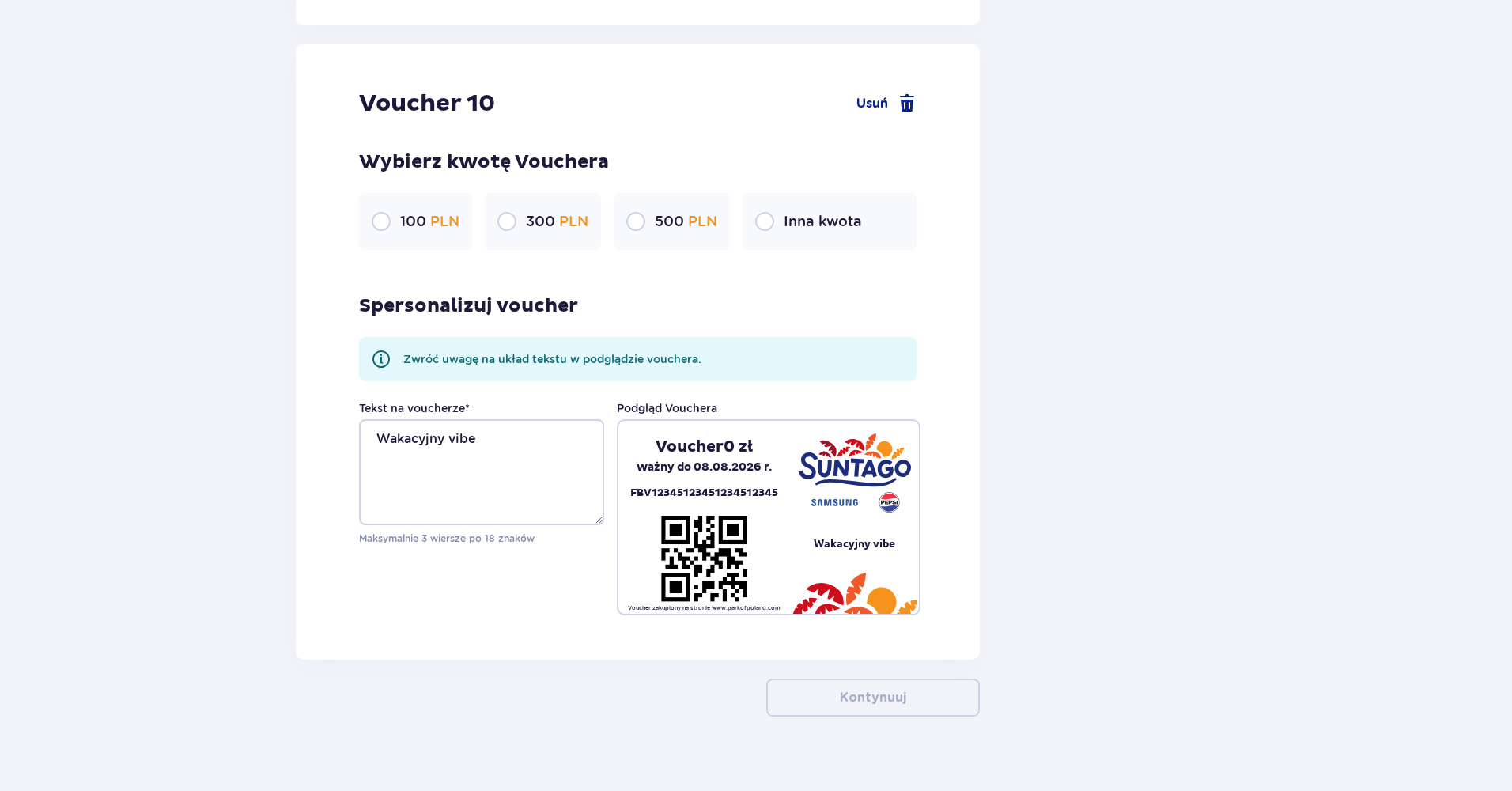 click on "Inna kwota" at bounding box center [822, 221] 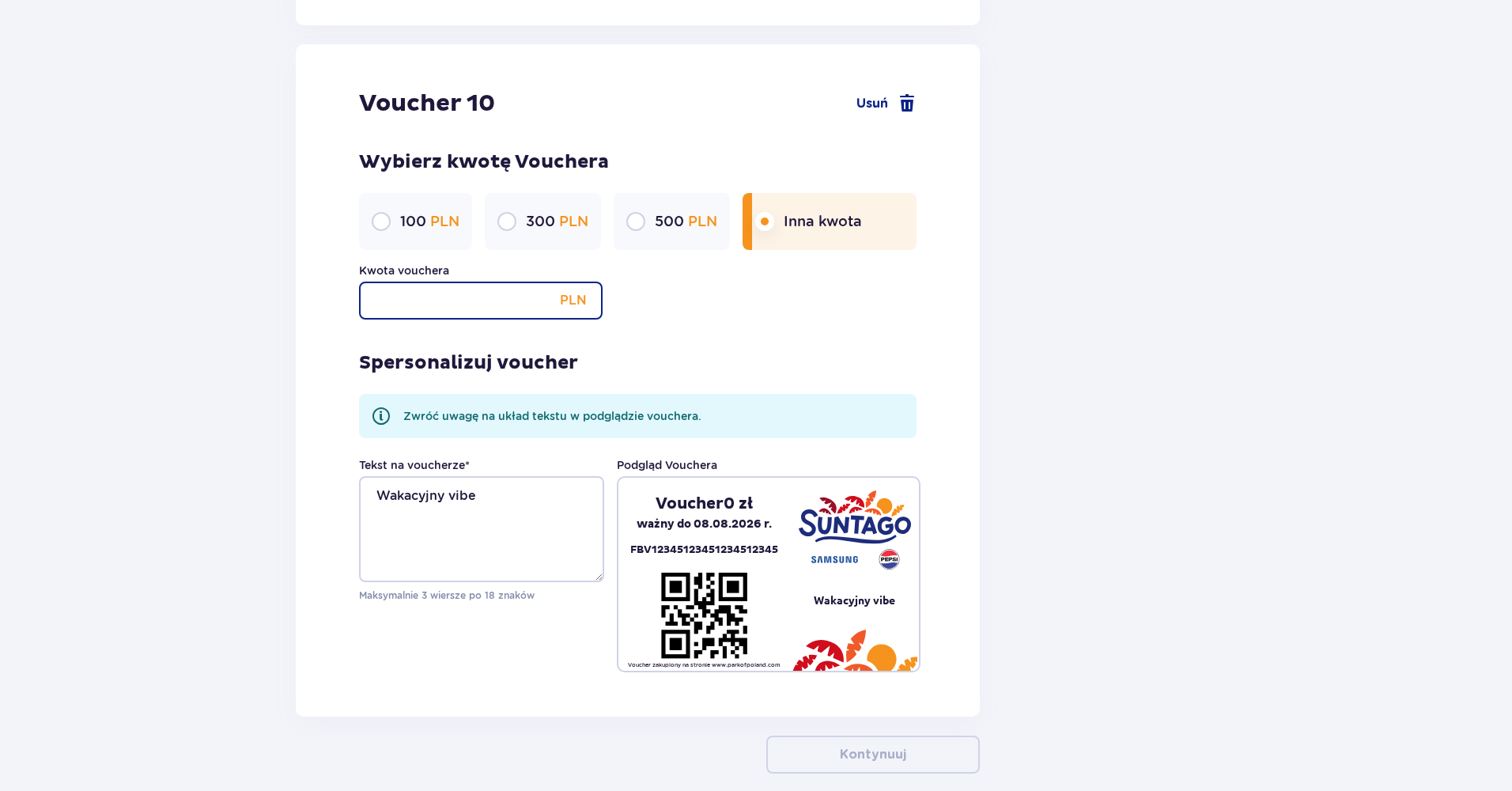 click on "Kwota vouchera" at bounding box center (481, 301) 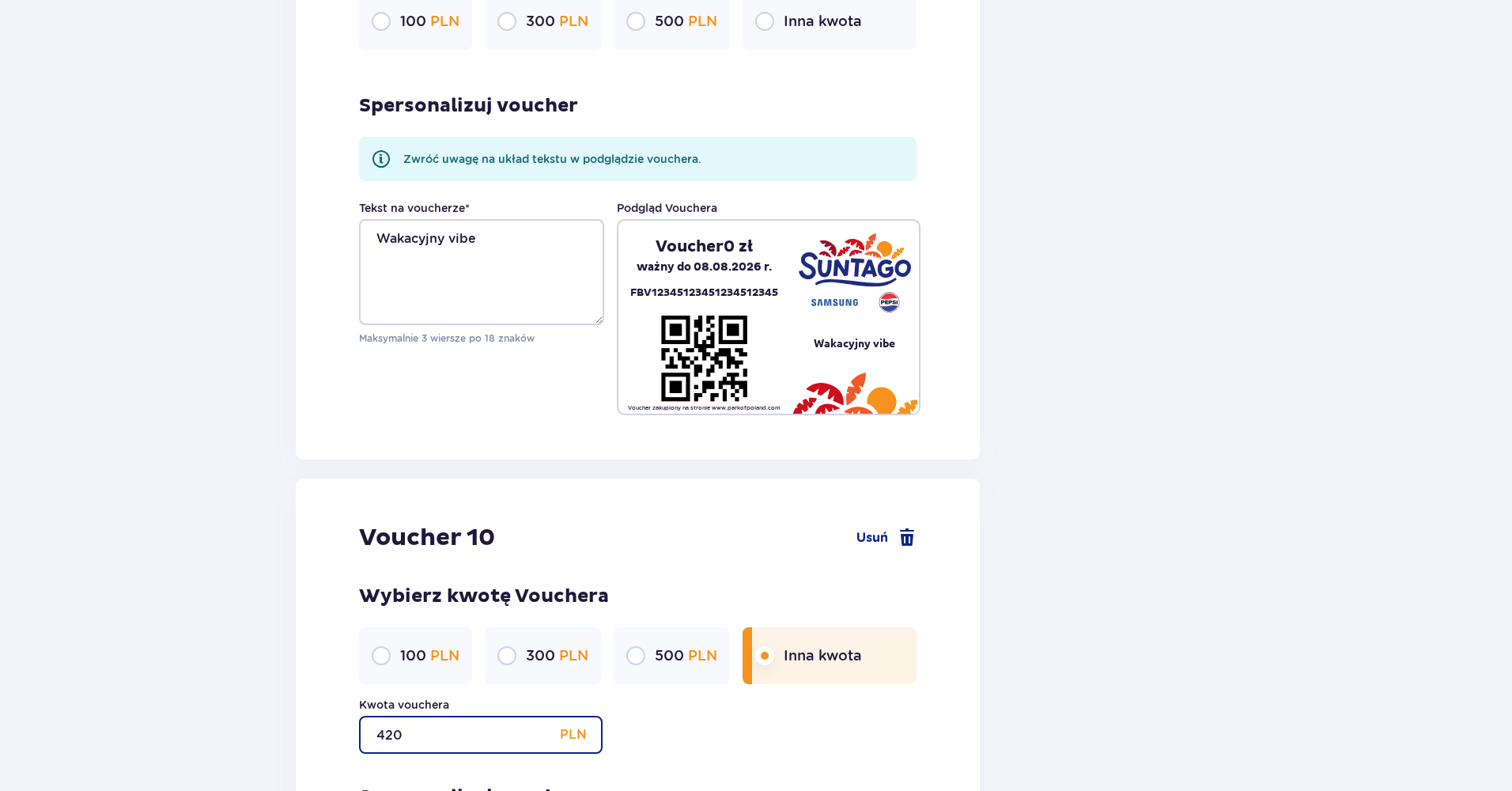 scroll, scrollTop: 5970, scrollLeft: 0, axis: vertical 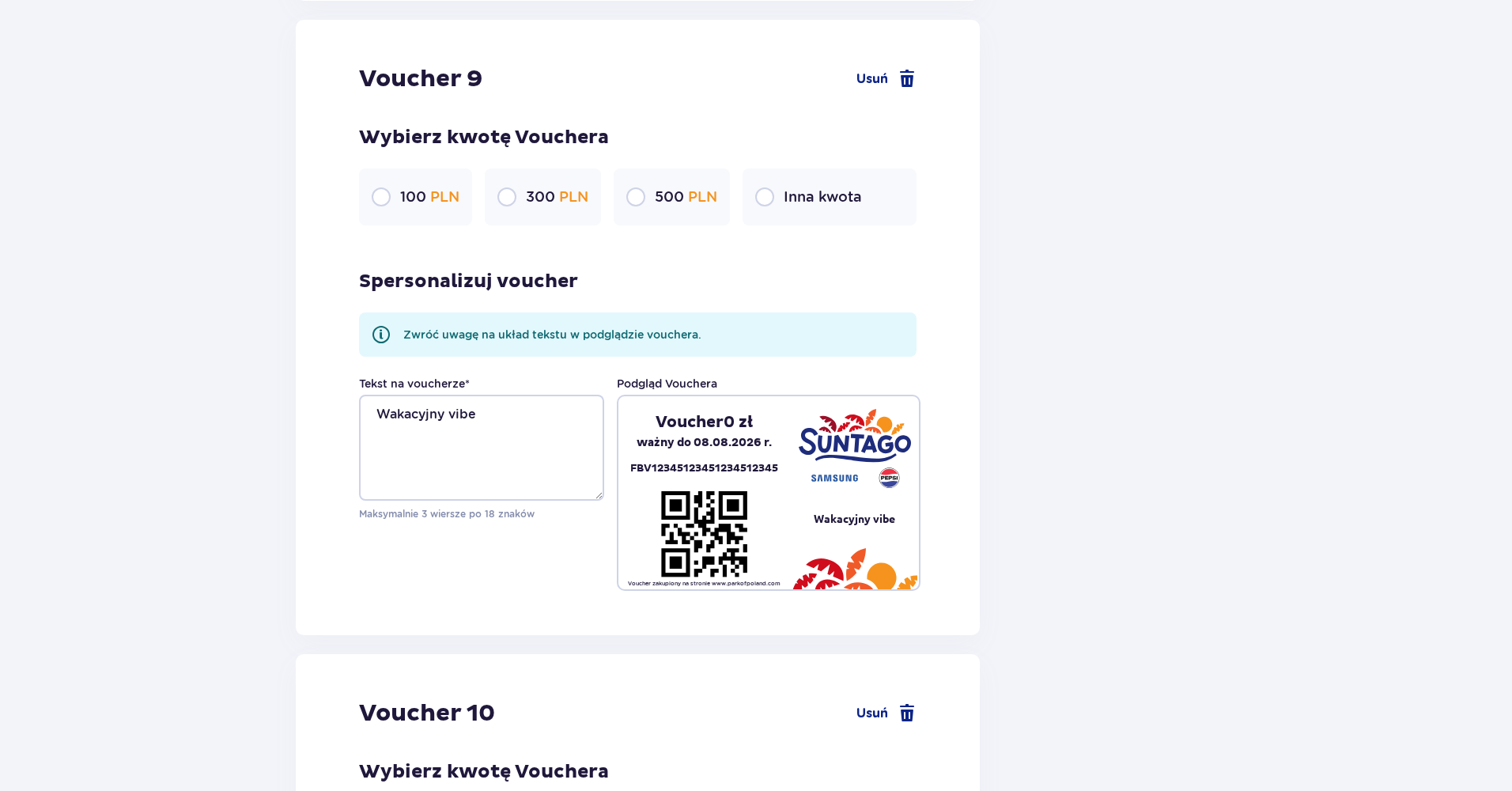 type on "420" 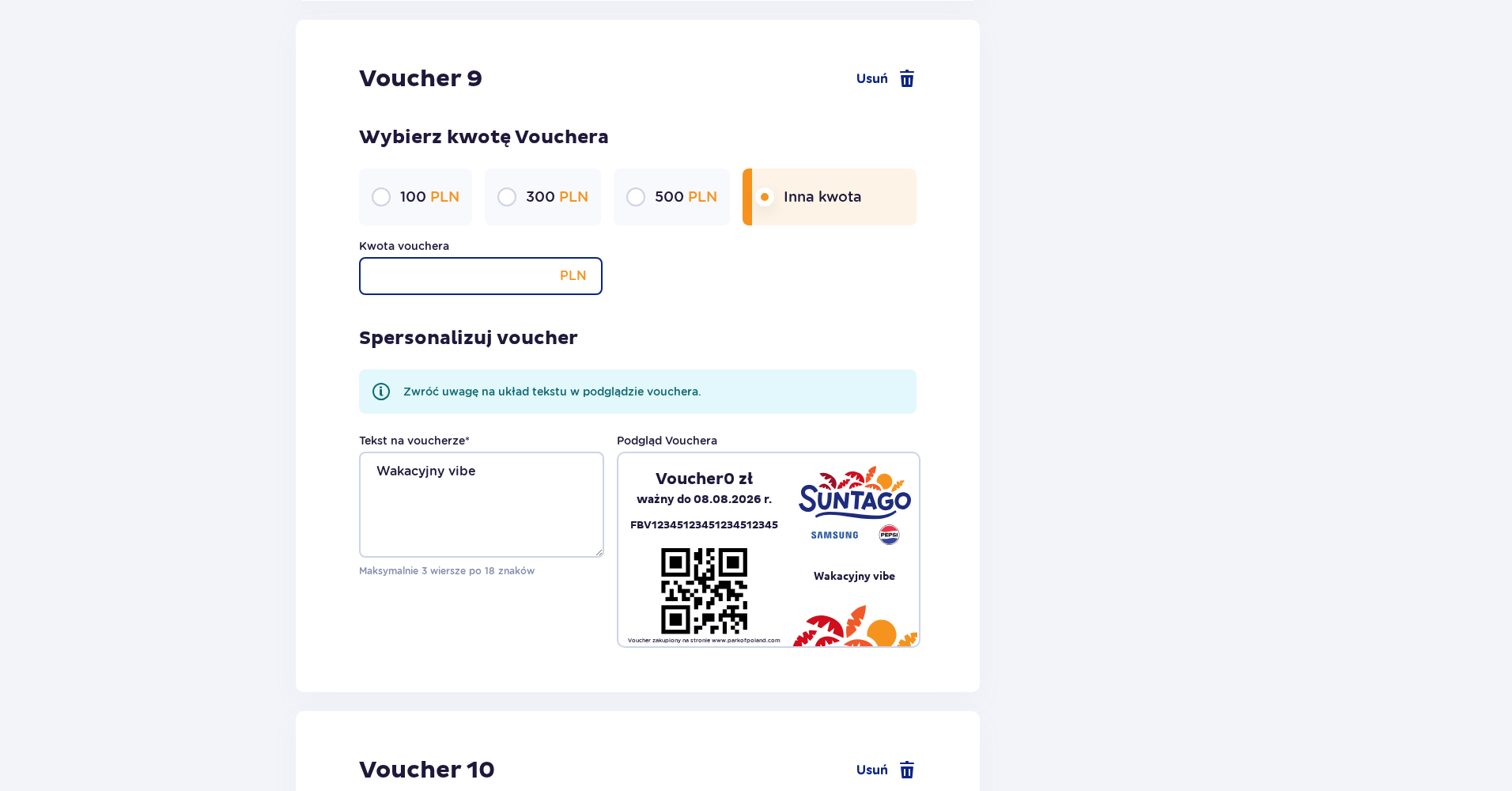 click on "Kwota vouchera" at bounding box center [481, 276] 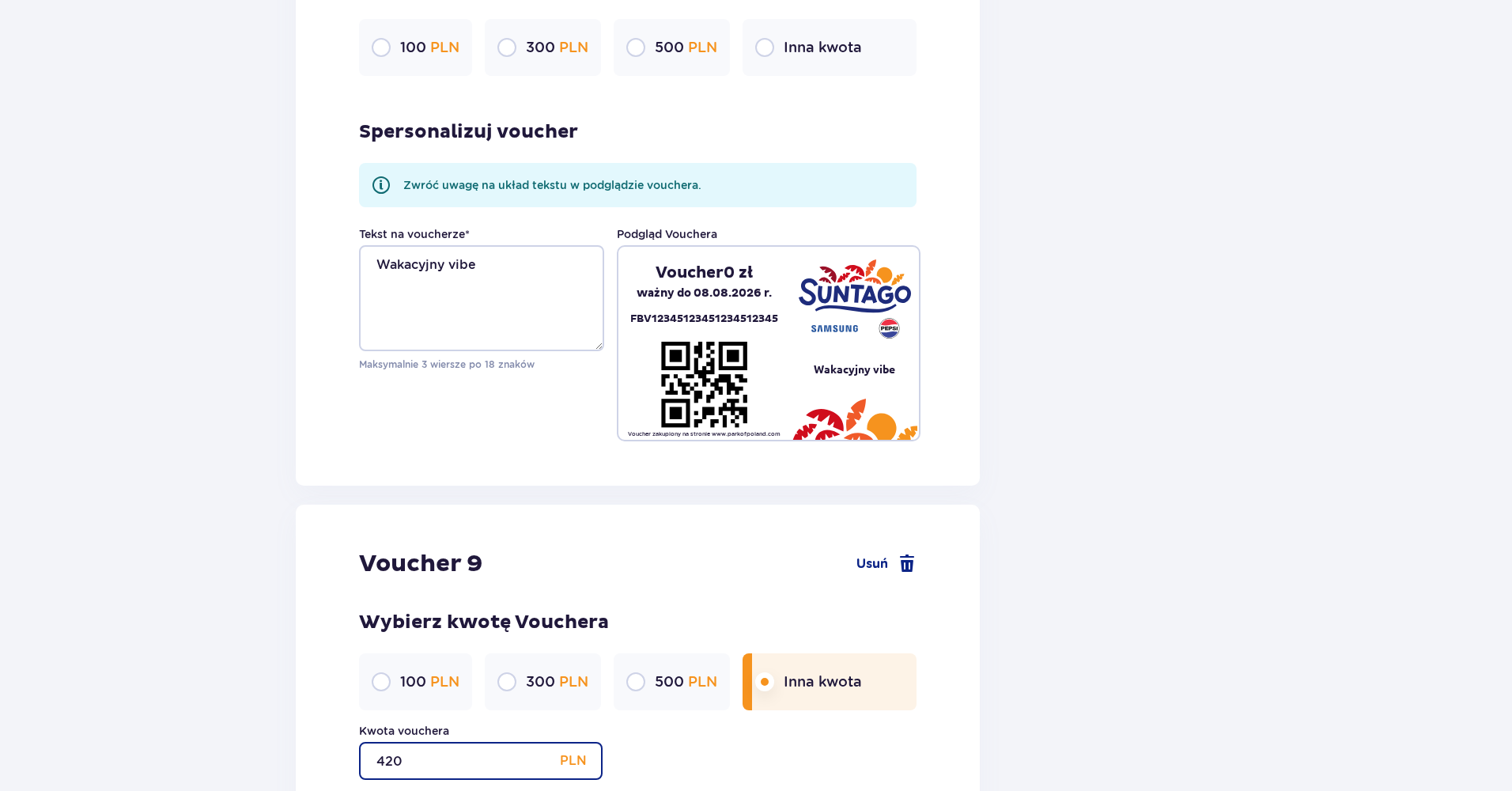 scroll, scrollTop: 5377, scrollLeft: 0, axis: vertical 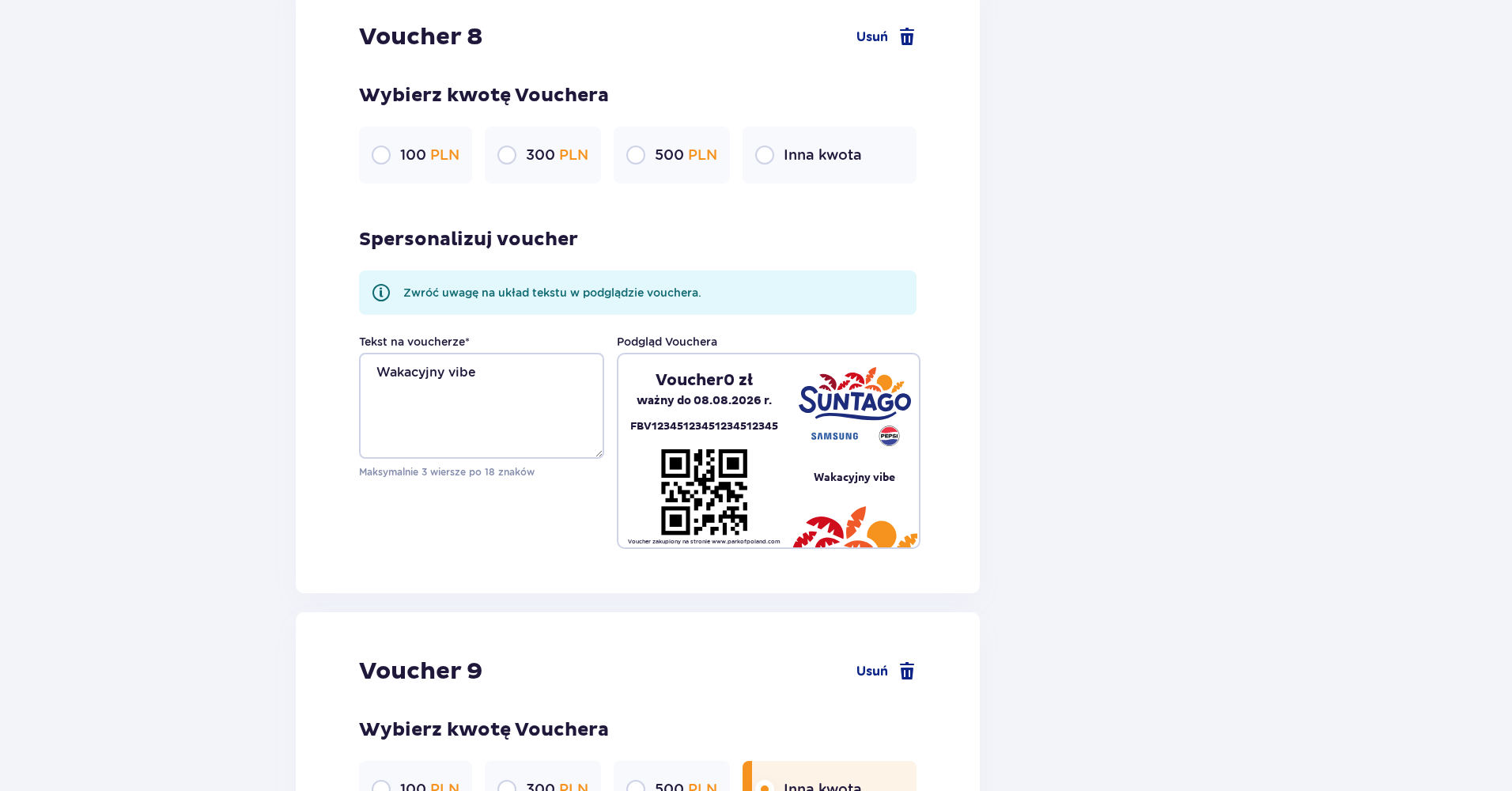 type on "420" 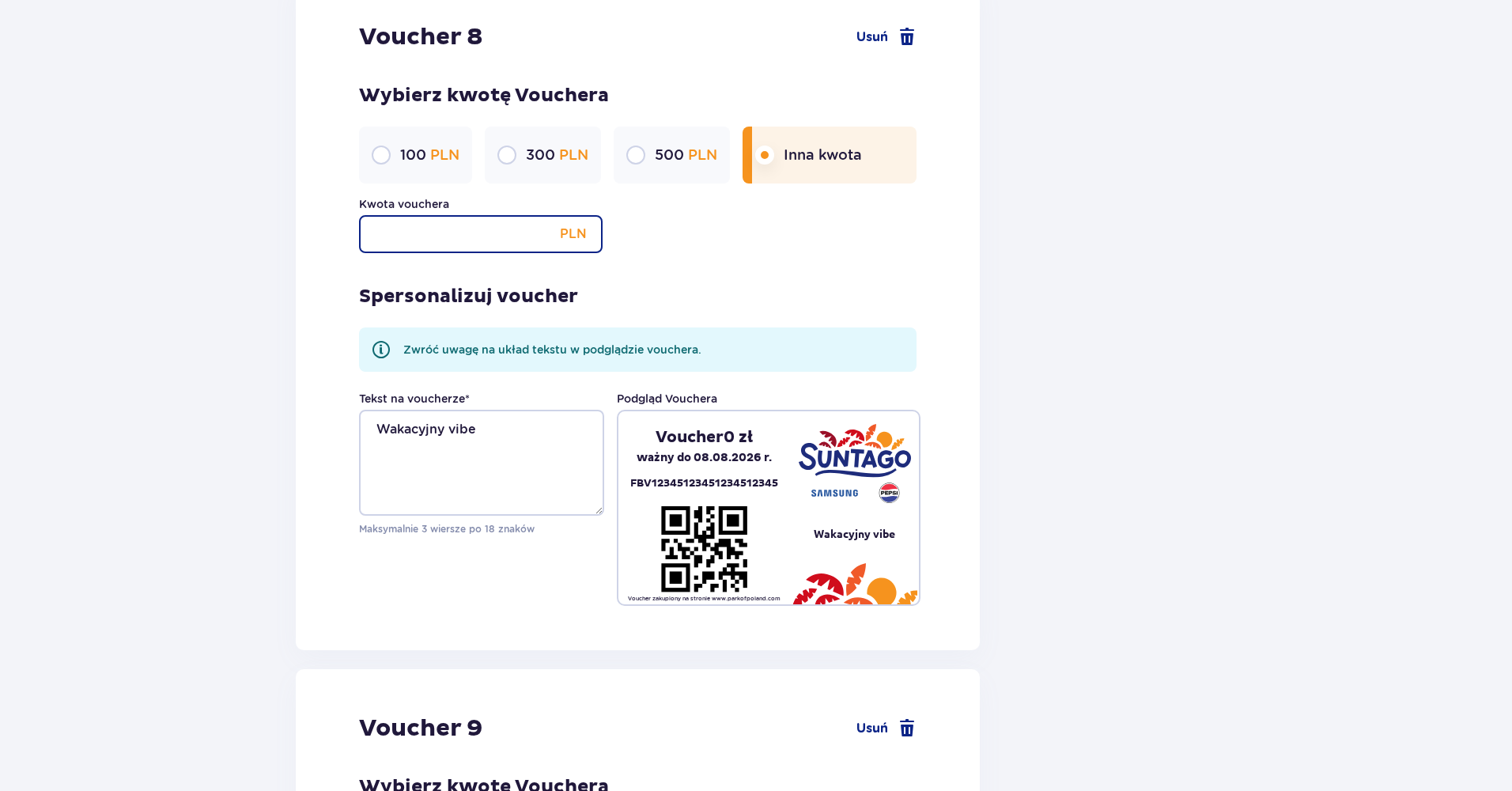 click on "Kwota vouchera" at bounding box center (481, 234) 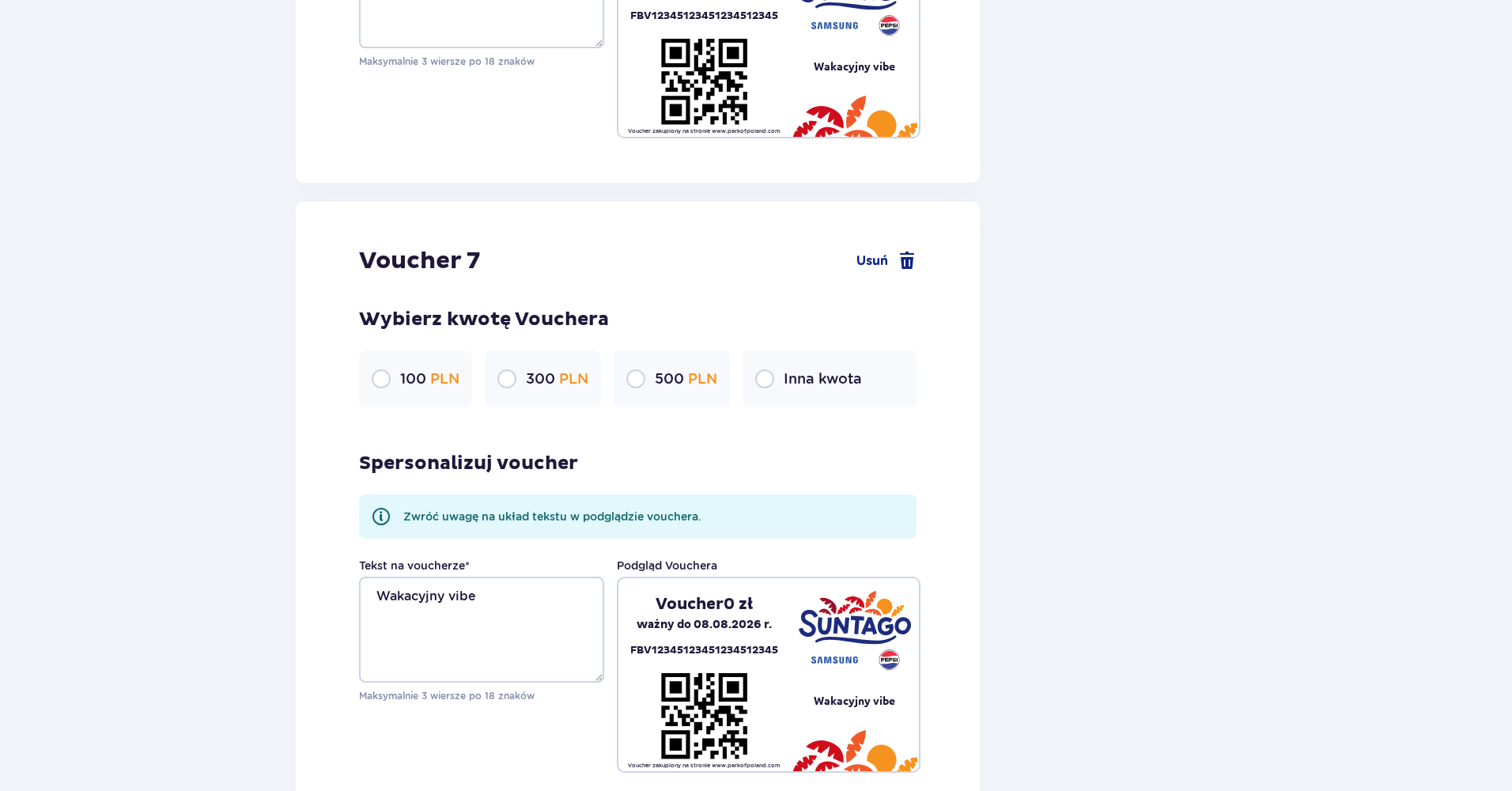 scroll, scrollTop: 4502, scrollLeft: 0, axis: vertical 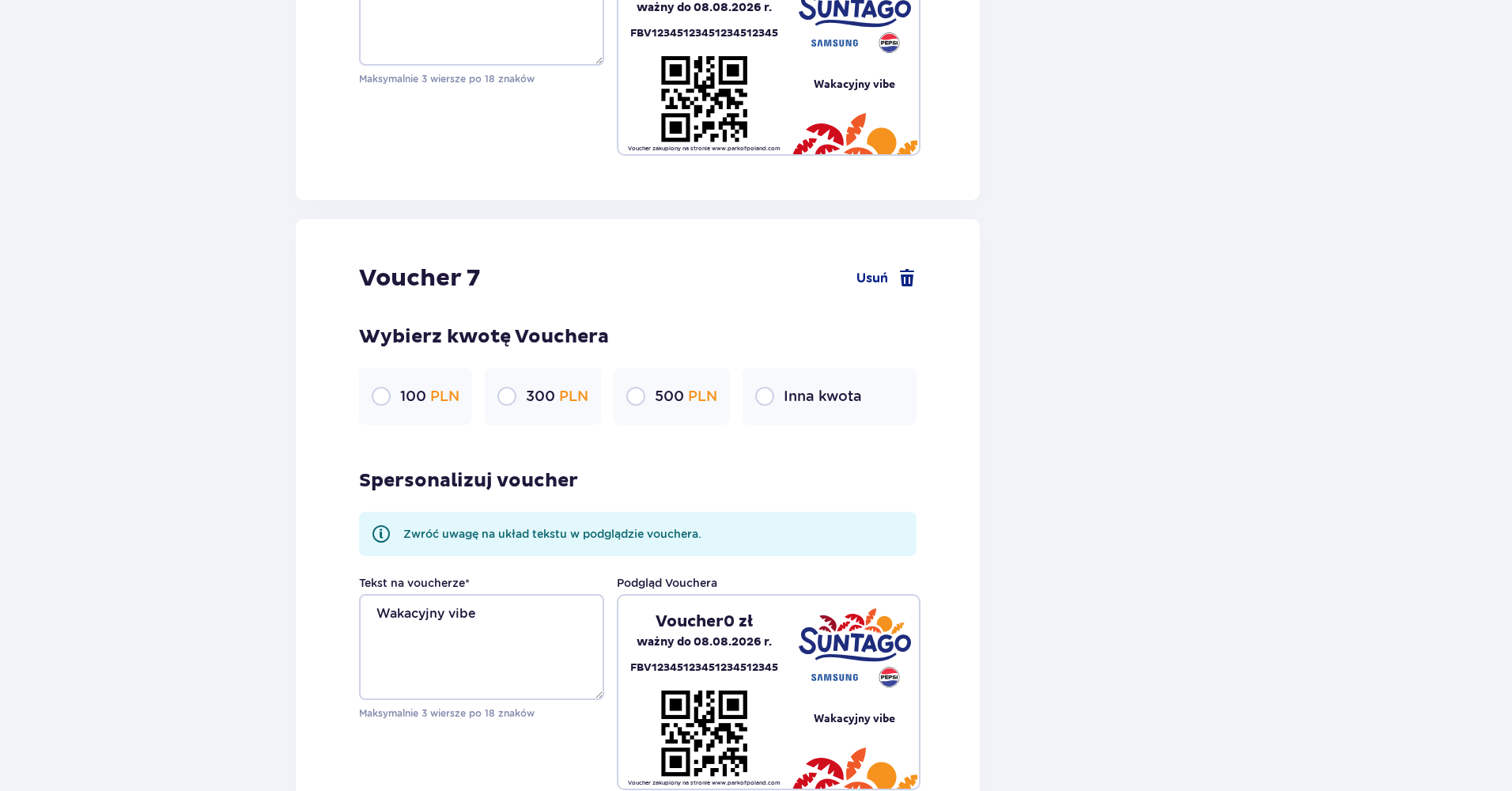 type on "420" 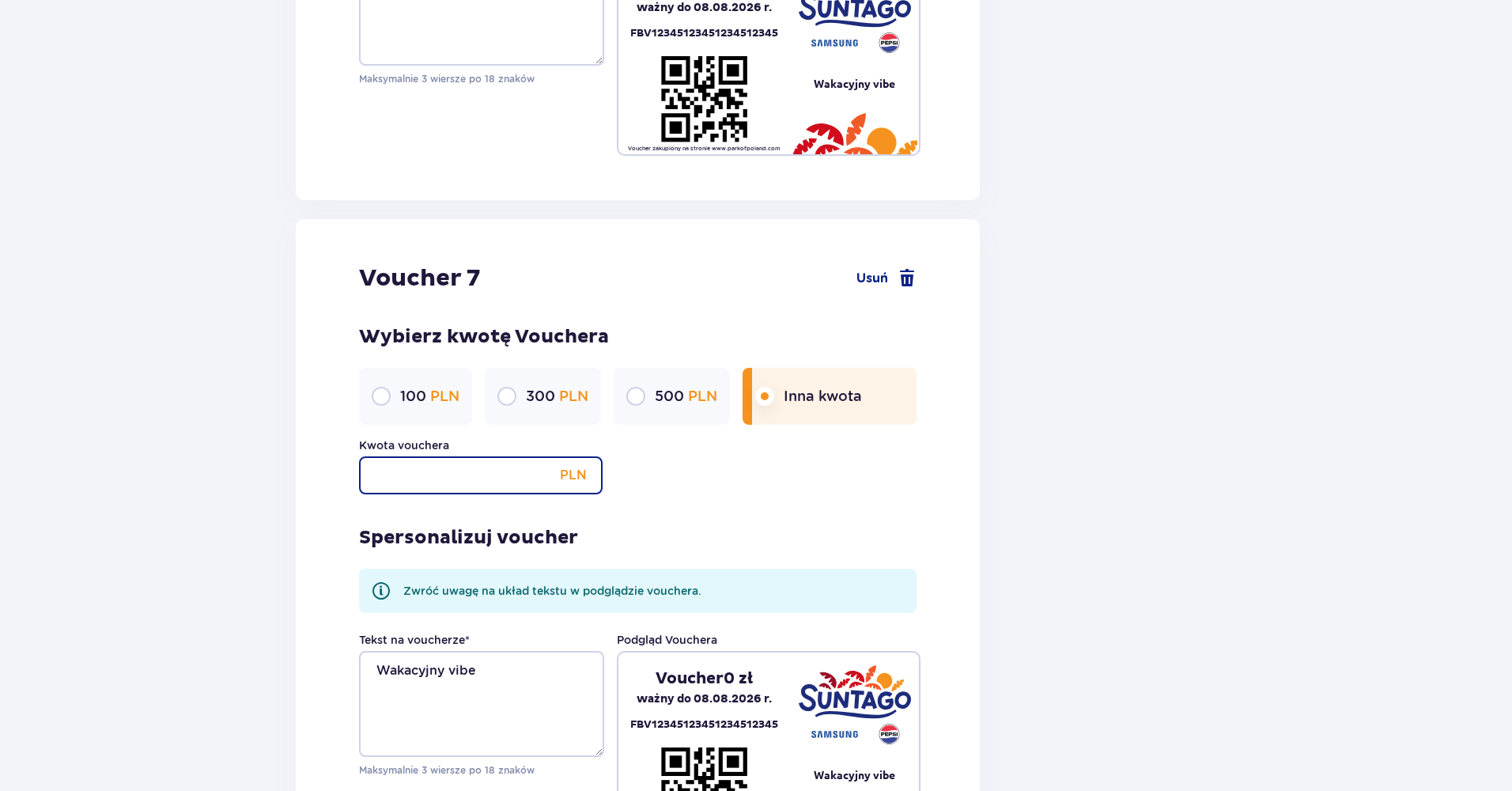 click on "Kwota vouchera" at bounding box center (481, 475) 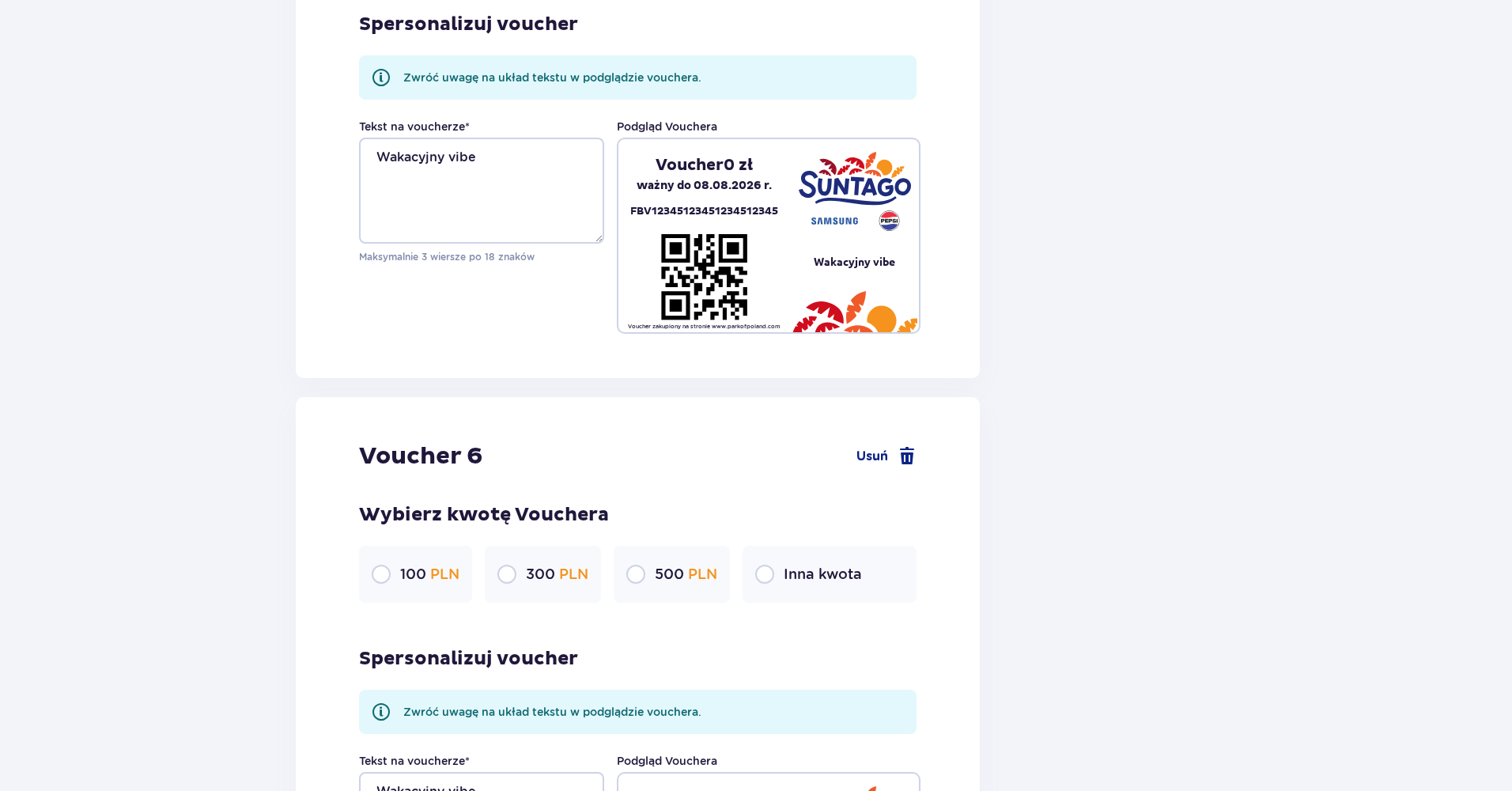 scroll, scrollTop: 3643, scrollLeft: 0, axis: vertical 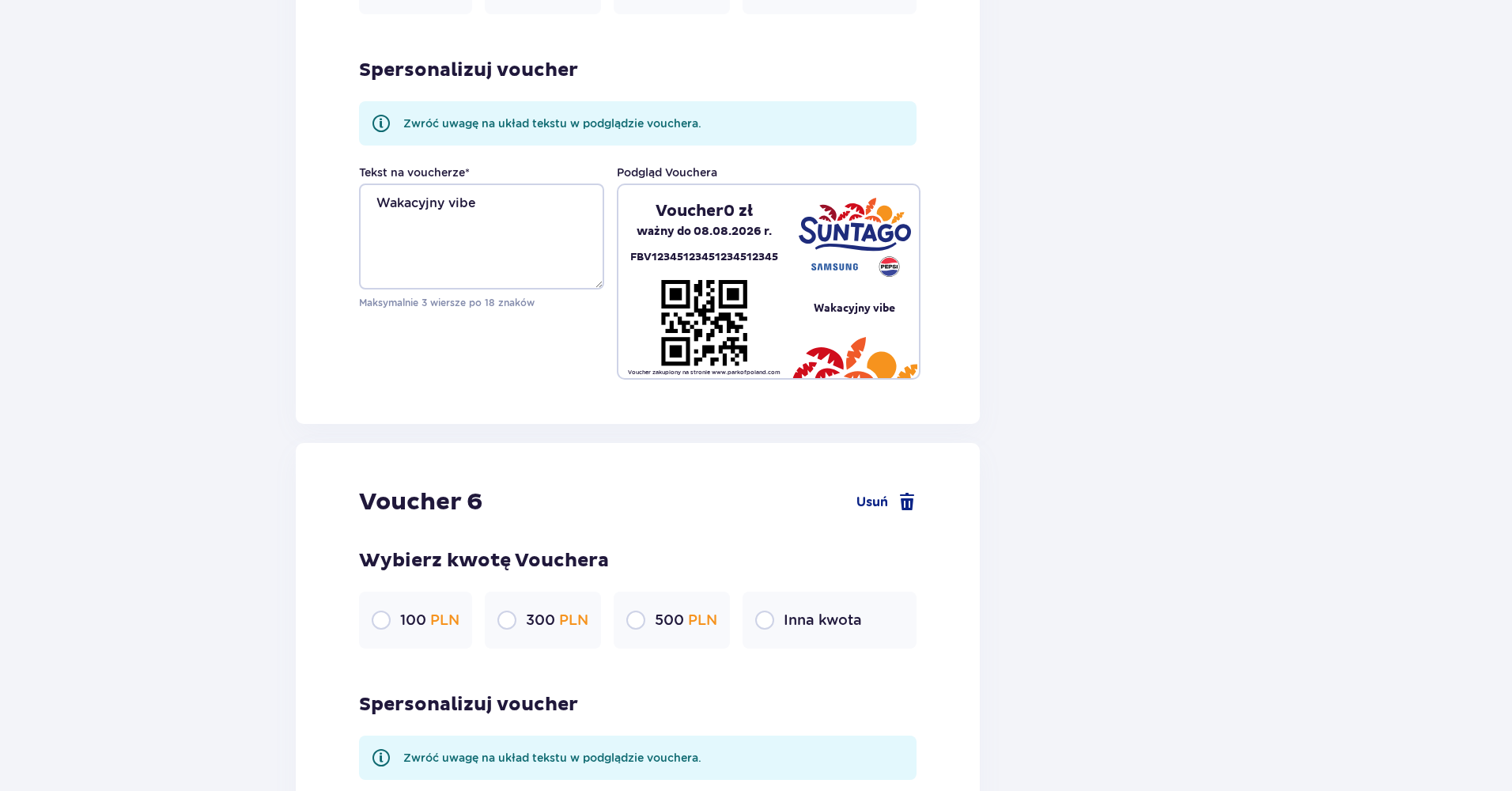 type on "420" 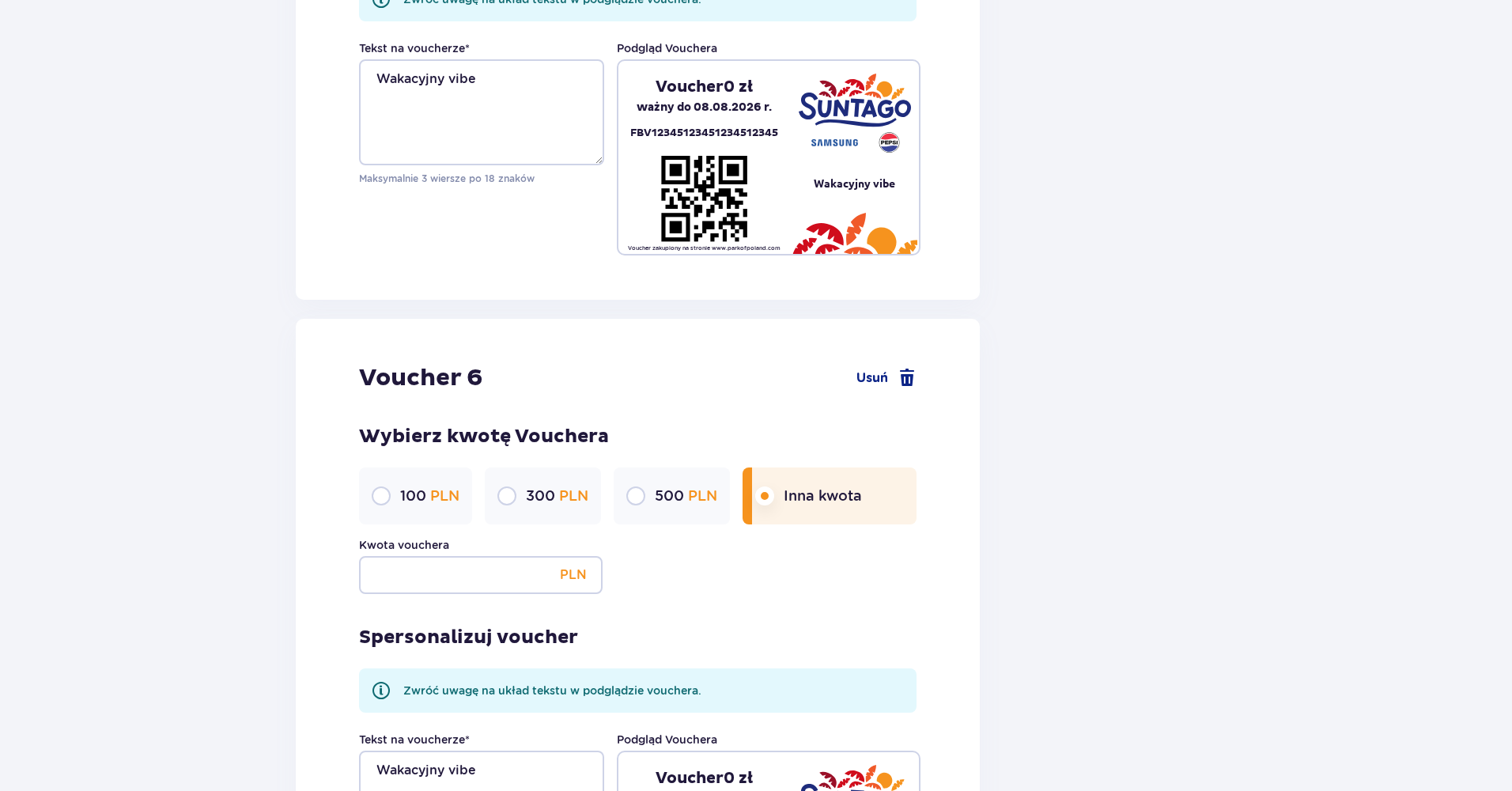 scroll, scrollTop: 3798, scrollLeft: 0, axis: vertical 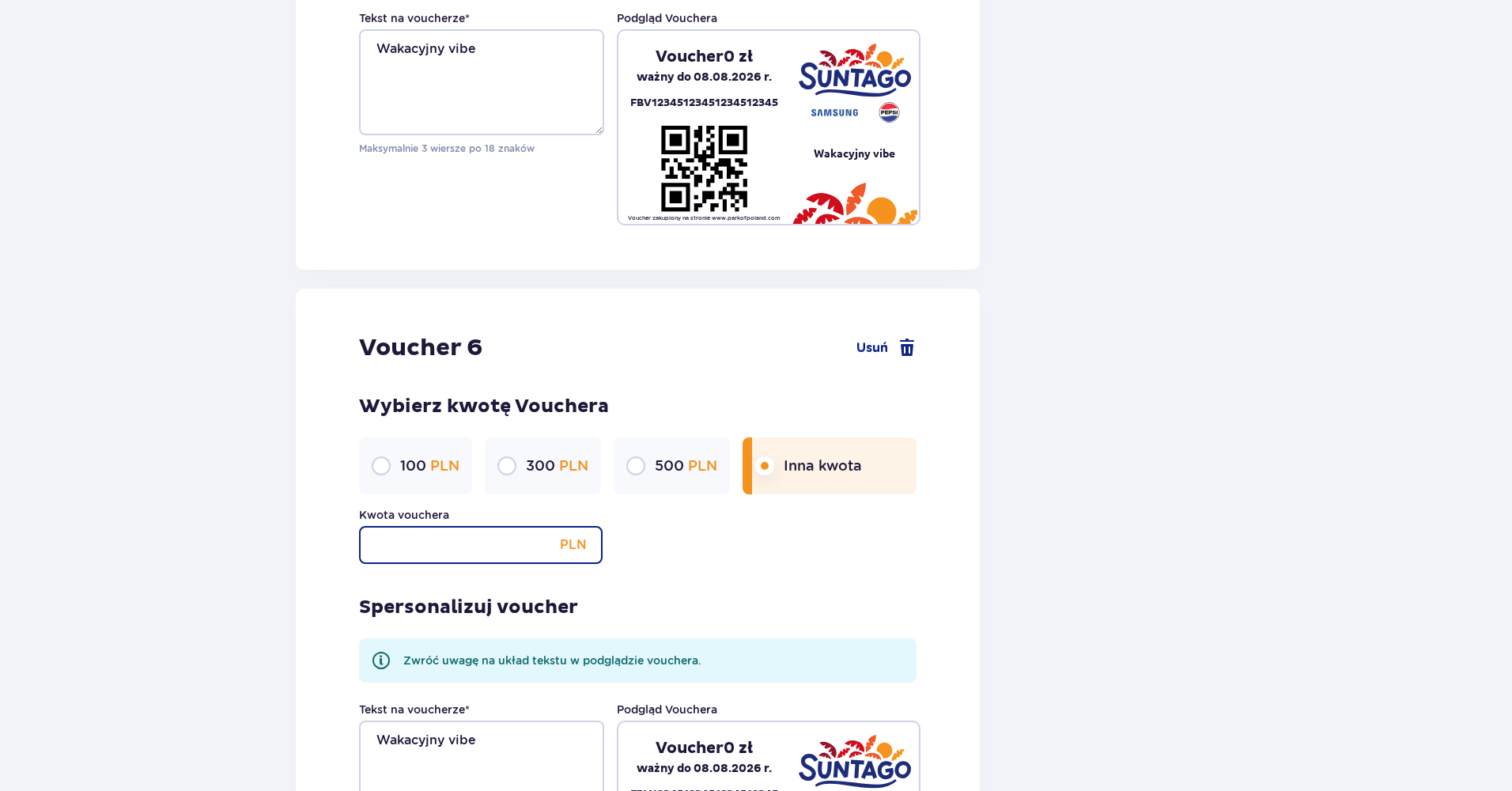 click on "Kwota vouchera" at bounding box center (481, 545) 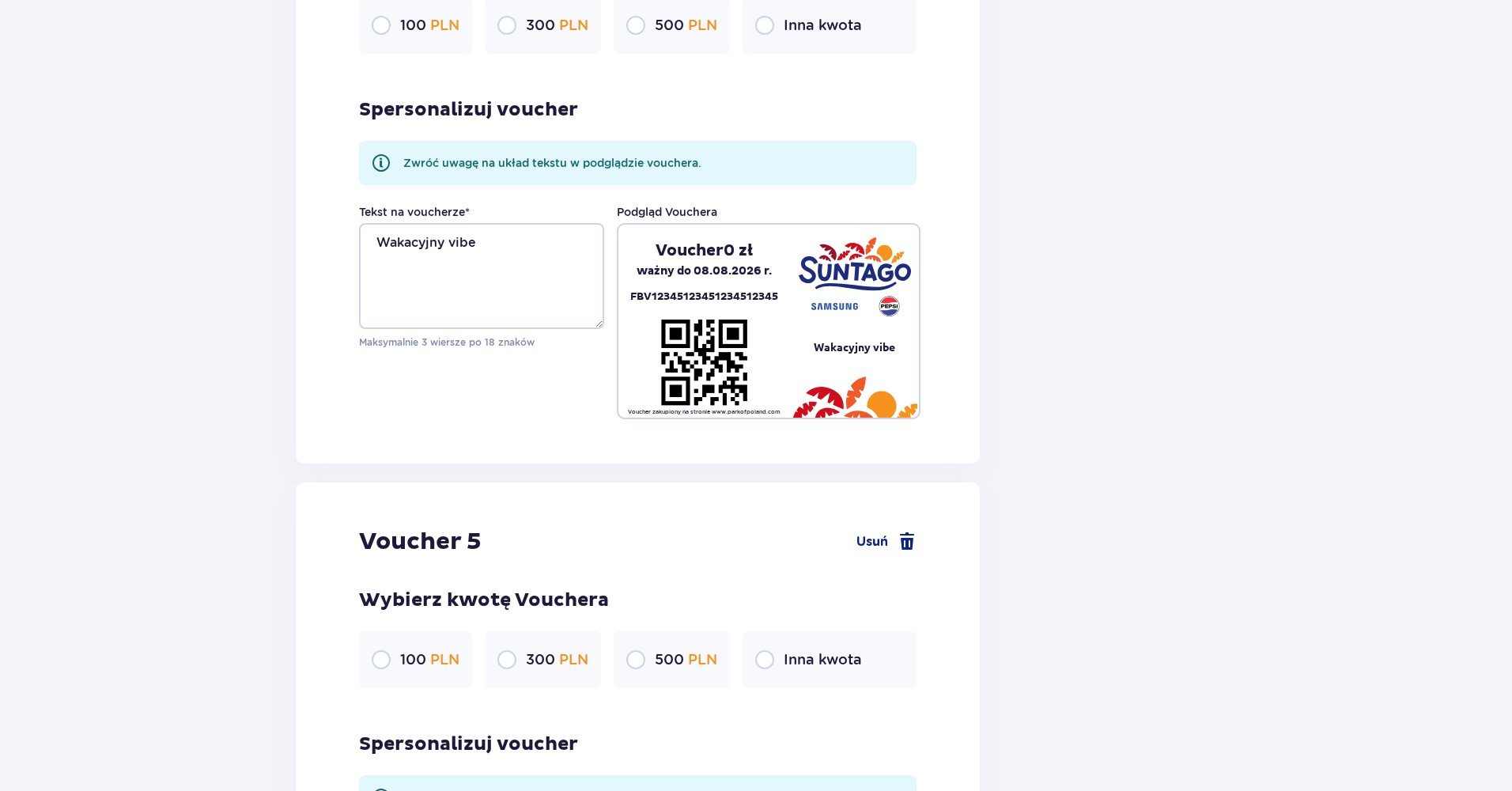 type on "420" 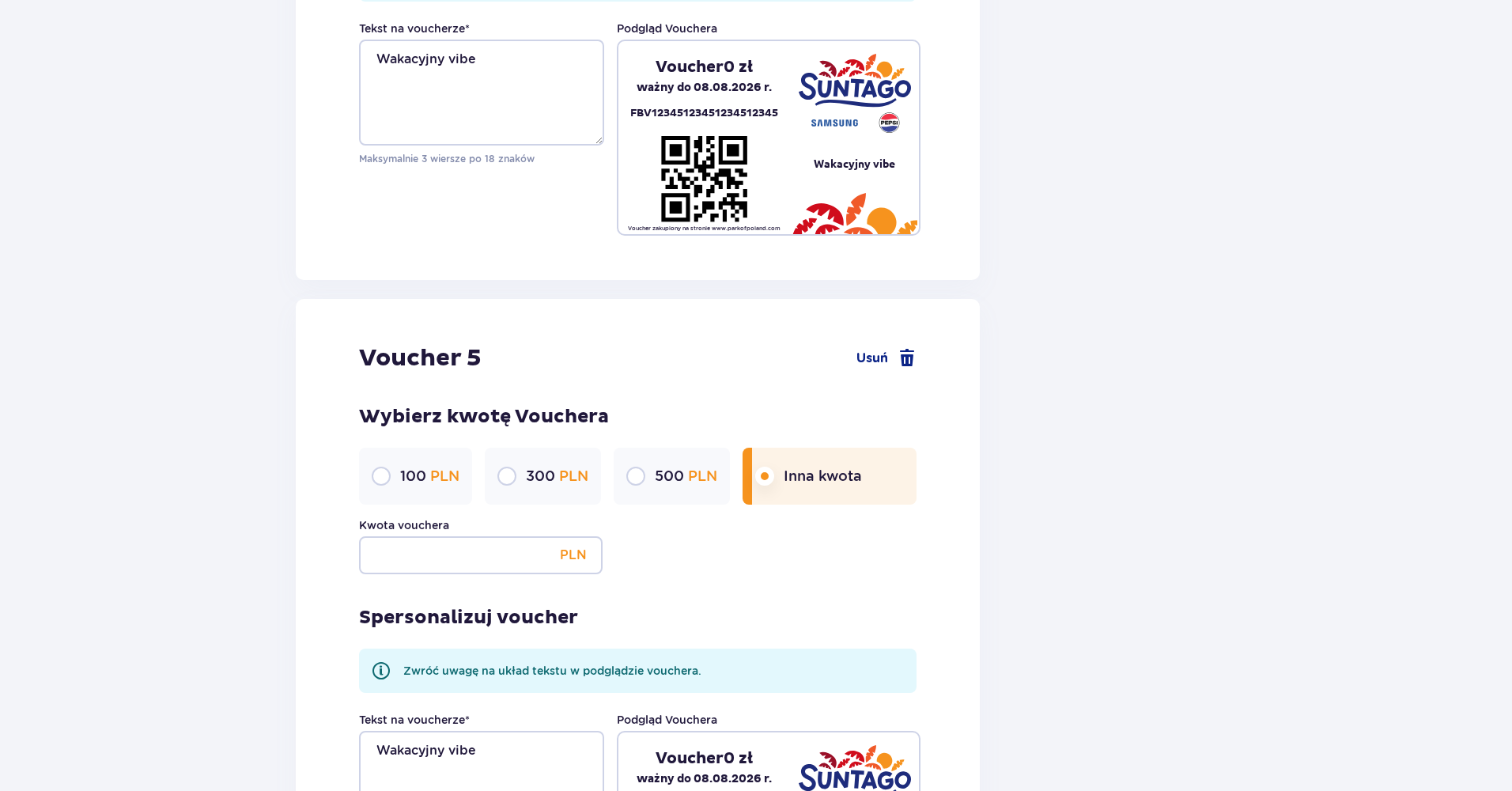 scroll, scrollTop: 3204, scrollLeft: 0, axis: vertical 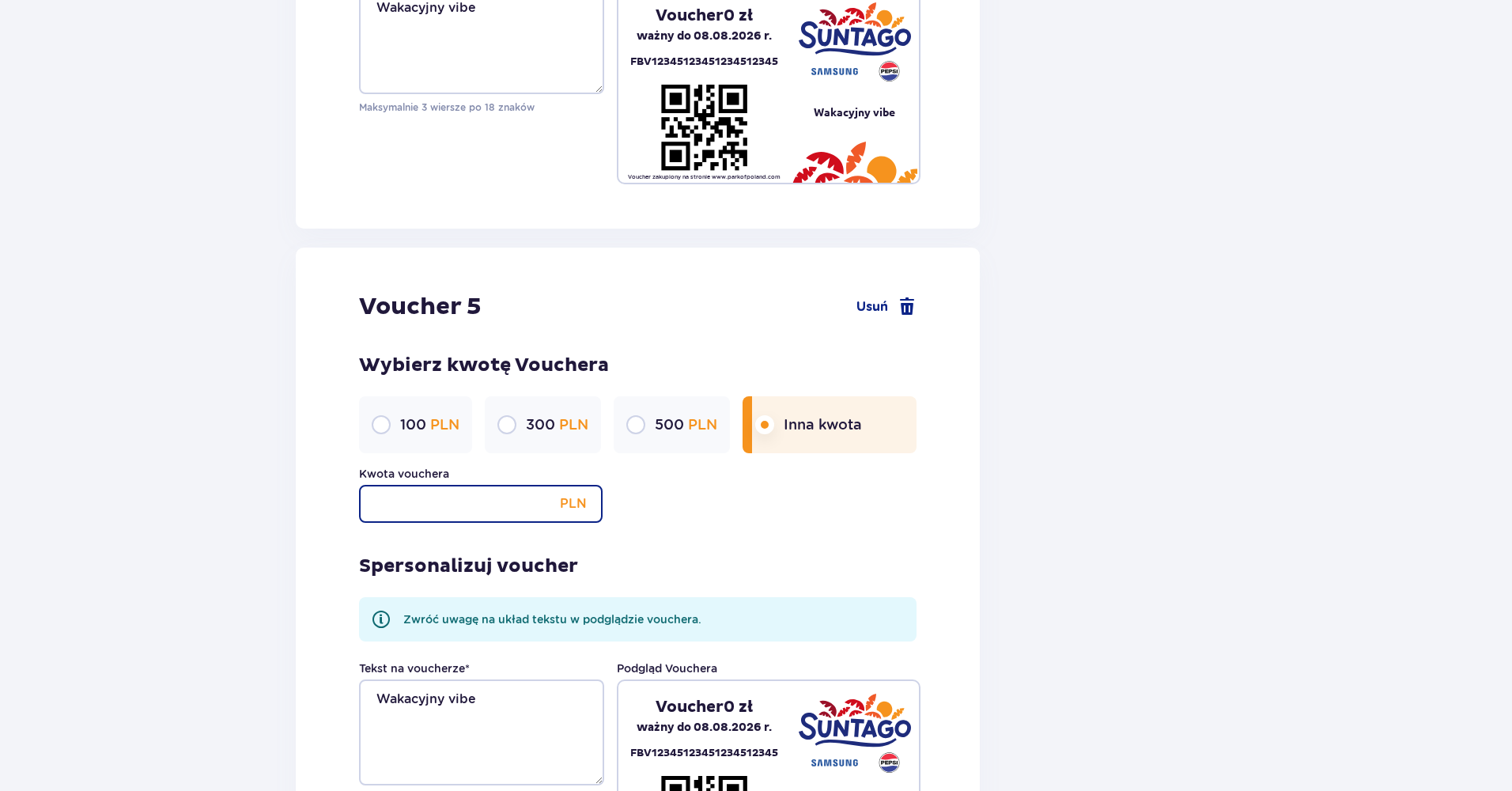click on "Kwota vouchera" at bounding box center [481, 504] 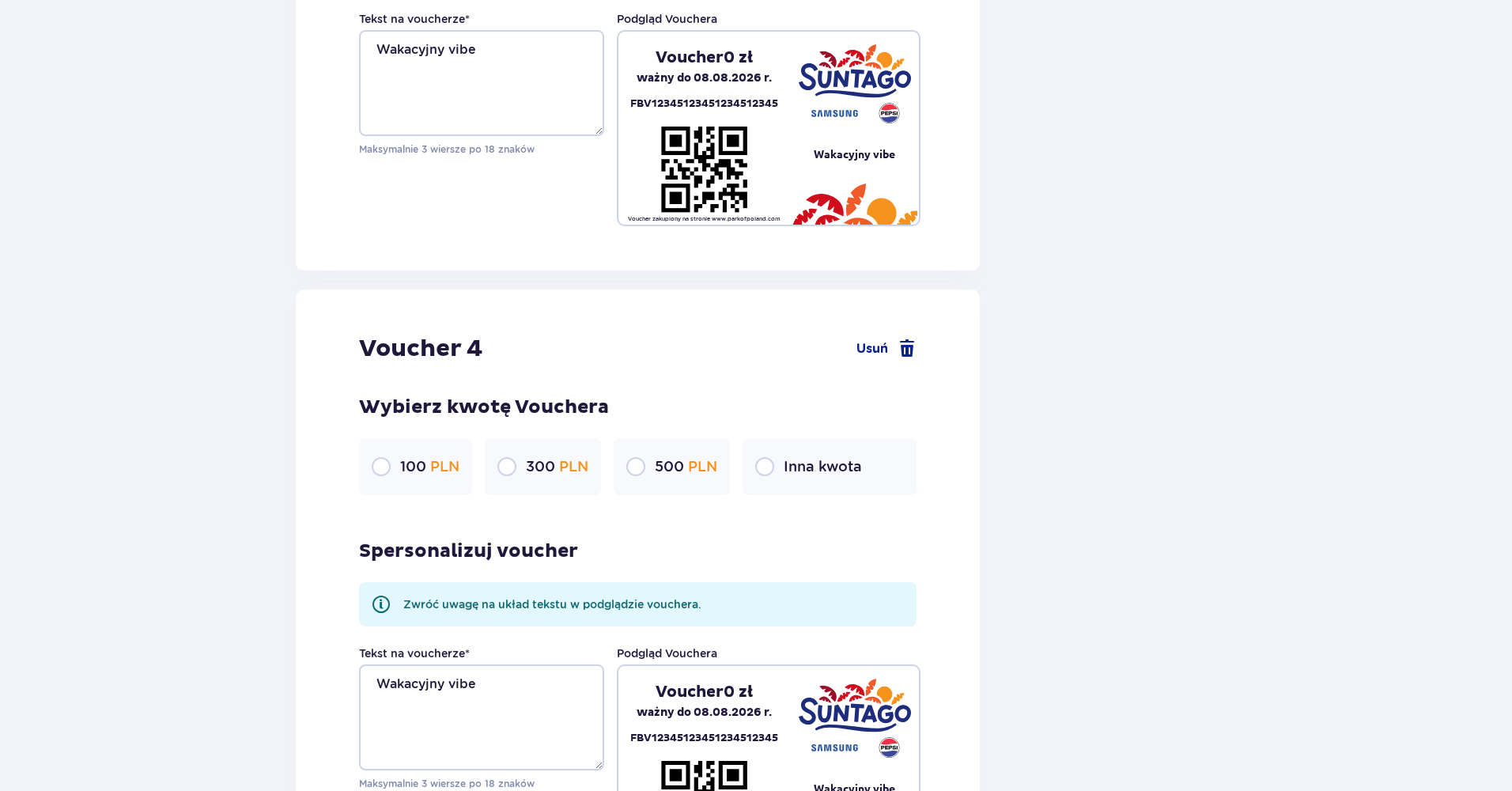 scroll, scrollTop: 2522, scrollLeft: 0, axis: vertical 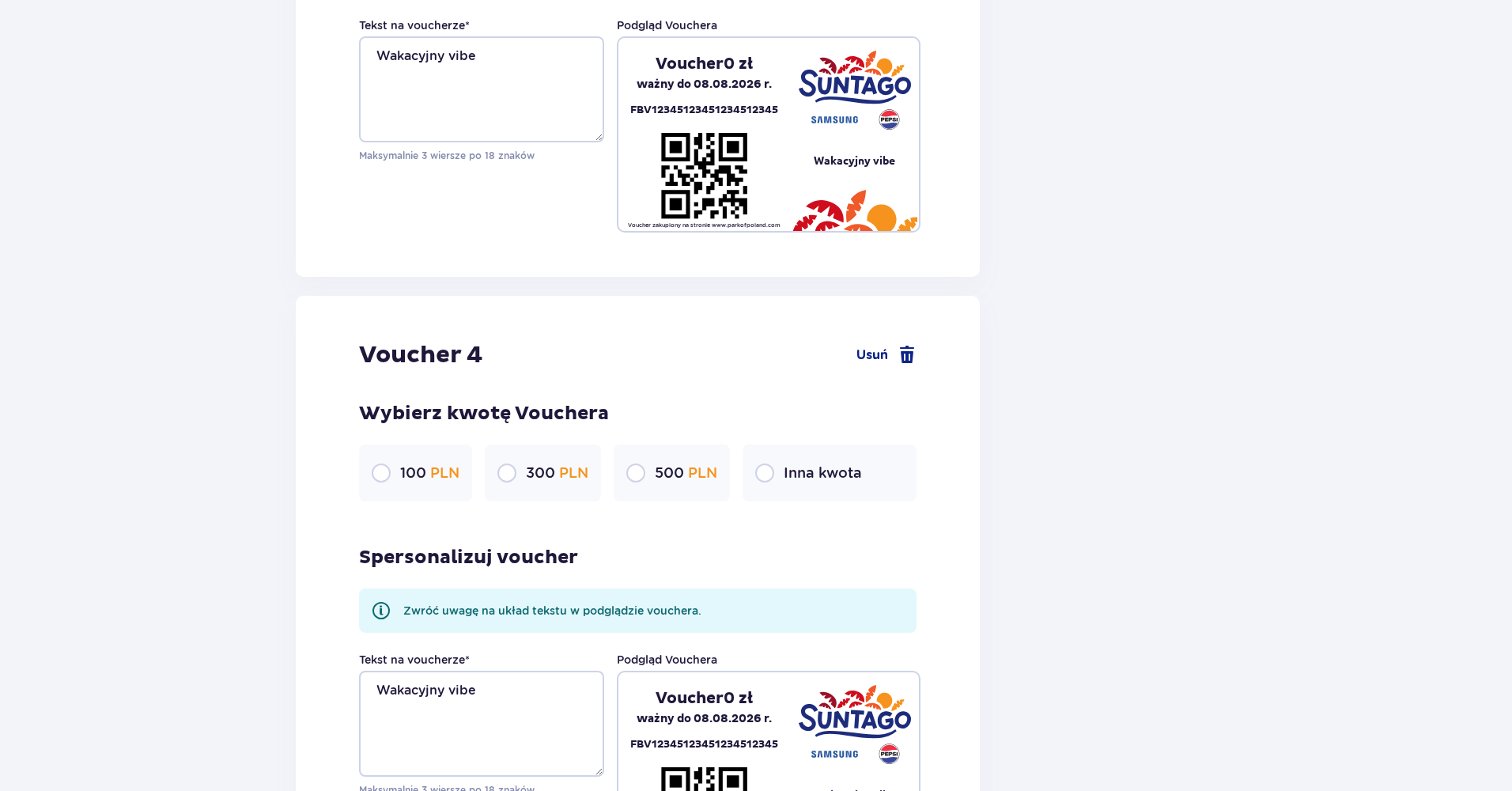 type on "420" 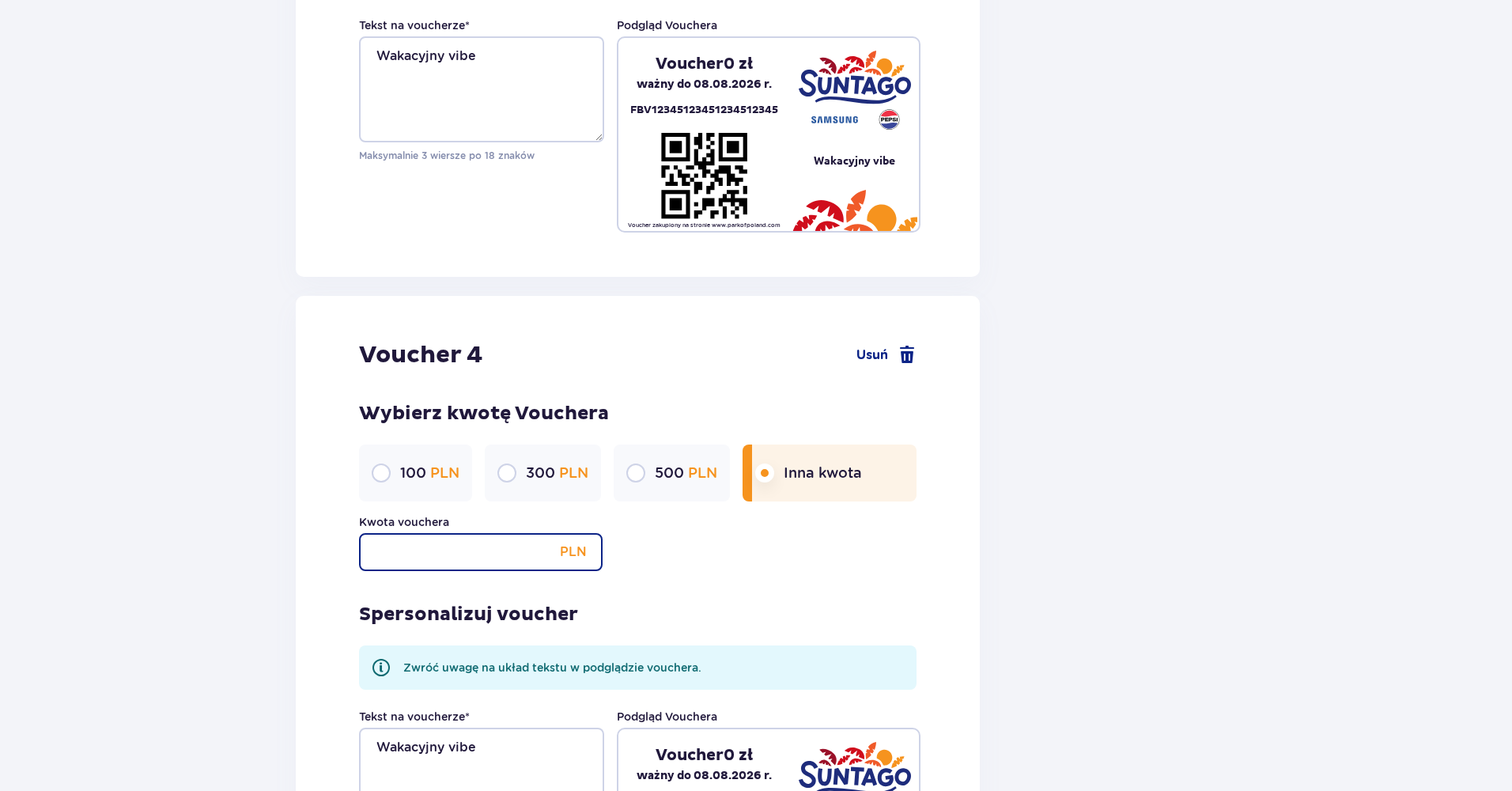 click on "Kwota vouchera" at bounding box center [481, 552] 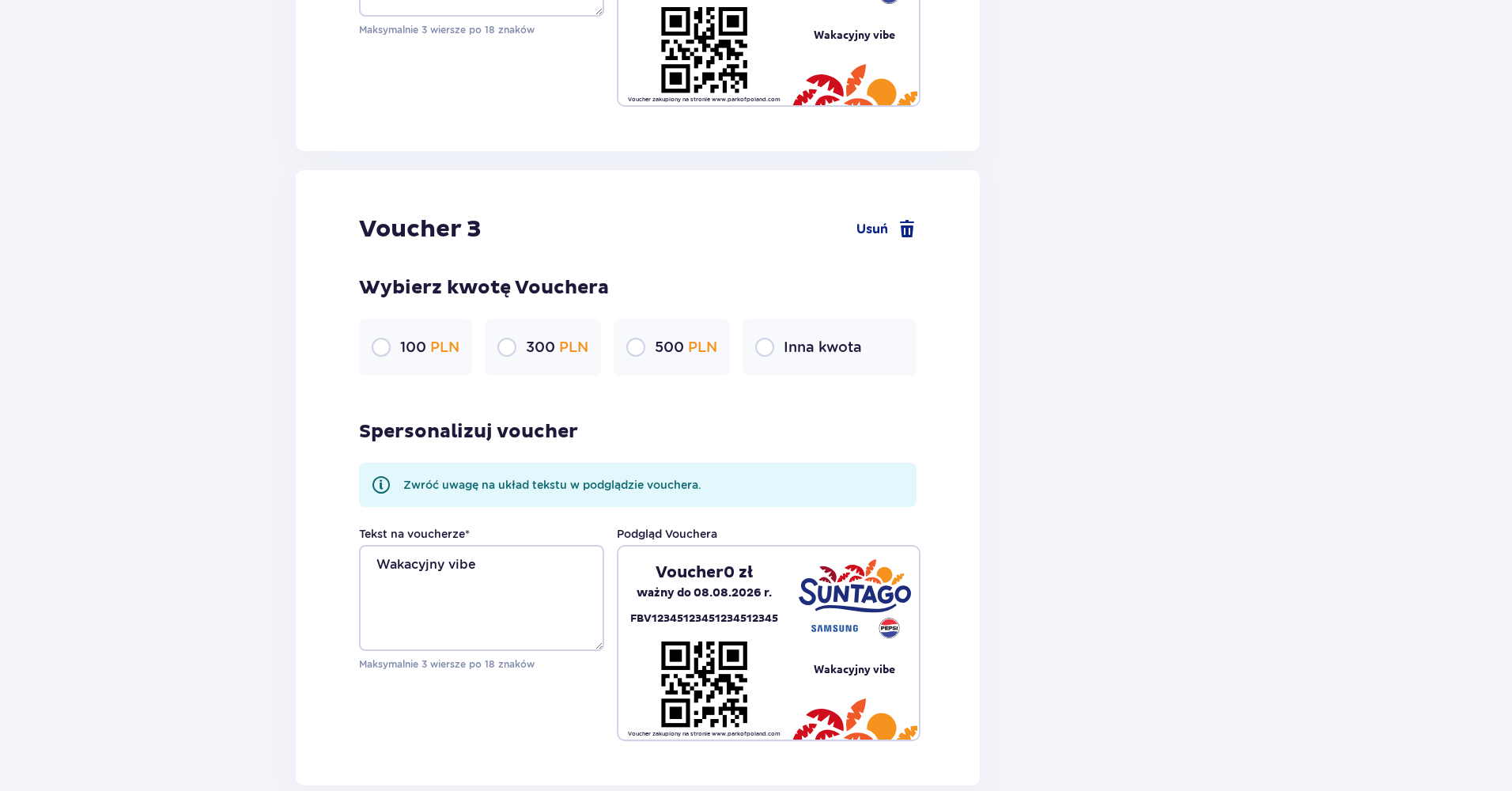 scroll, scrollTop: 2008, scrollLeft: 0, axis: vertical 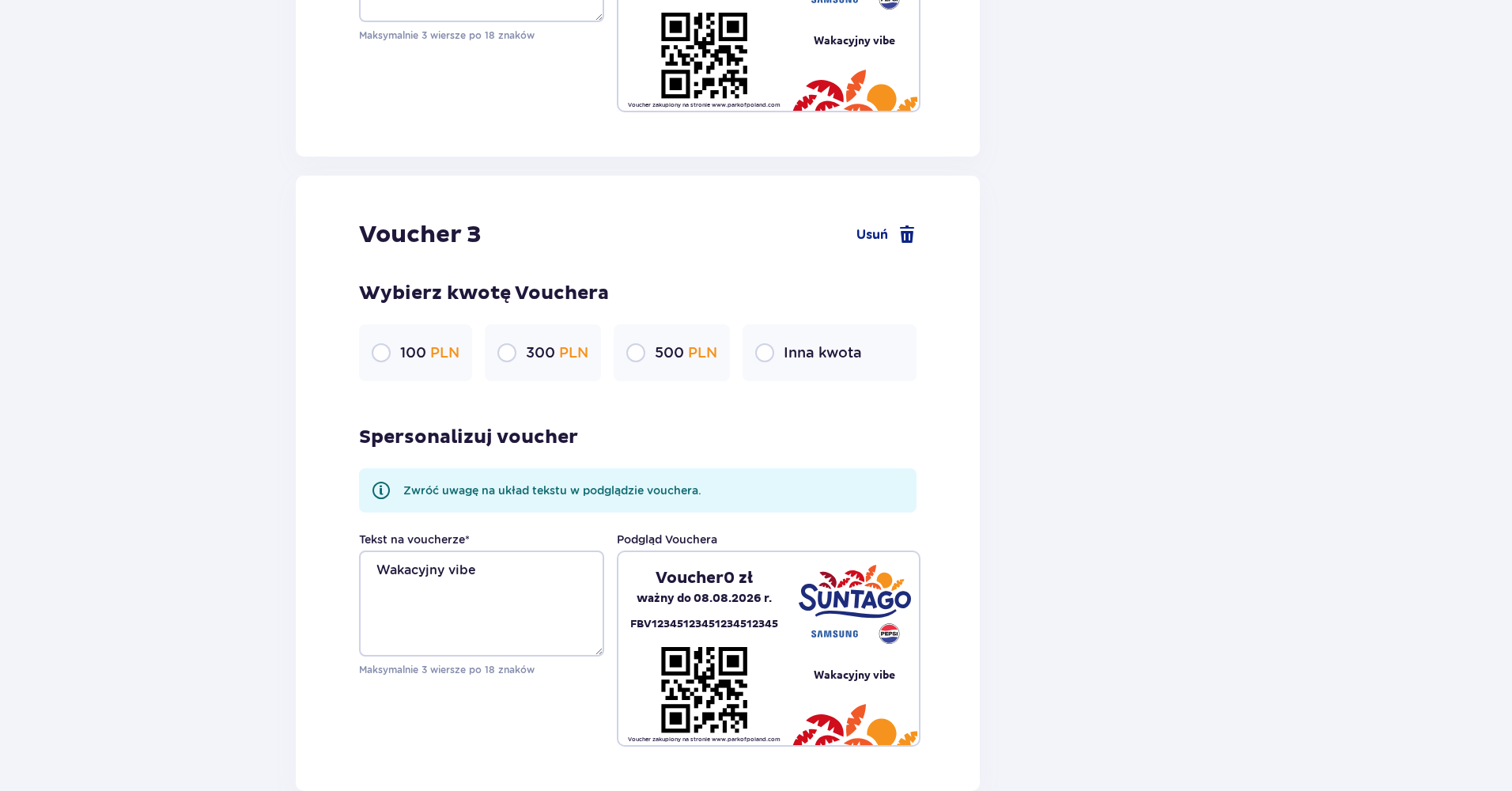type on "420" 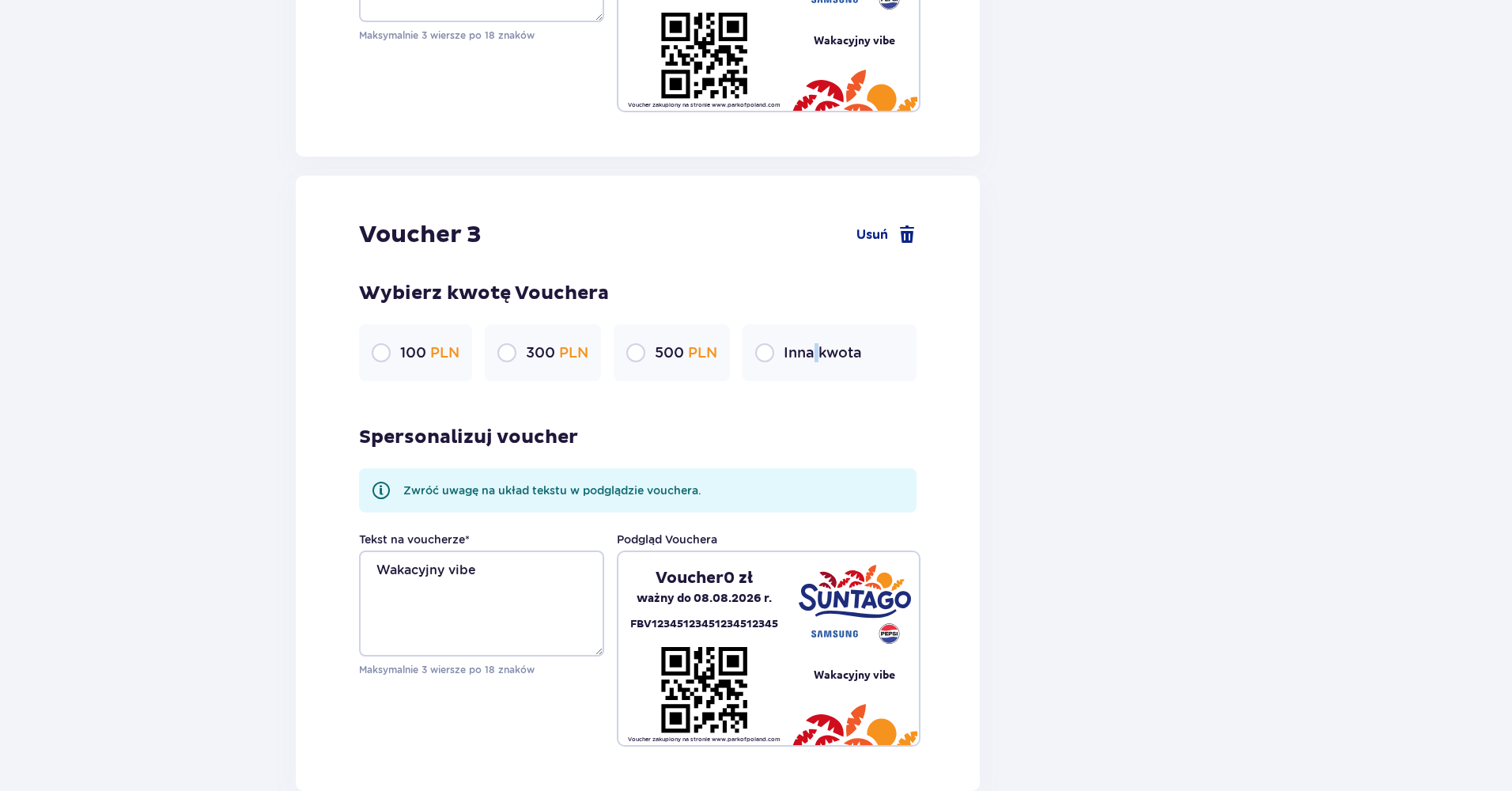 click on "Inna kwota" at bounding box center (822, 353) 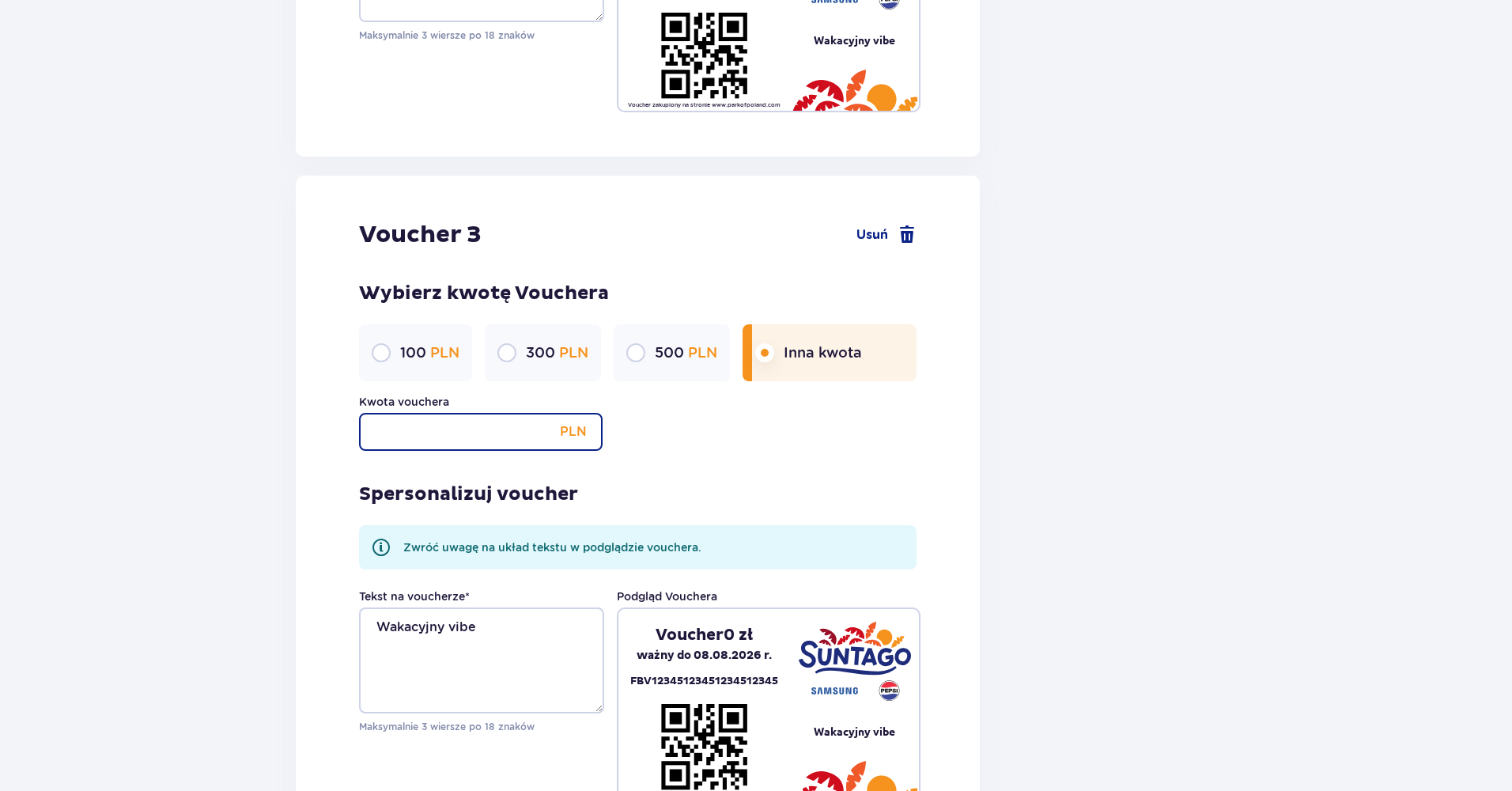 click on "Kwota vouchera" at bounding box center (481, 432) 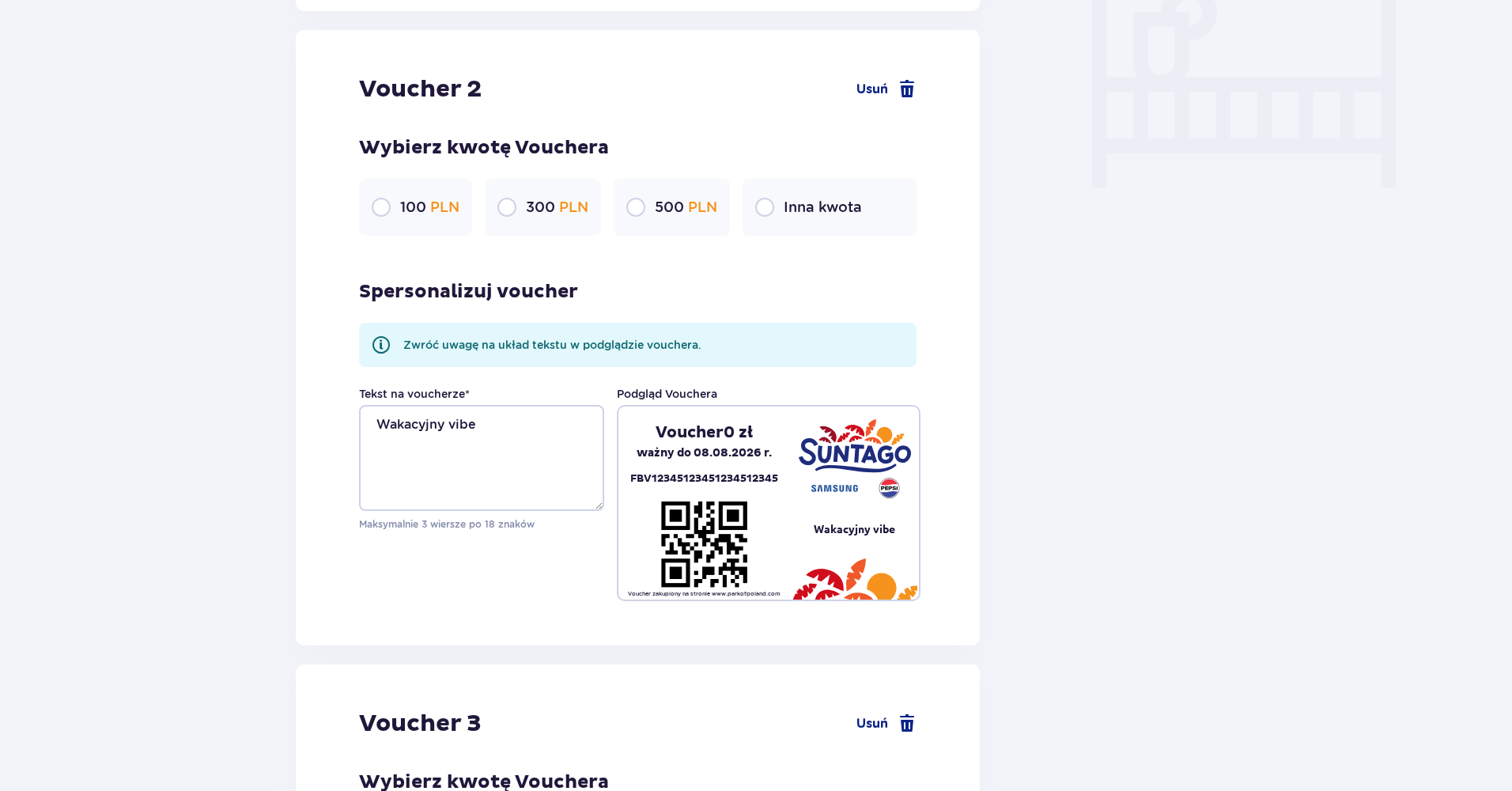 scroll, scrollTop: 1515, scrollLeft: 0, axis: vertical 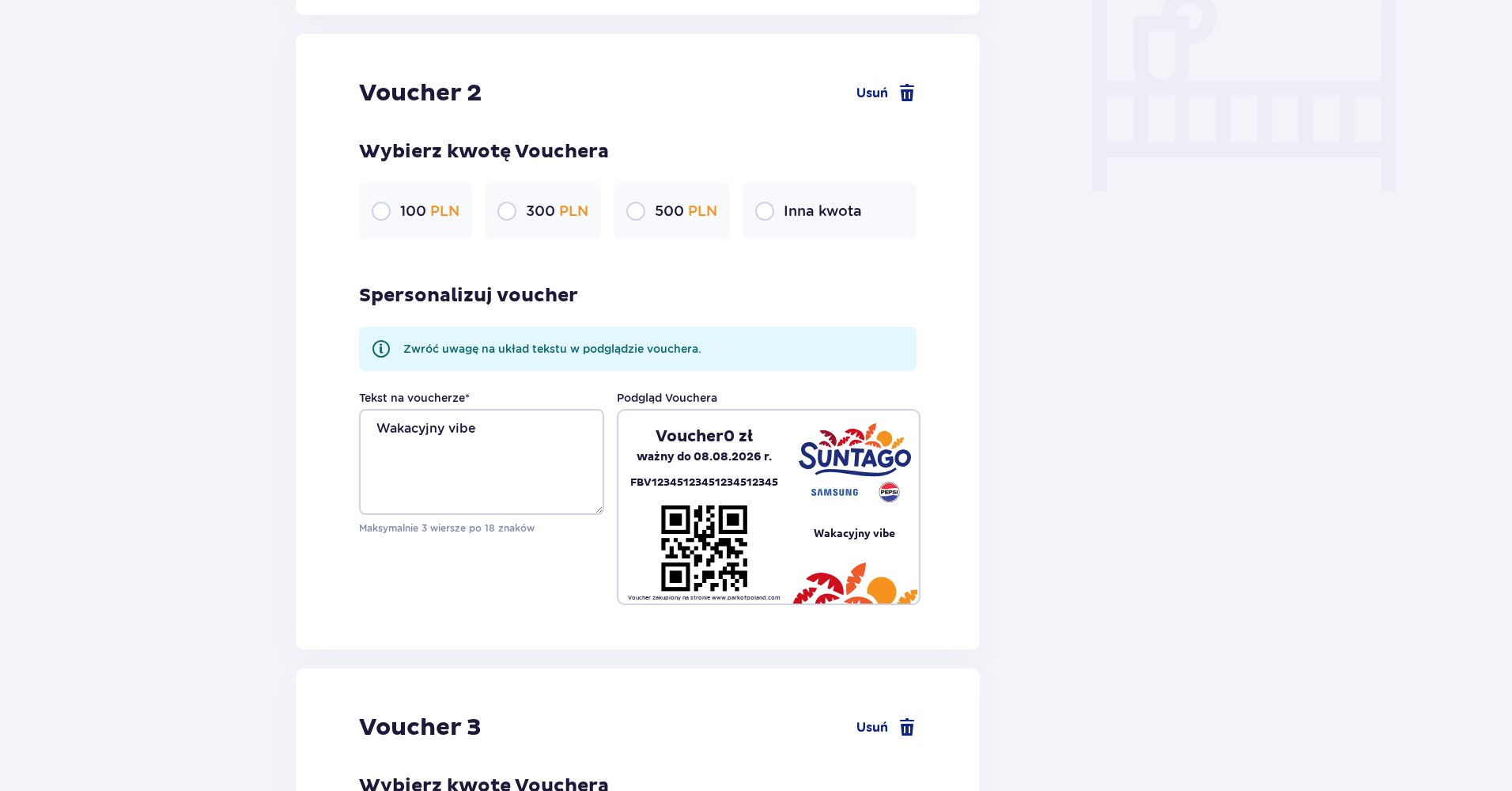 type on "420" 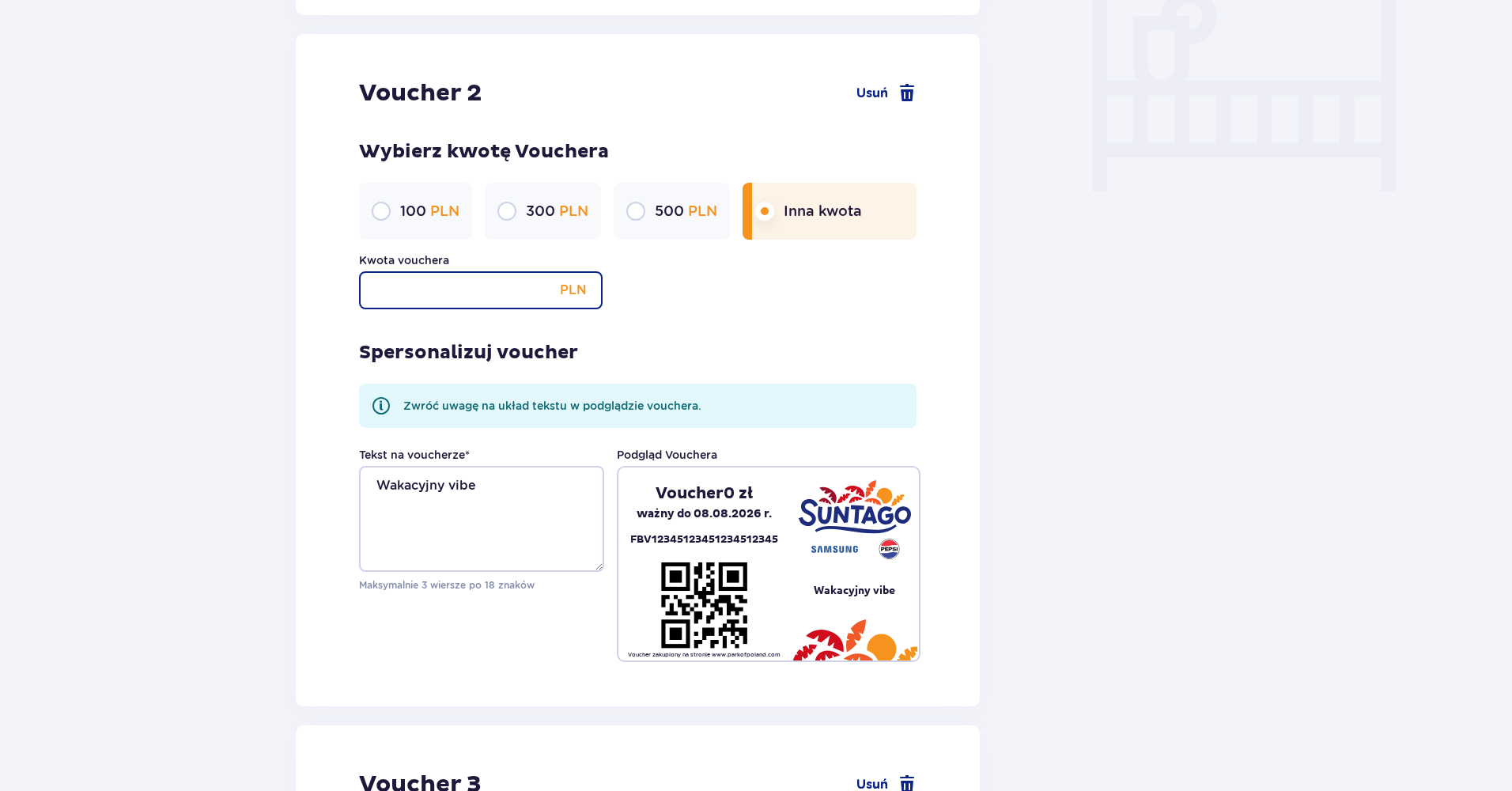 click on "Kwota vouchera" at bounding box center [481, 290] 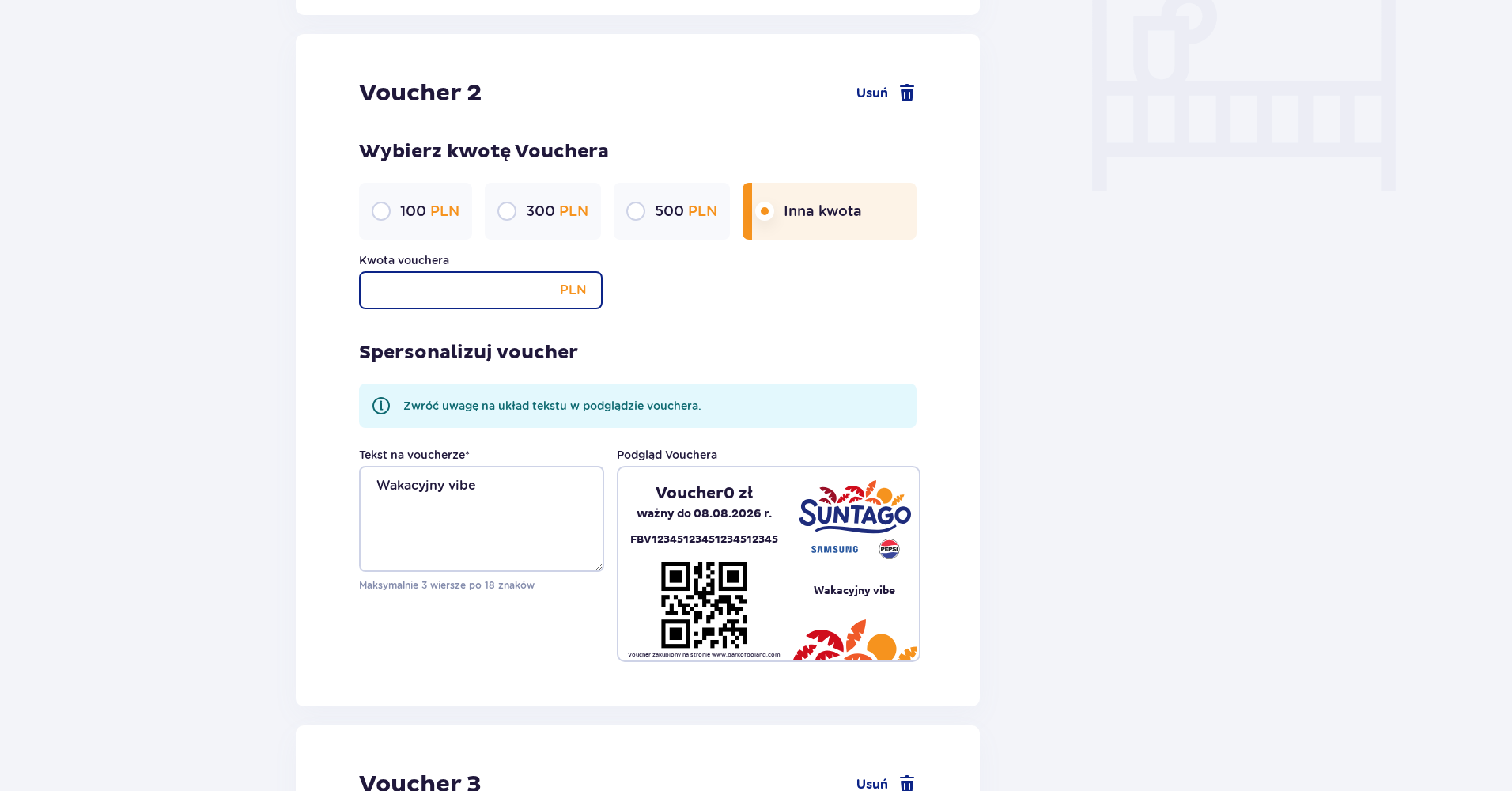 type on "5" 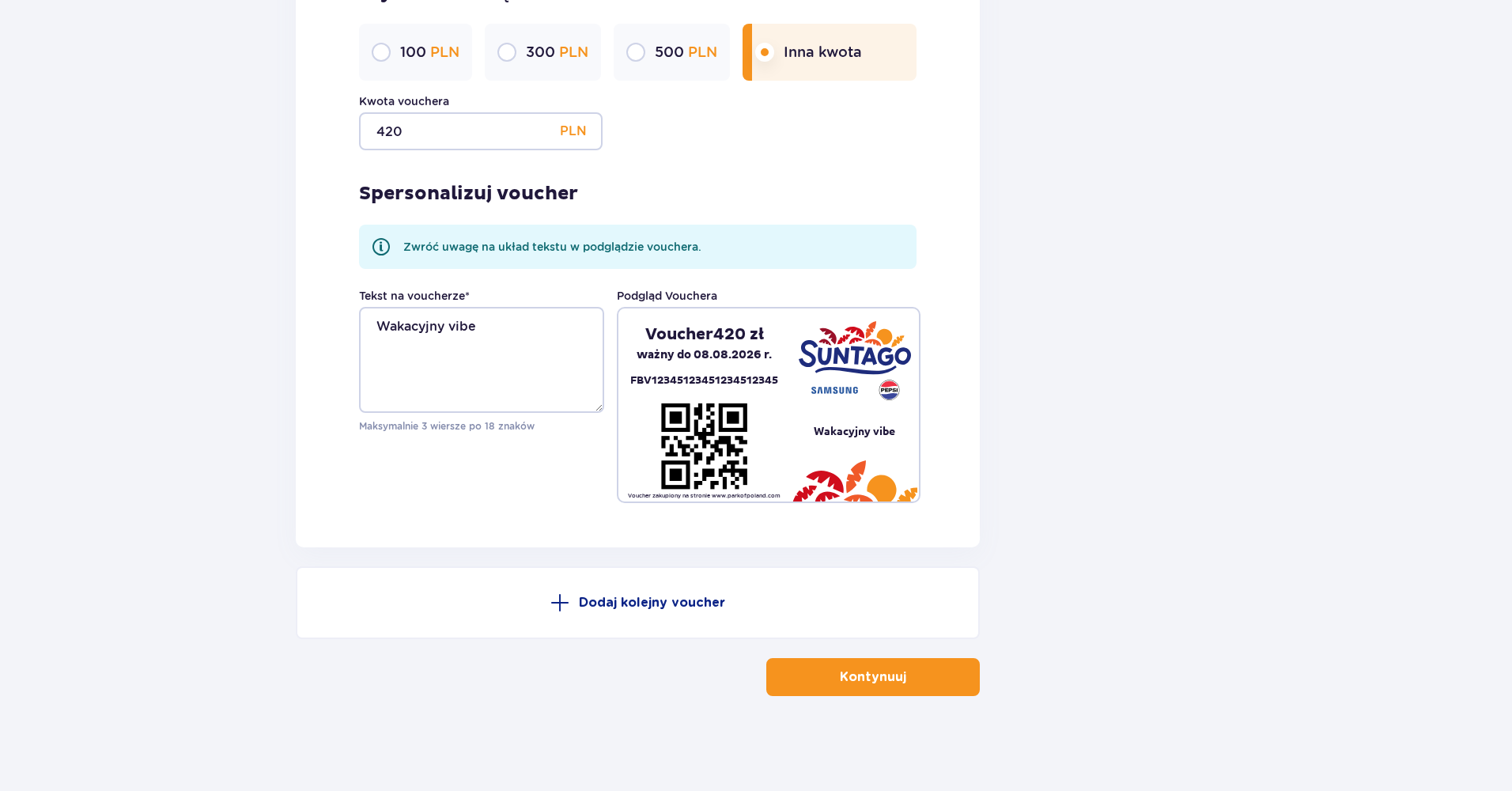 type on "420" 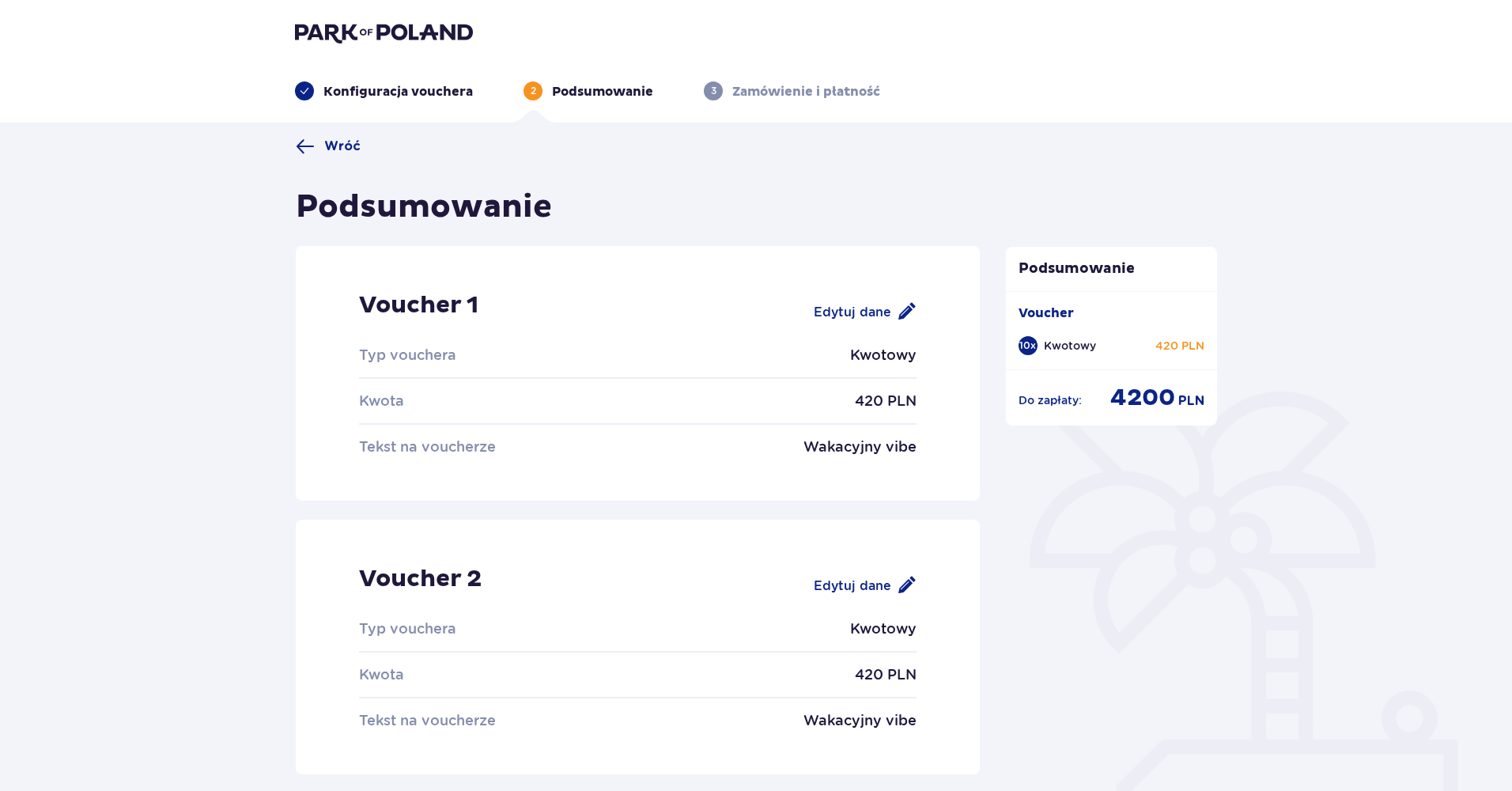 scroll, scrollTop: 0, scrollLeft: 0, axis: both 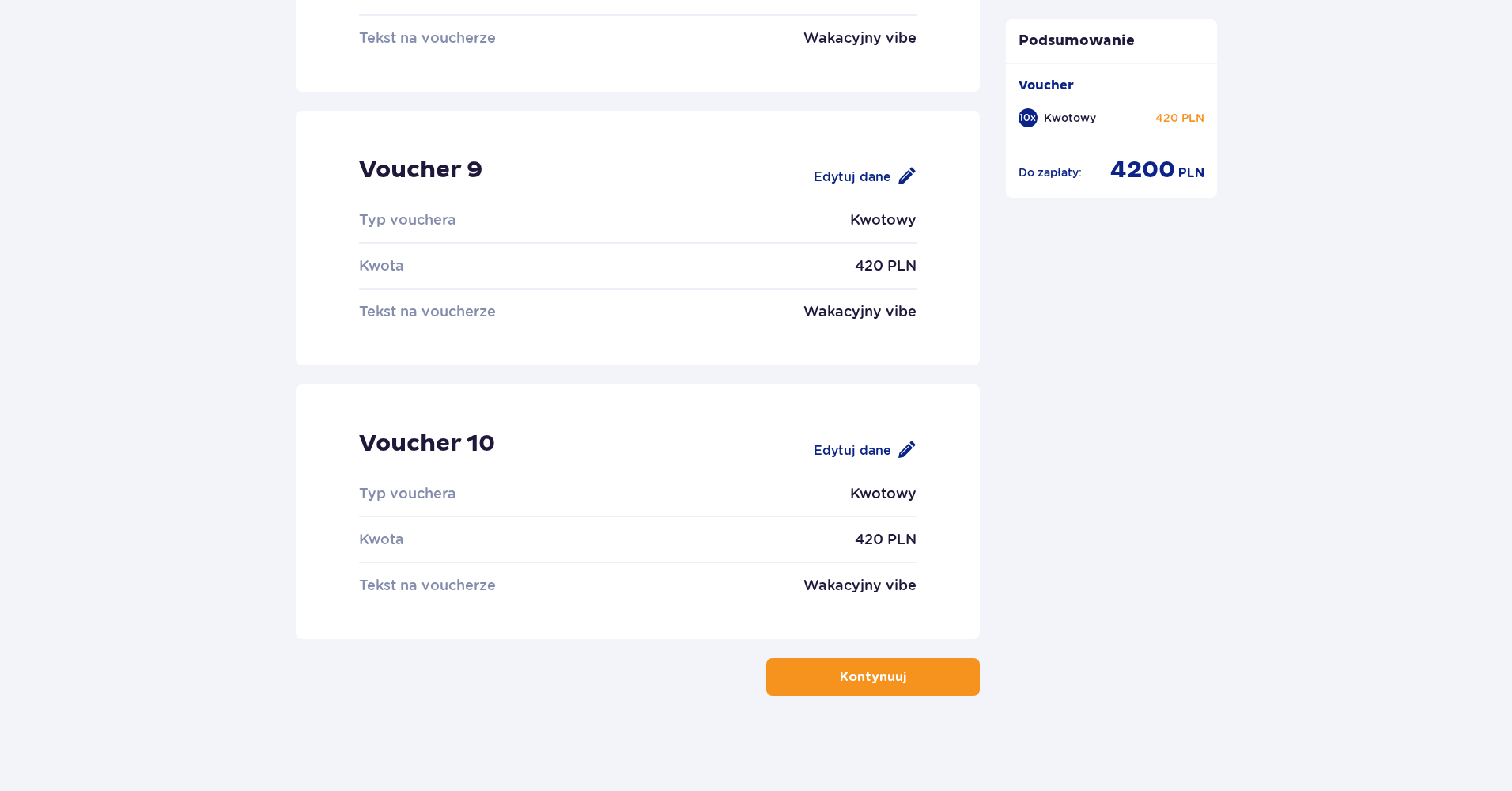 click on "Kontynuuj" at bounding box center [873, 677] 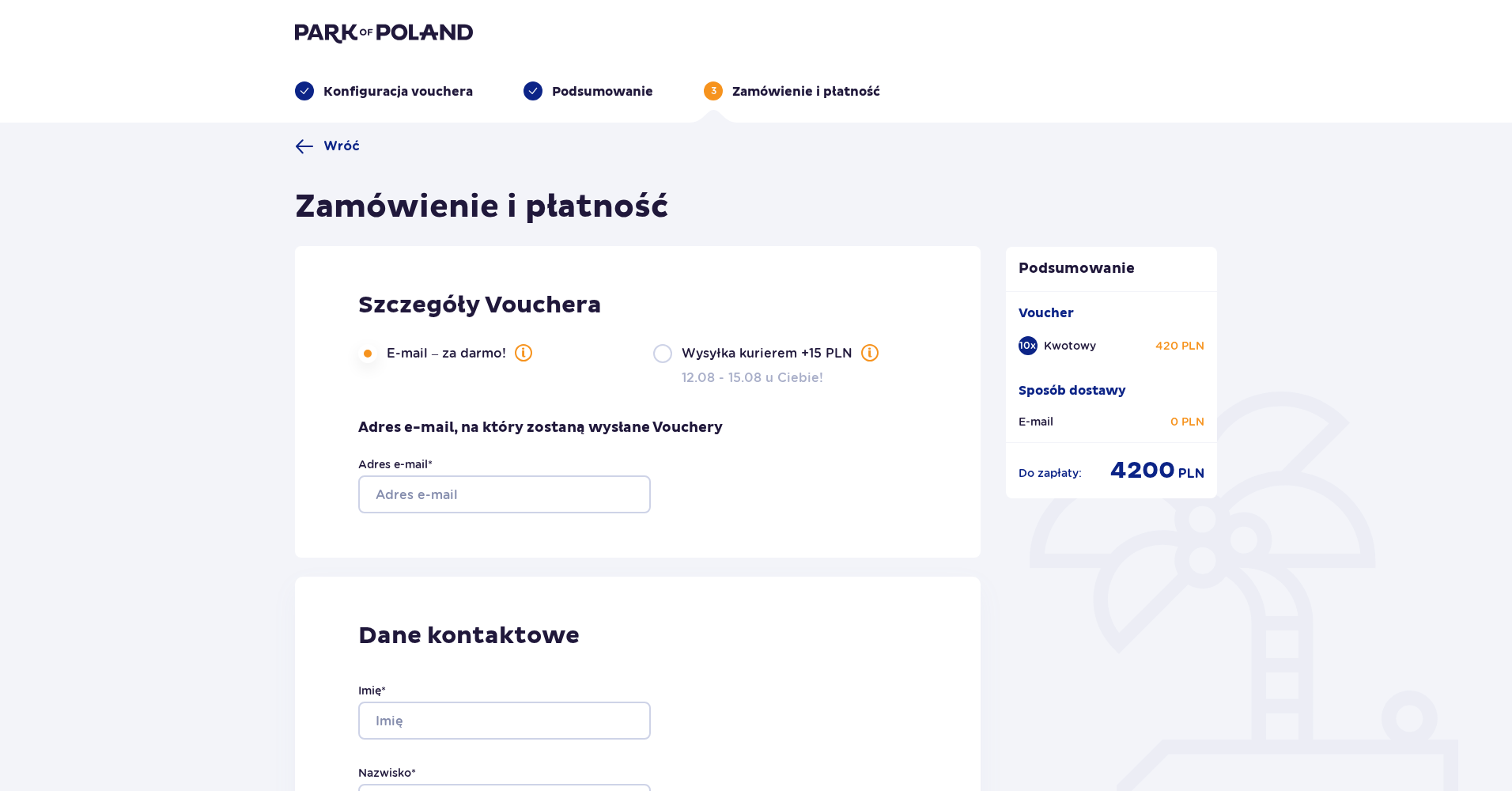 scroll, scrollTop: 0, scrollLeft: 0, axis: both 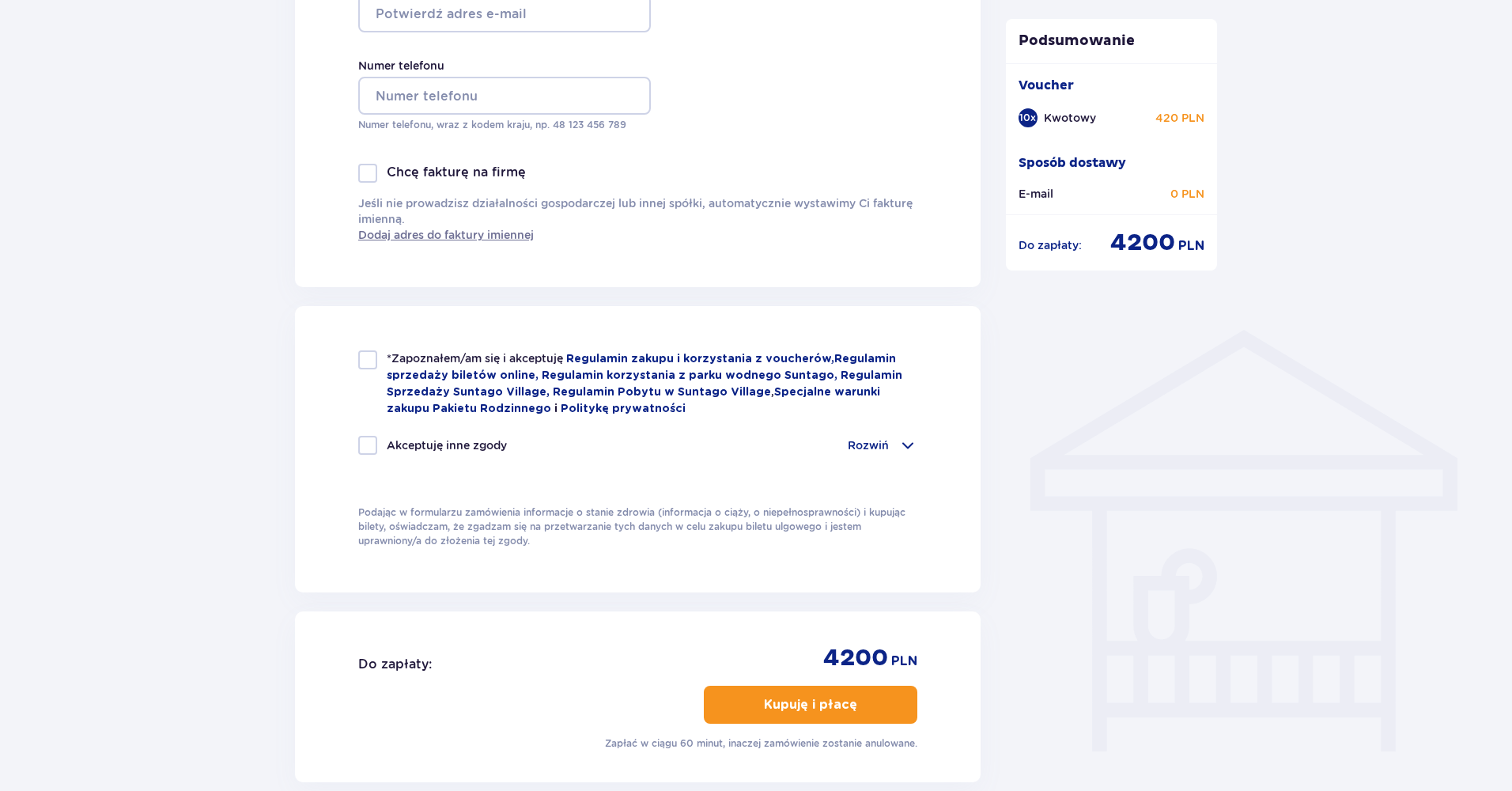 type on "office@cukier.works" 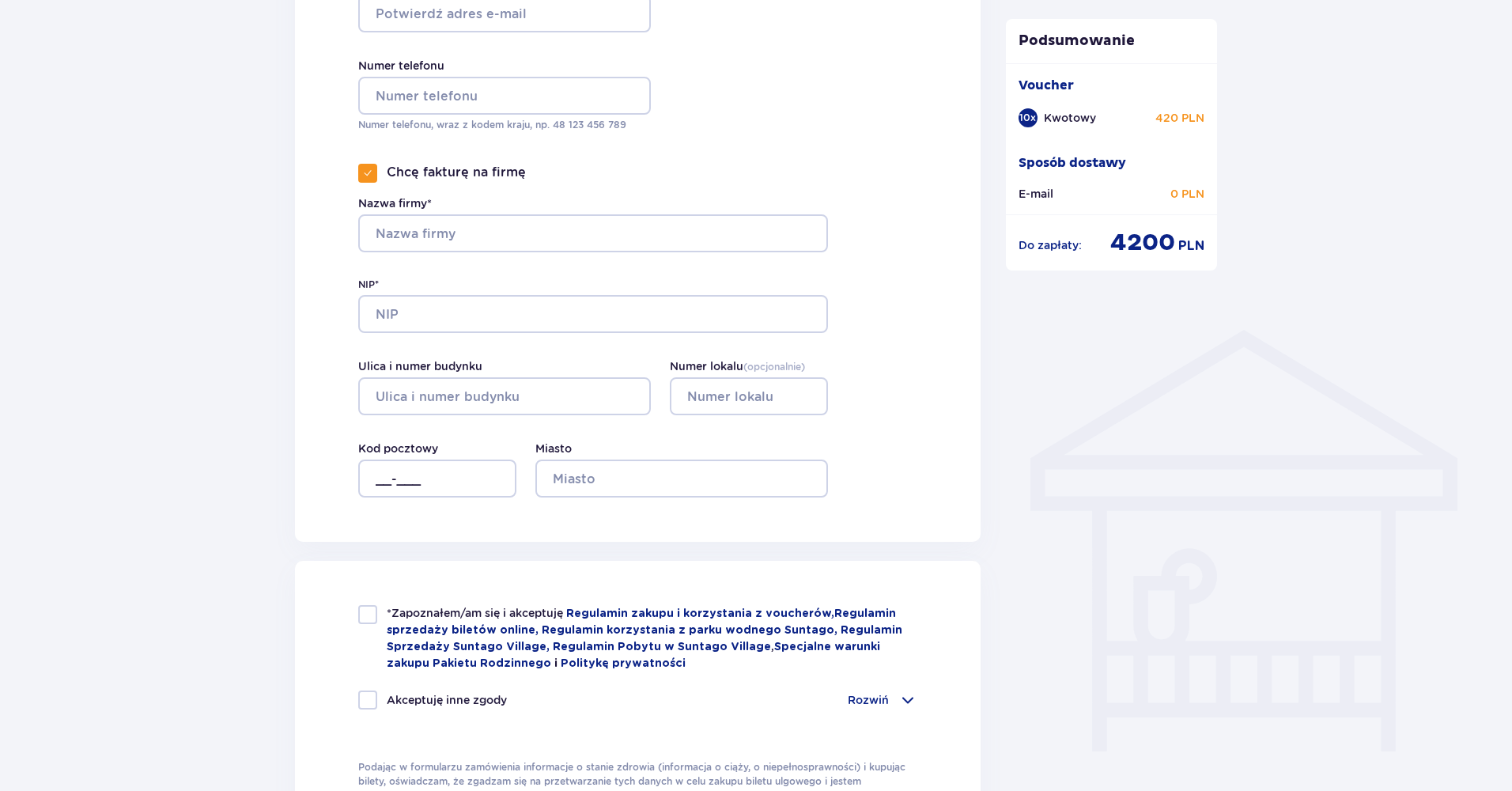 checkbox on "true" 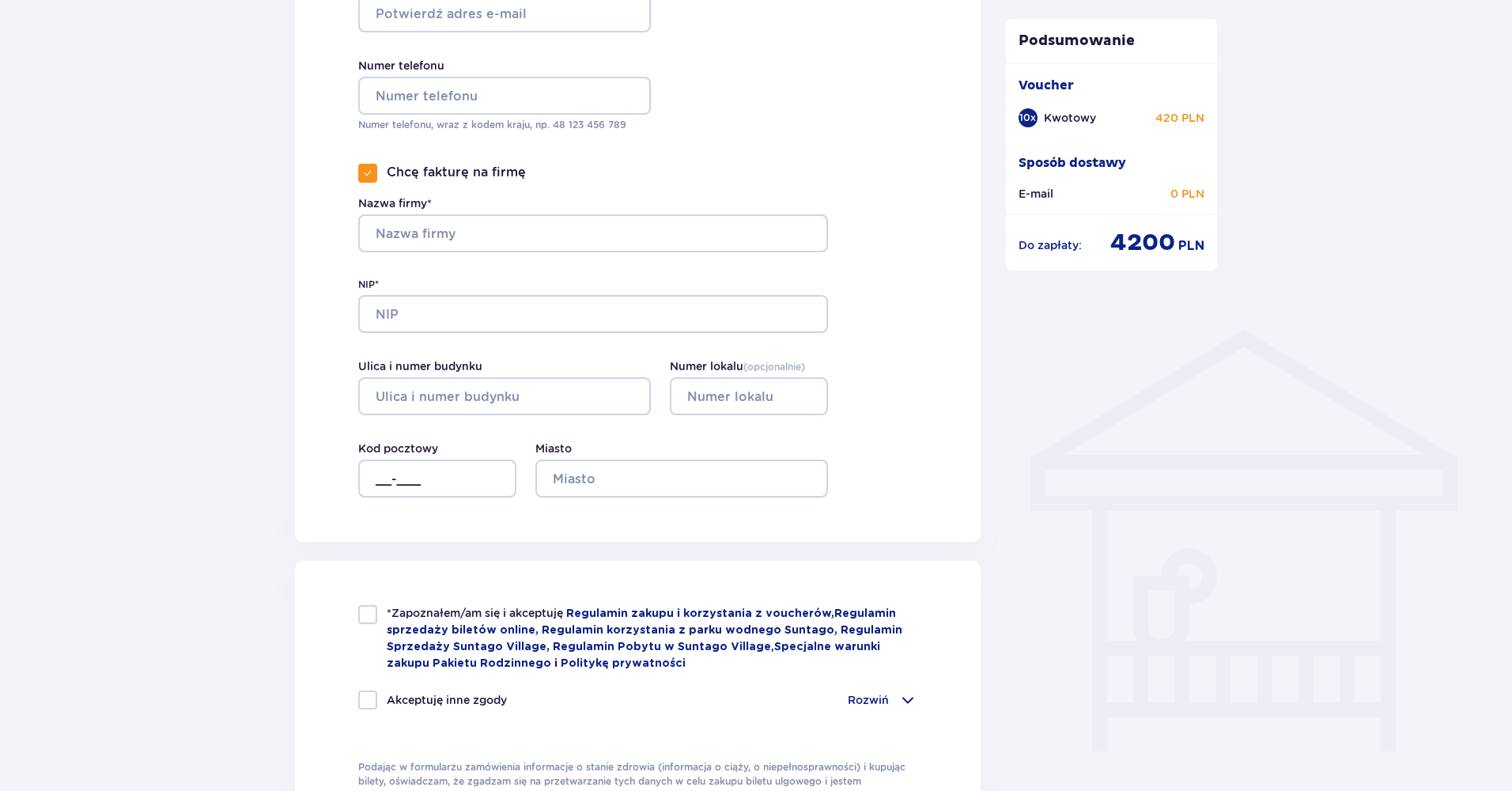 checkbox on "true" 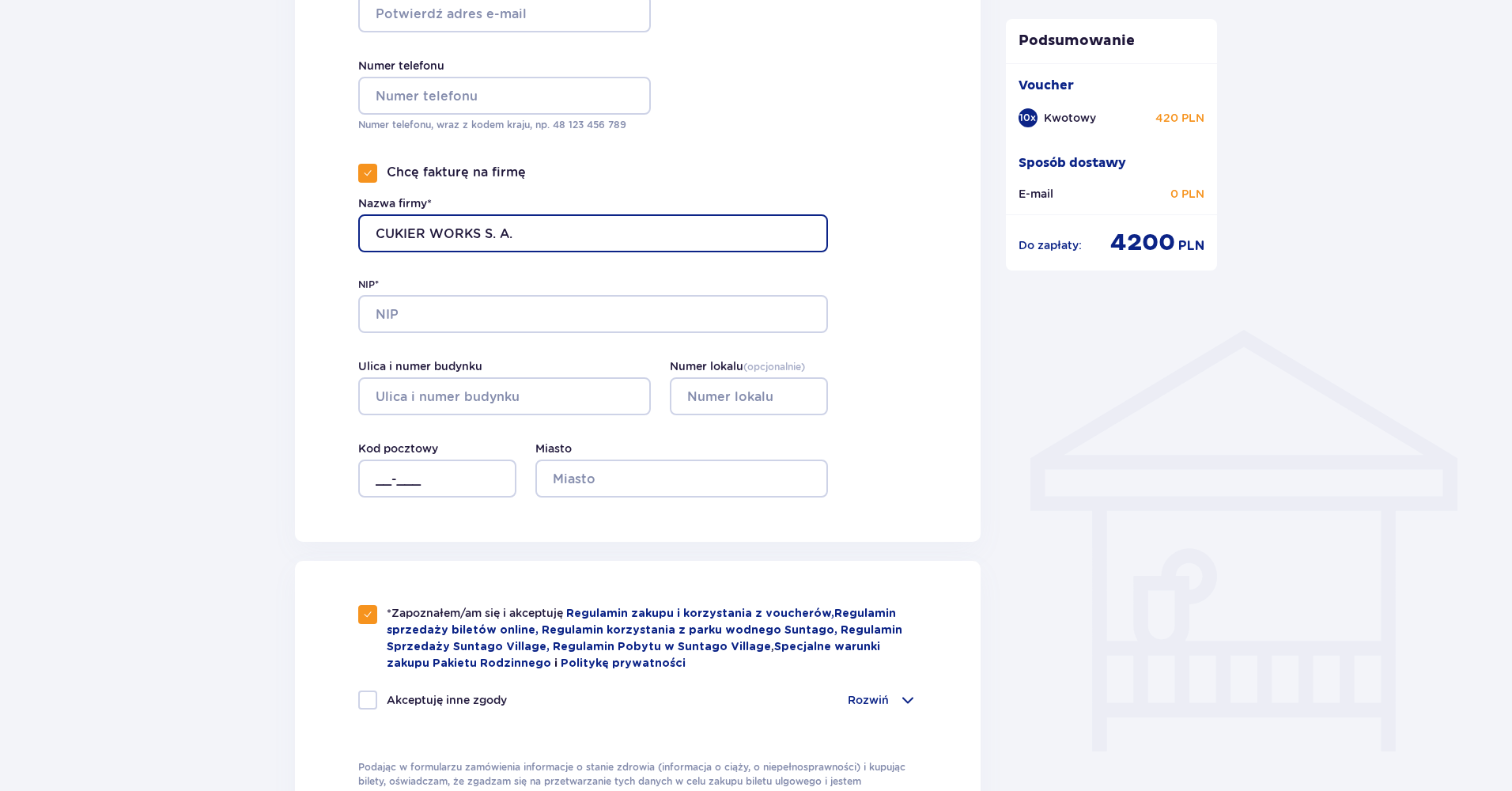 type on "CUKIER WORKS S. A." 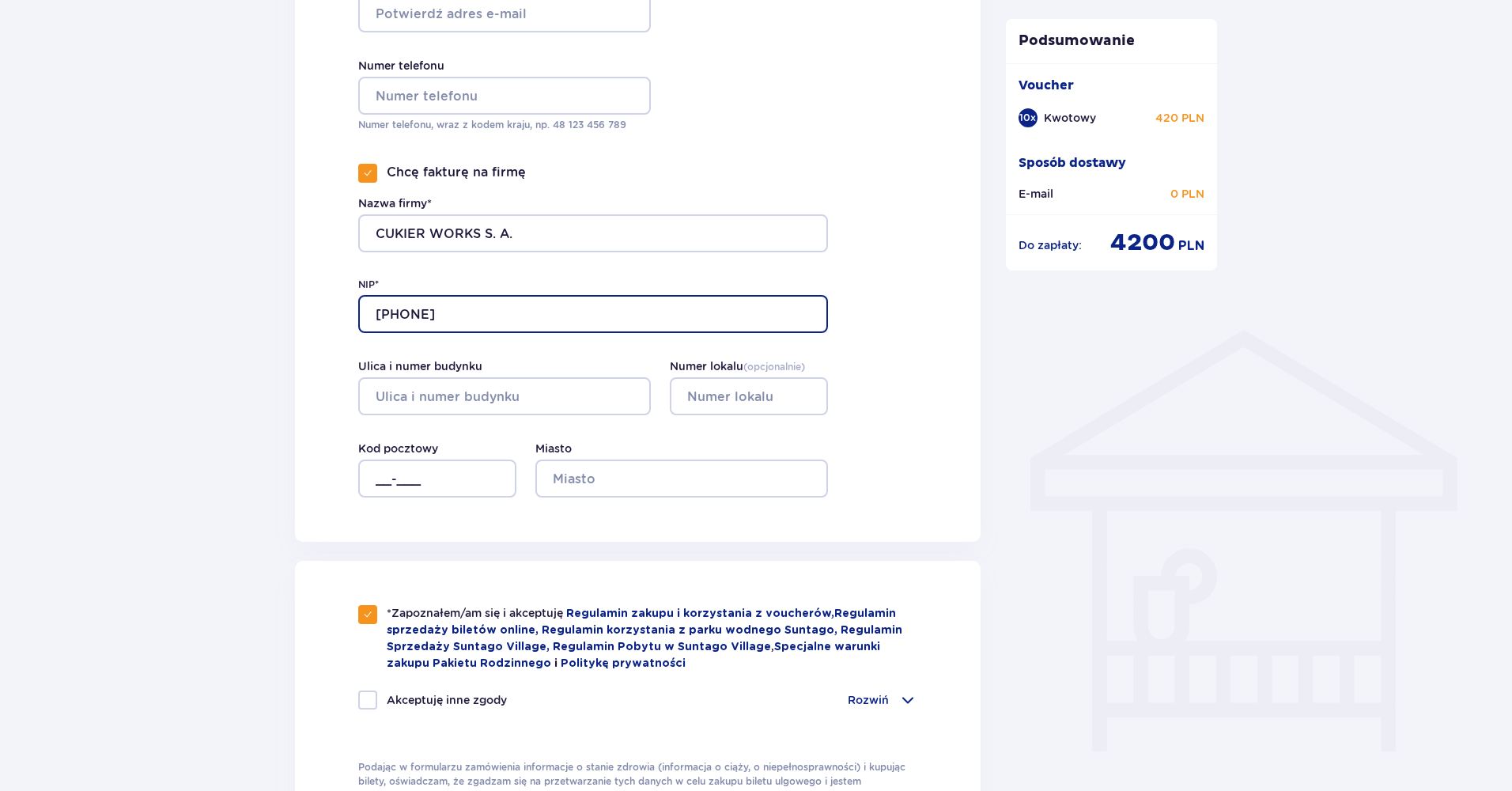 type on "5213817176" 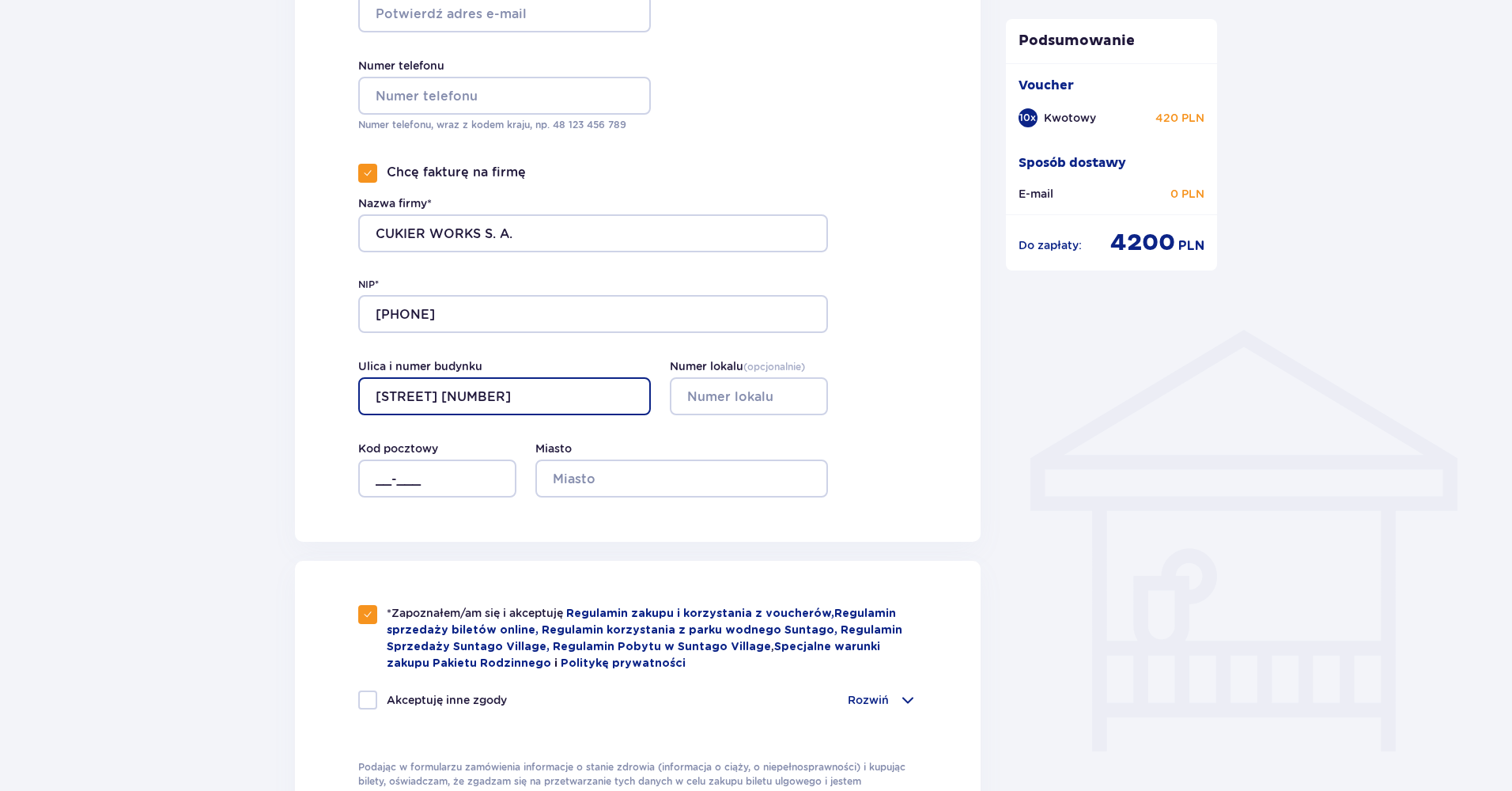 type on "Ustrzycka 6" 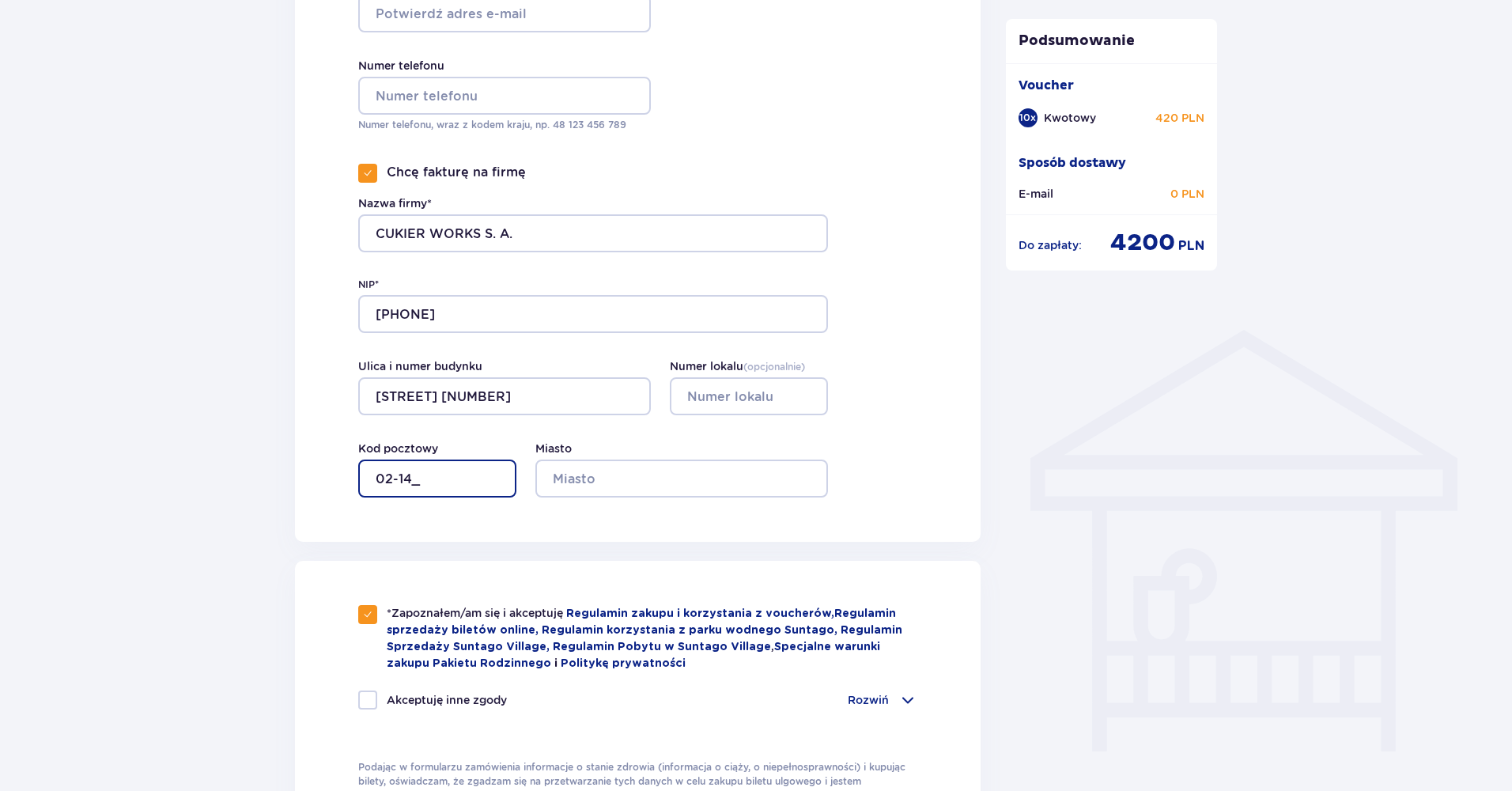 type on "02-141" 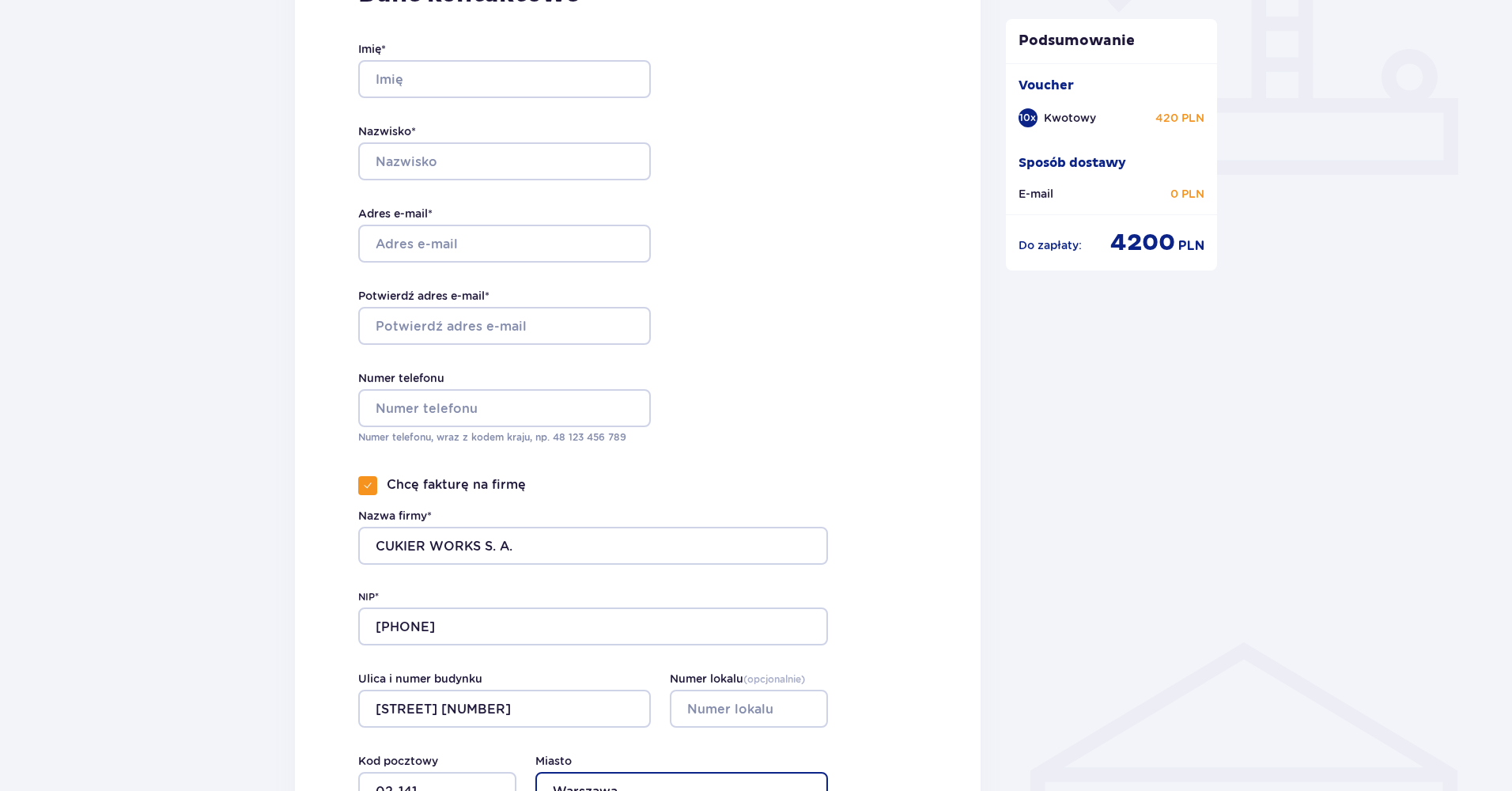 scroll, scrollTop: 587, scrollLeft: 0, axis: vertical 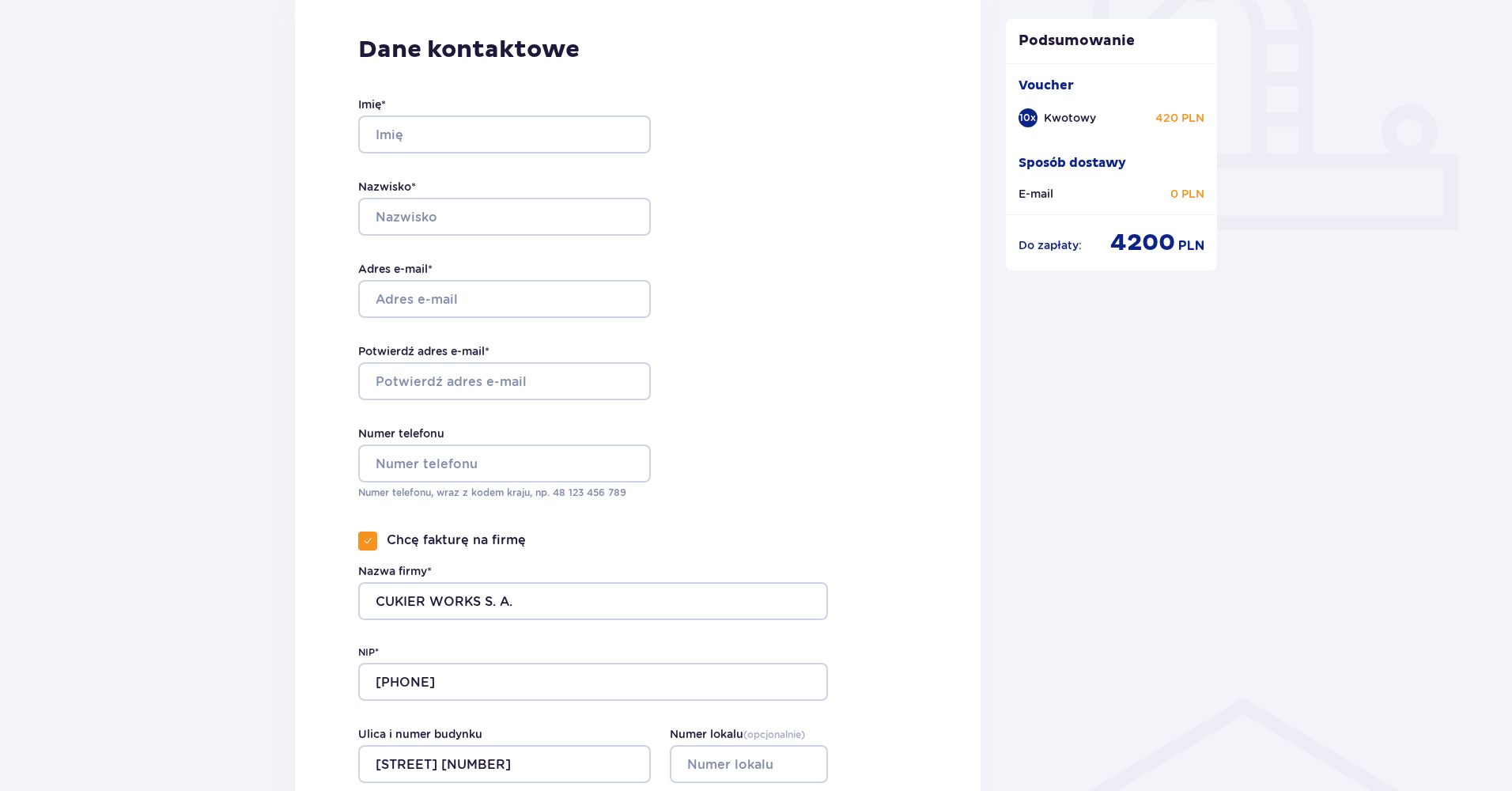 type on "Warszawa" 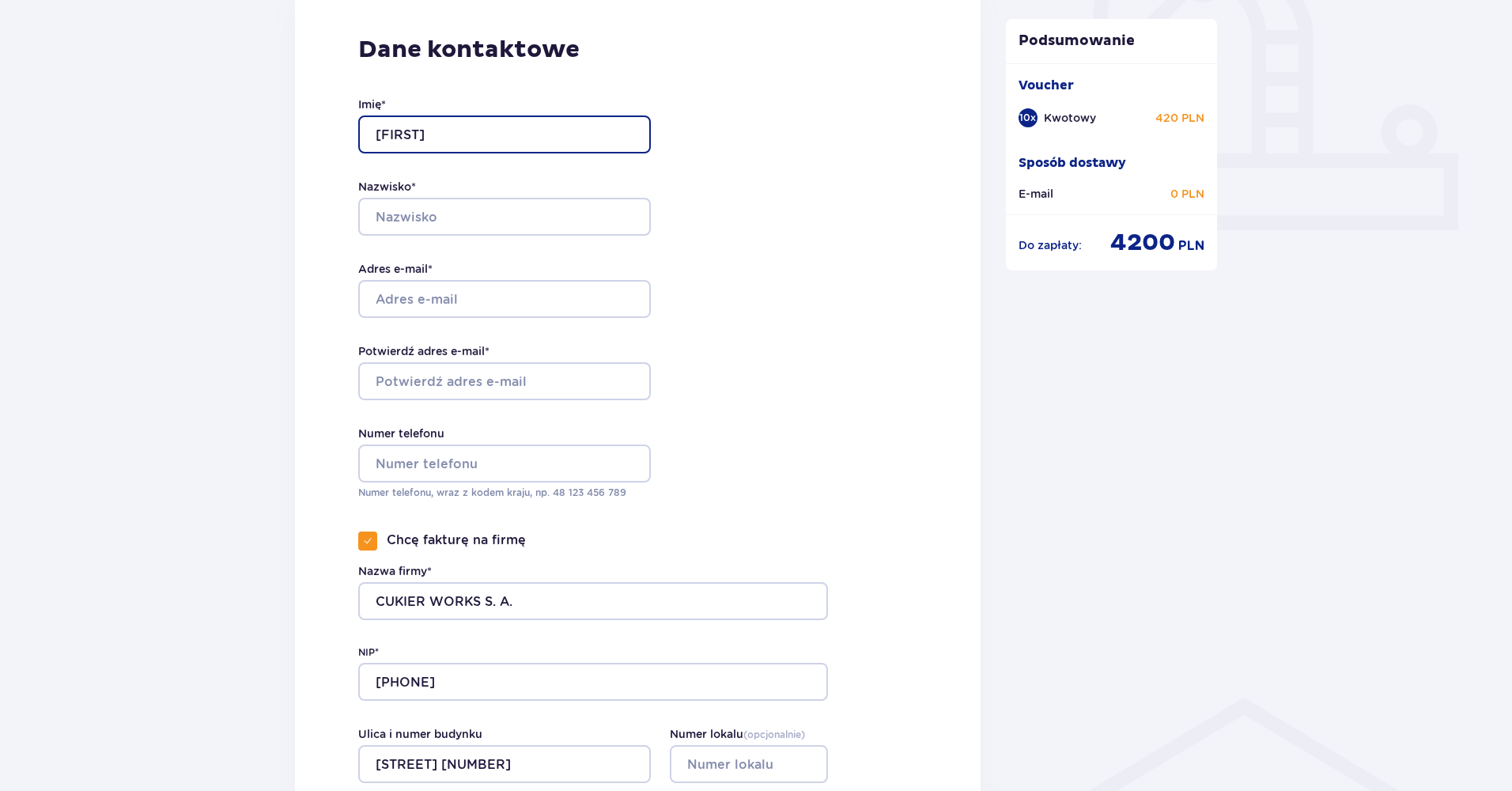 type on "Natalia" 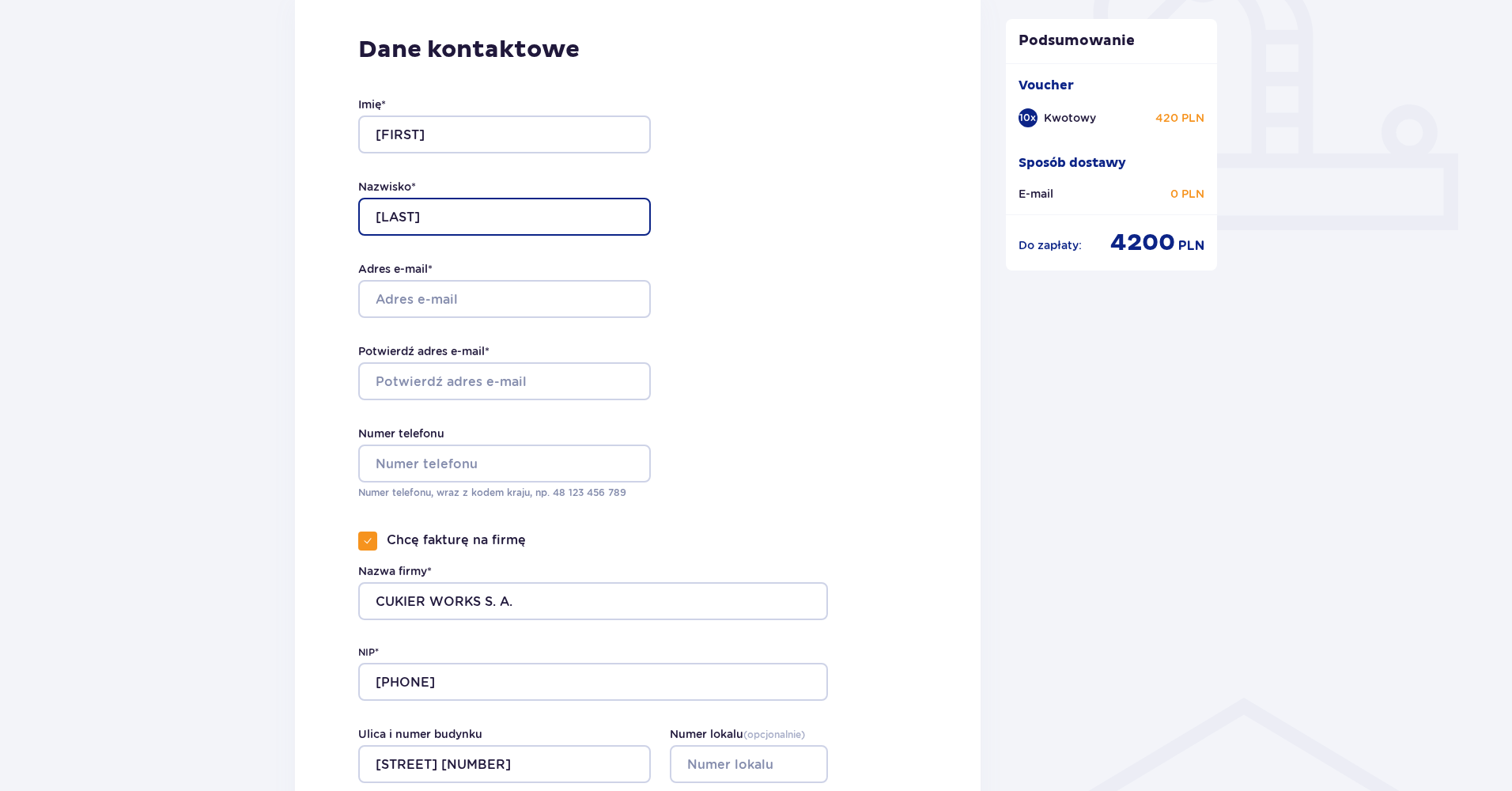 type on "Opałka" 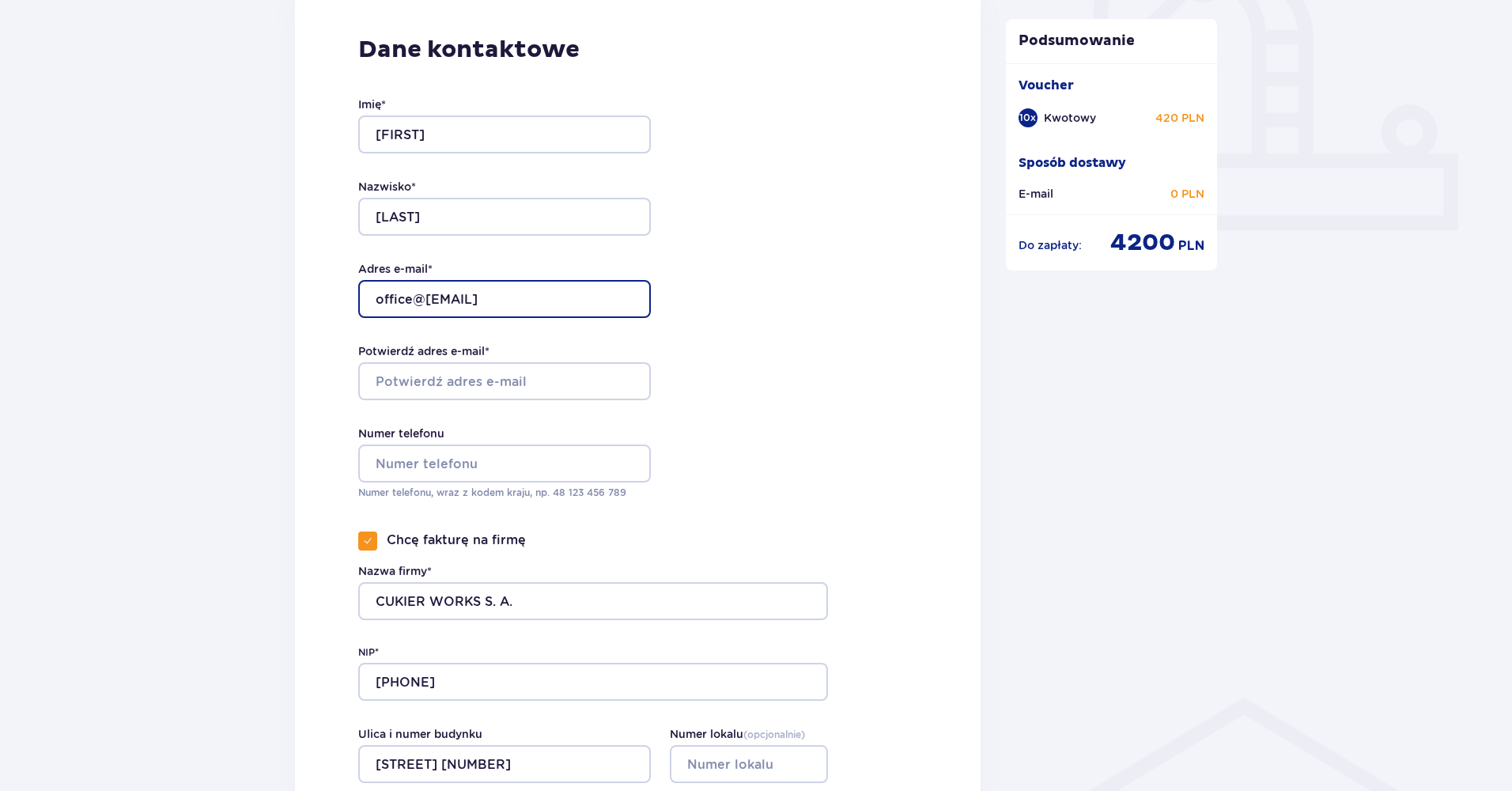 type on "office@cukier.works" 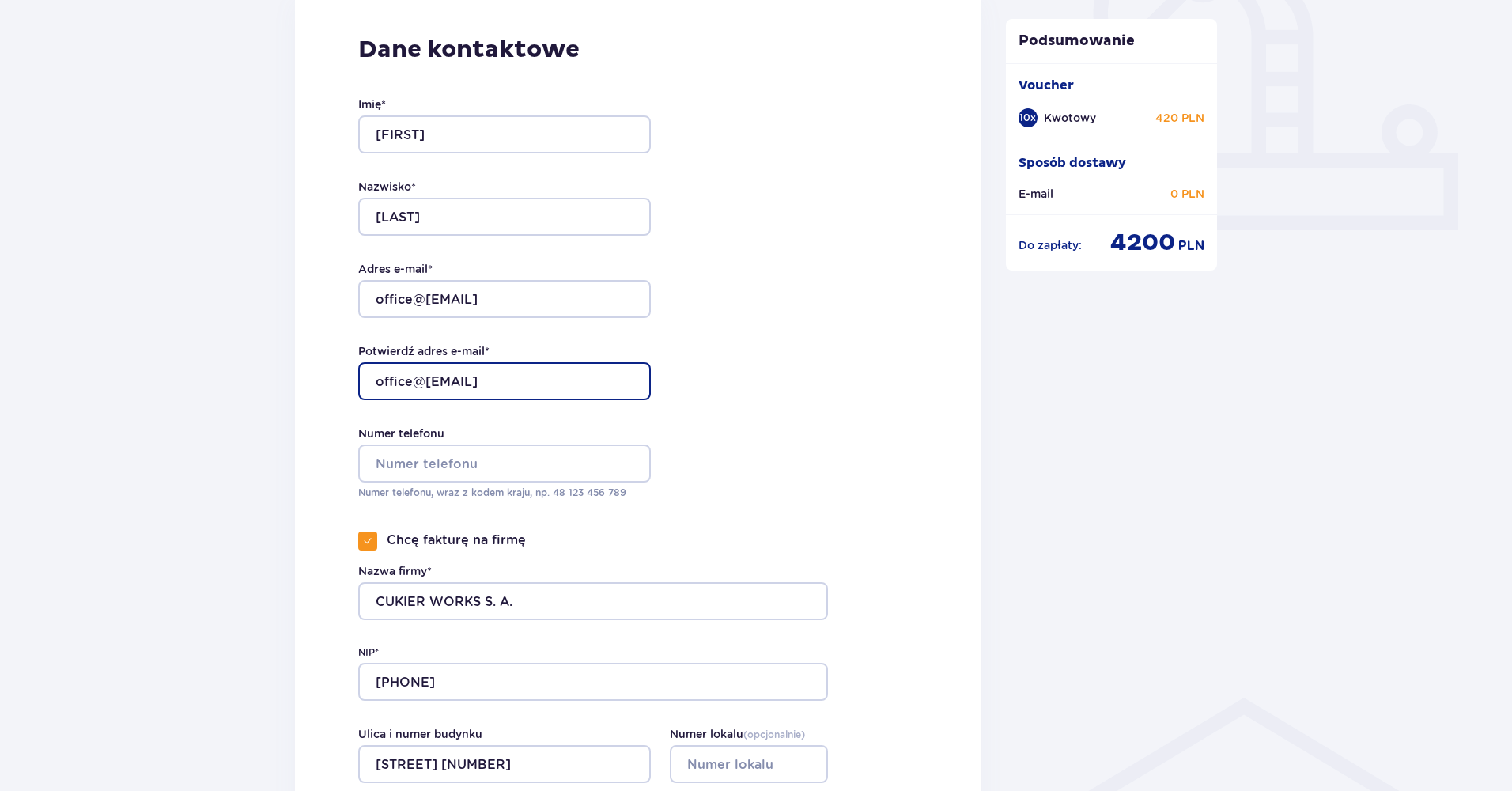type on "office@cukier.works" 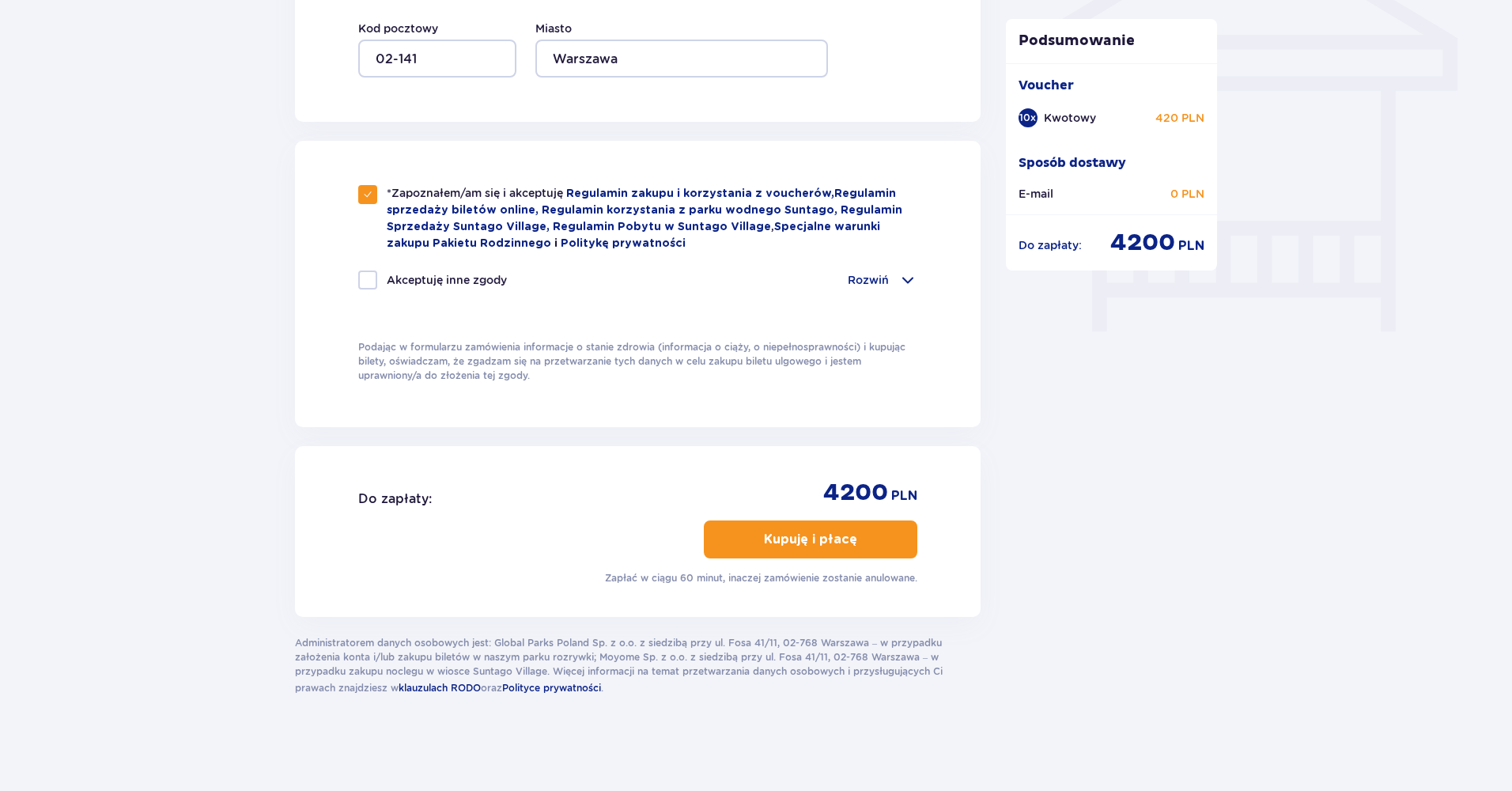 scroll, scrollTop: 1375, scrollLeft: 0, axis: vertical 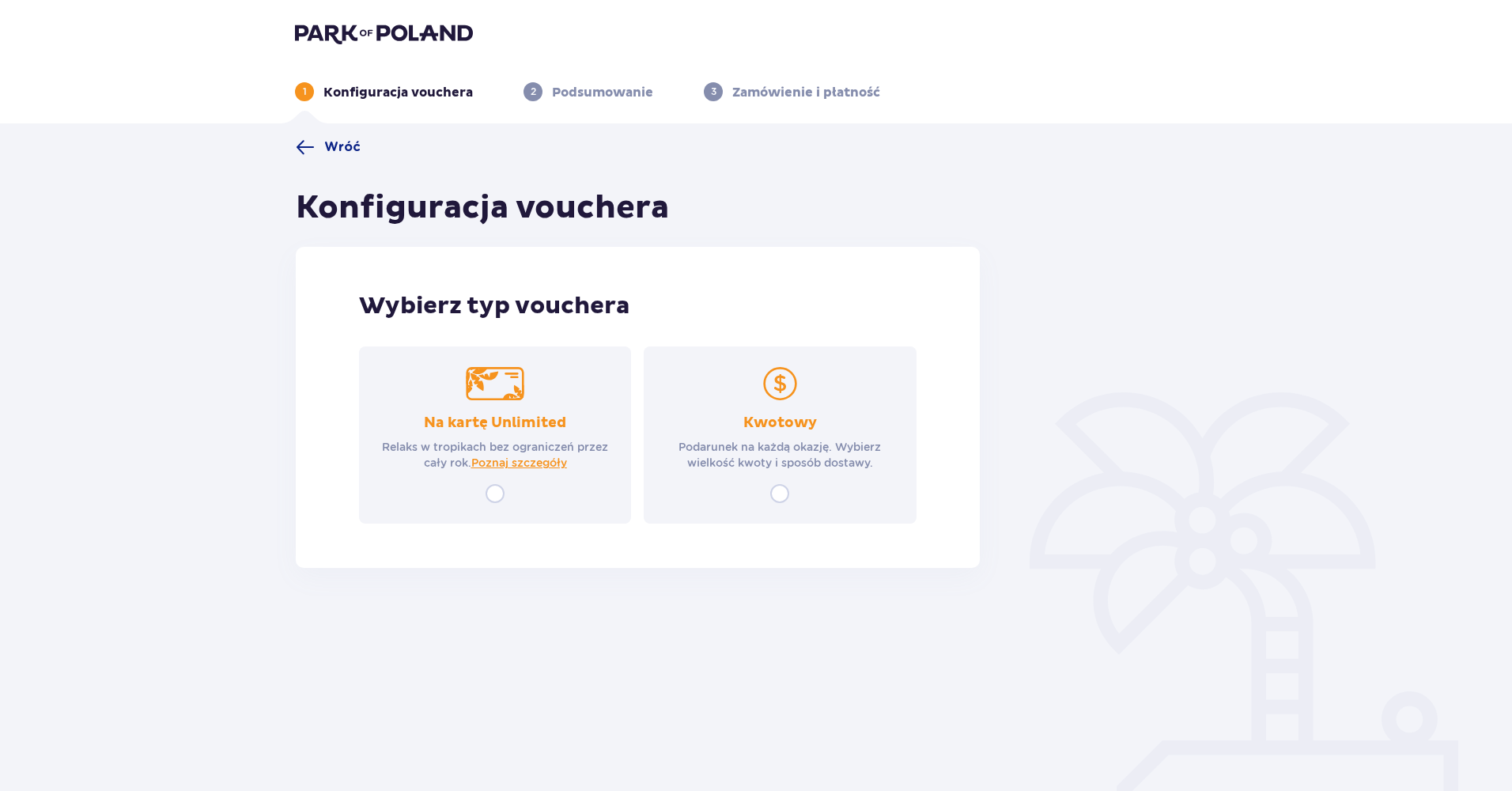 click on "Kwotowy Podarunek na każdą okazję. Wybierz wielkość kwoty i sposób dostawy." at bounding box center [780, 435] 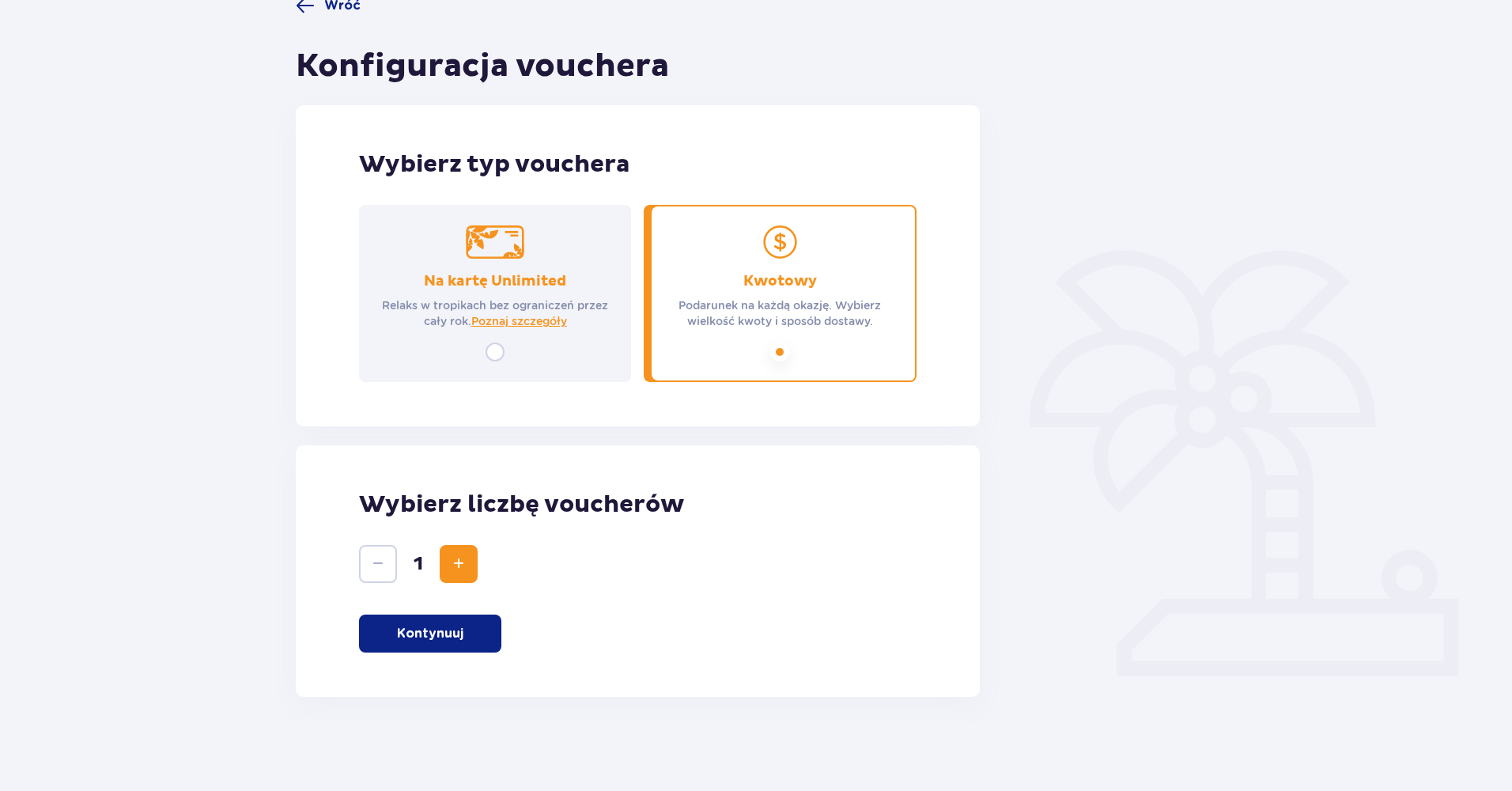 scroll, scrollTop: 142, scrollLeft: 0, axis: vertical 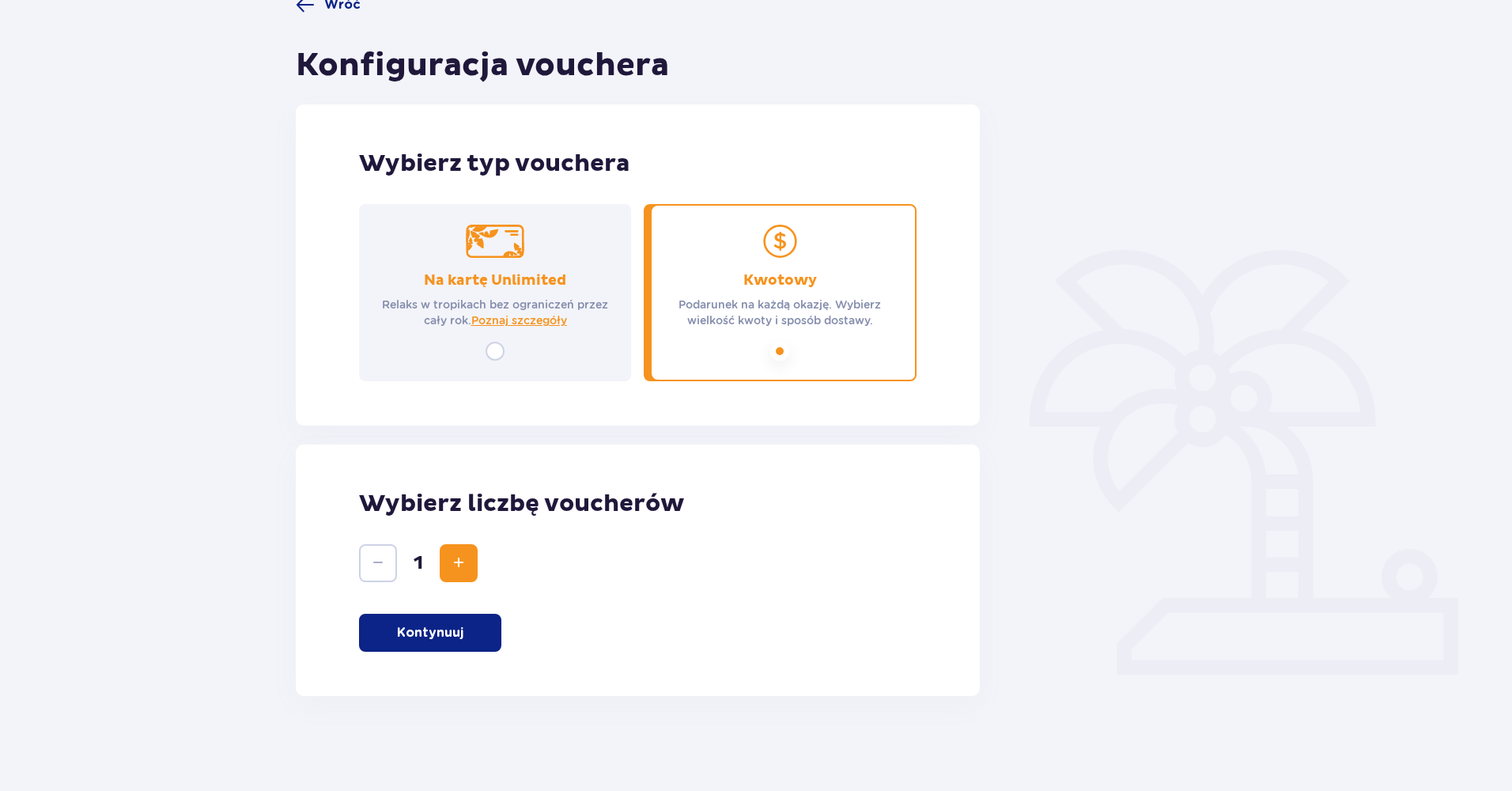 click at bounding box center (459, 563) 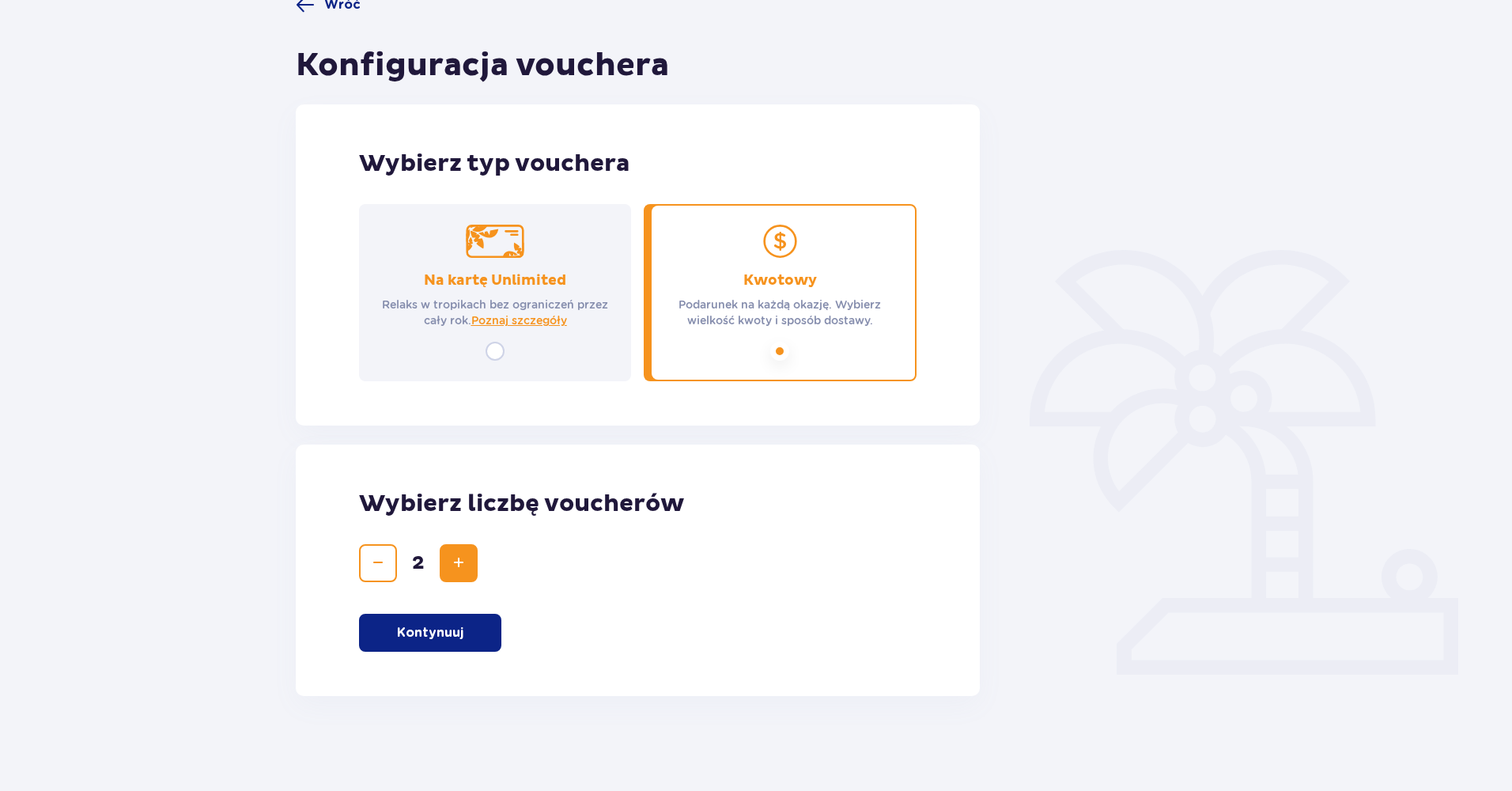 click at bounding box center [459, 563] 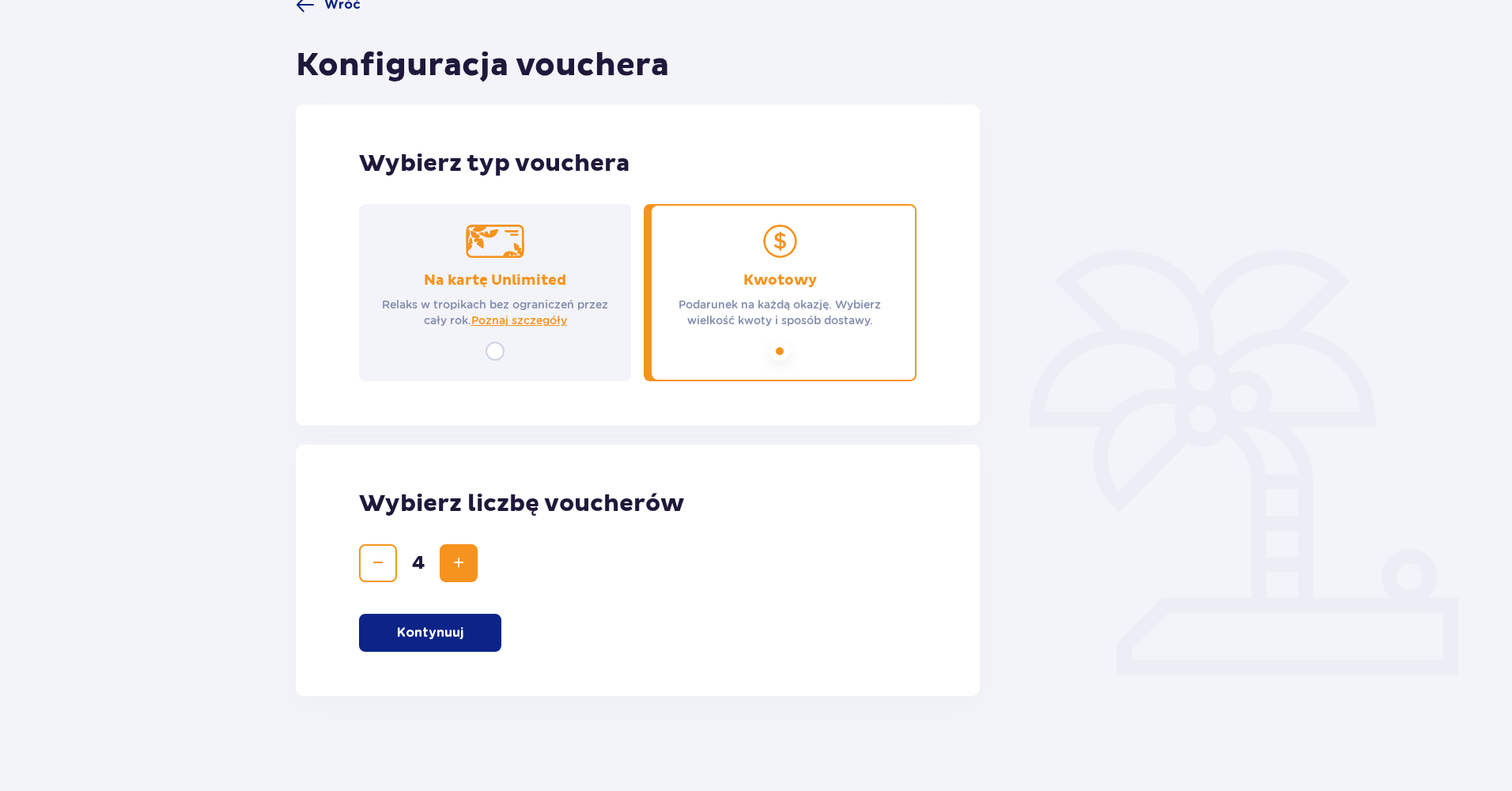 click at bounding box center (459, 563) 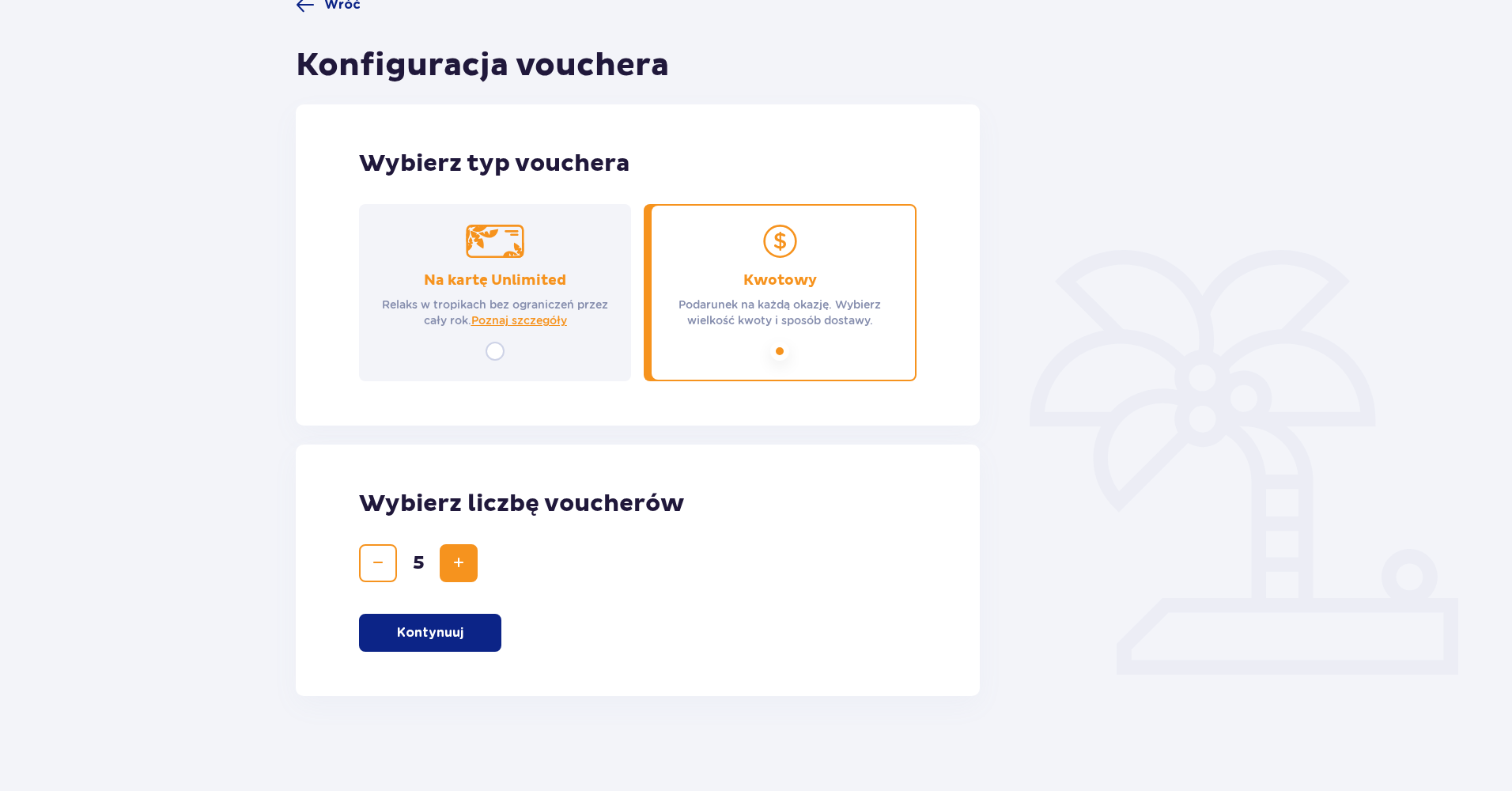 click on "Kontynuuj" at bounding box center (430, 633) 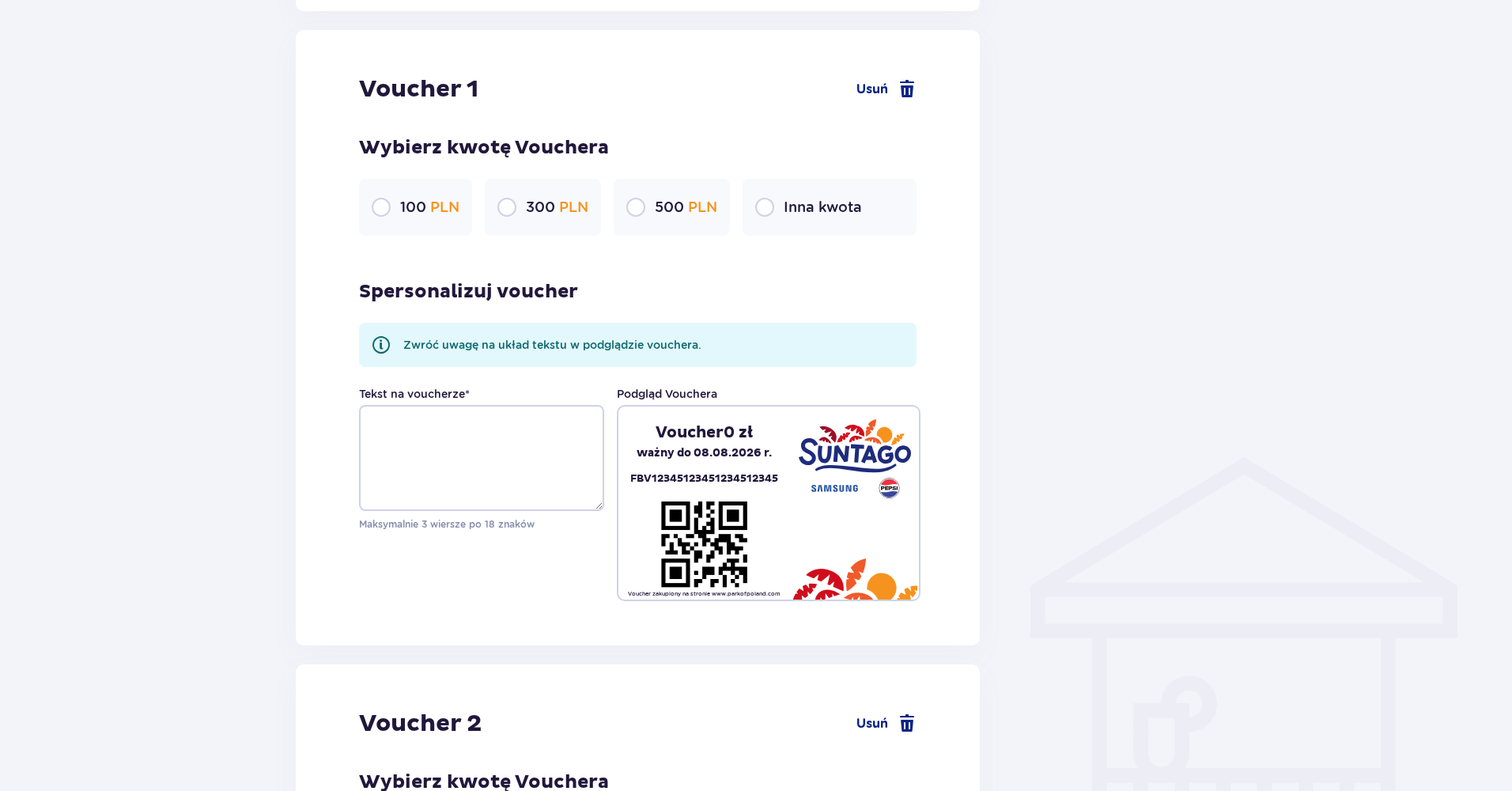 scroll, scrollTop: 841, scrollLeft: 0, axis: vertical 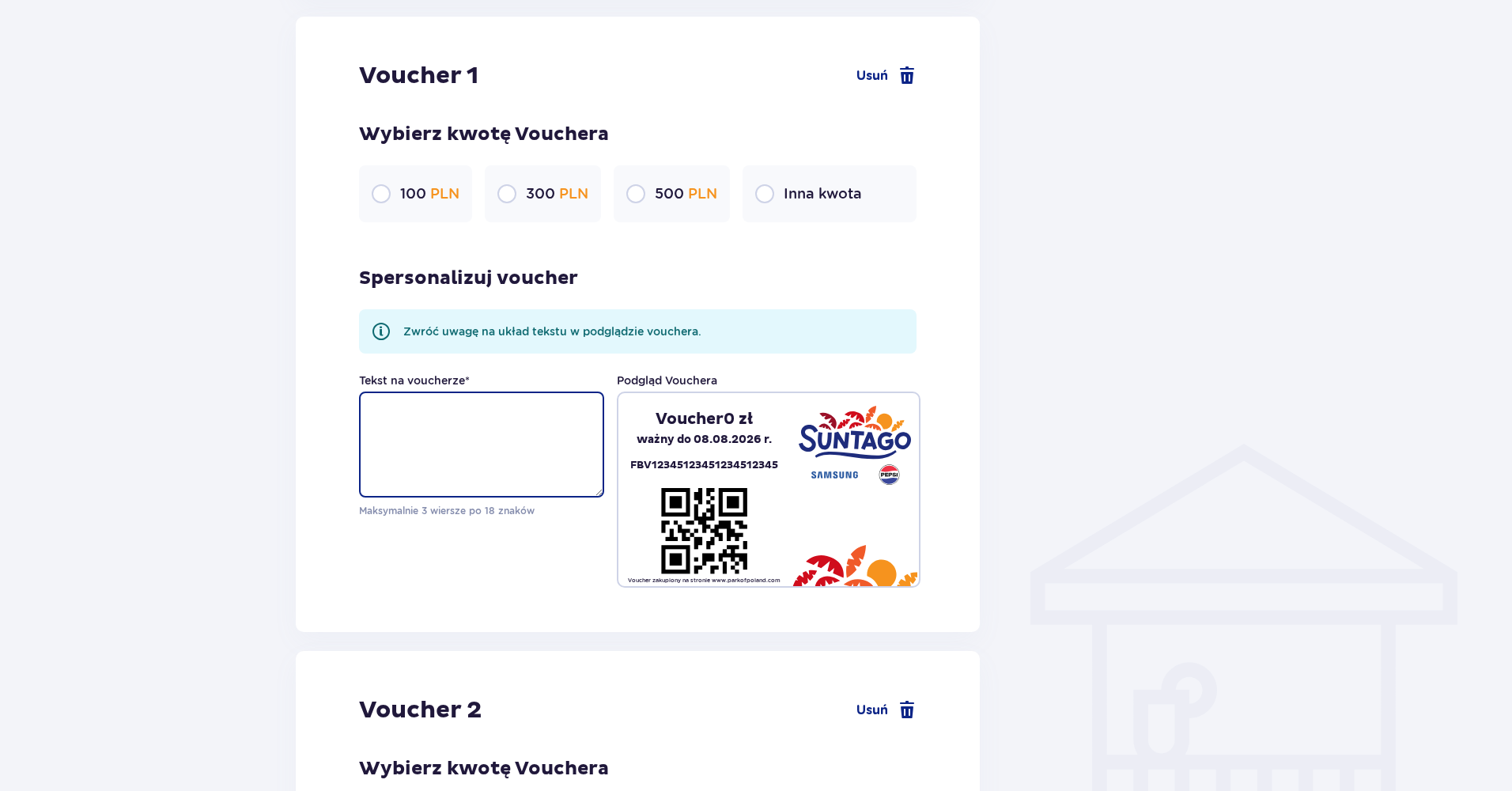 click on "Tekst na voucherze *" at bounding box center [482, 445] 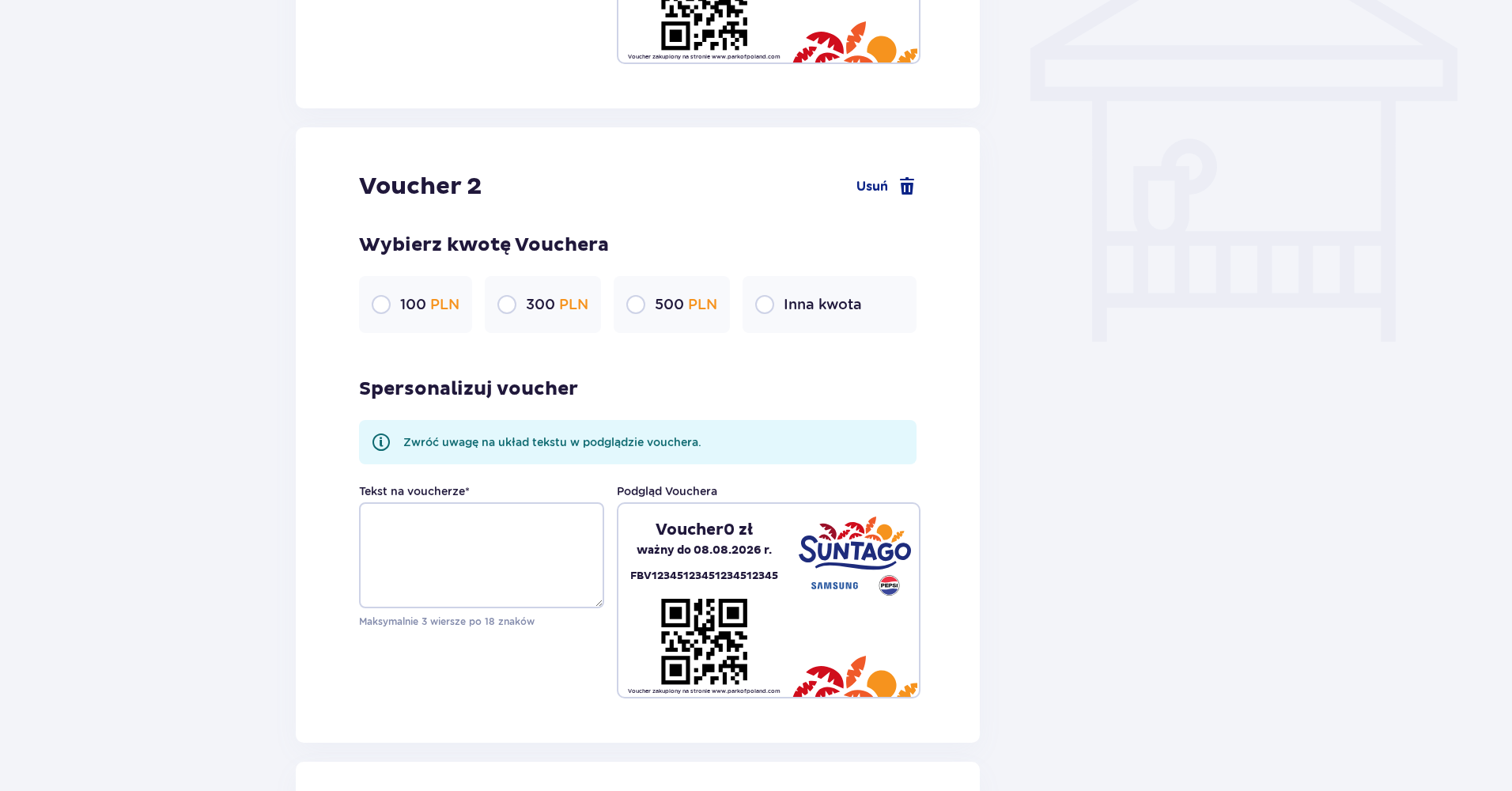 type on "Wakacyjny vibe" 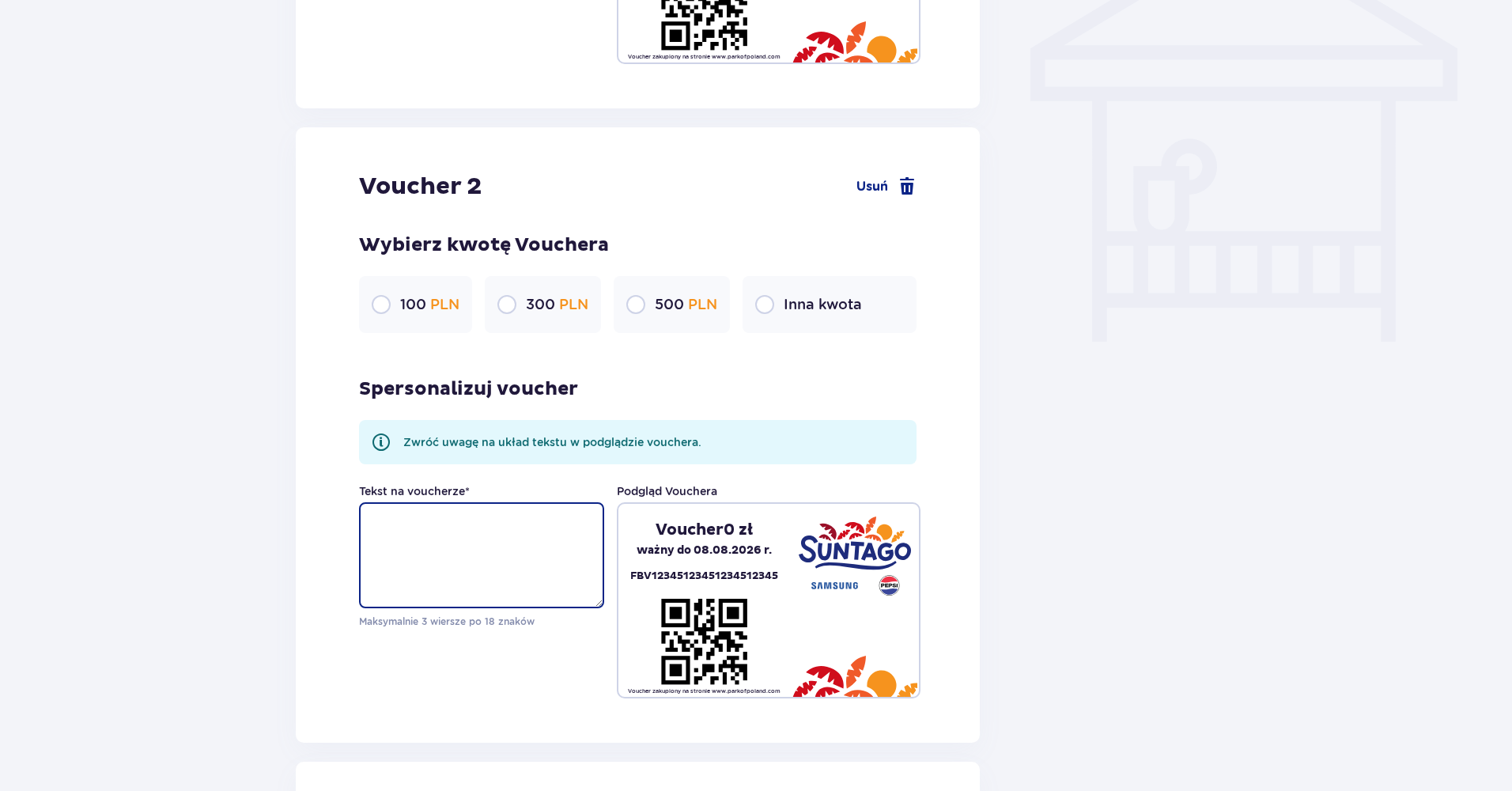 click on "Tekst na voucherze *" at bounding box center (482, 555) 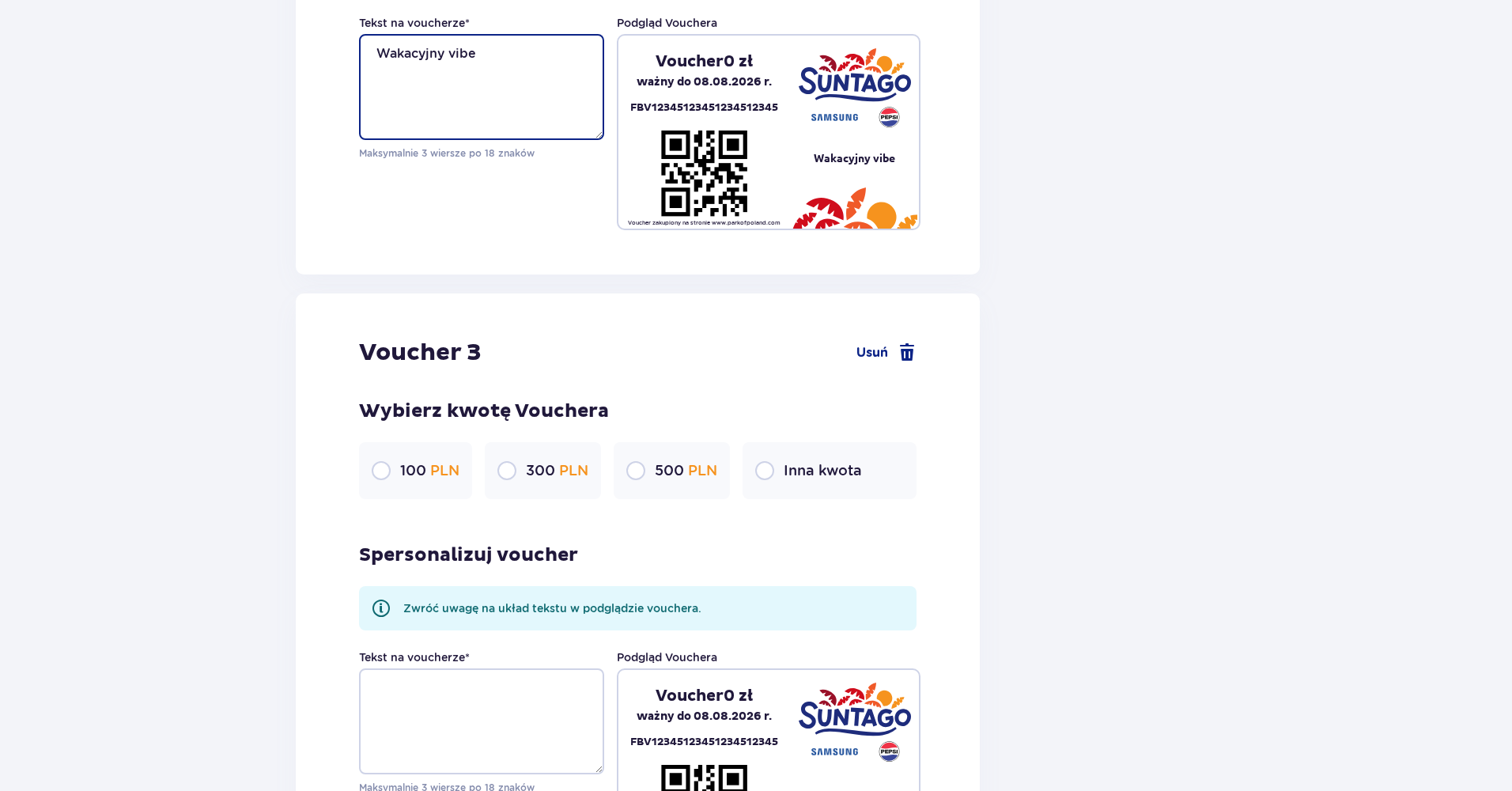 type on "Wakacyjny vibe" 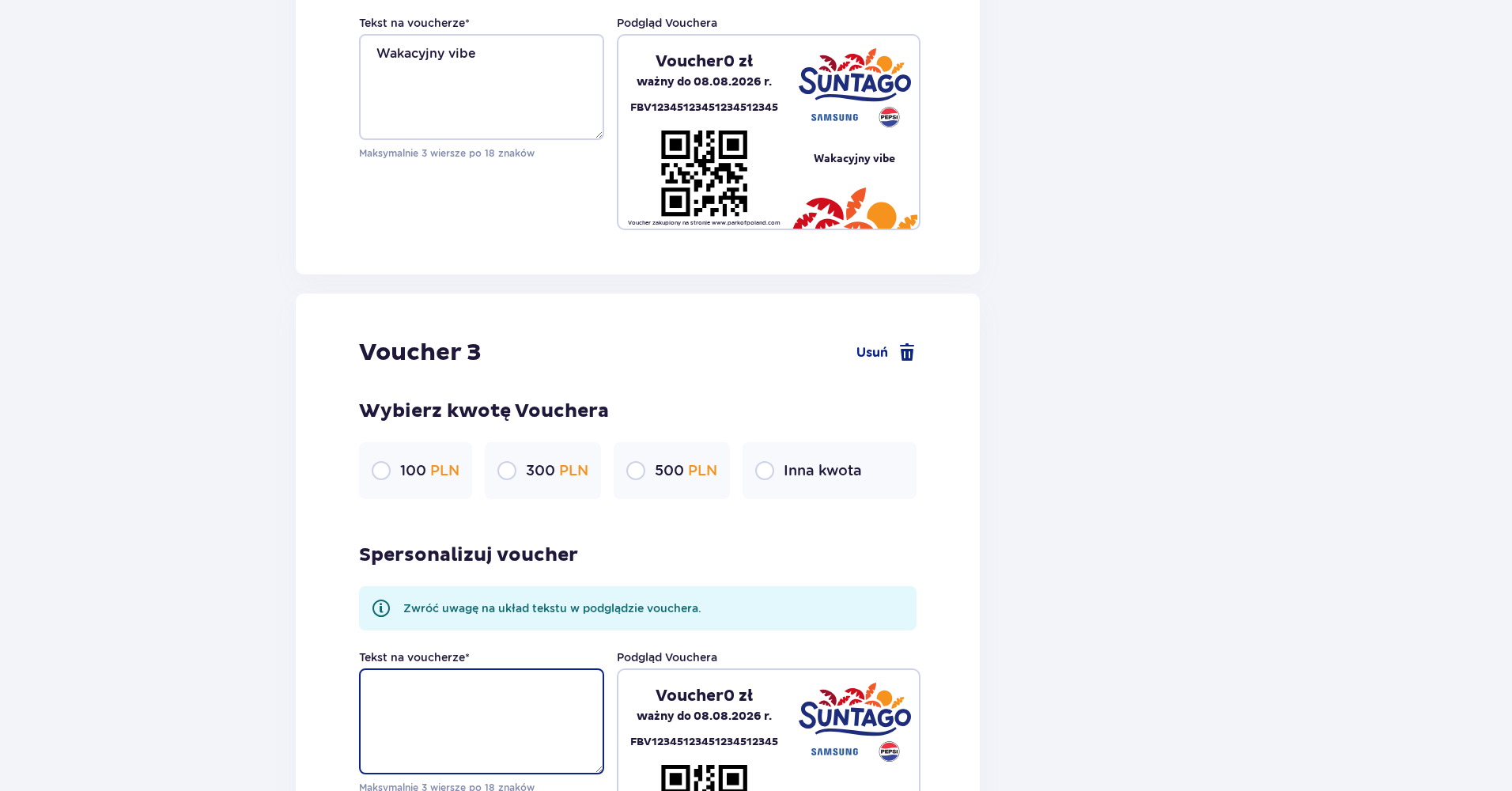 click on "Tekst na voucherze *" at bounding box center (482, 721) 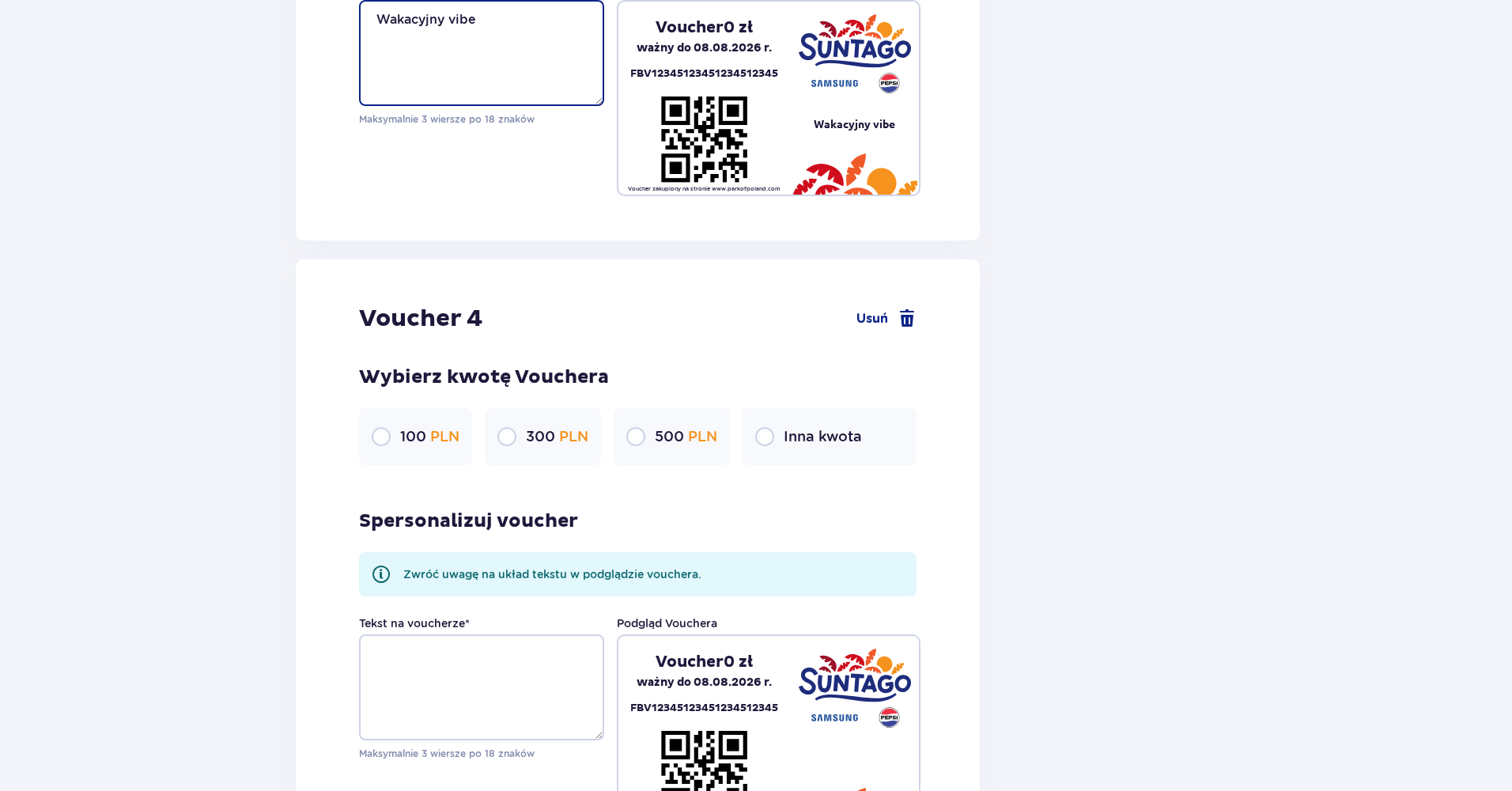 type on "Wakacyjny vibe" 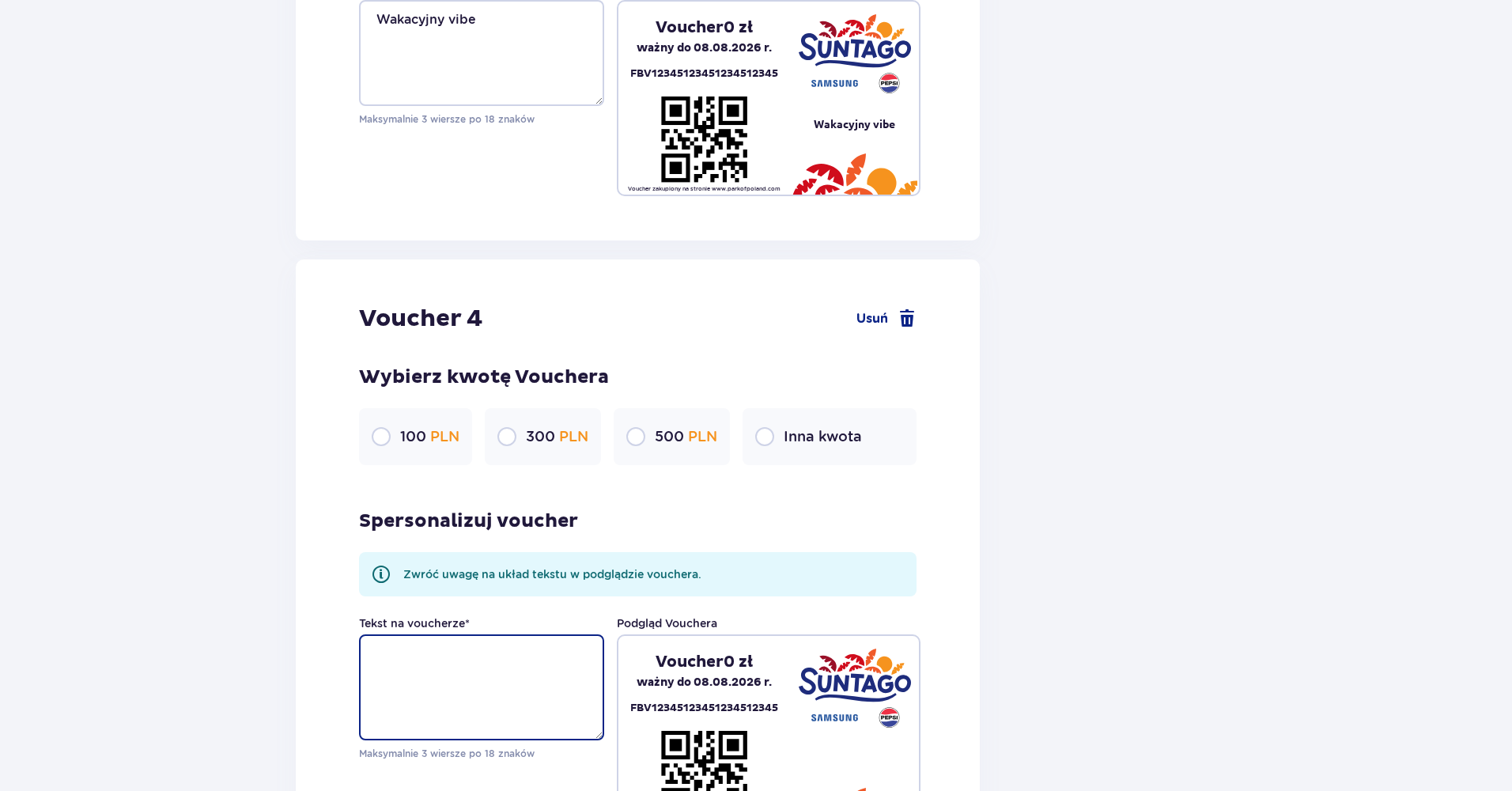 click on "Tekst na voucherze *" at bounding box center (482, 687) 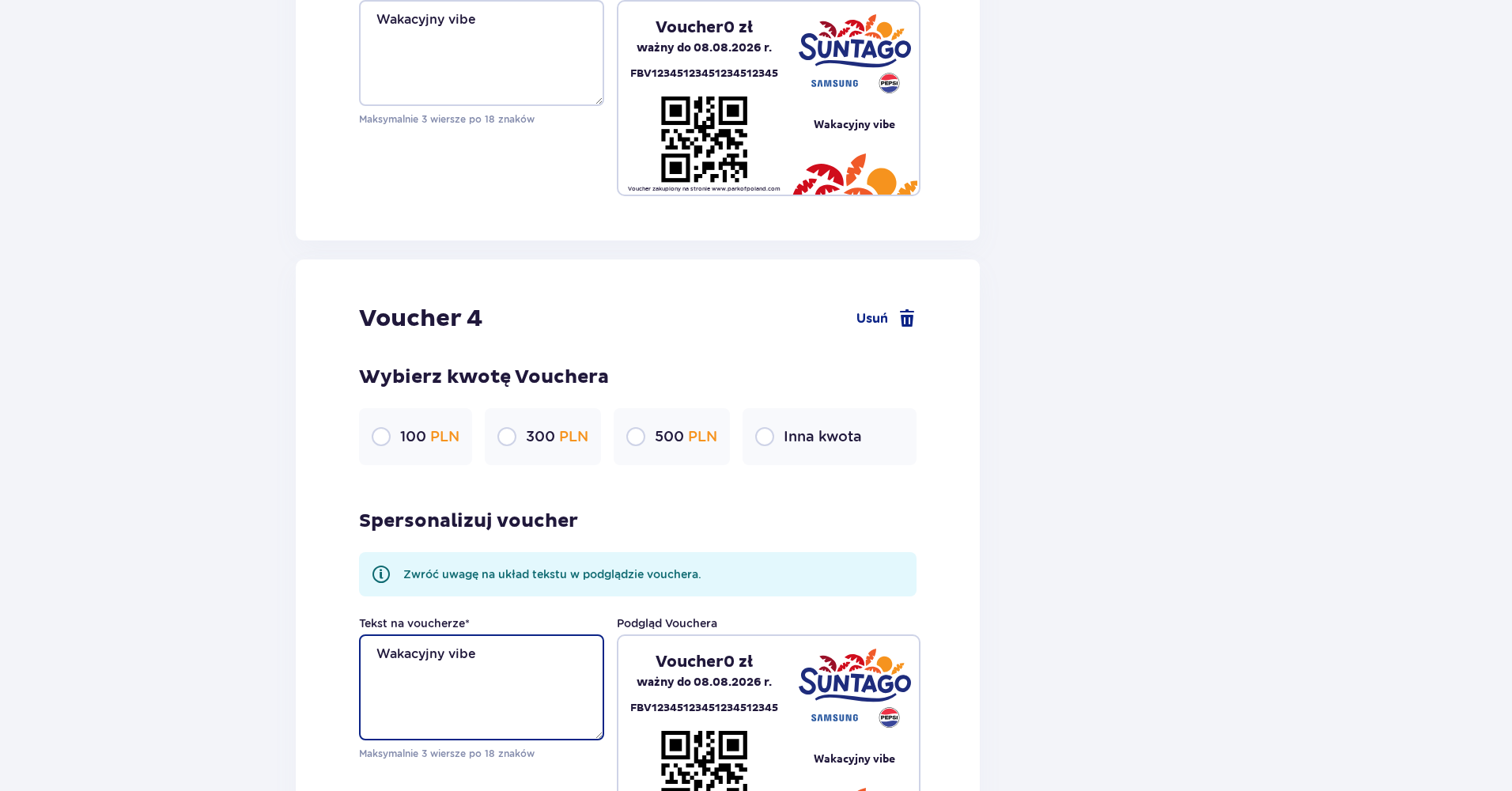 scroll, scrollTop: 3105, scrollLeft: 0, axis: vertical 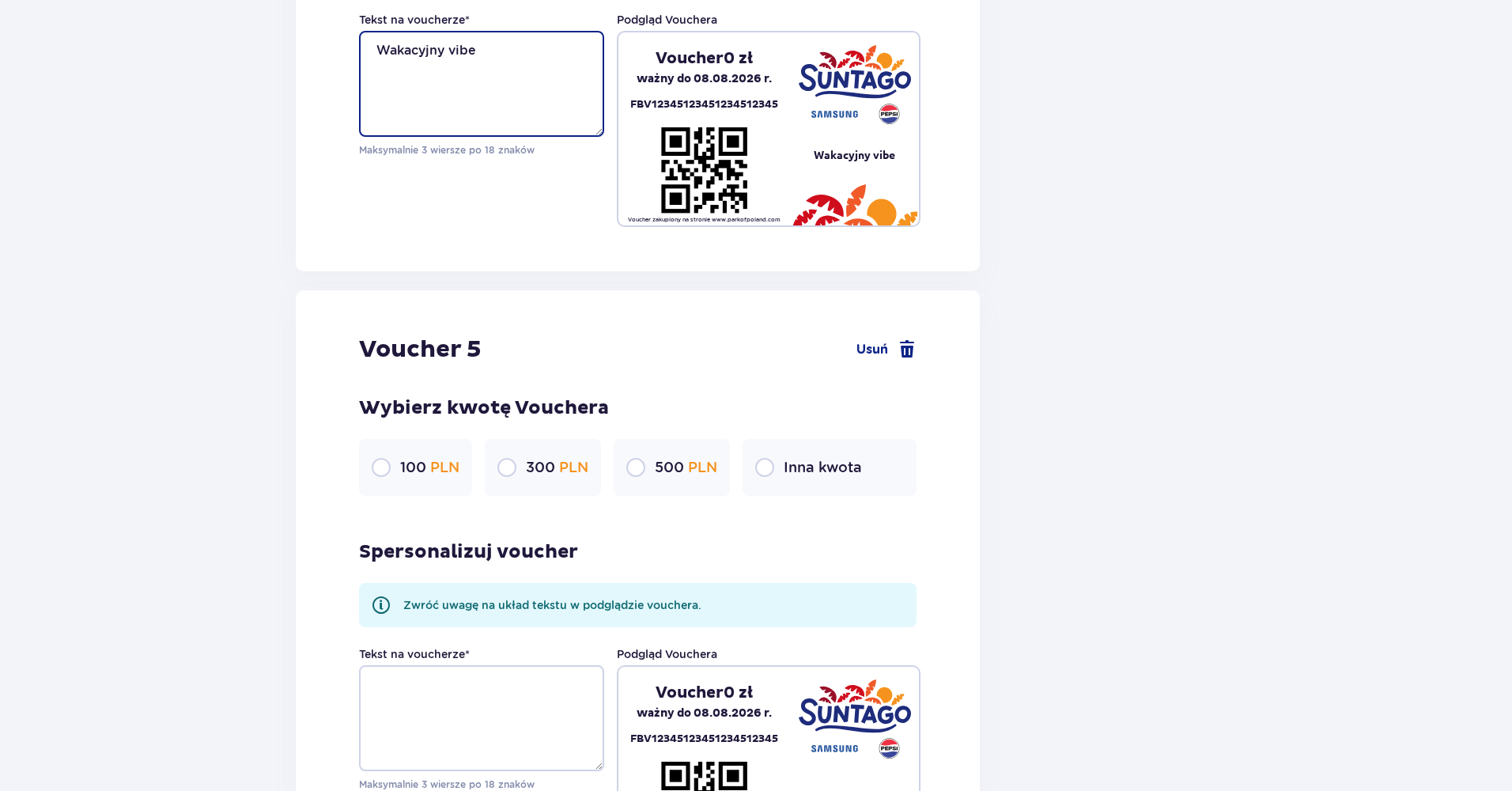 type on "Wakacyjny vibe" 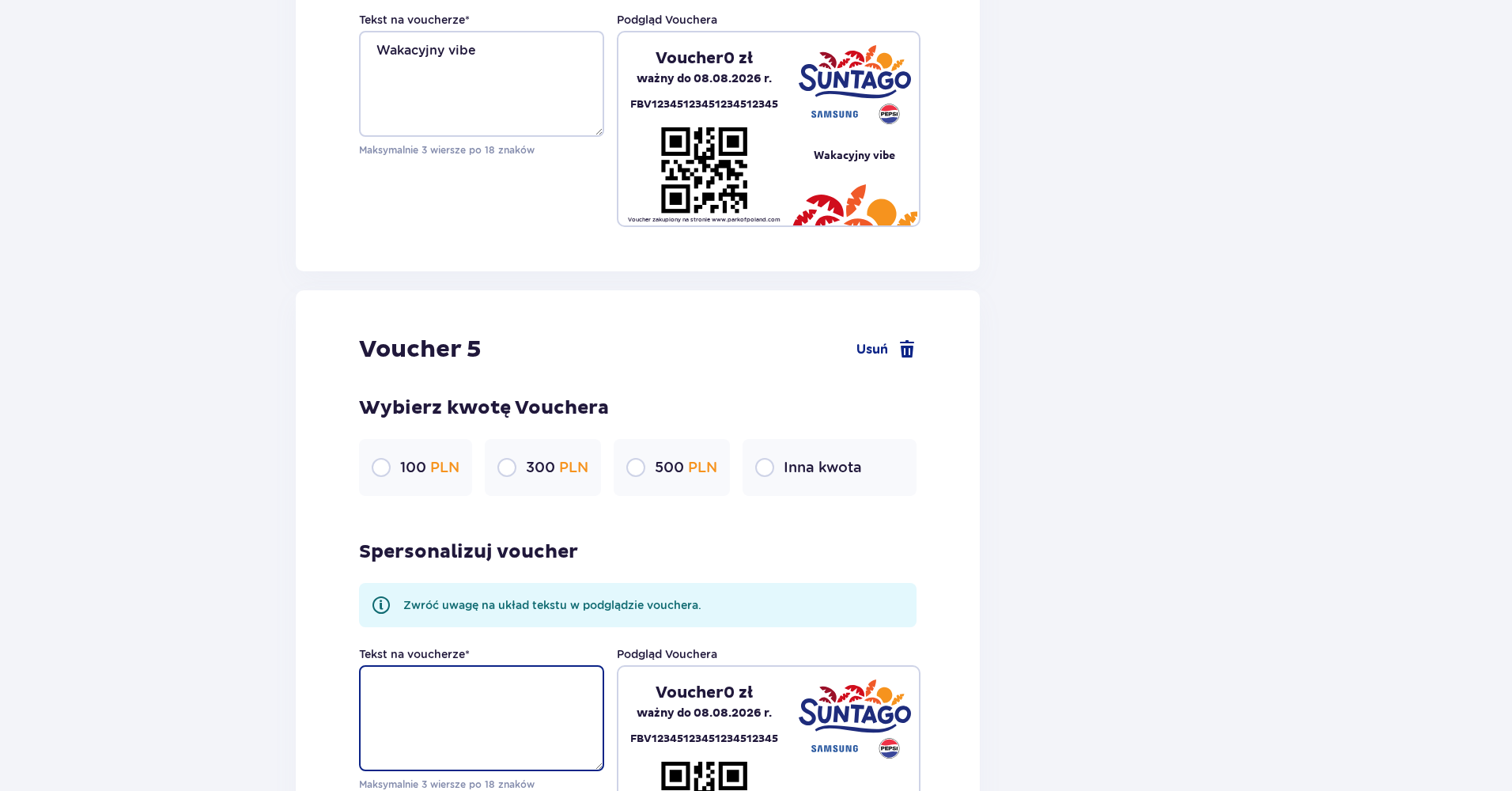 click on "Tekst na voucherze *" at bounding box center (482, 718) 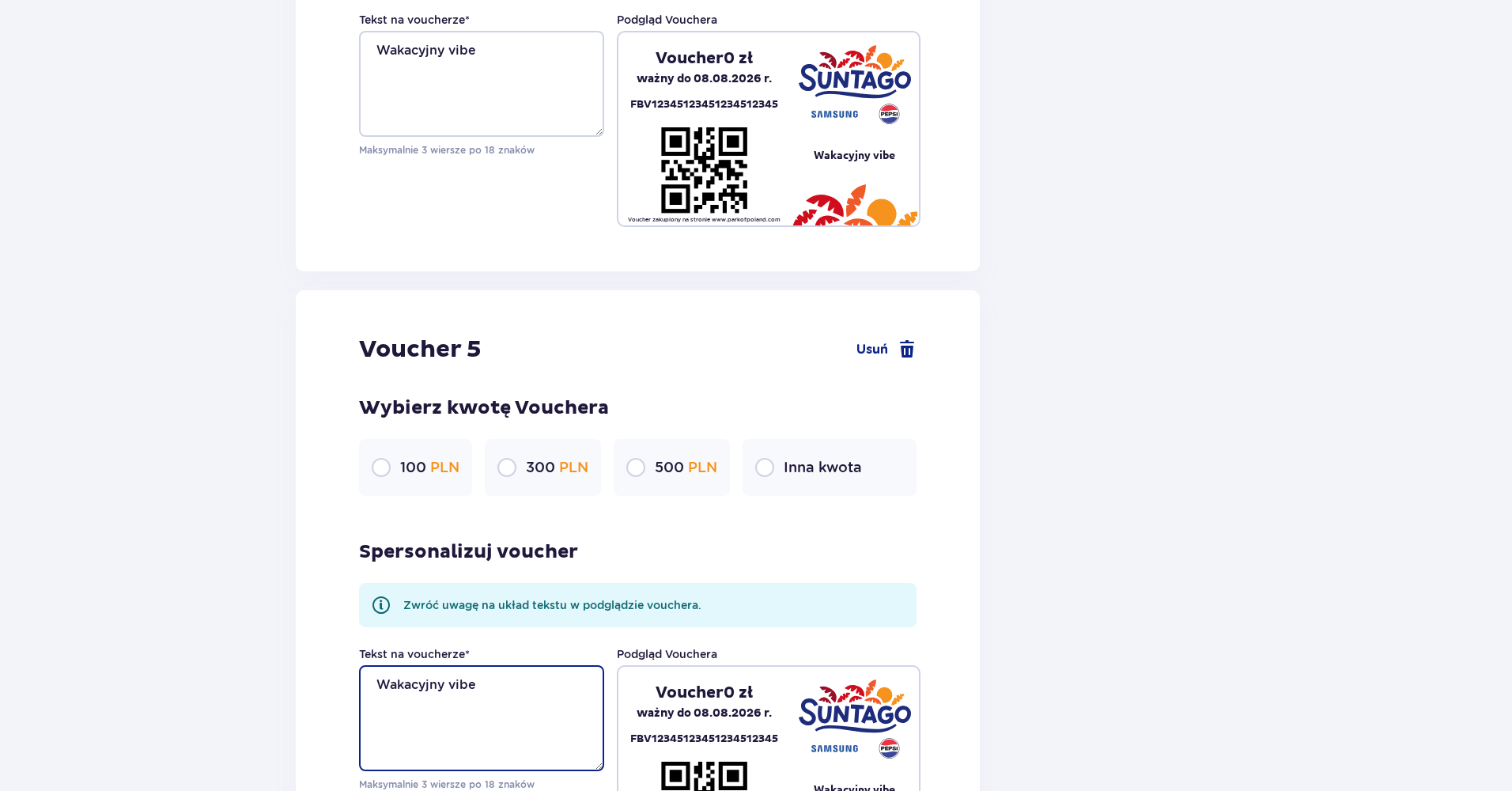 type on "Wakacyjny vibe" 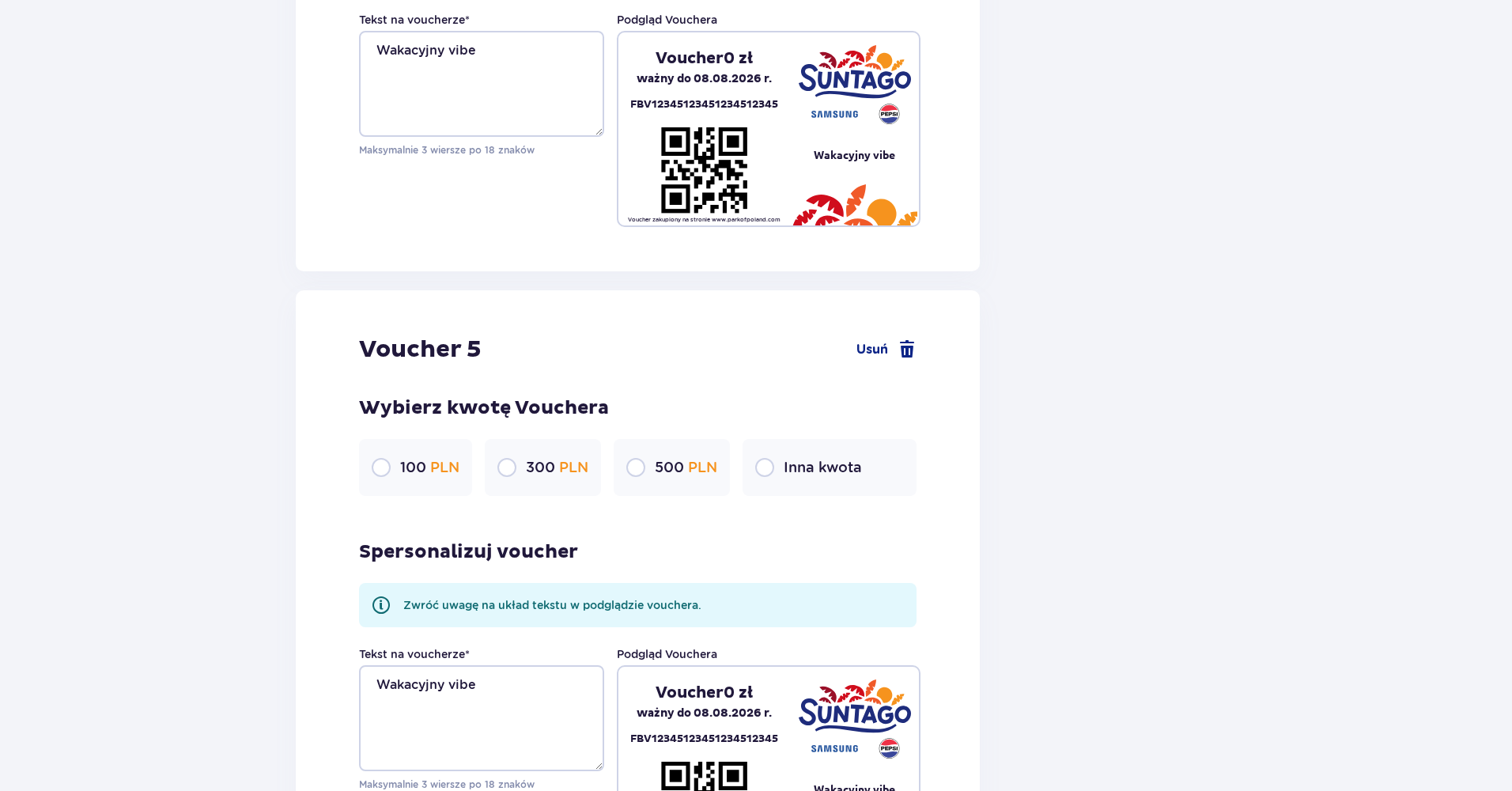 click on "Inna kwota" at bounding box center [830, 467] 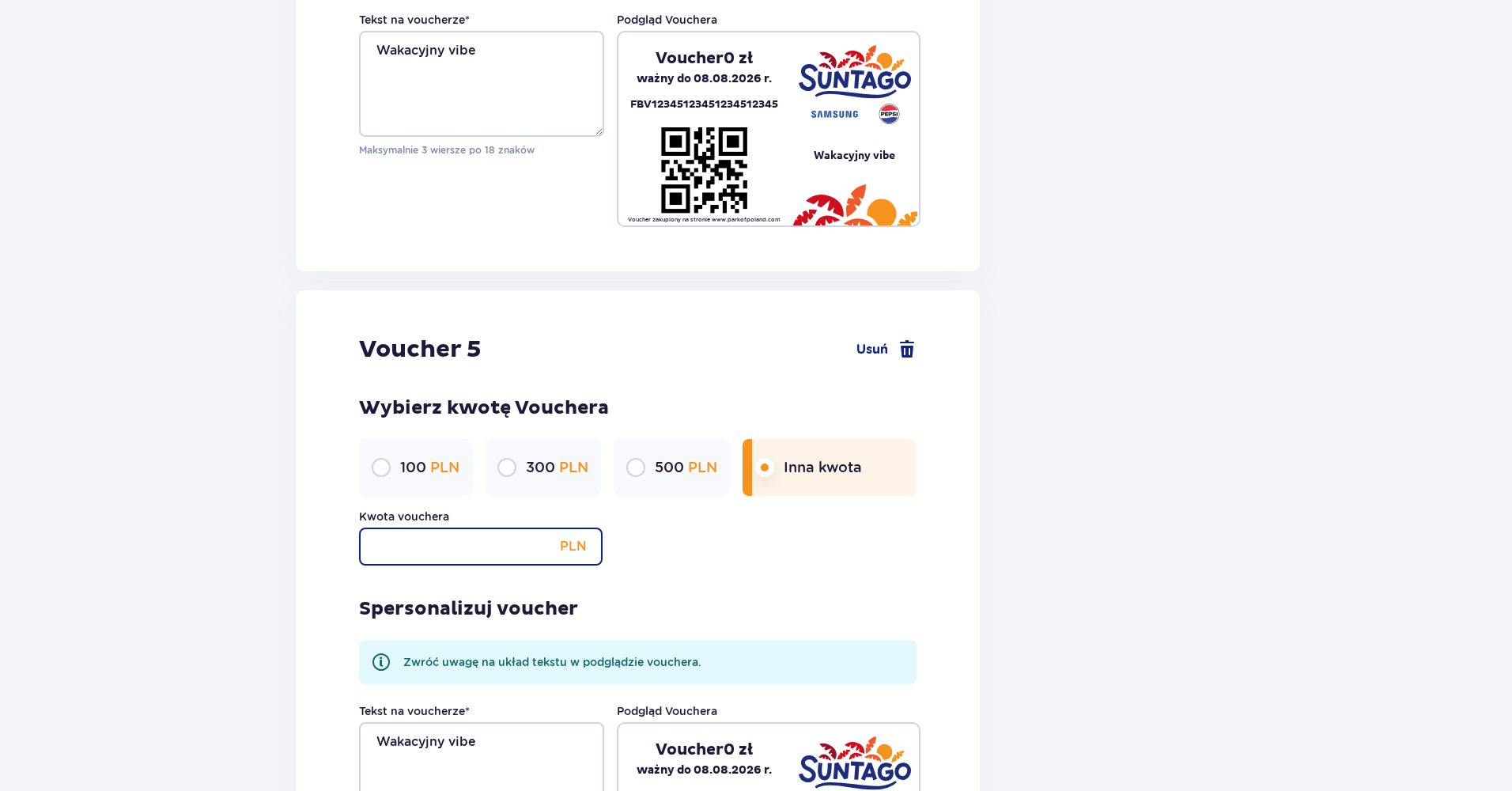 click on "Kwota vouchera" at bounding box center (481, 547) 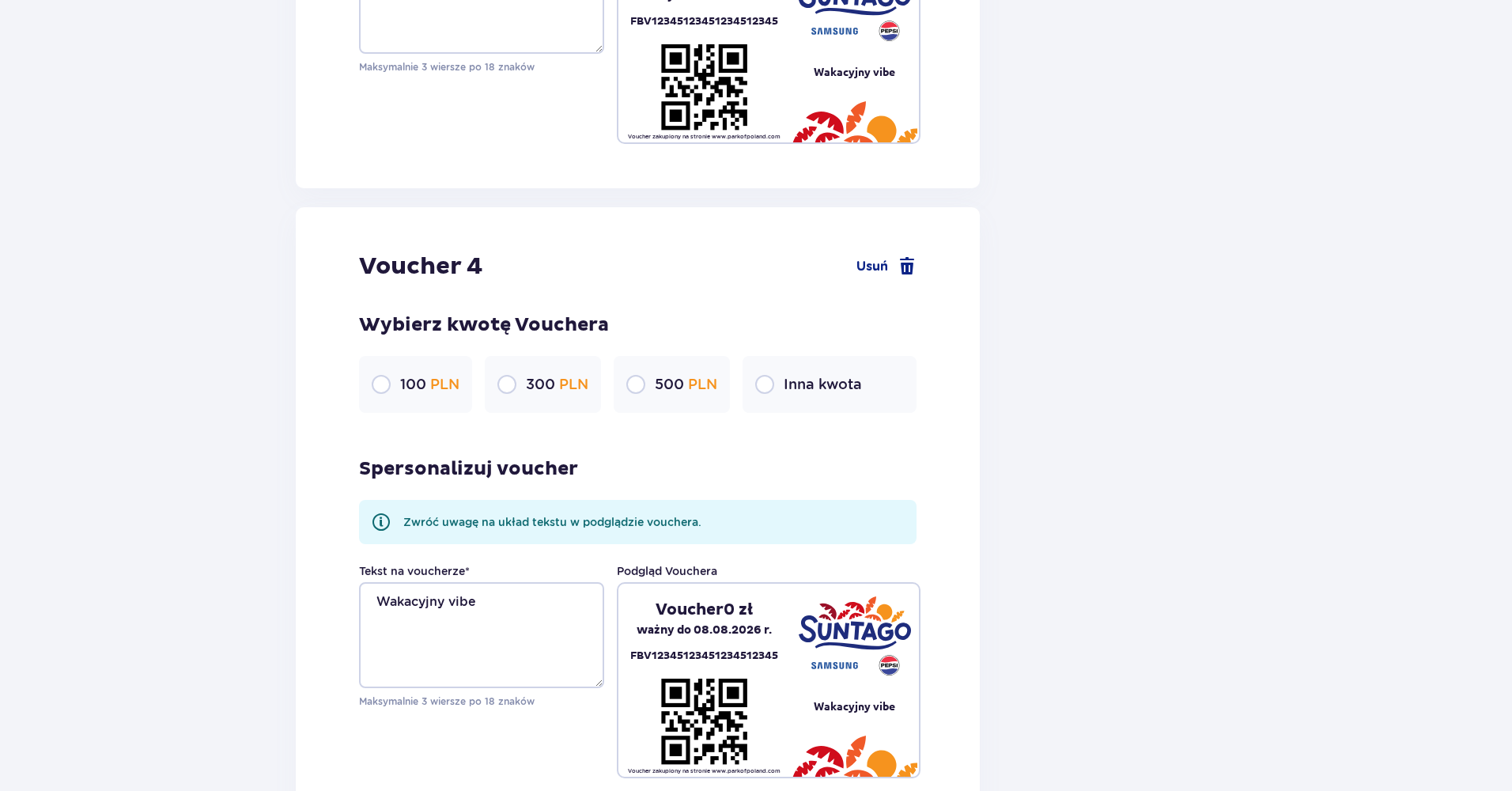 scroll, scrollTop: 2426, scrollLeft: 0, axis: vertical 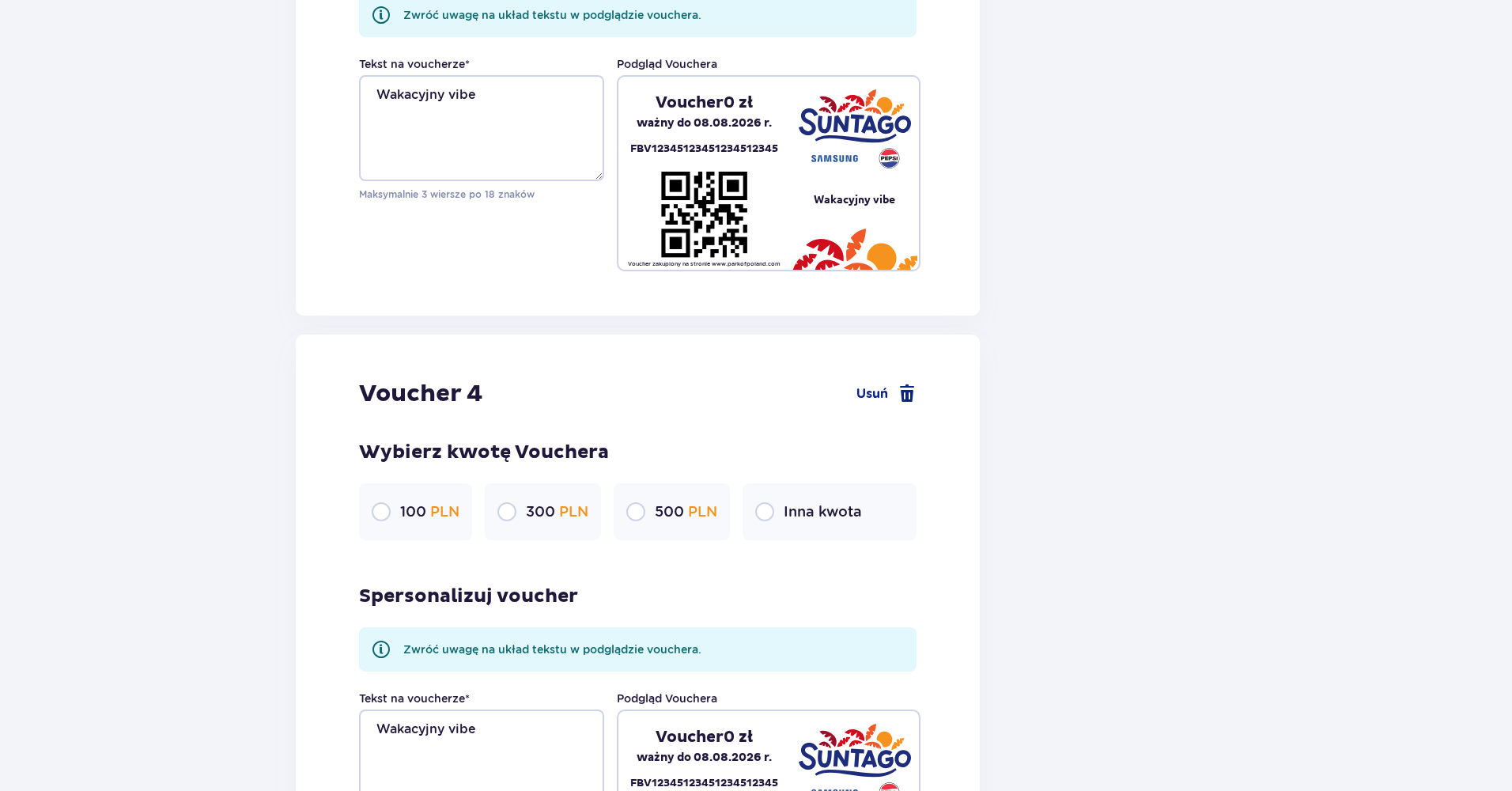 type on "420" 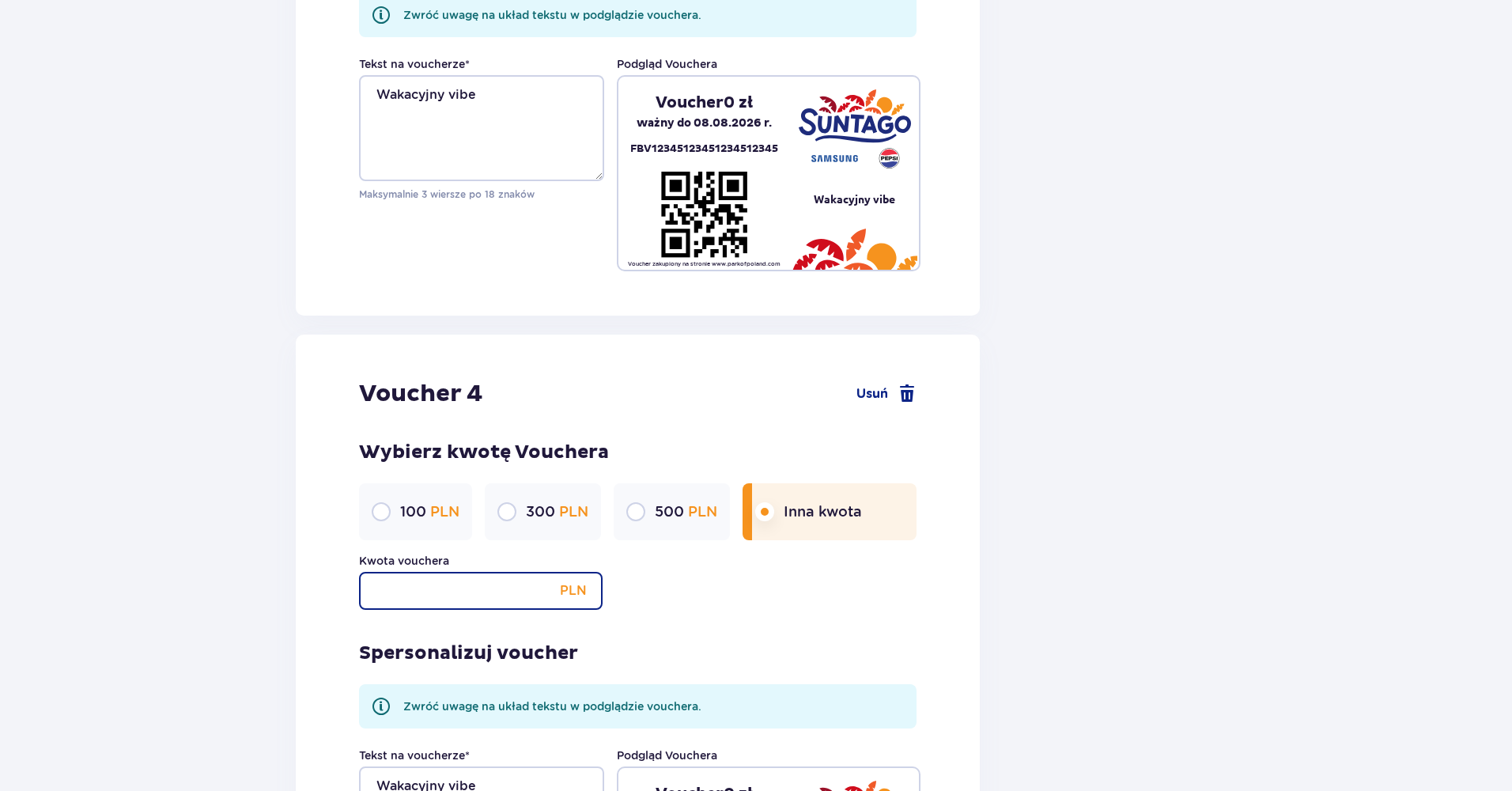 click on "Kwota vouchera" at bounding box center [481, 591] 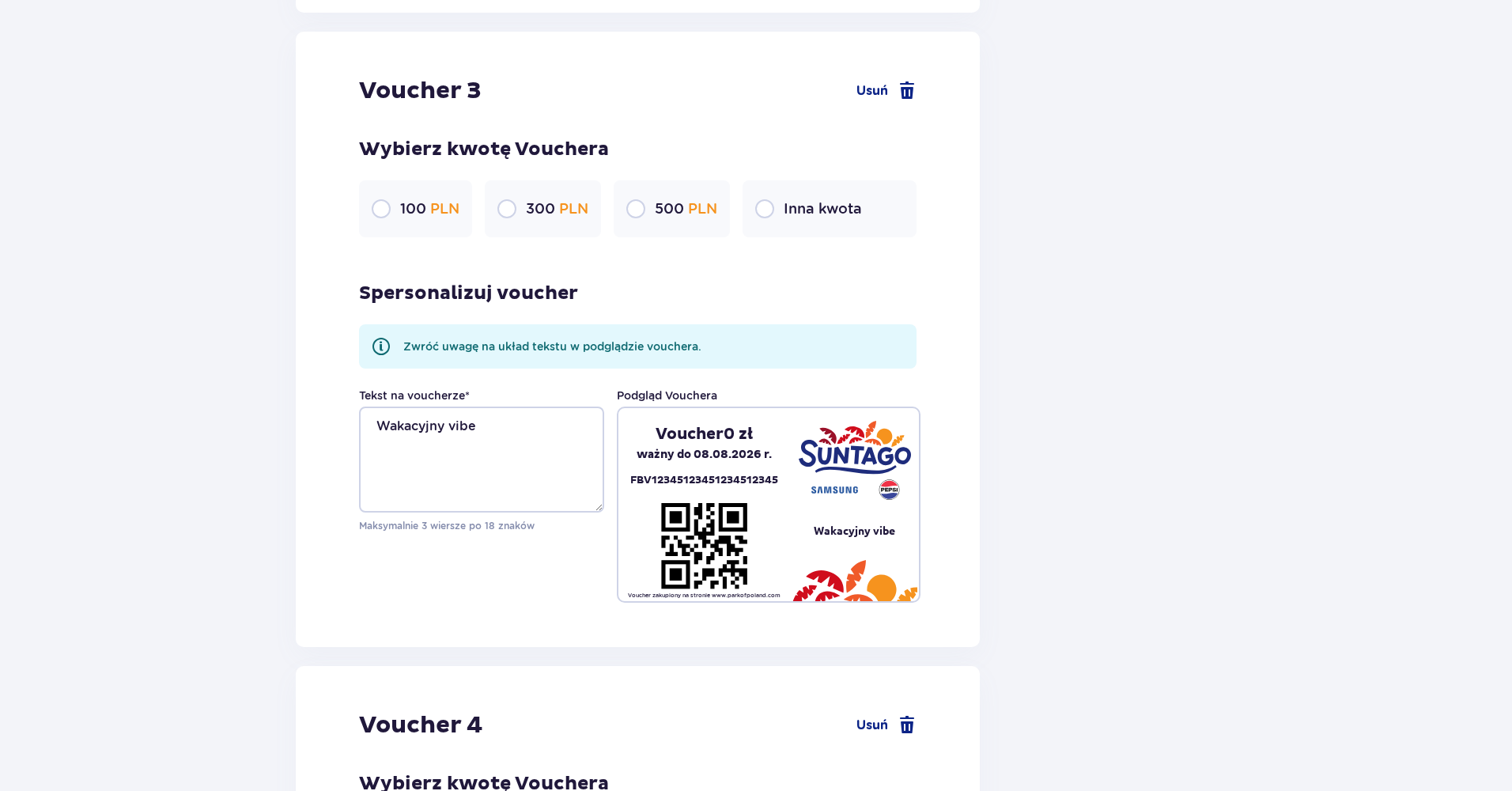 scroll, scrollTop: 2030, scrollLeft: 0, axis: vertical 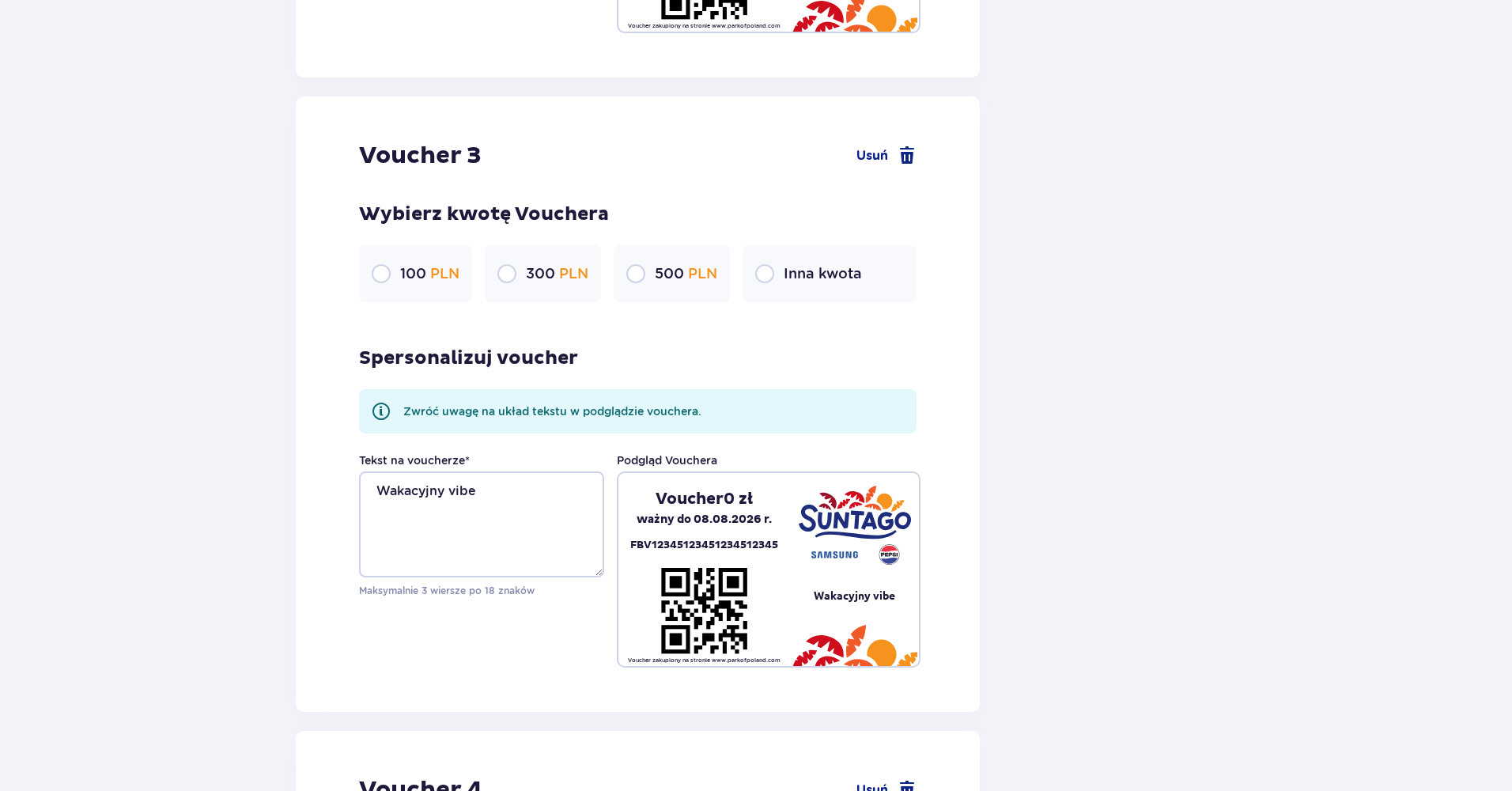type on "420" 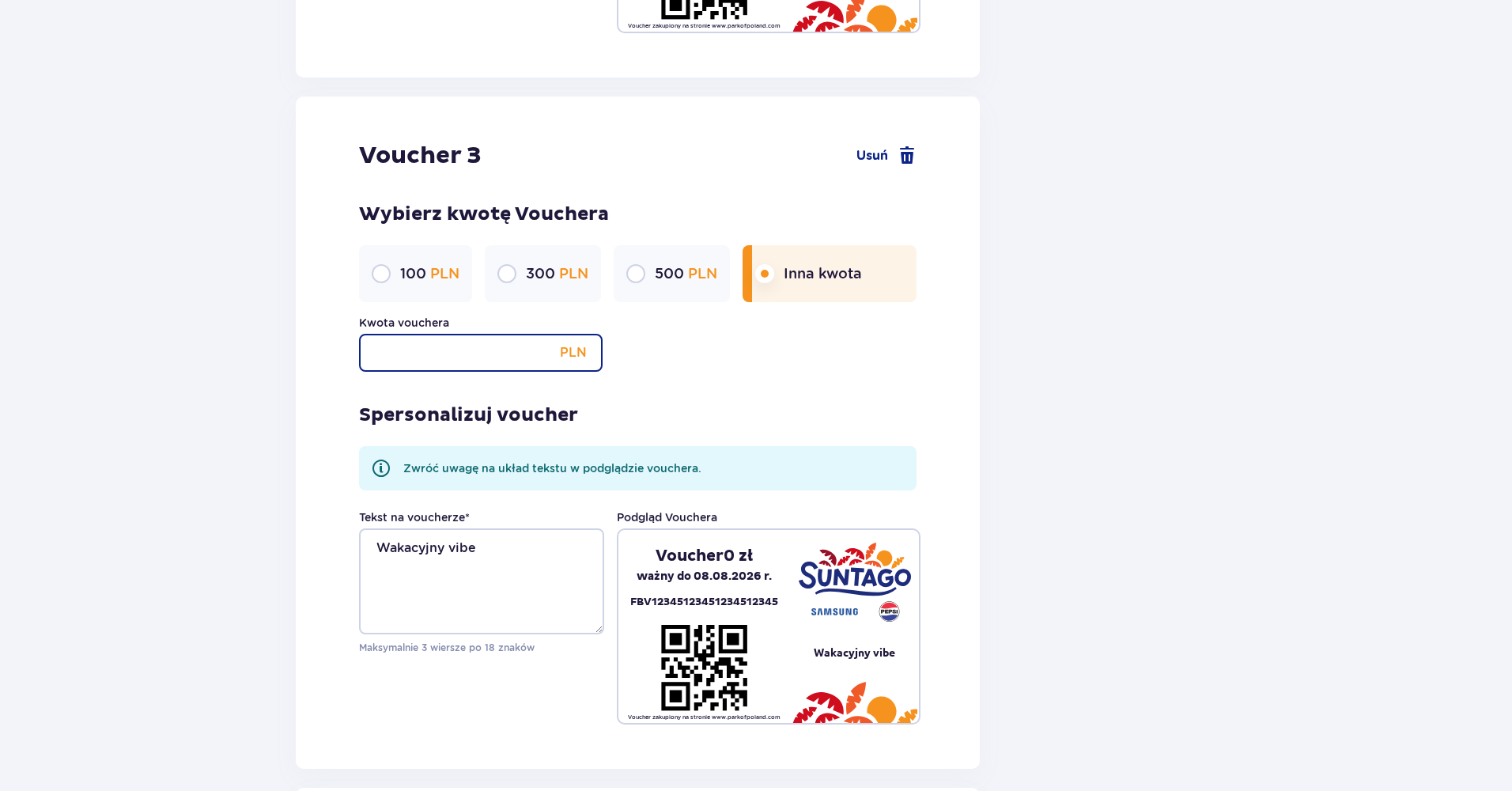 click on "Kwota vouchera" at bounding box center (481, 353) 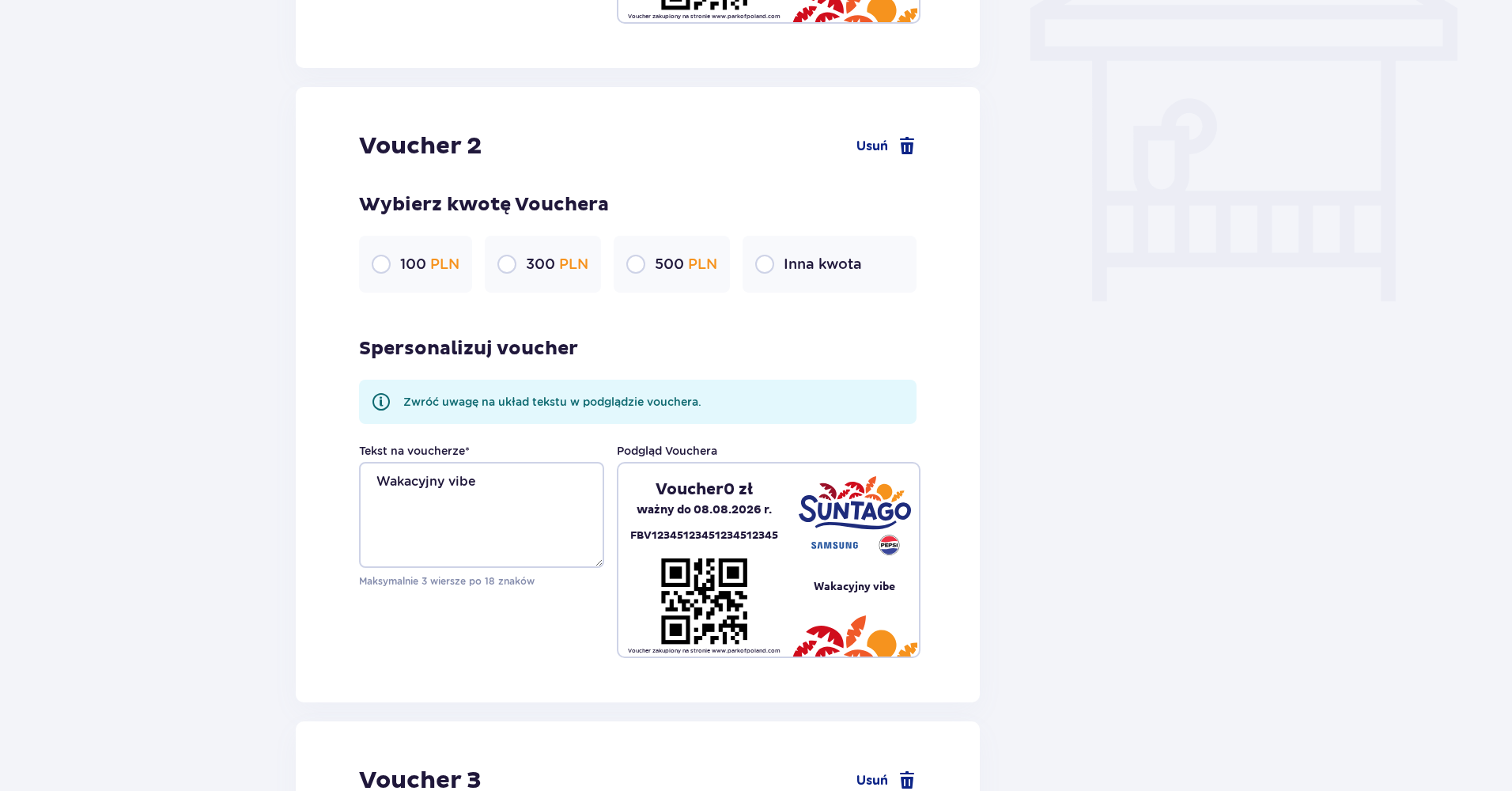 scroll, scrollTop: 1384, scrollLeft: 0, axis: vertical 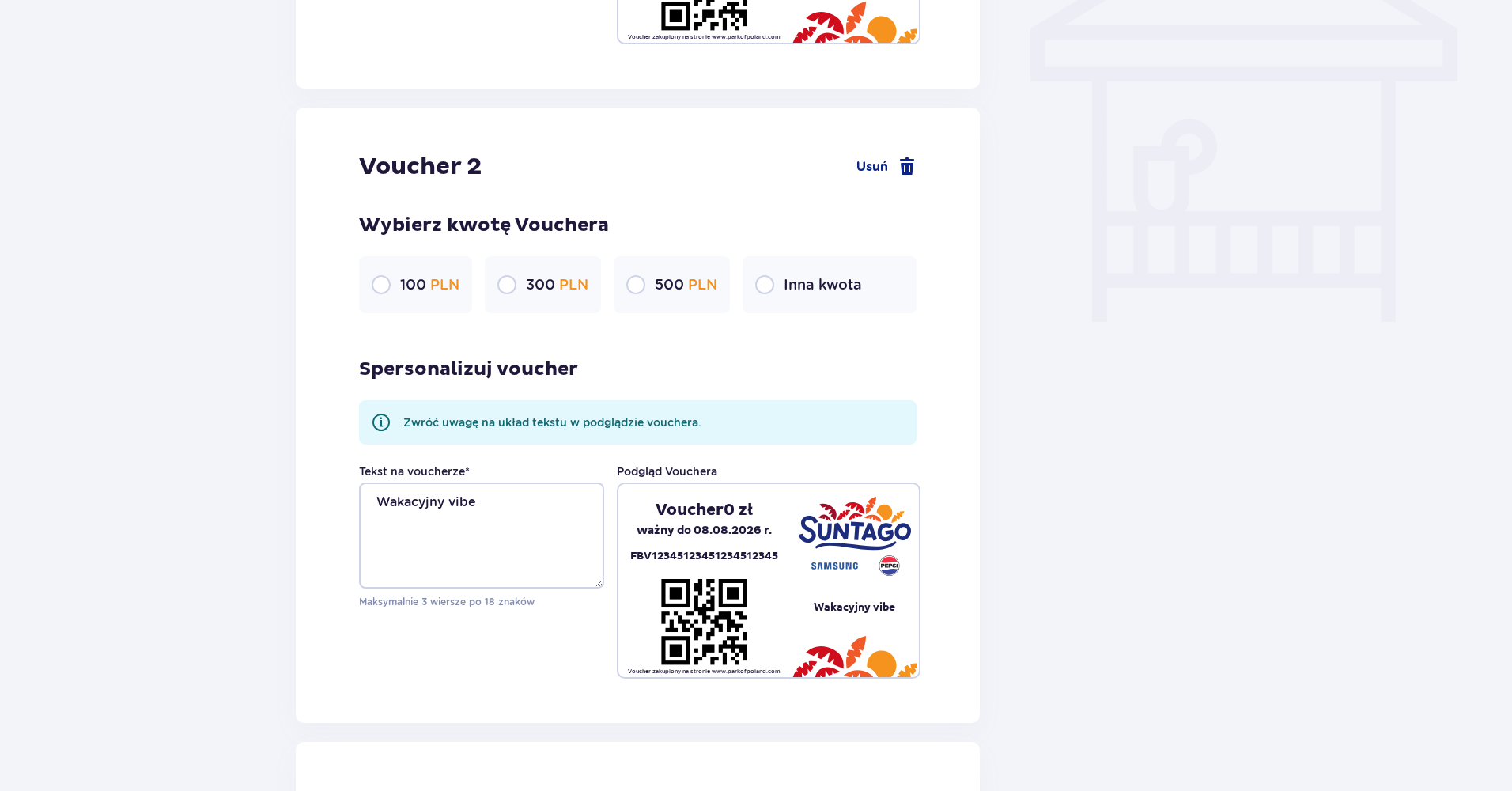 type on "420" 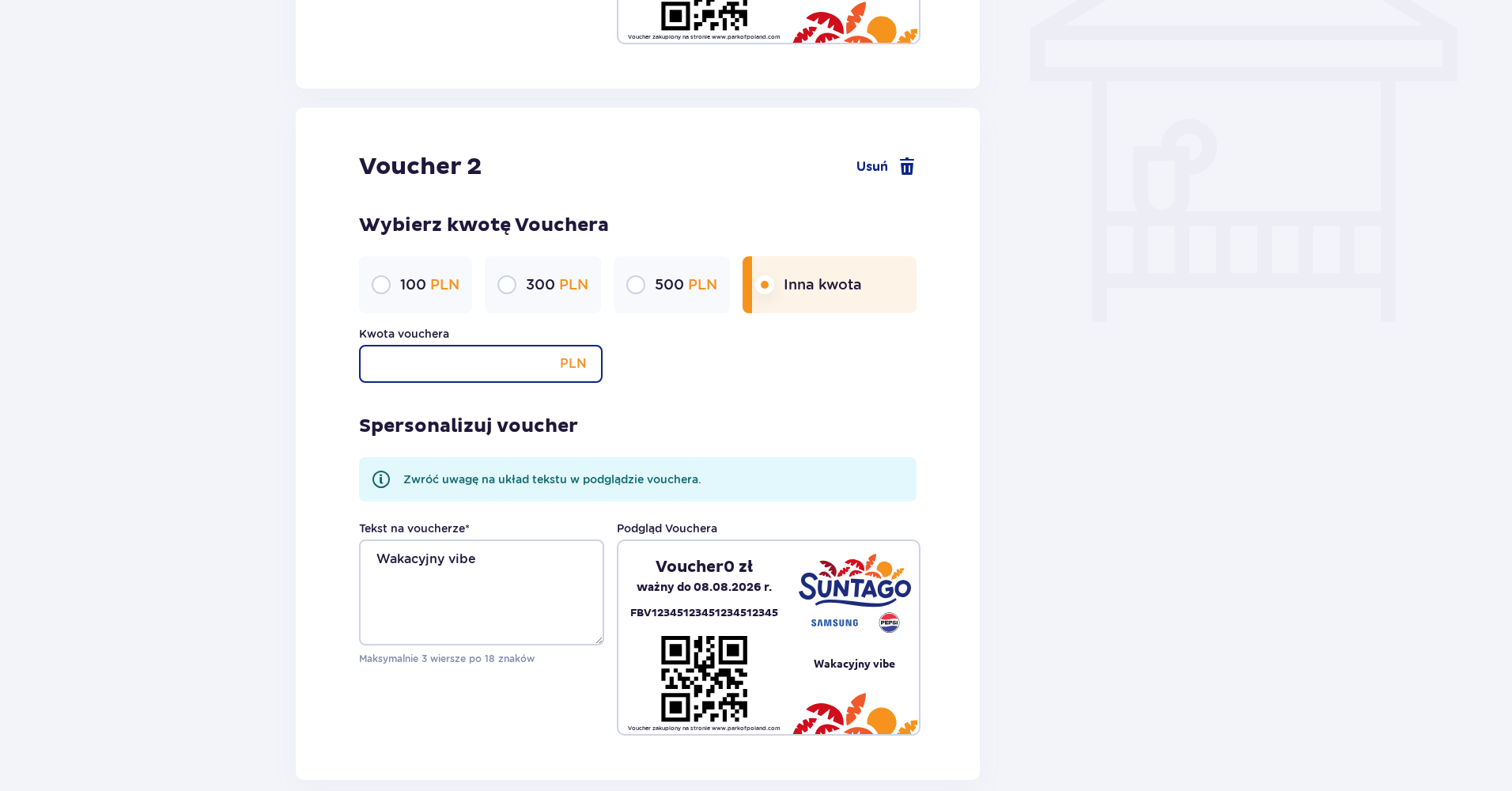 click on "Kwota vouchera" at bounding box center (481, 364) 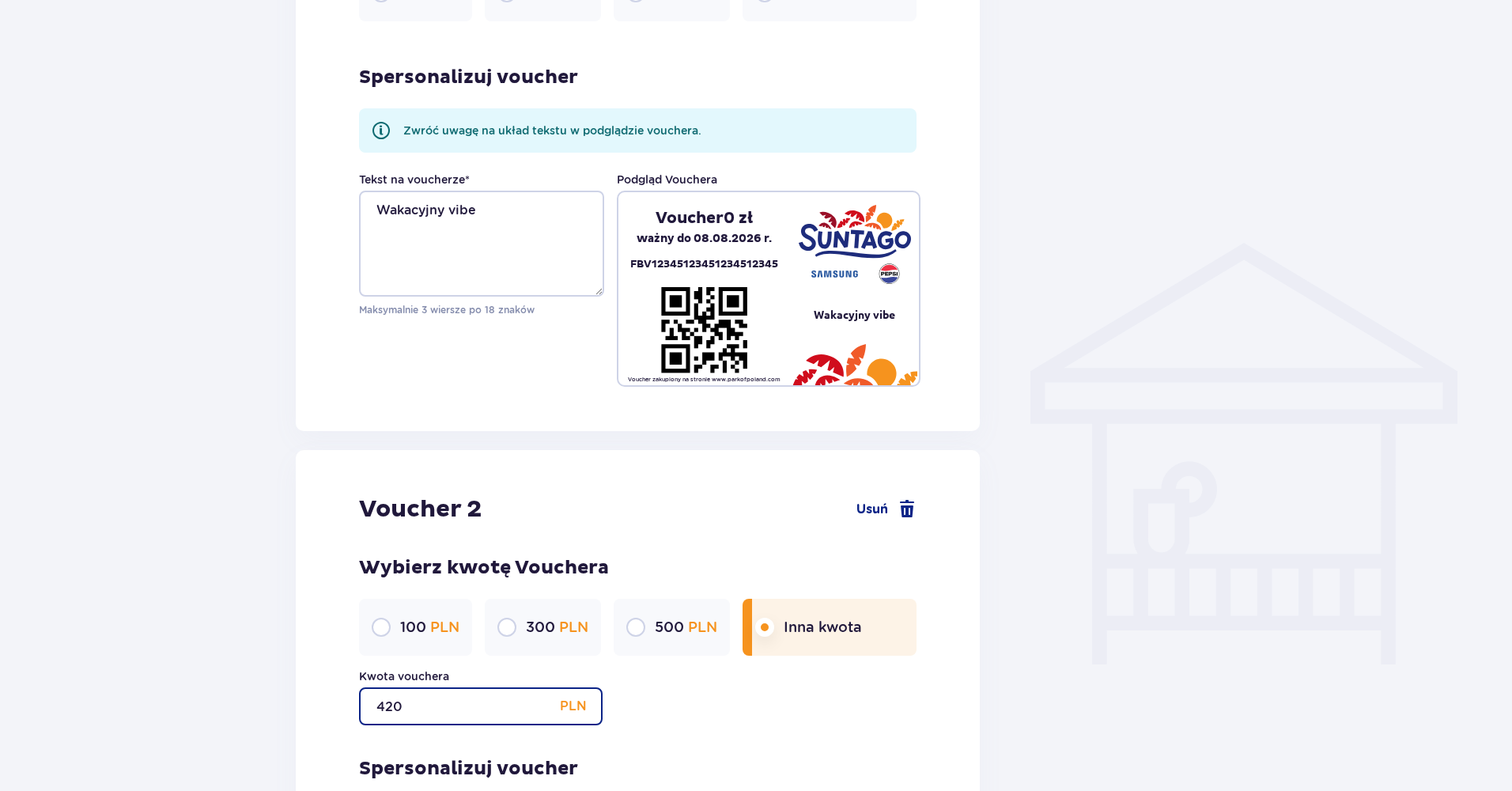 scroll, scrollTop: 937, scrollLeft: 0, axis: vertical 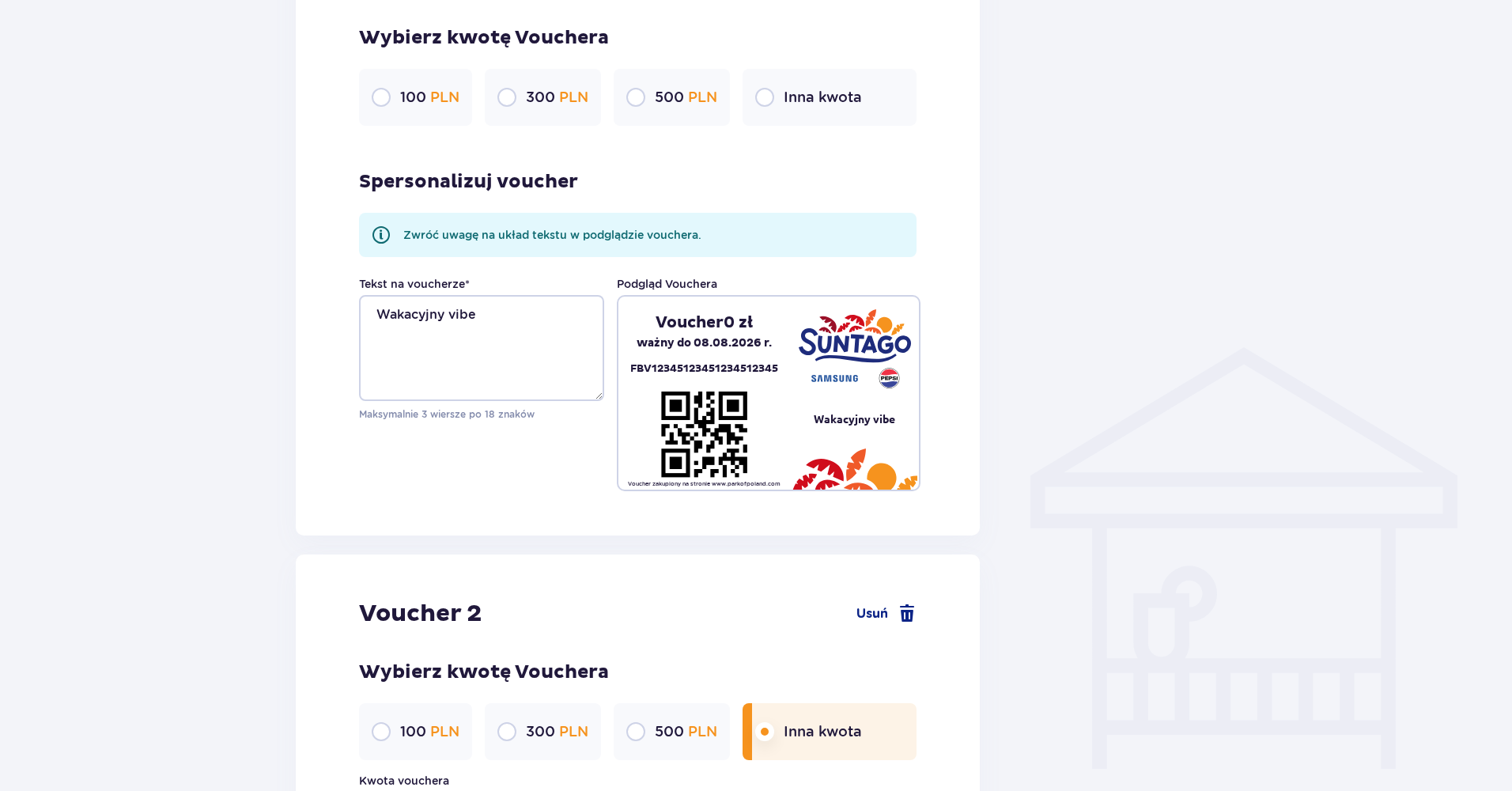 type on "420" 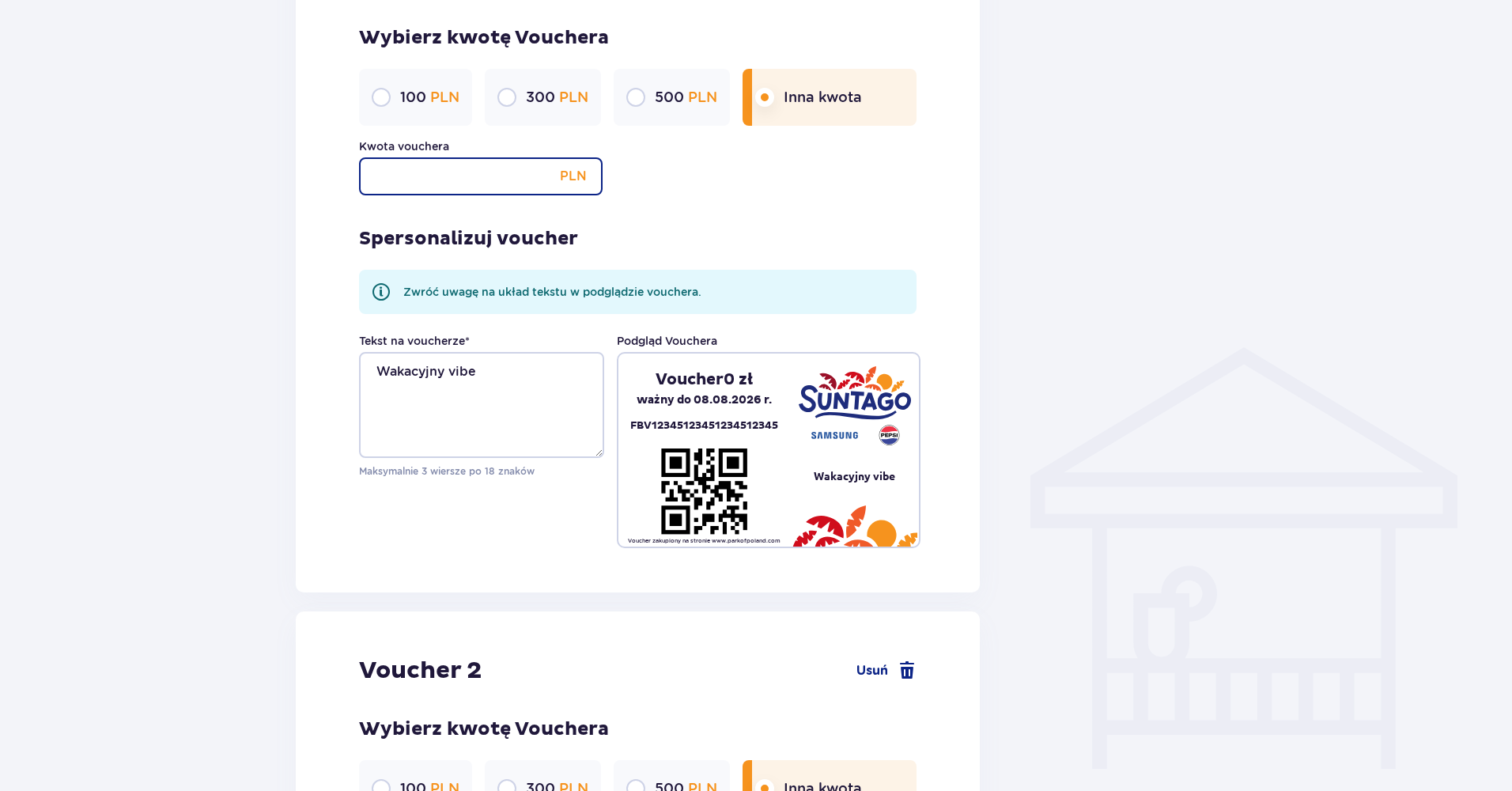 click on "Kwota vouchera" at bounding box center (481, 176) 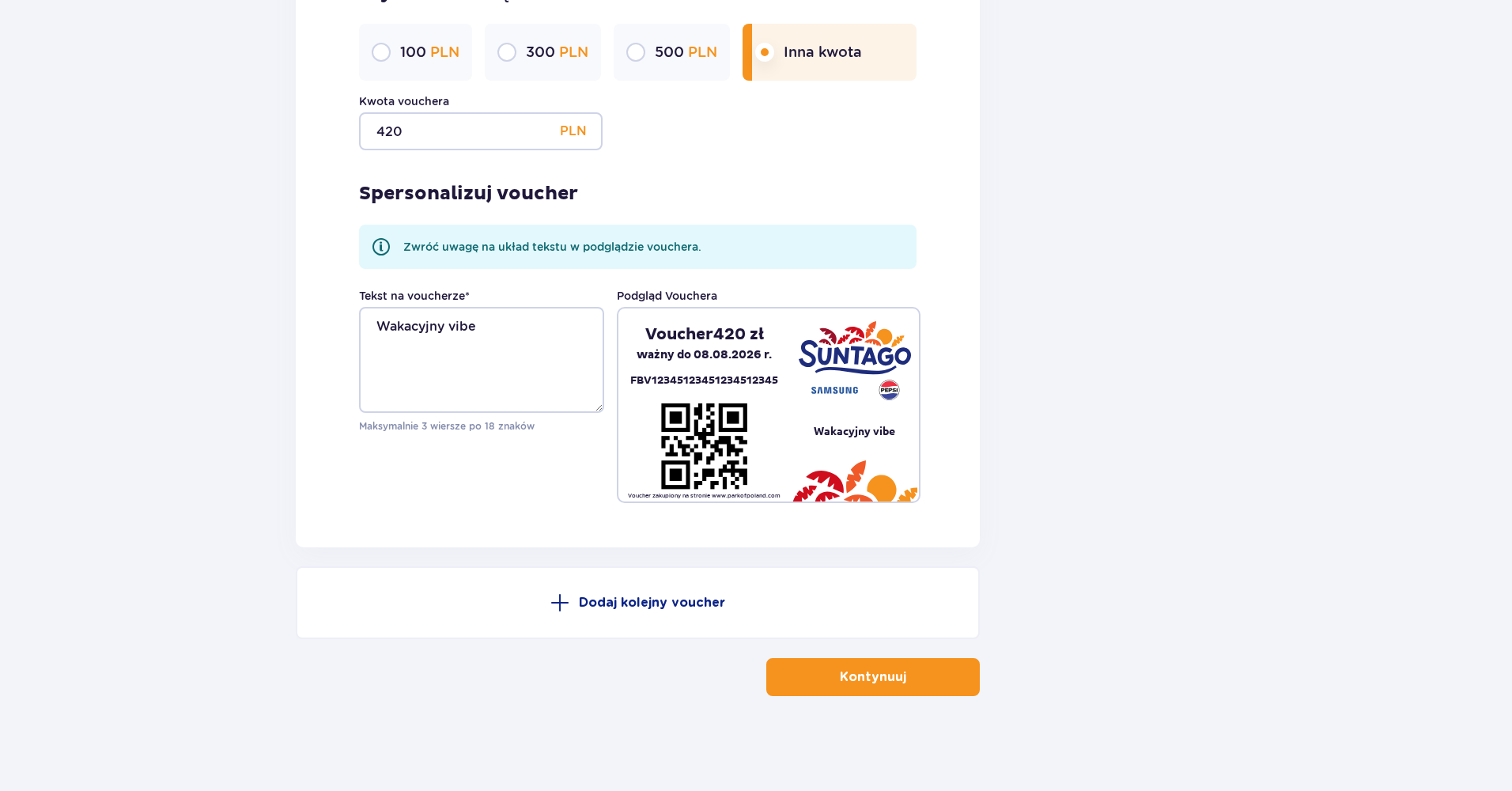 type on "420" 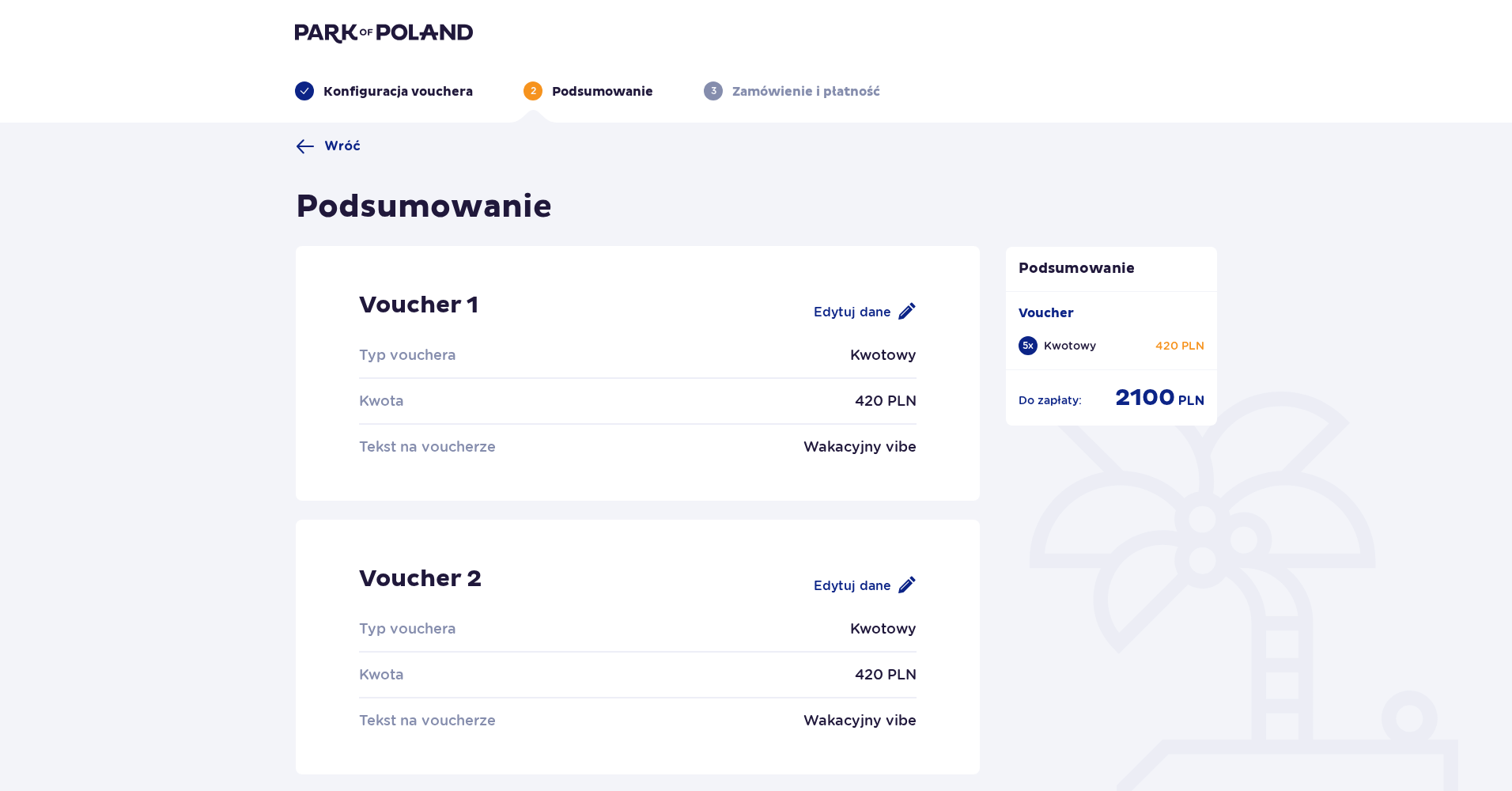 scroll, scrollTop: 0, scrollLeft: 0, axis: both 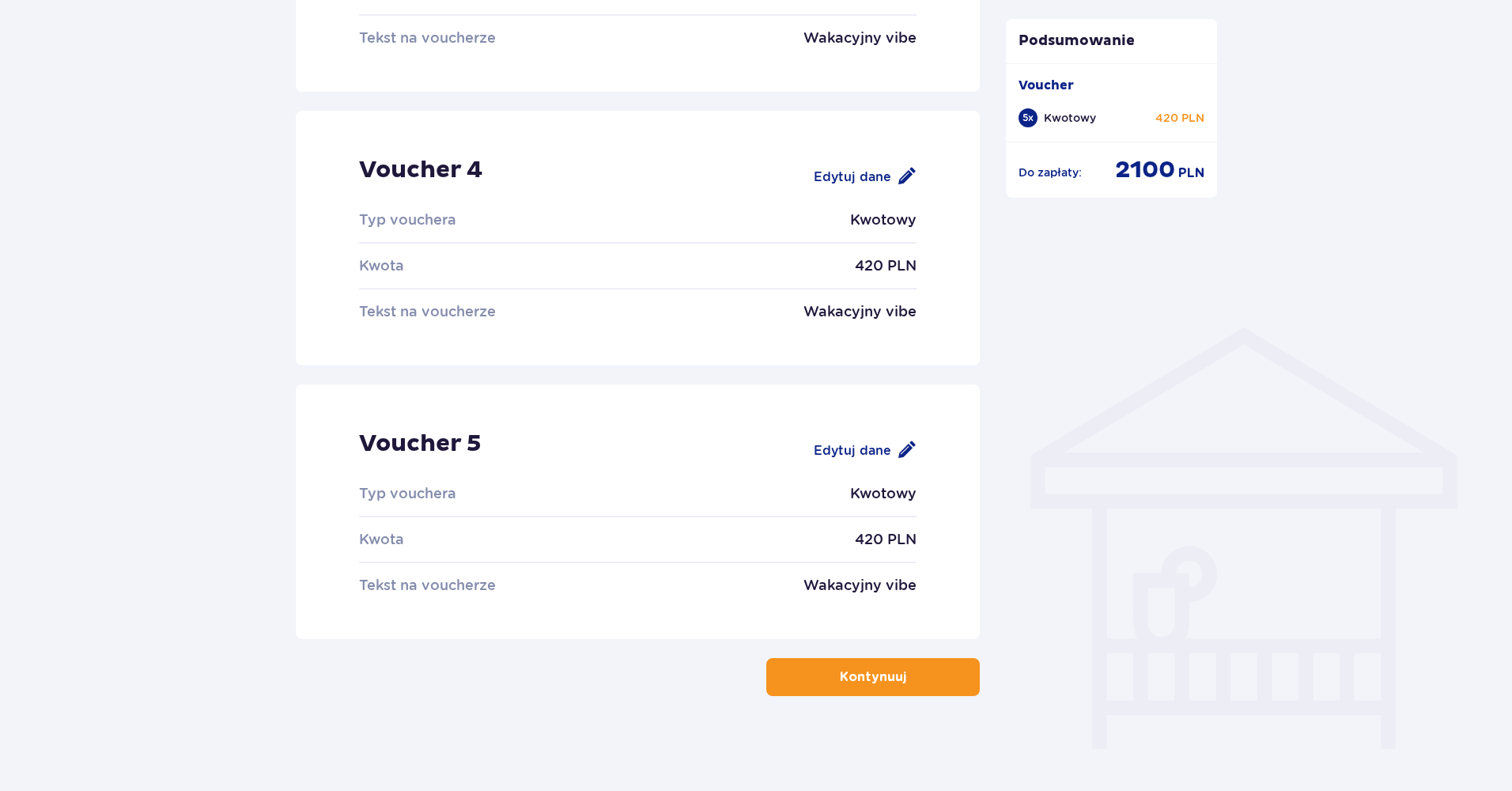 click on "Kontynuuj" at bounding box center [873, 677] 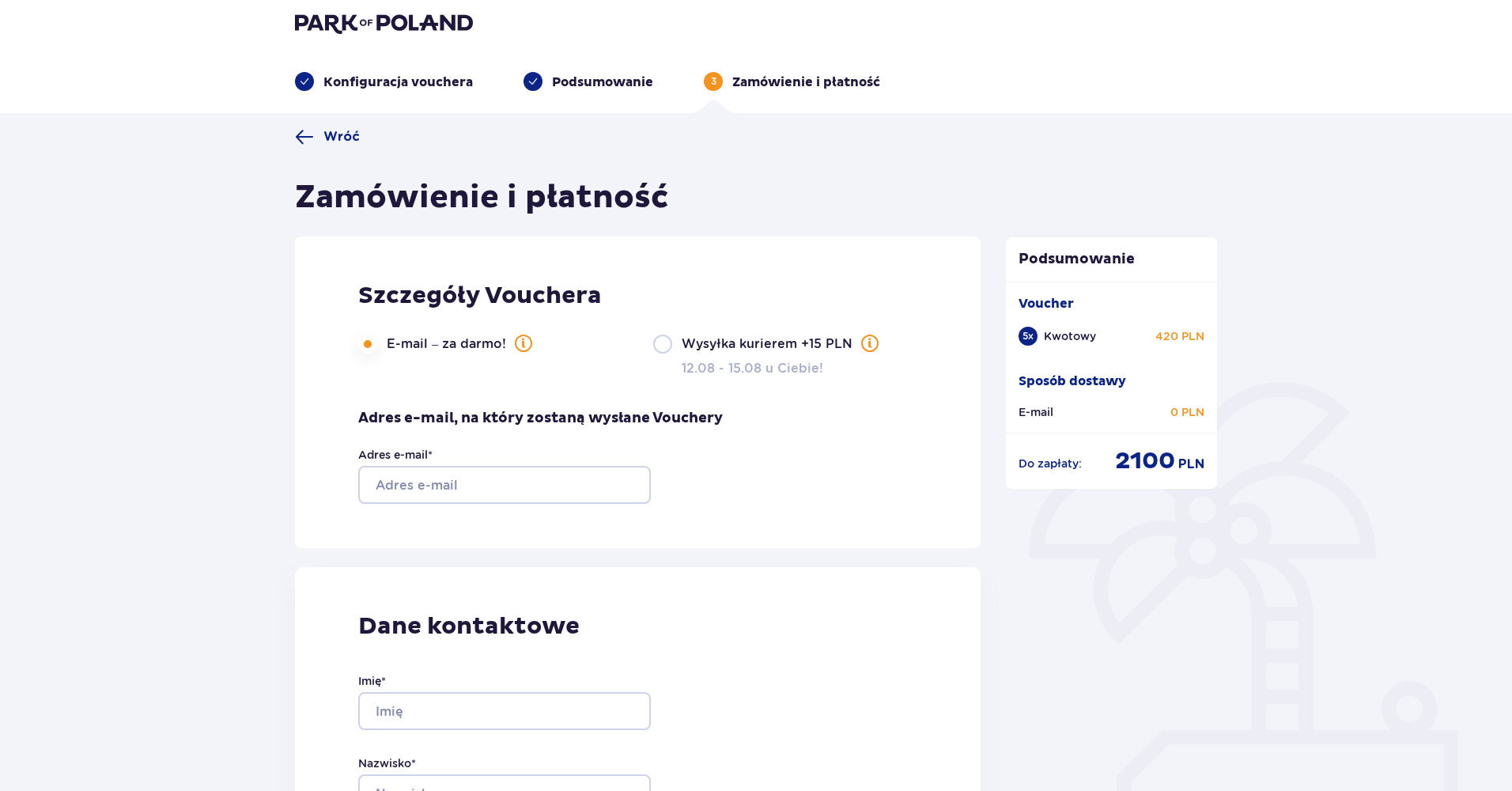 scroll, scrollTop: 0, scrollLeft: 0, axis: both 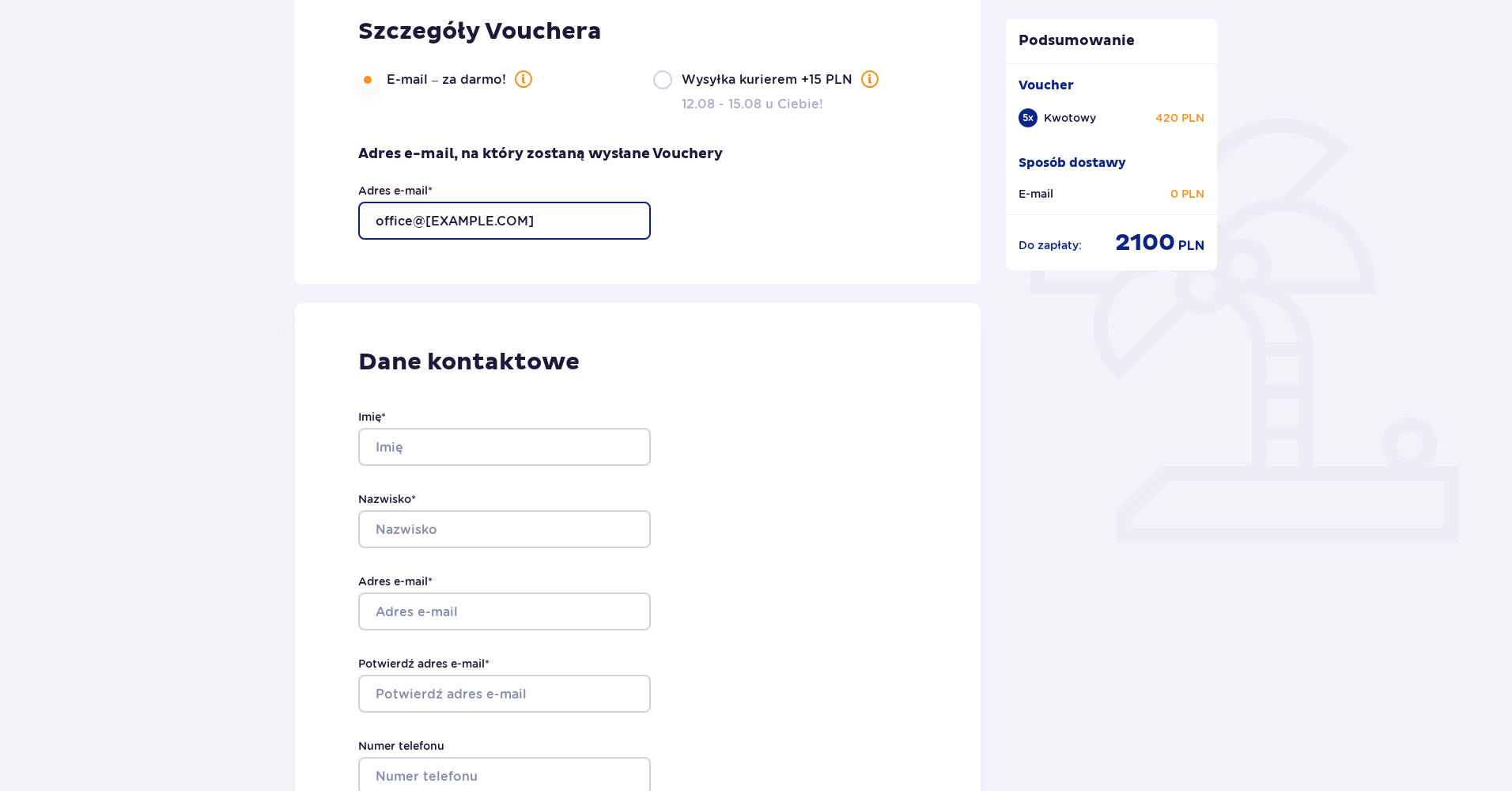 type on "office@cukier.works" 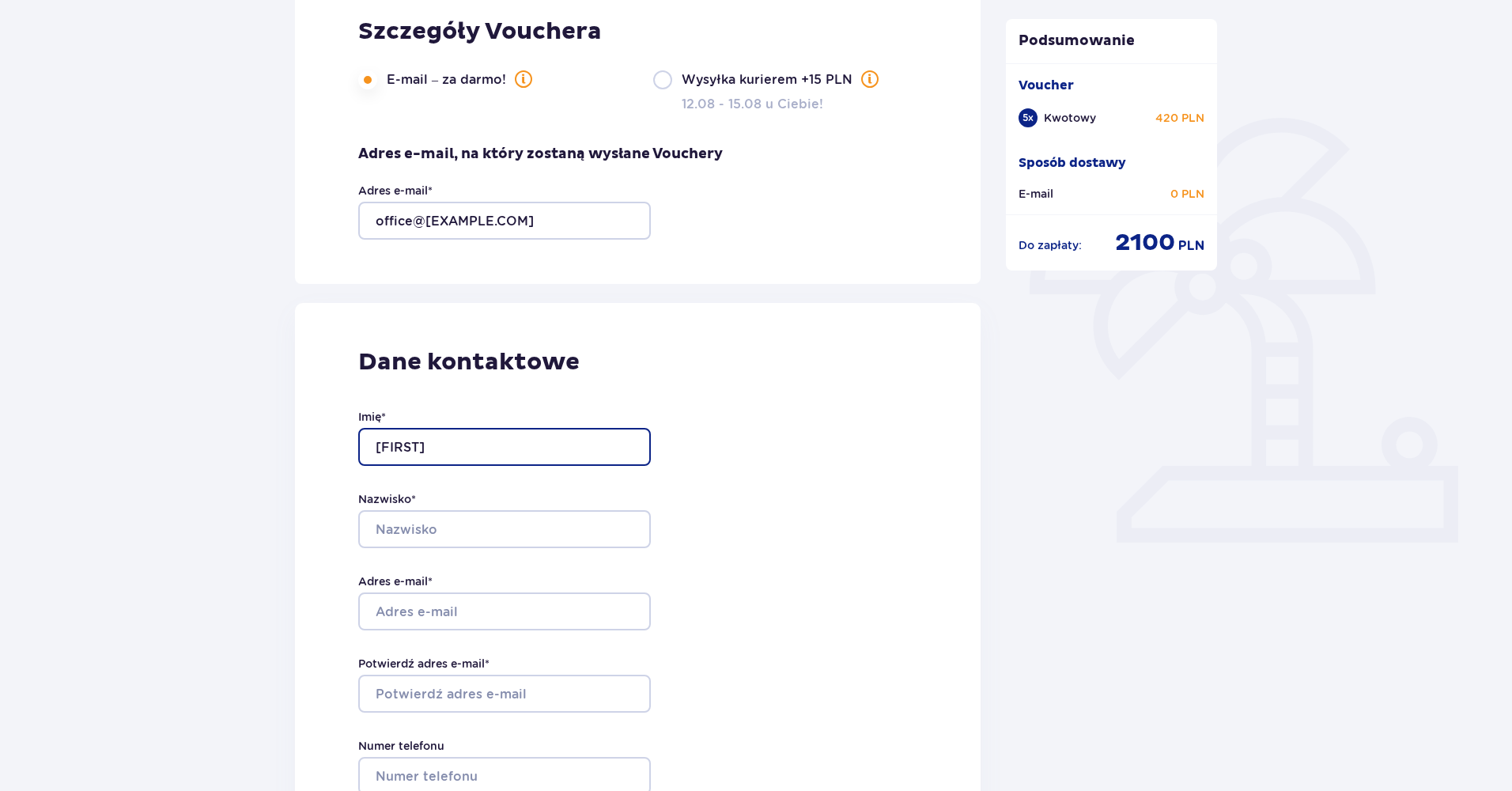 type on "Natalia" 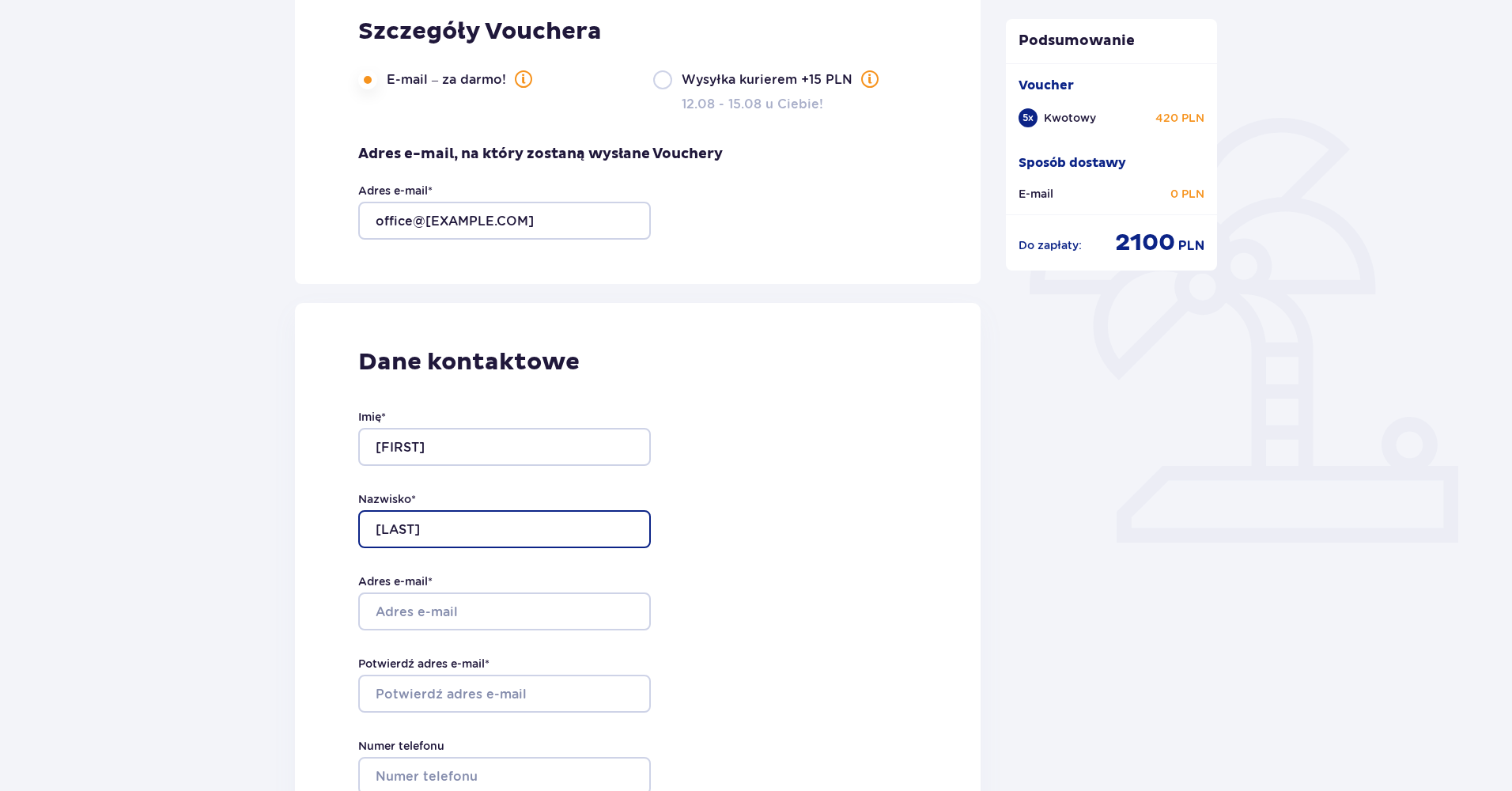 type on "Opałka" 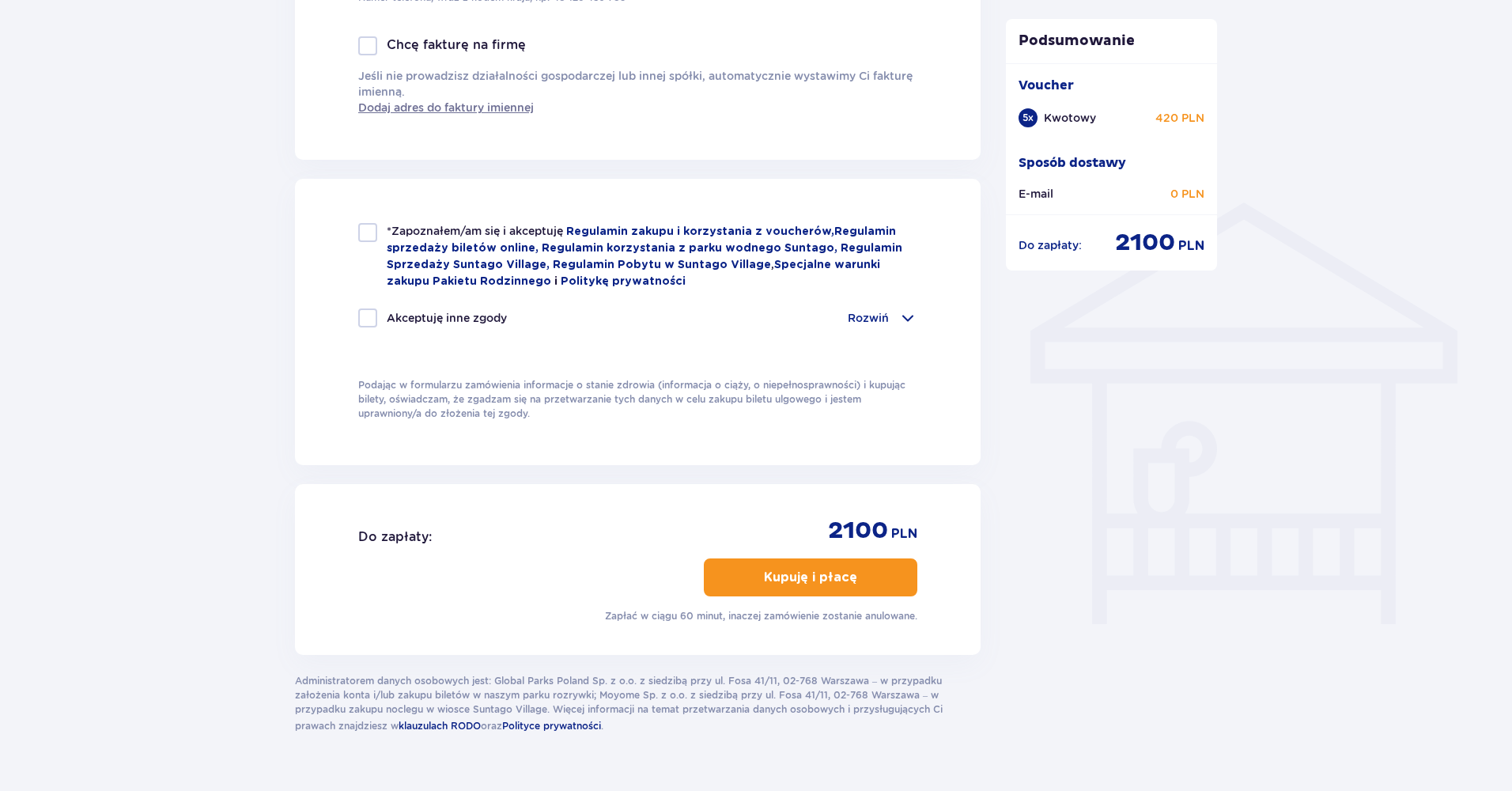 scroll, scrollTop: 604, scrollLeft: 0, axis: vertical 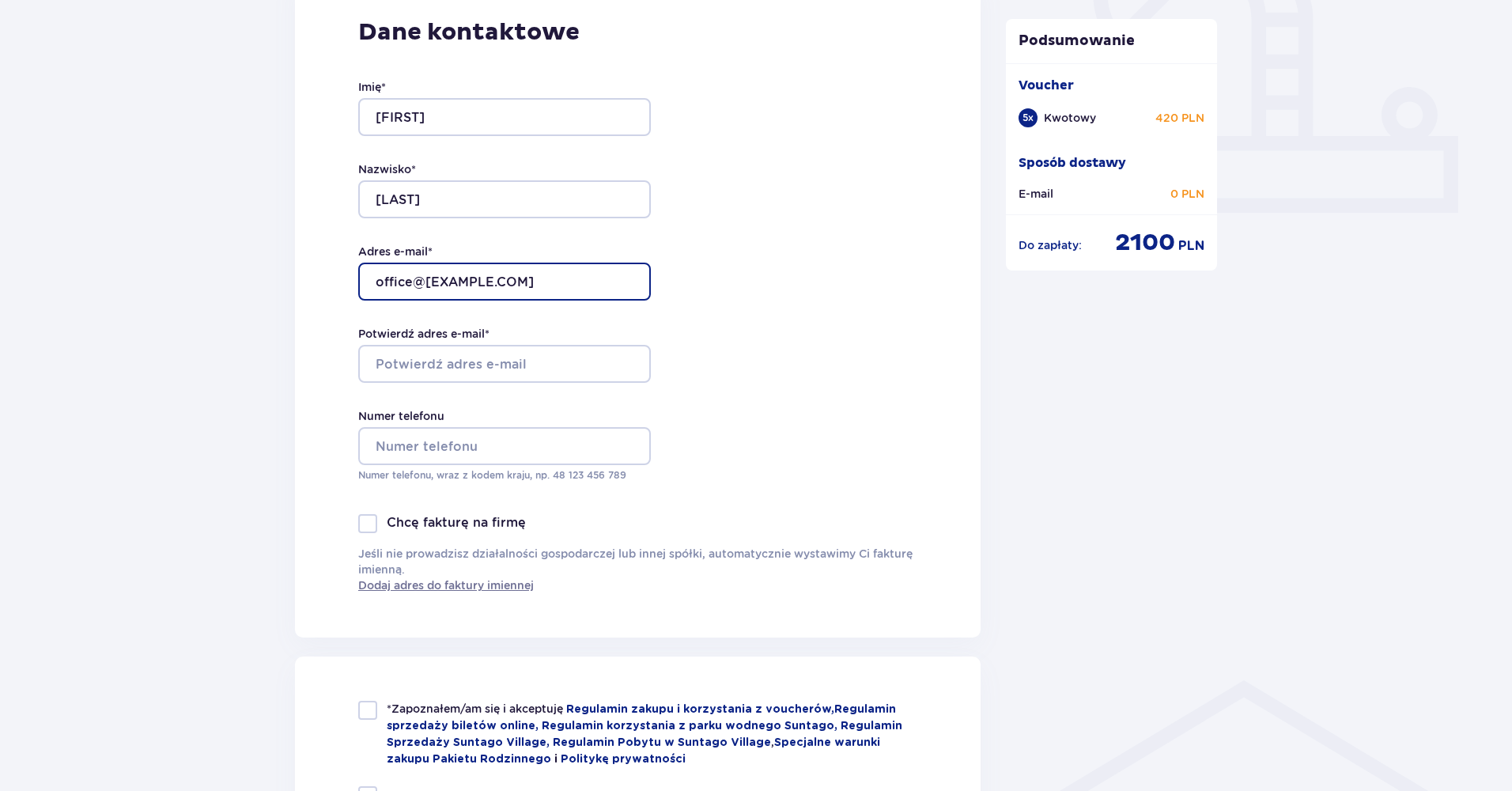 drag, startPoint x: 521, startPoint y: 278, endPoint x: 306, endPoint y: 287, distance: 215.18829 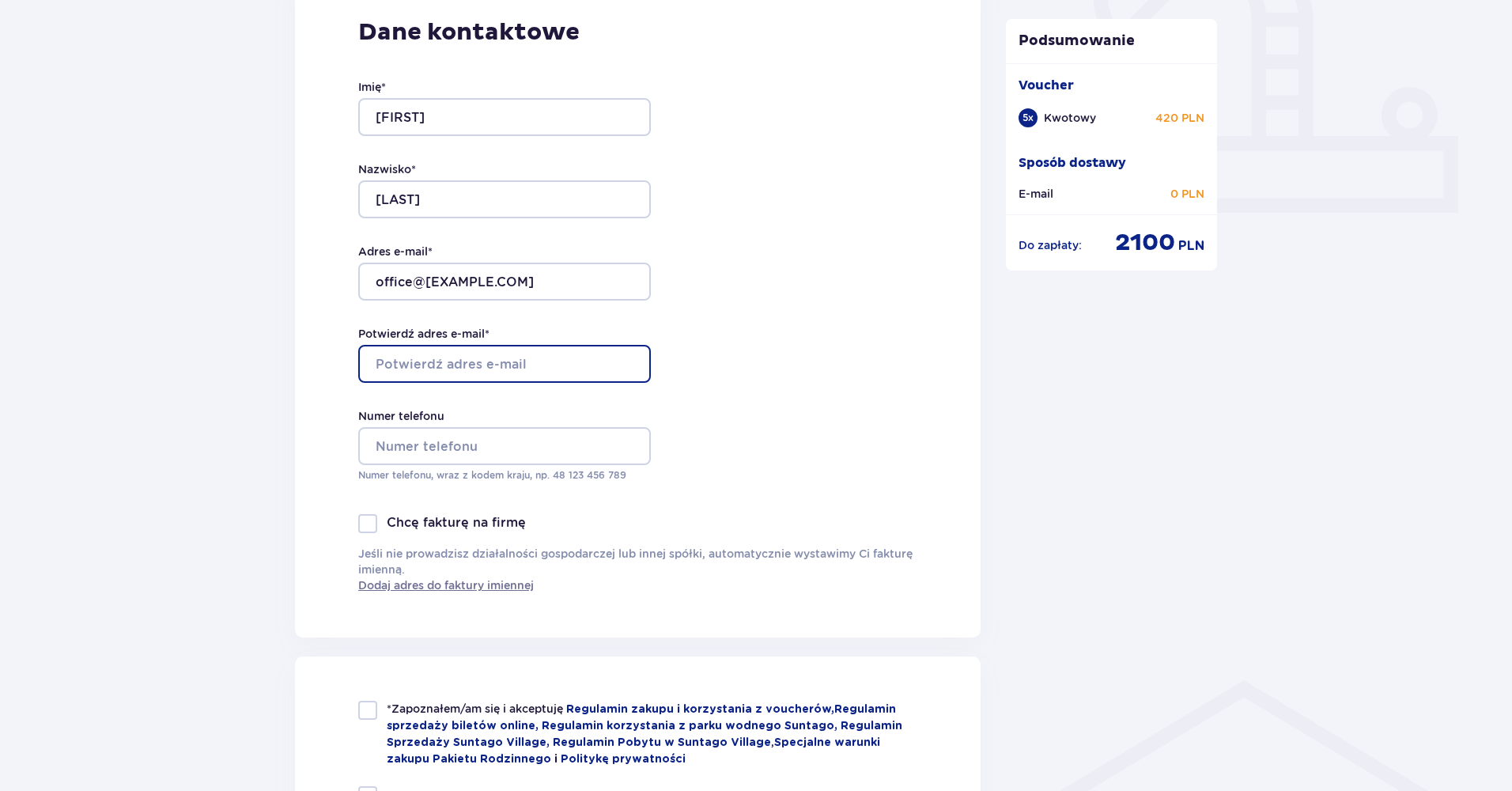 paste on "office@cukier.works" 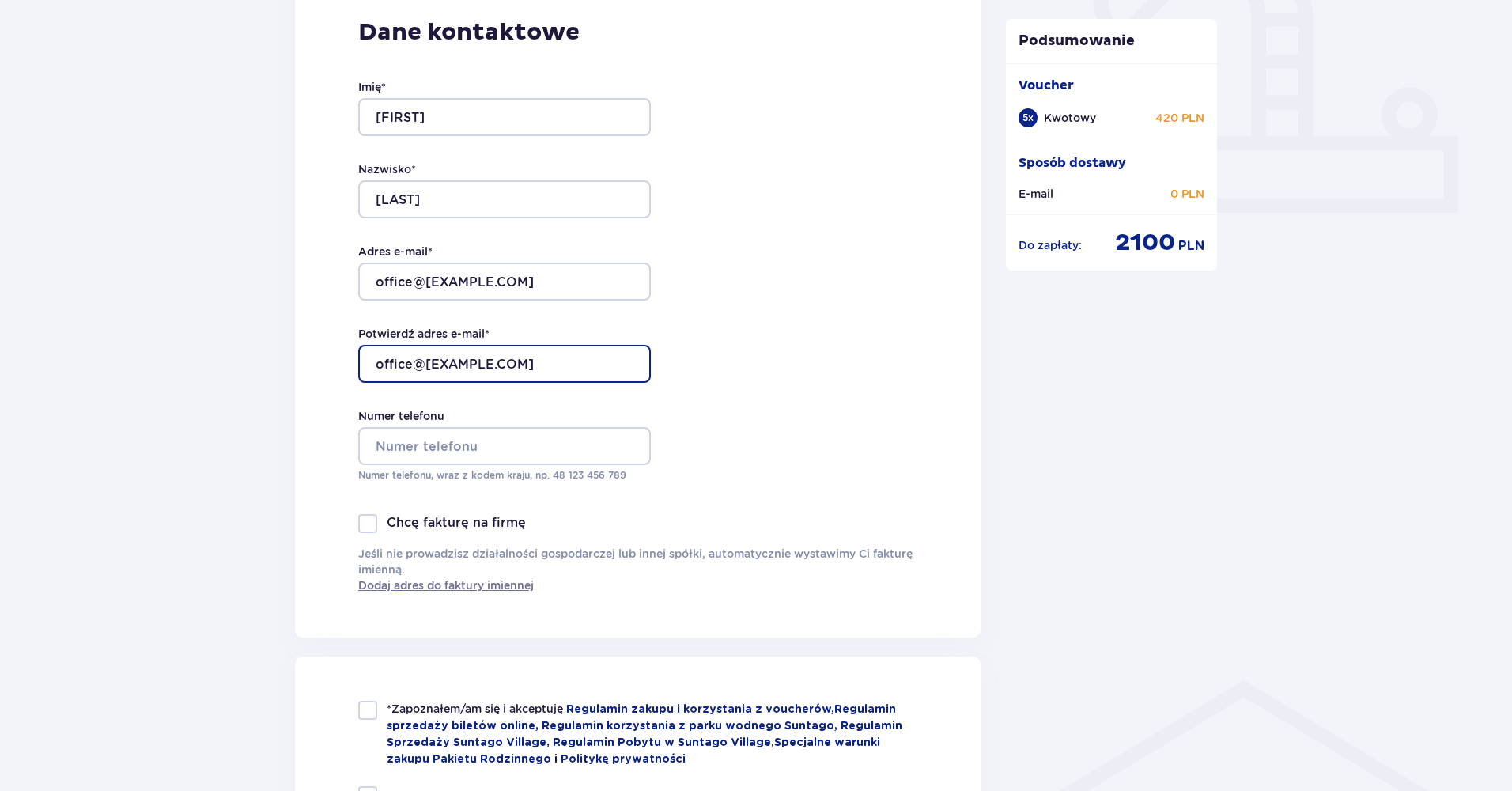 type on "office@cukier.works" 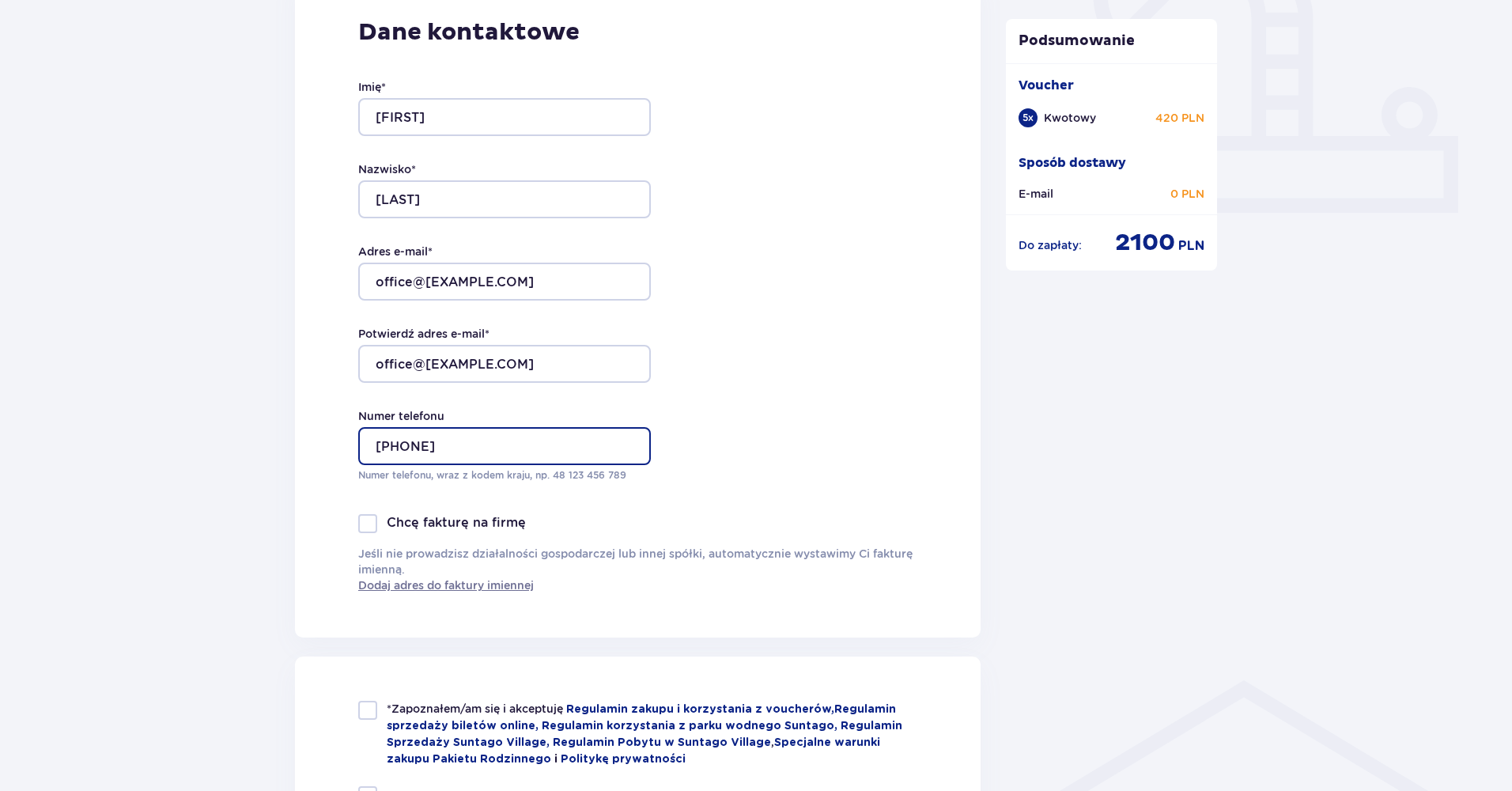 type on "500844350" 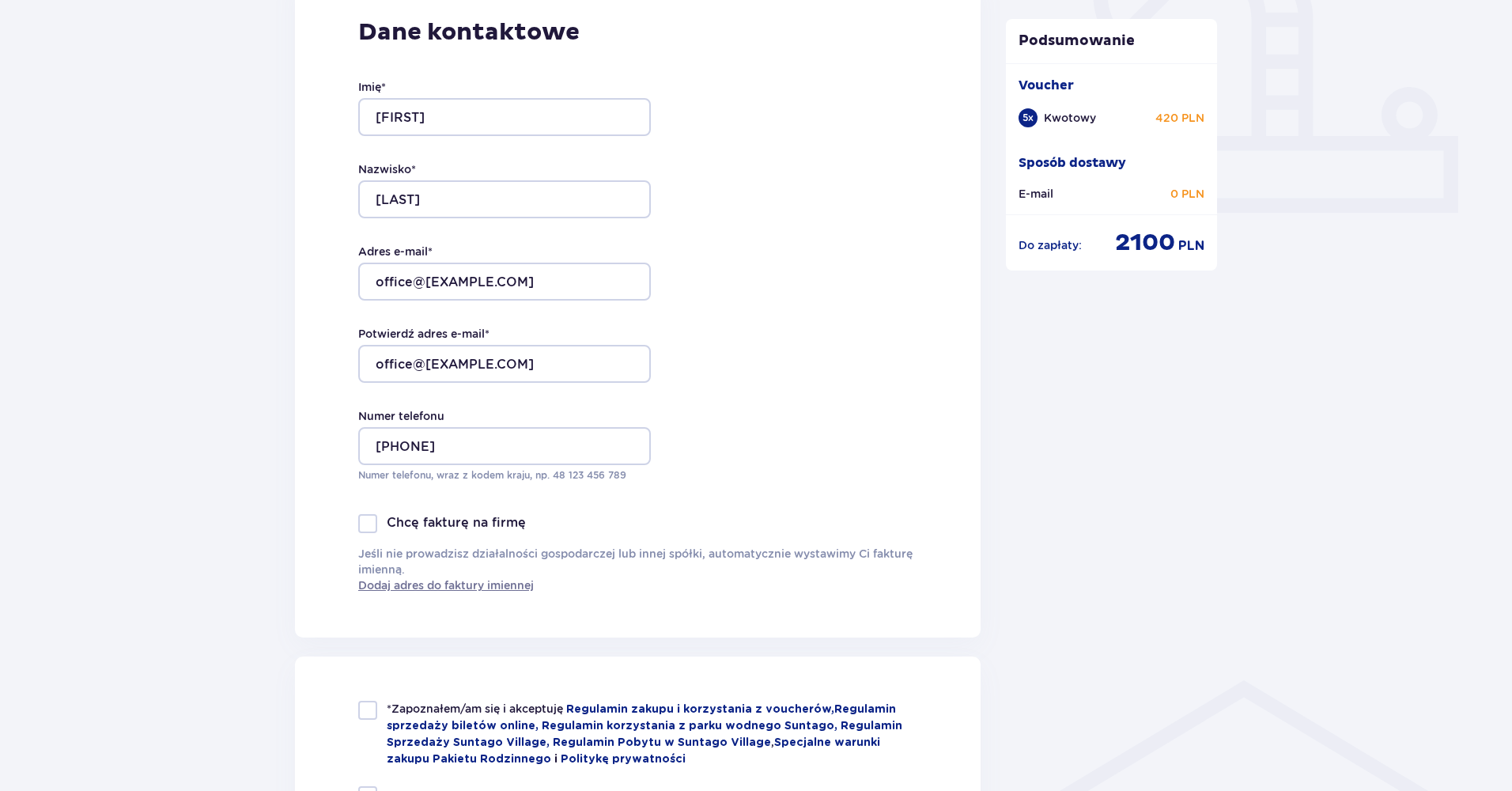 click on "Chcę fakturę na firmę" at bounding box center [442, 524] 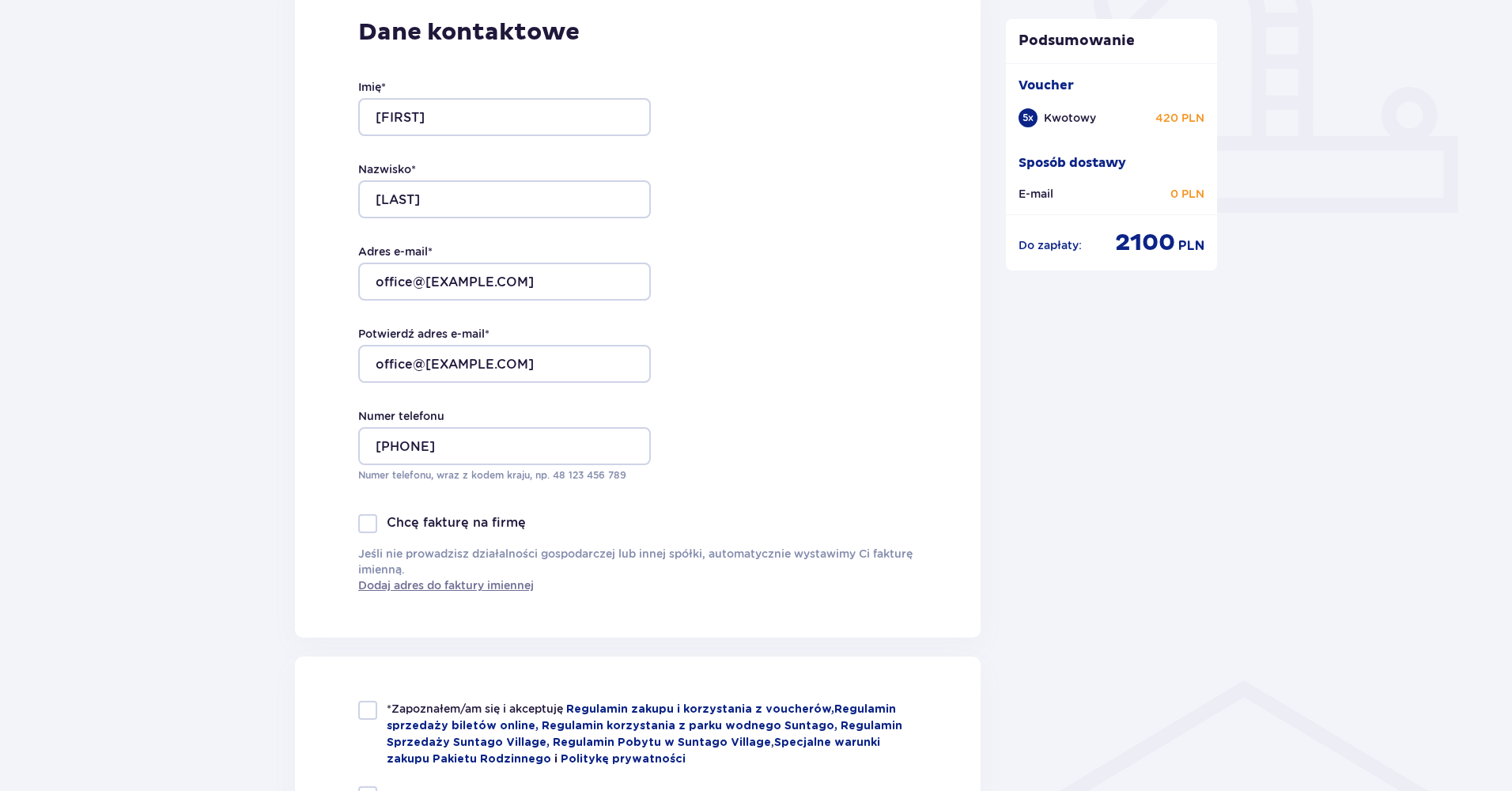 checkbox on "true" 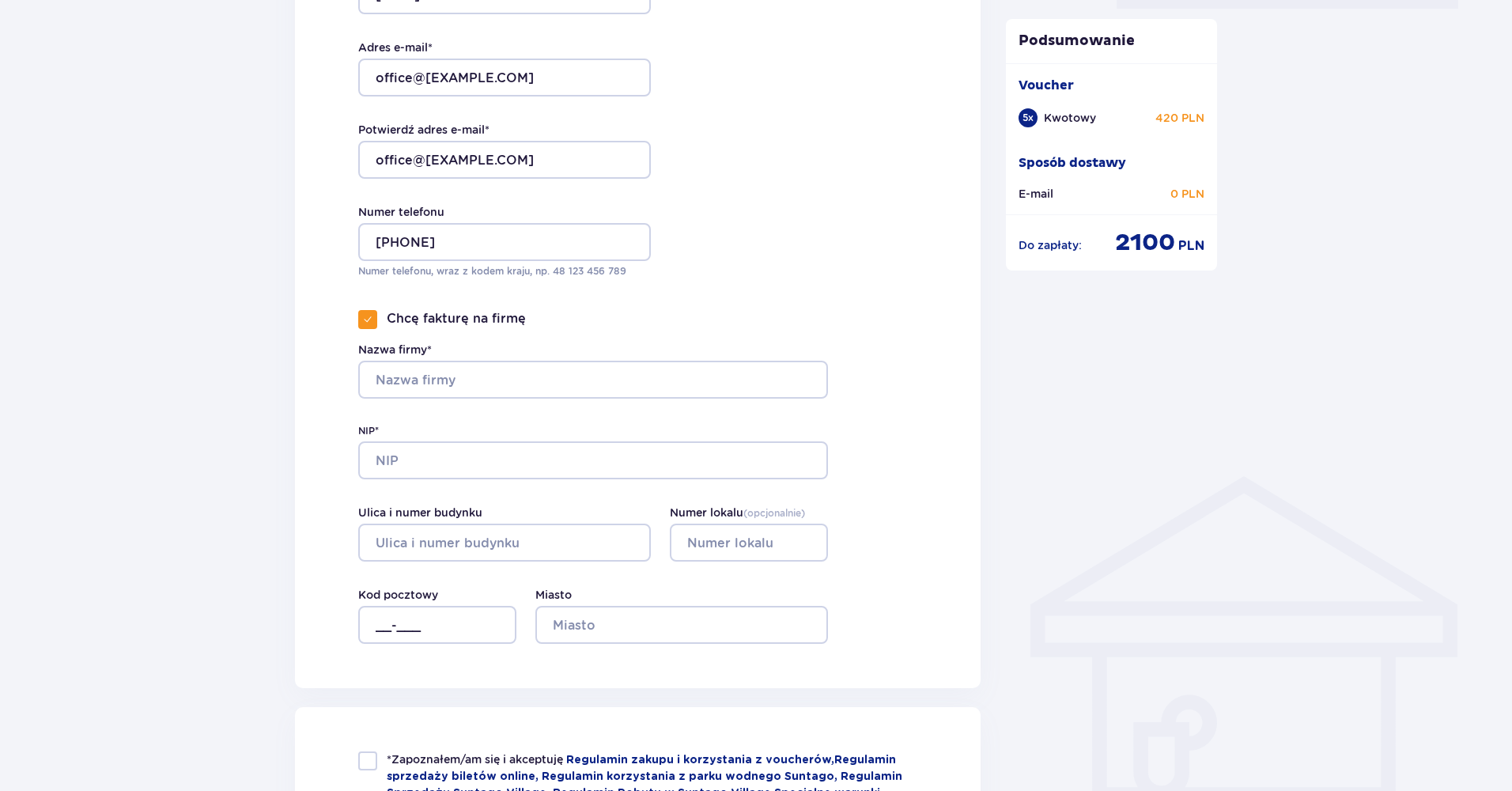 scroll, scrollTop: 827, scrollLeft: 0, axis: vertical 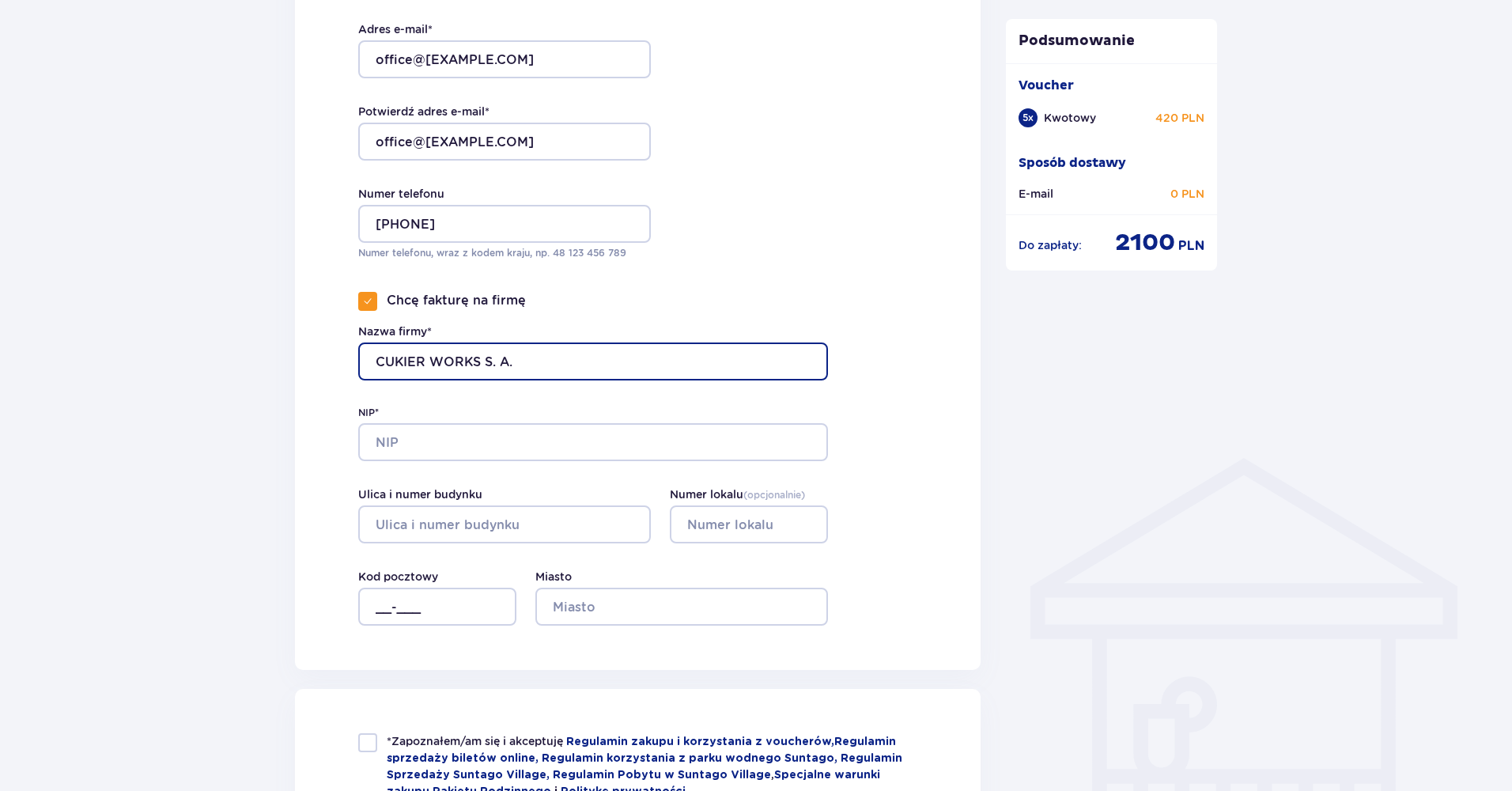 type on "CUKIER WORKS S. A." 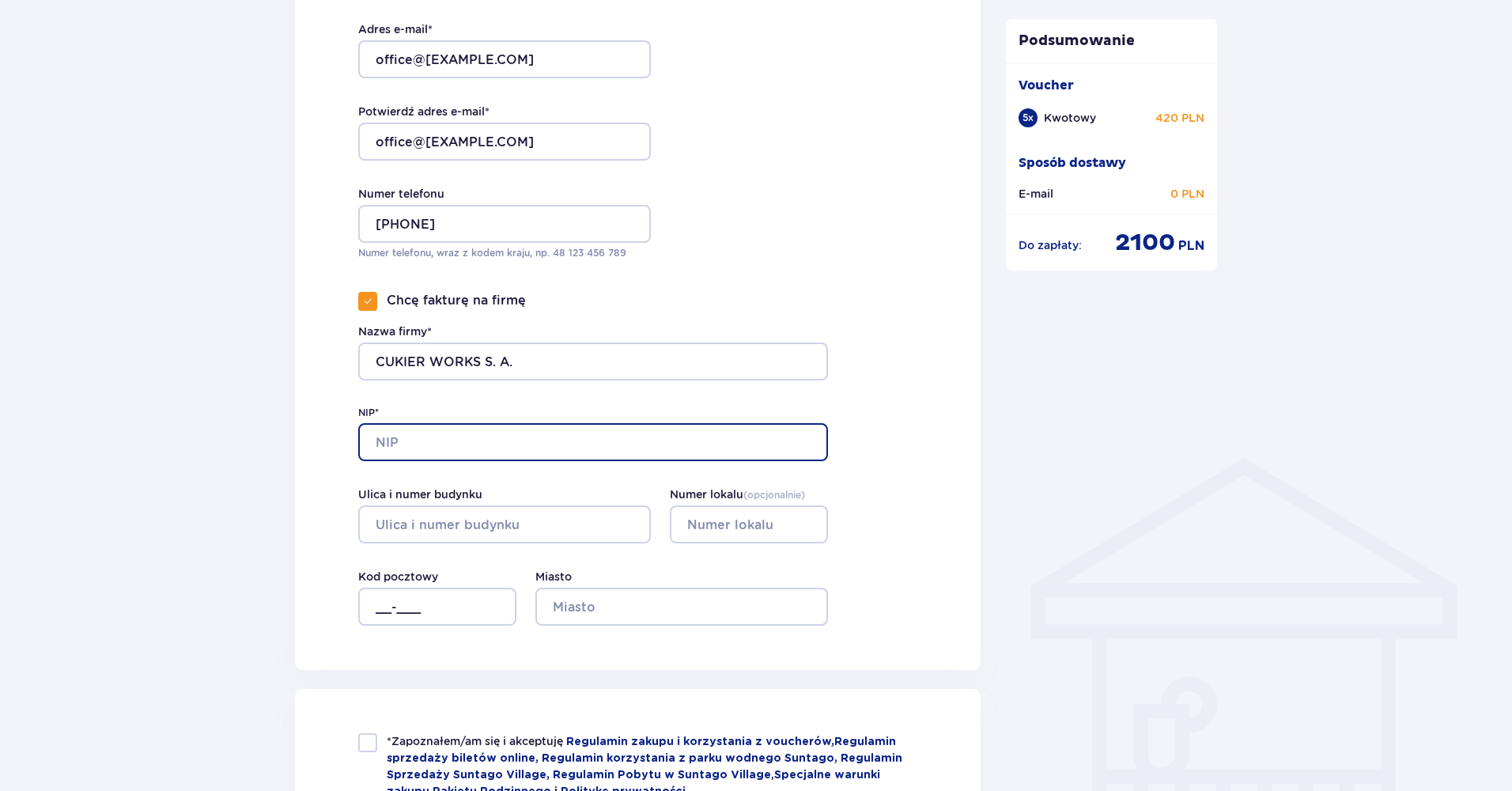 click on "NIP*" at bounding box center [593, 442] 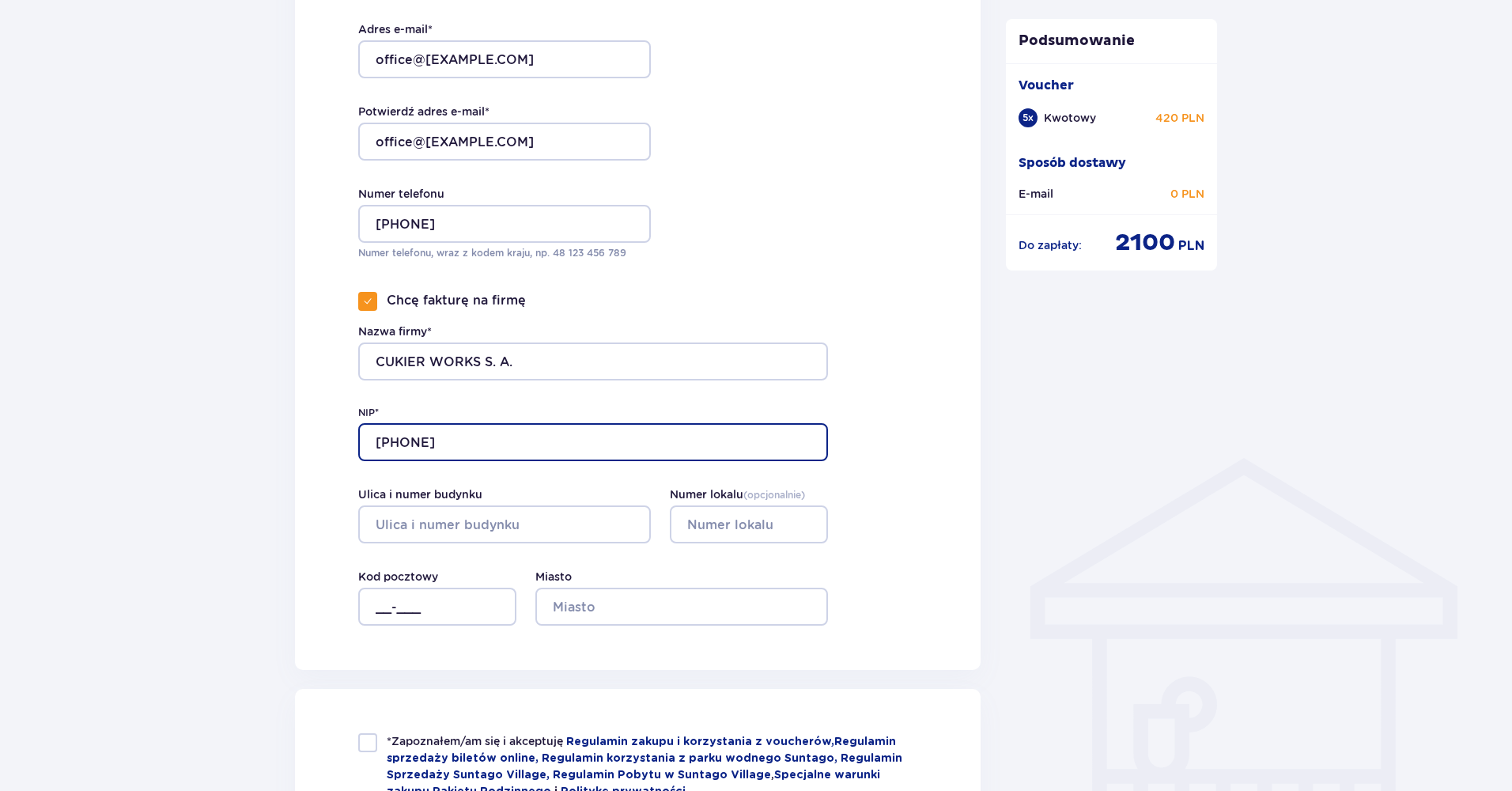 type on "5213817176" 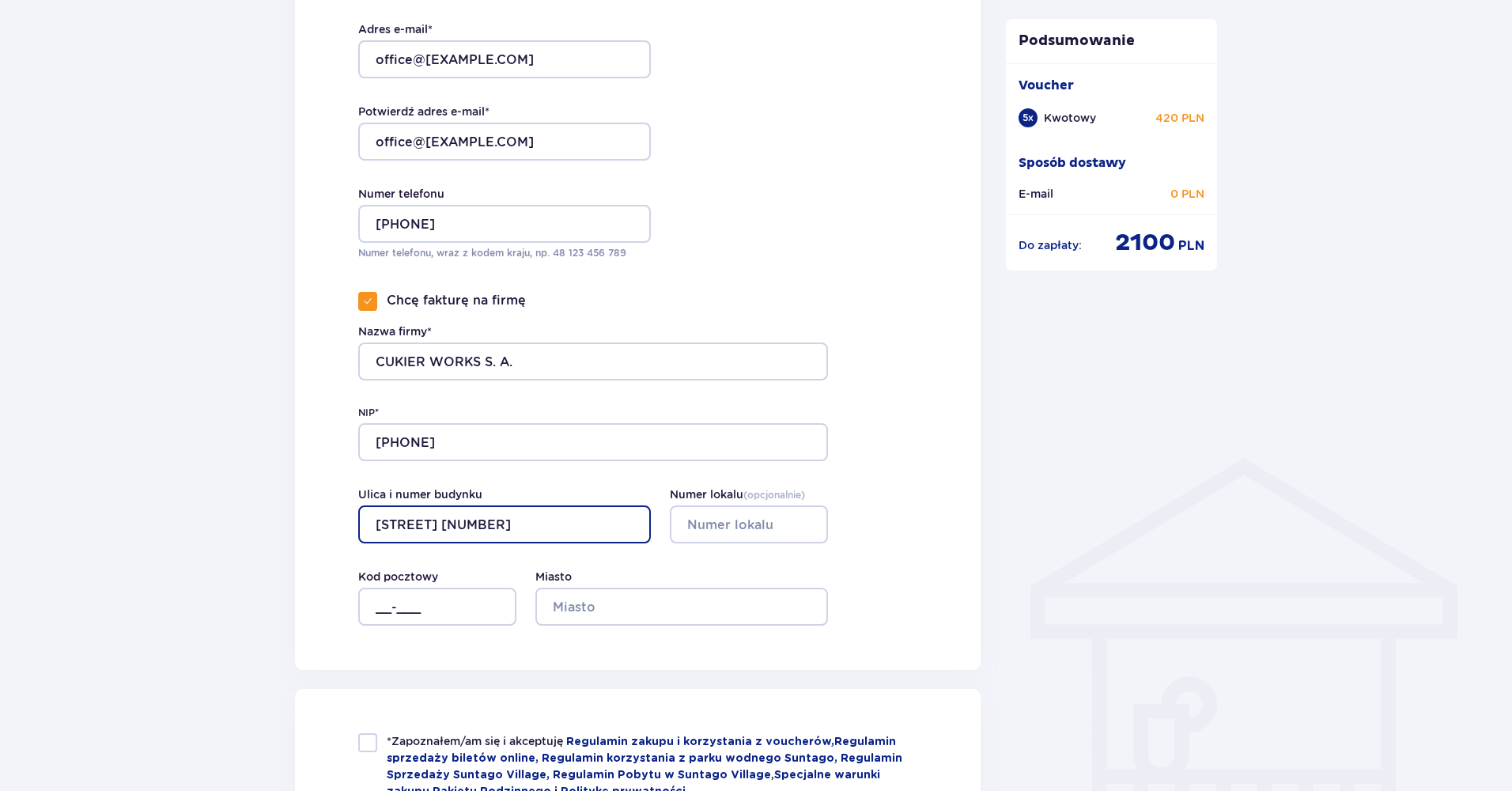 type on "Ustrzycka 6" 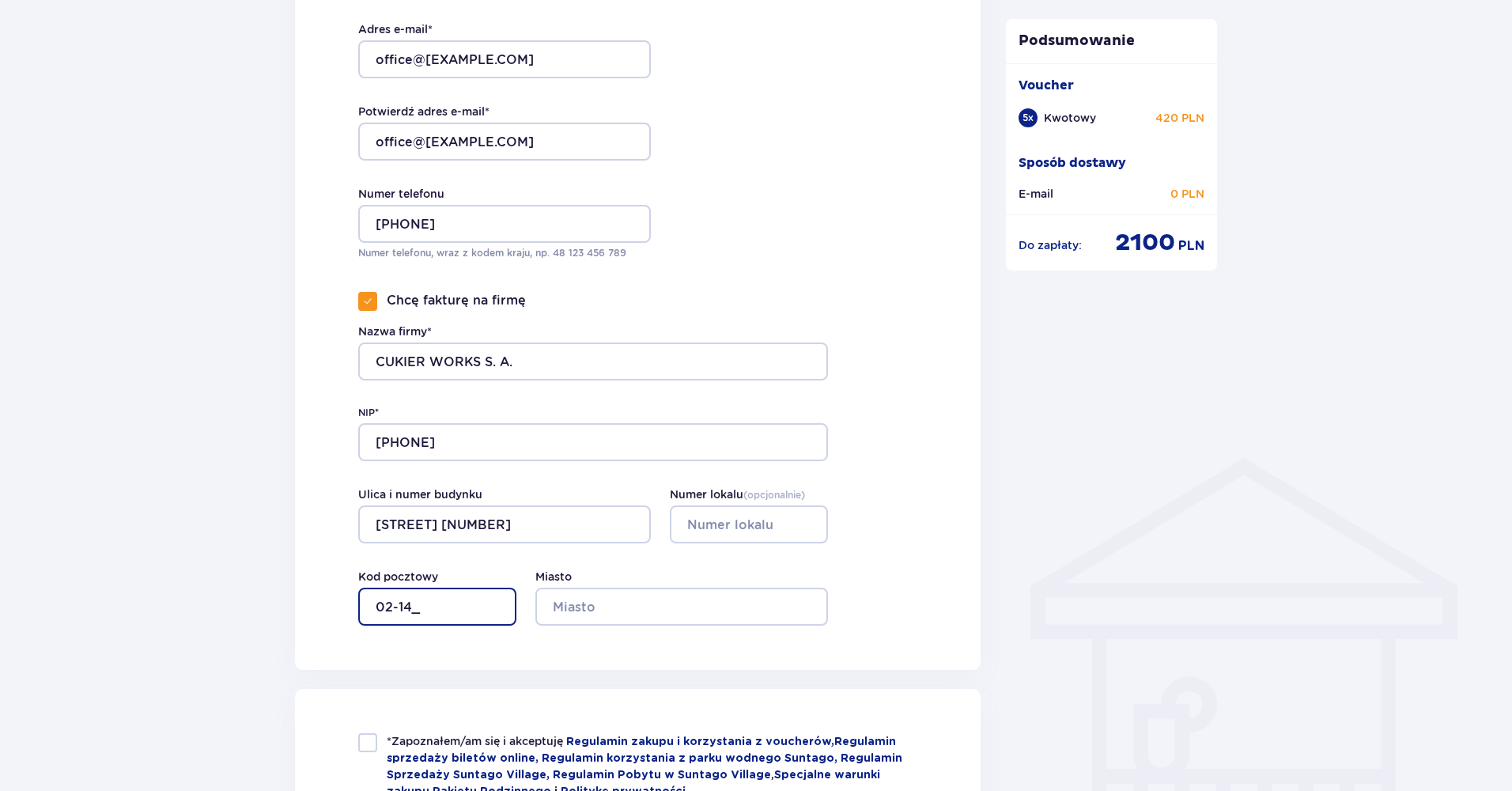 type on "02-141" 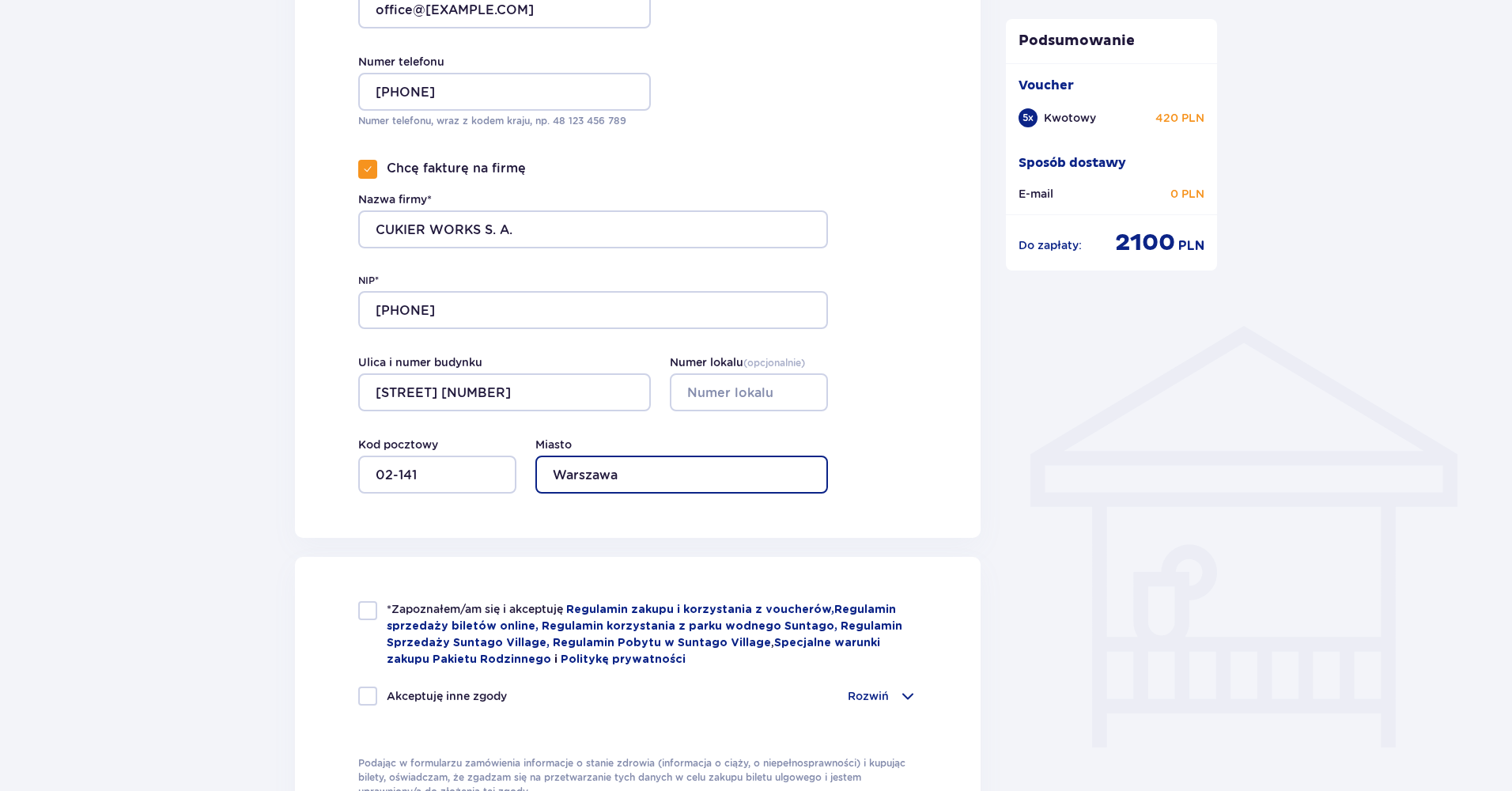 scroll, scrollTop: 1111, scrollLeft: 0, axis: vertical 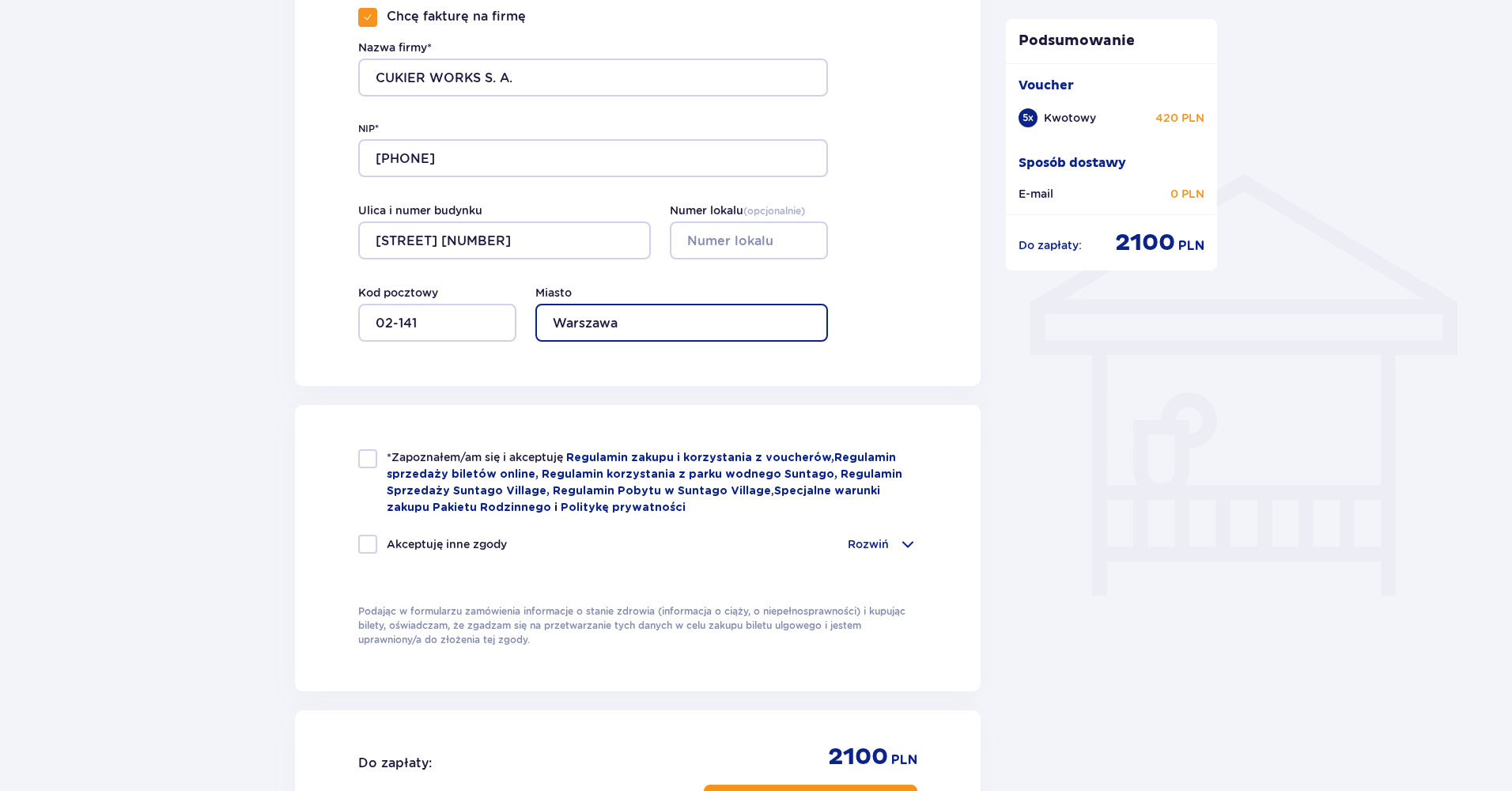 type on "Warszawa" 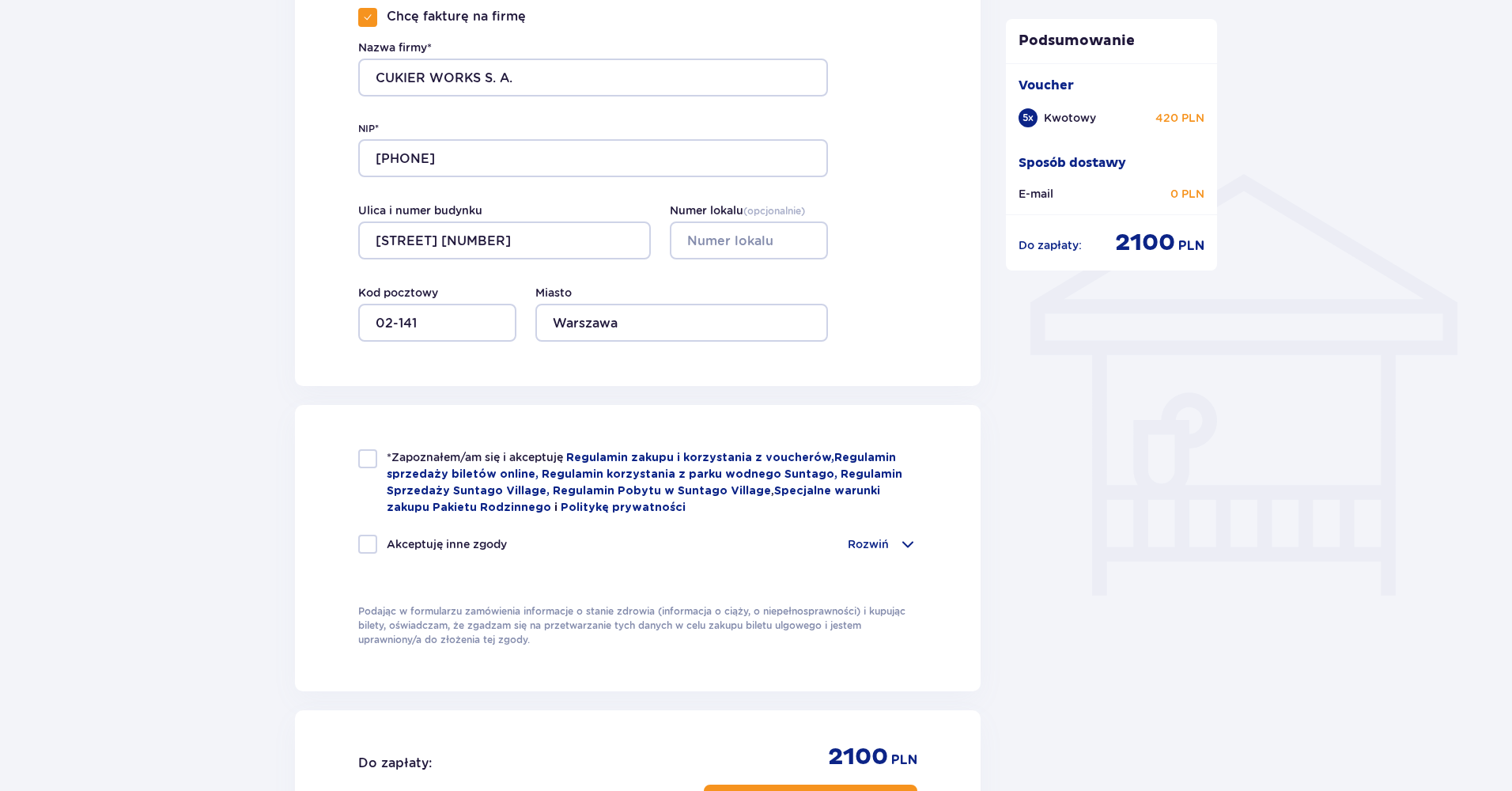 click at bounding box center (368, 459) 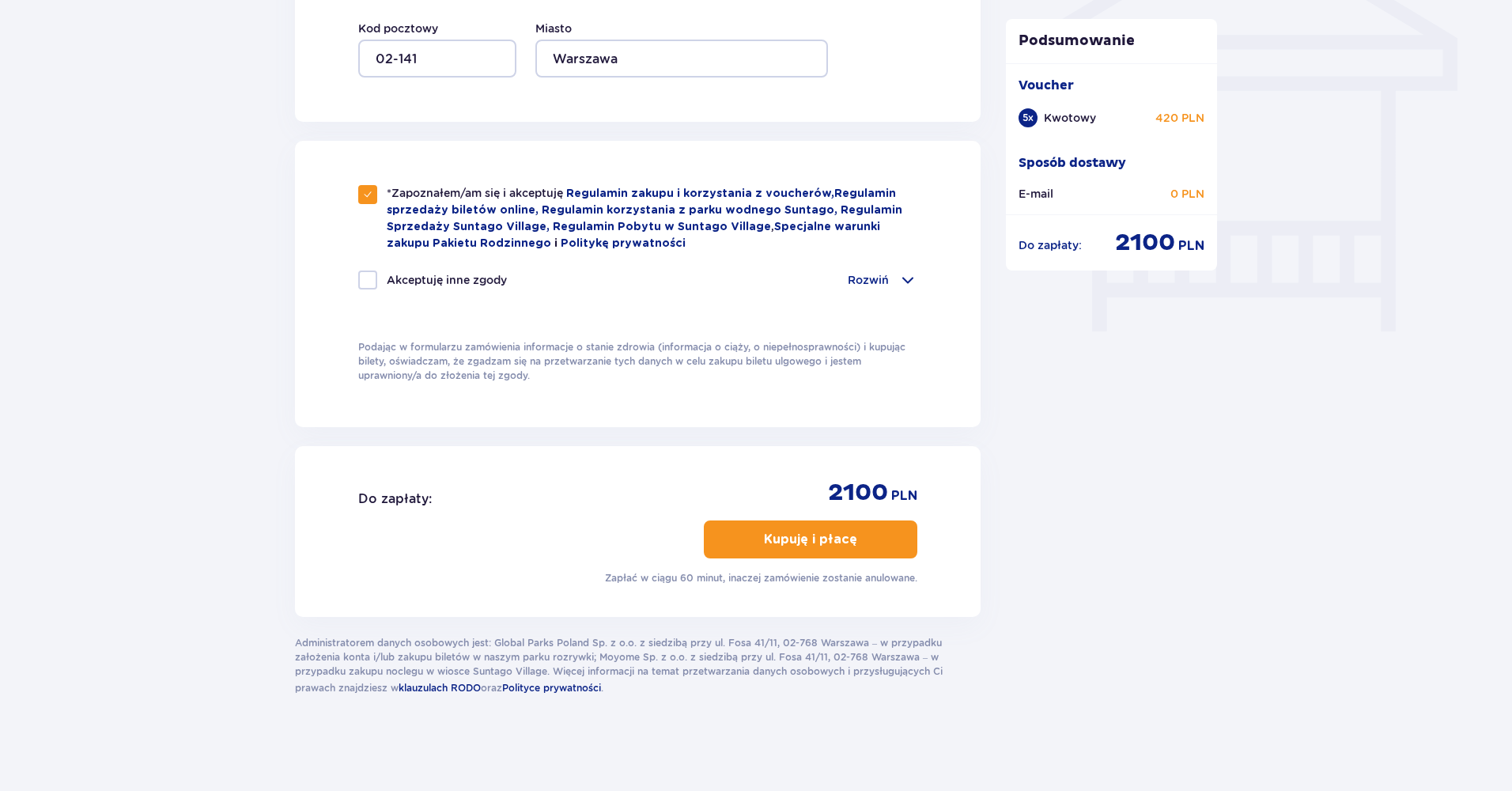 scroll, scrollTop: 1375, scrollLeft: 0, axis: vertical 